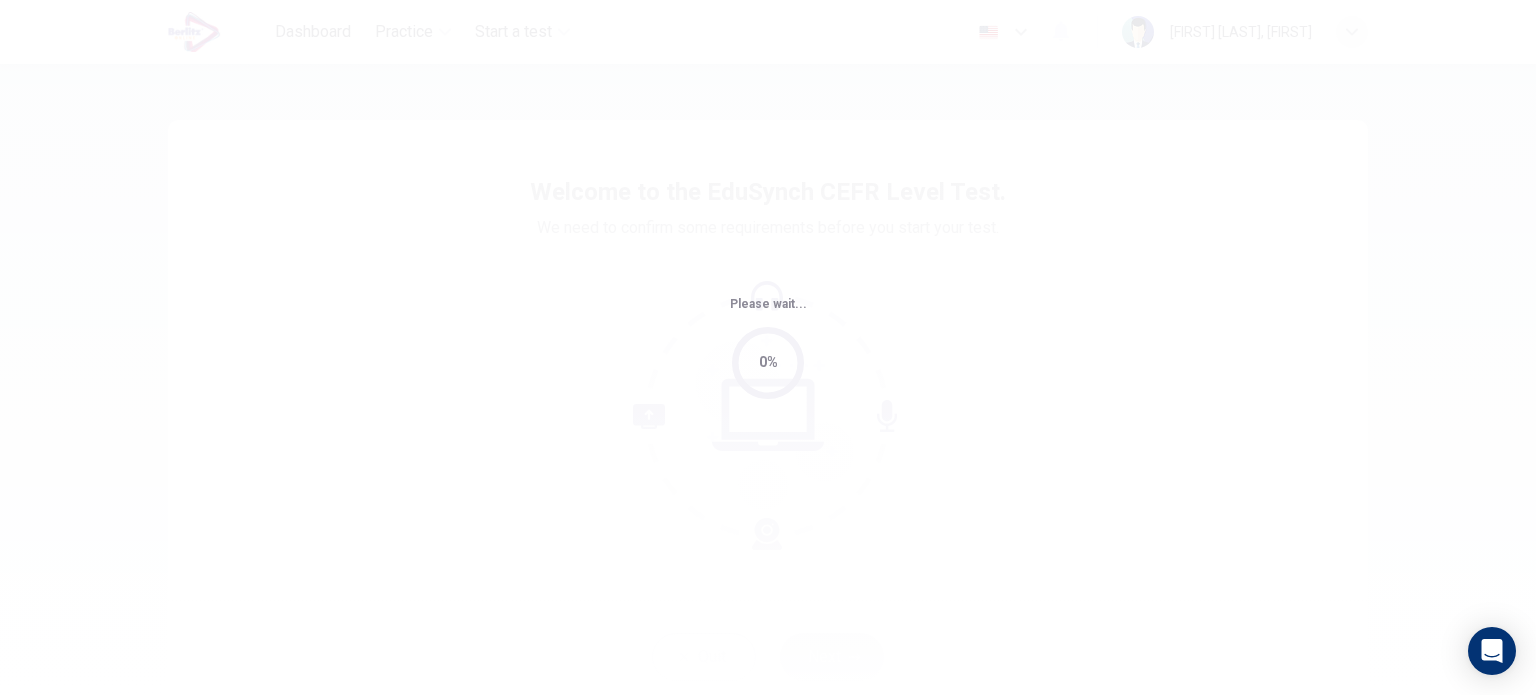 scroll, scrollTop: 0, scrollLeft: 0, axis: both 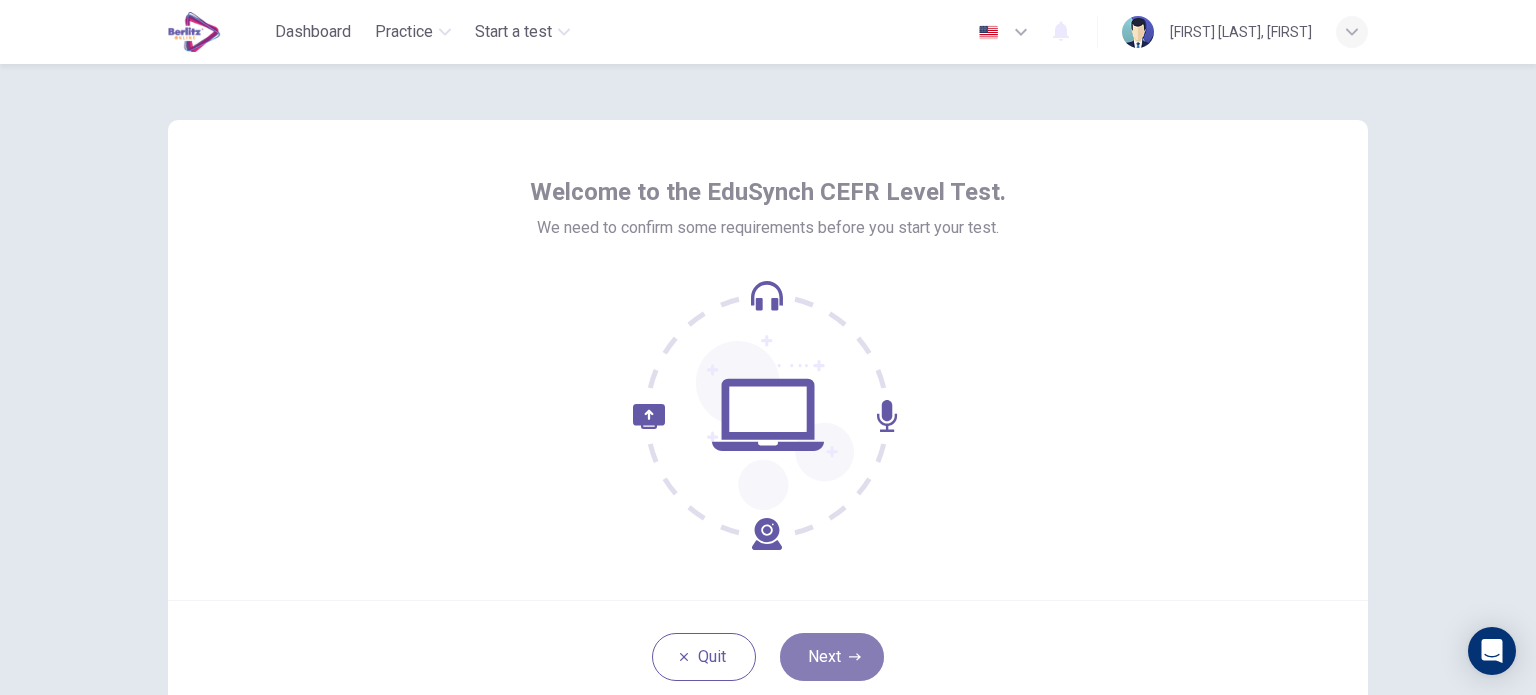 click on "Next" at bounding box center [832, 657] 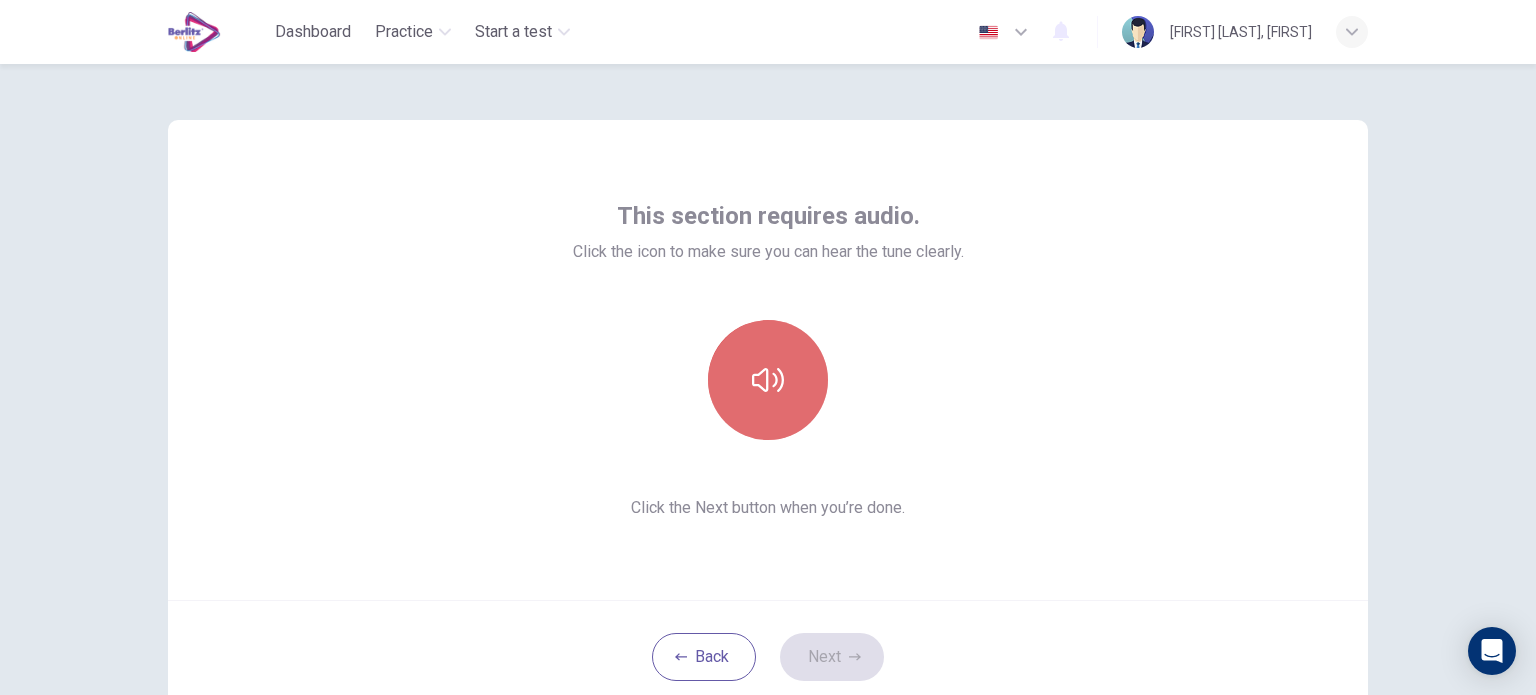 click 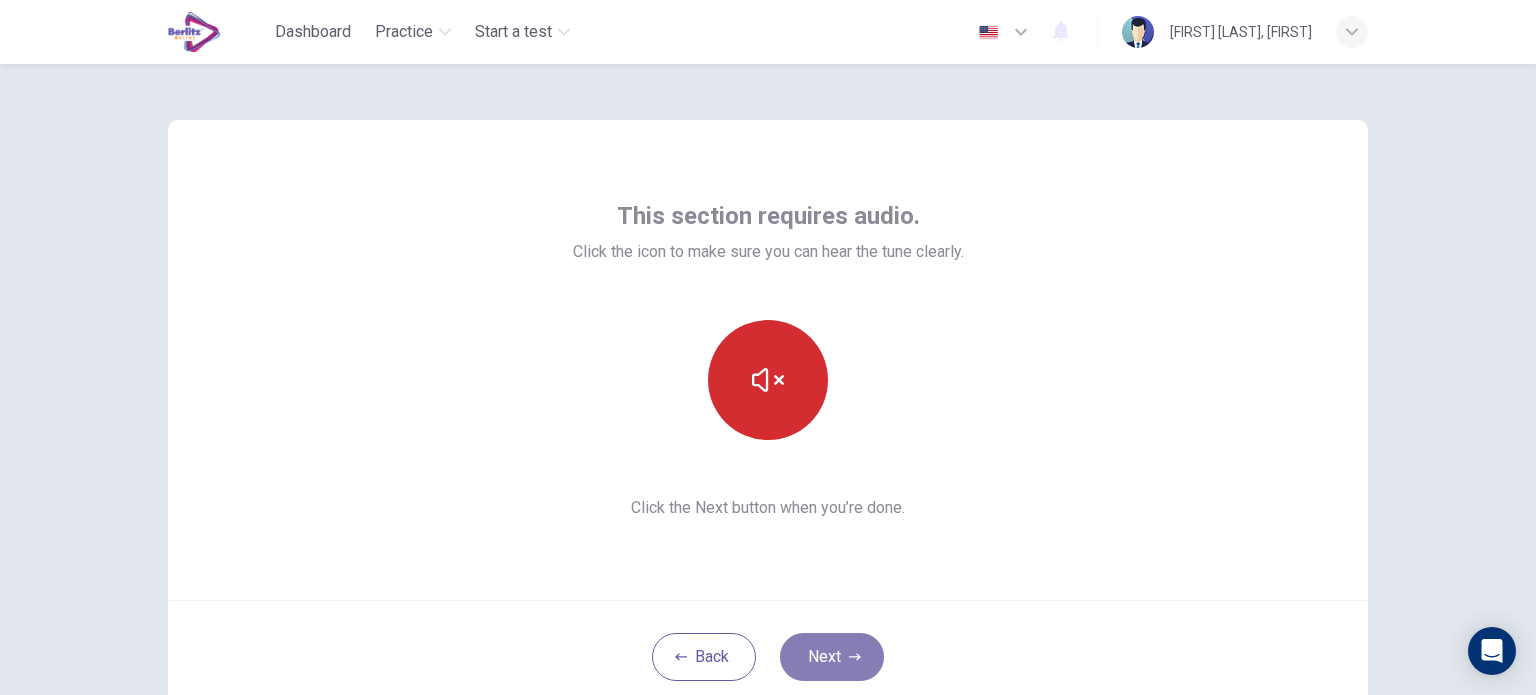 click on "Next" at bounding box center [832, 657] 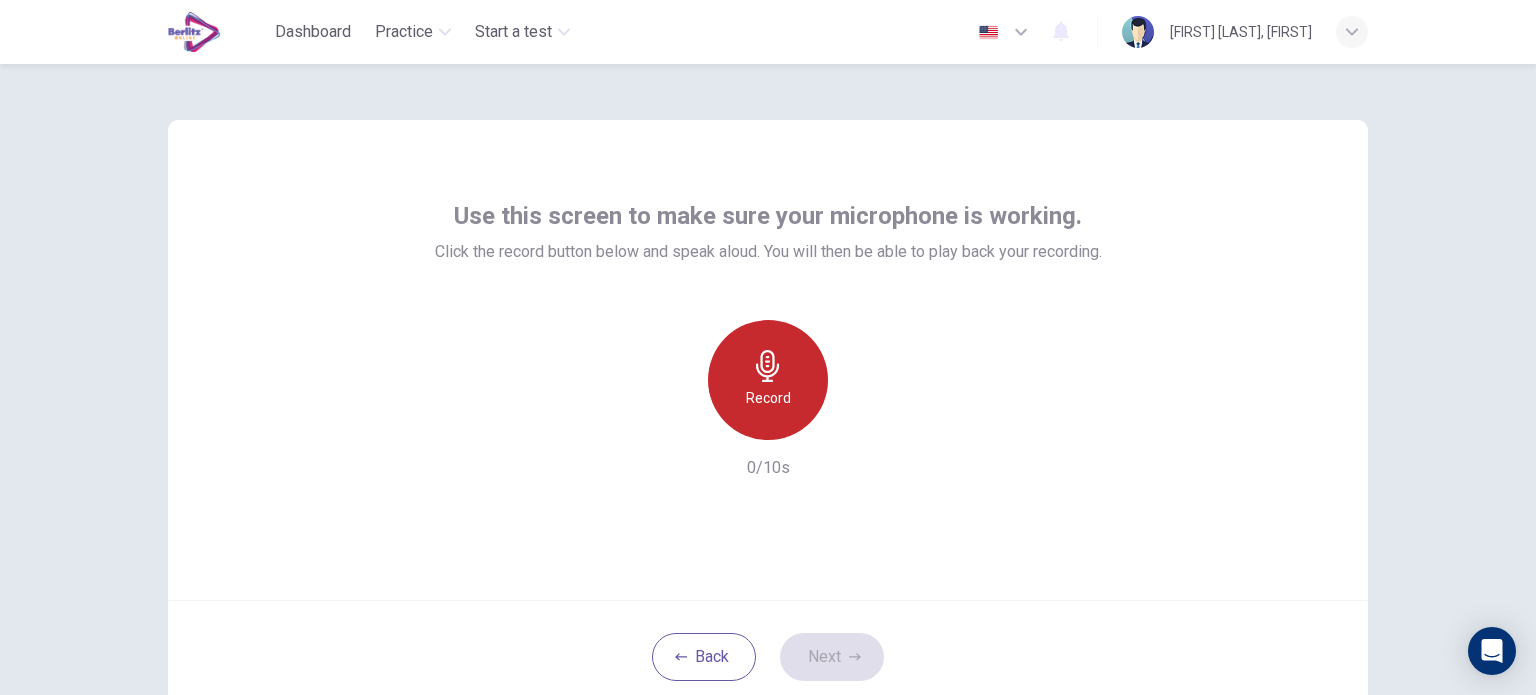 click 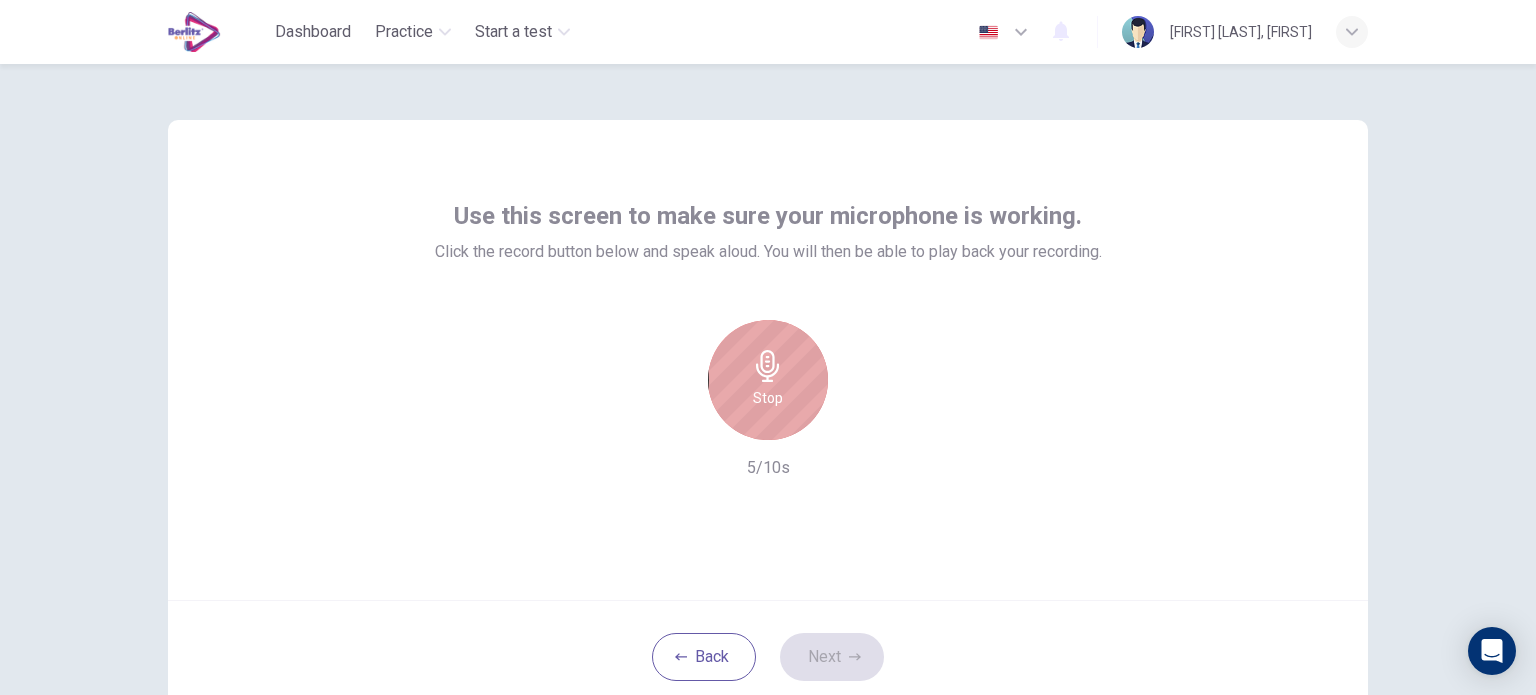 click 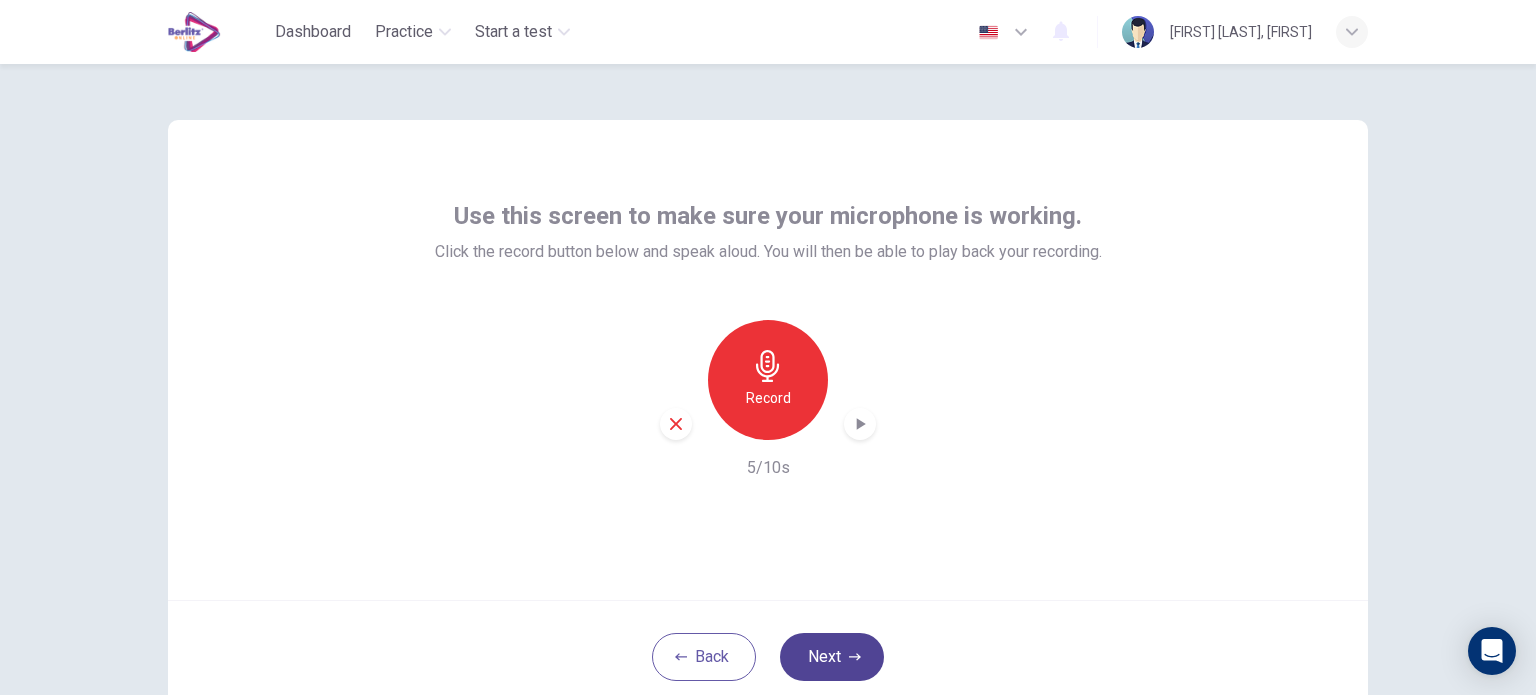 click on "Next" at bounding box center (832, 657) 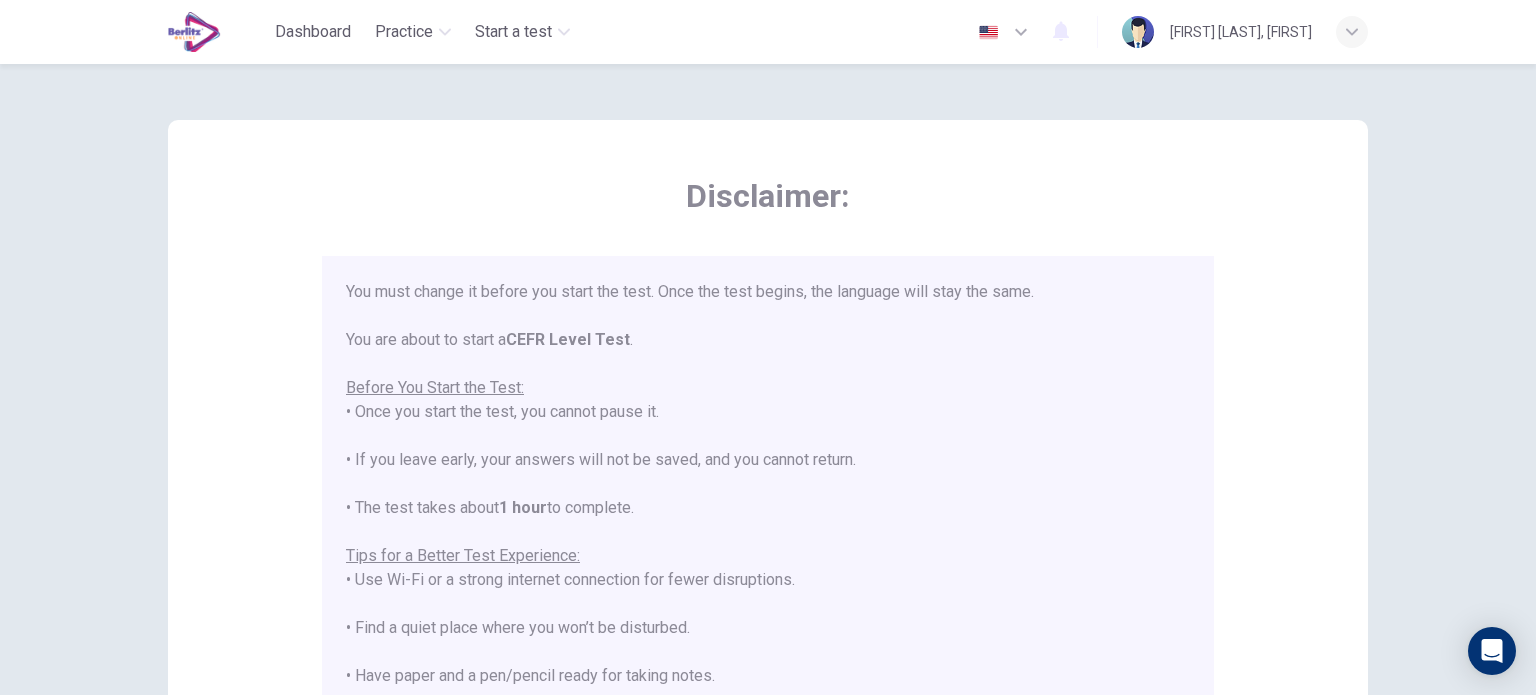 scroll, scrollTop: 191, scrollLeft: 0, axis: vertical 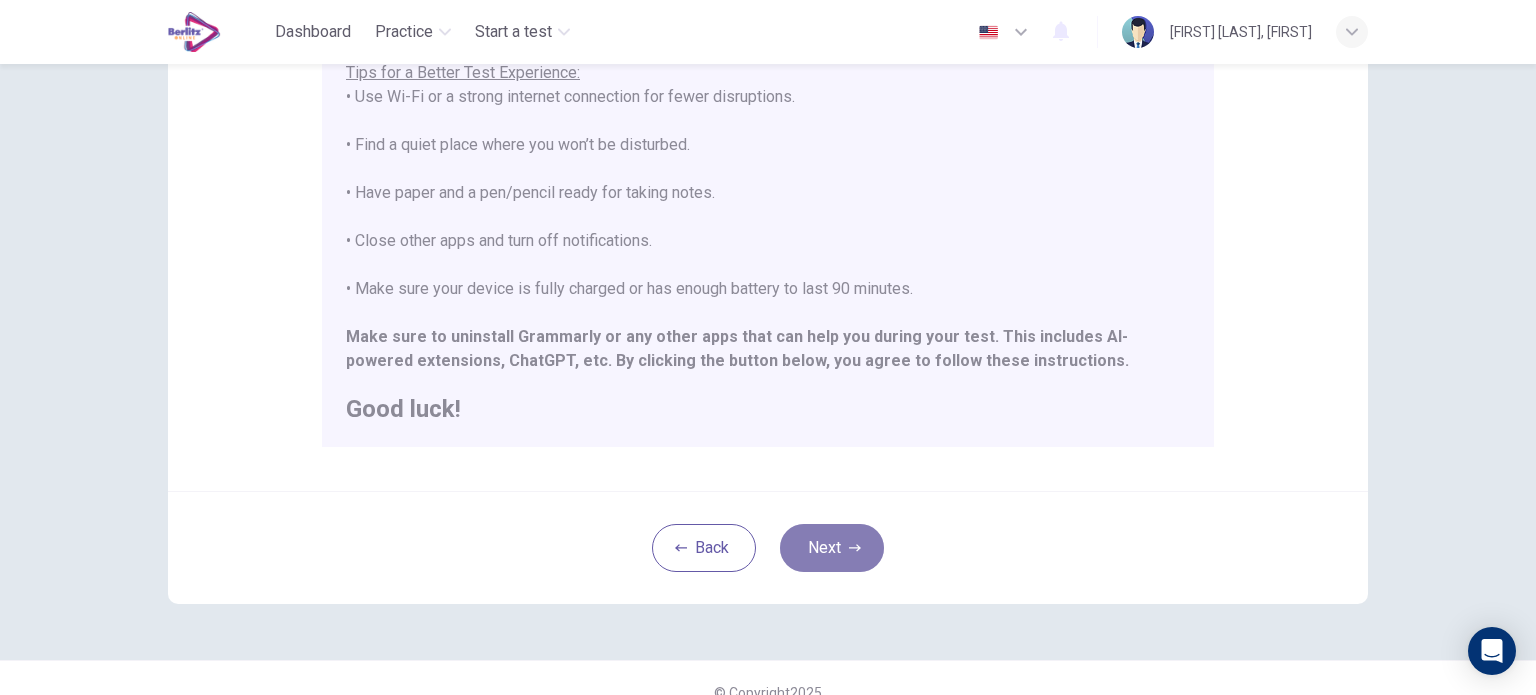 click on "Next" at bounding box center [832, 548] 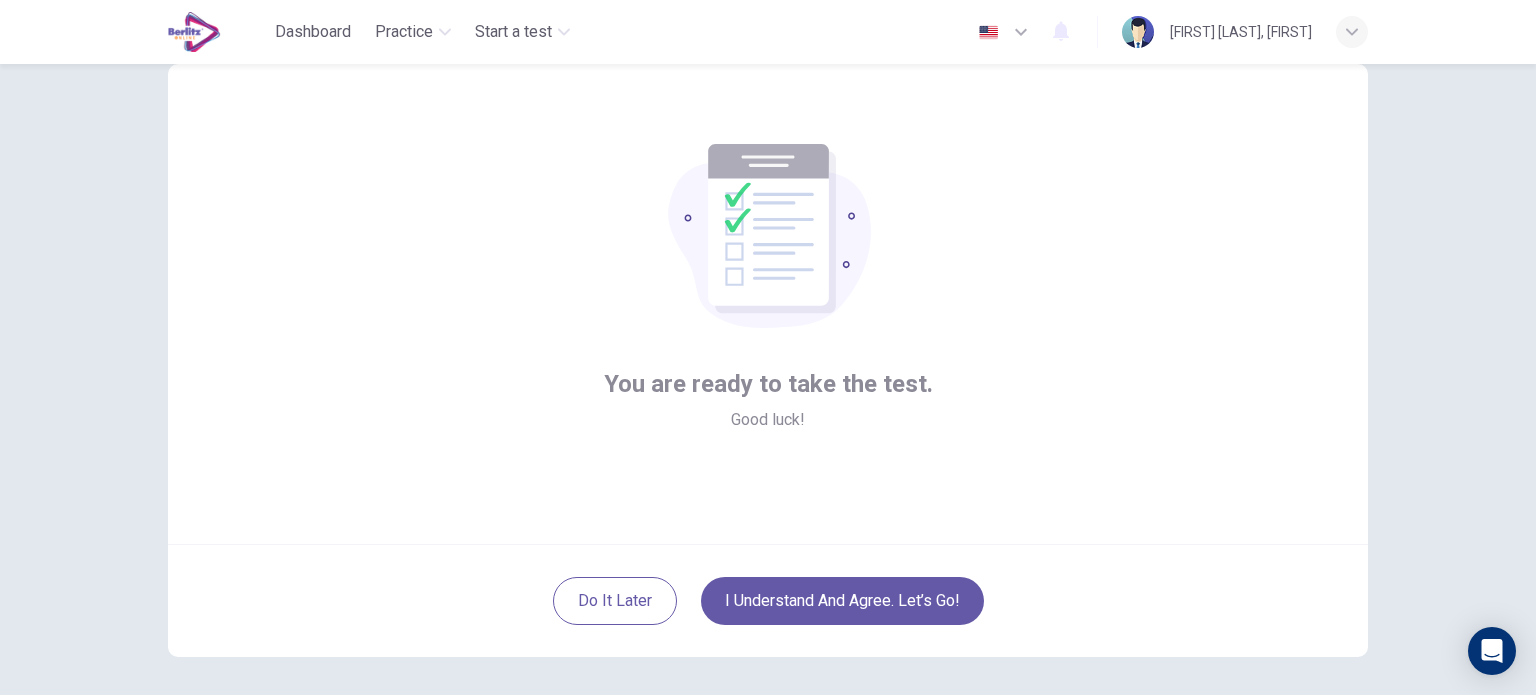scroll, scrollTop: 56, scrollLeft: 0, axis: vertical 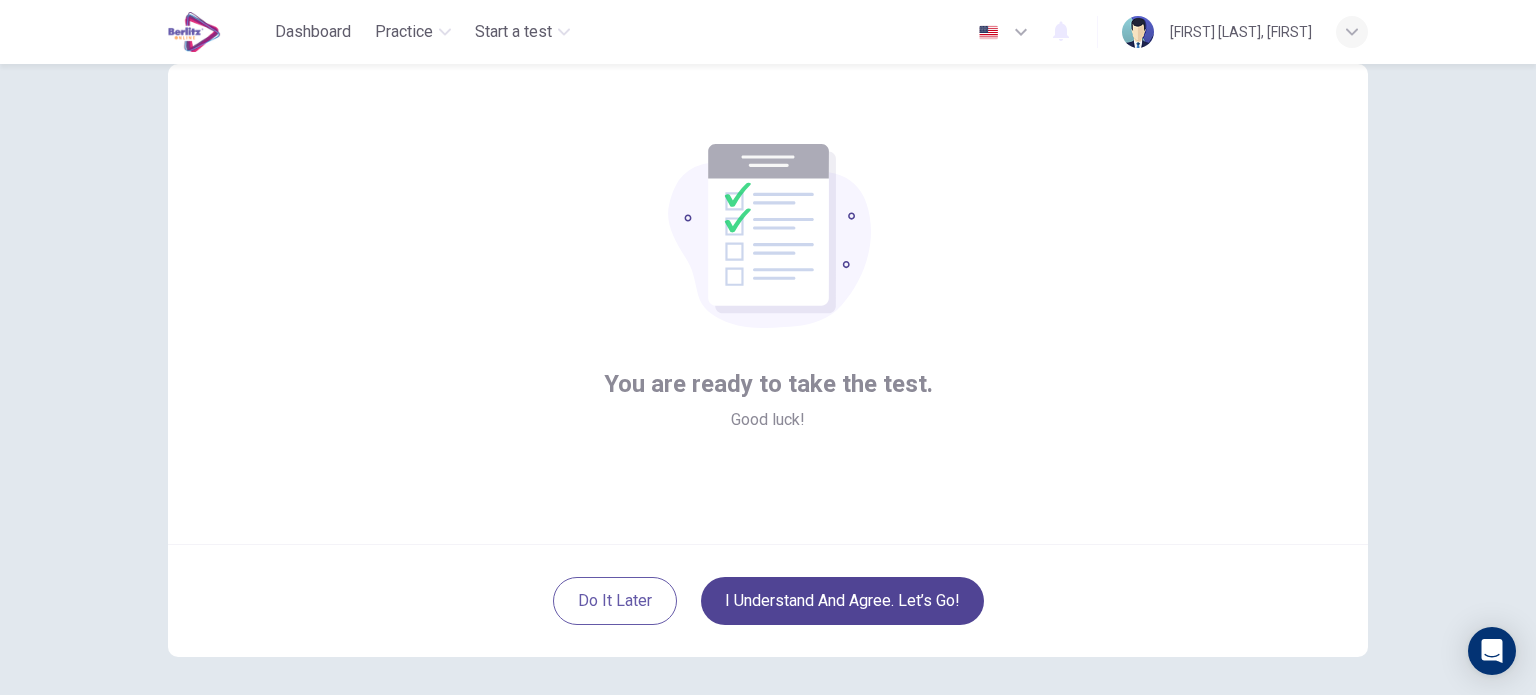click on "I understand and agree. Let’s go!" at bounding box center (842, 601) 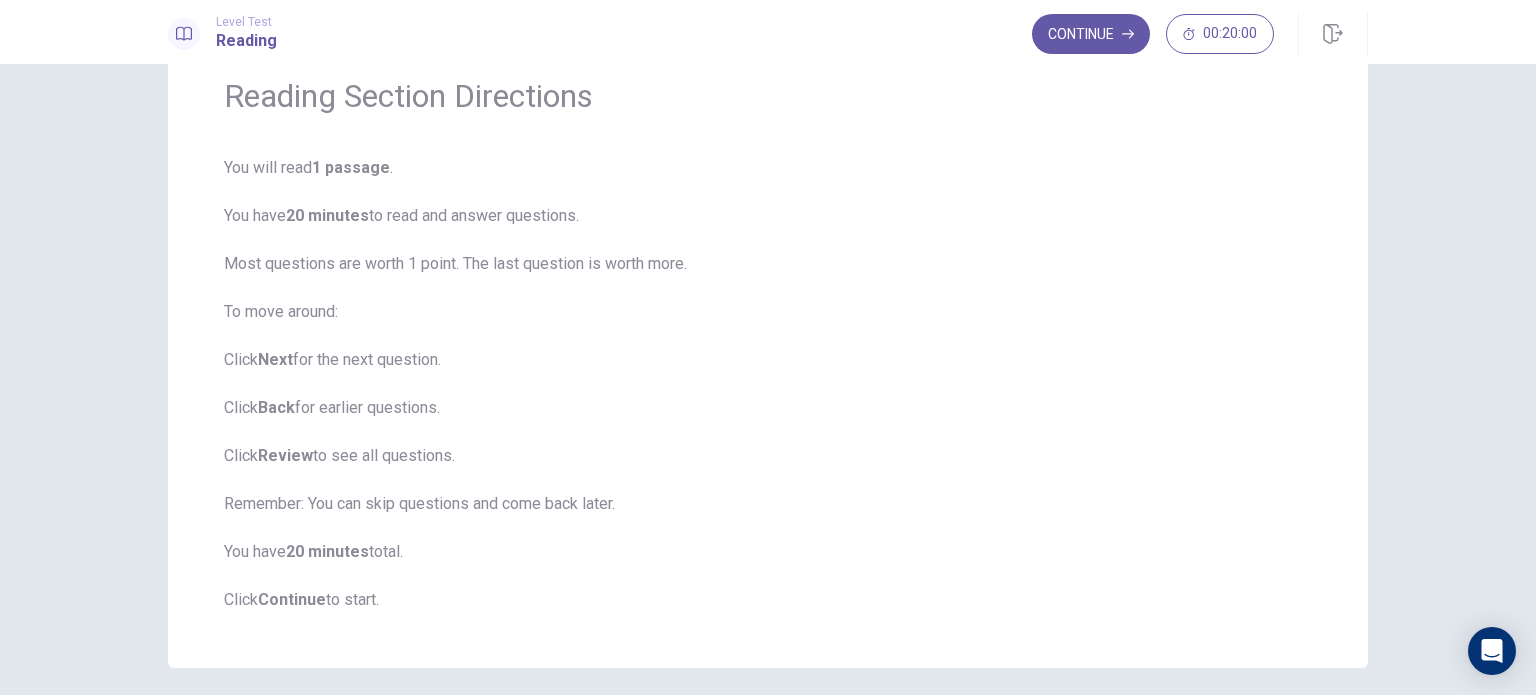 scroll, scrollTop: 85, scrollLeft: 0, axis: vertical 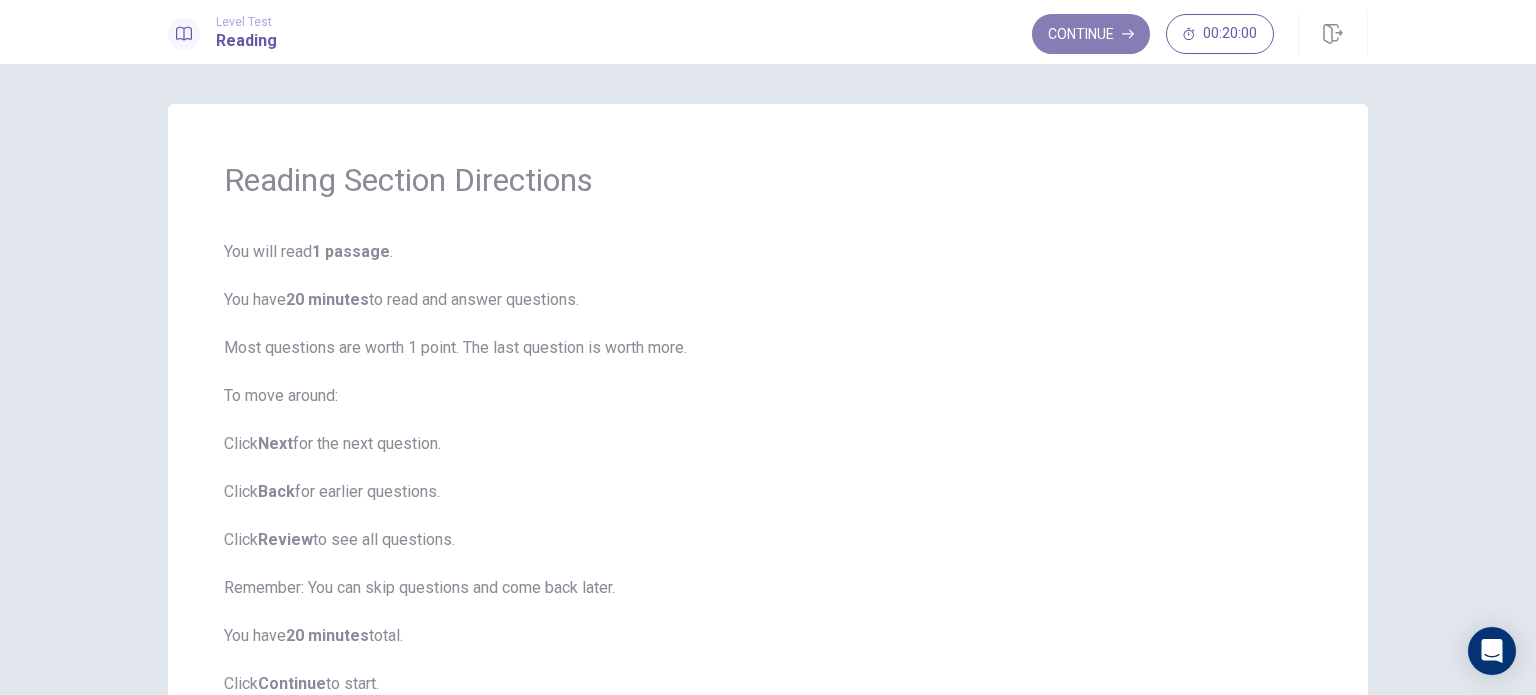 click on "Continue" at bounding box center (1091, 34) 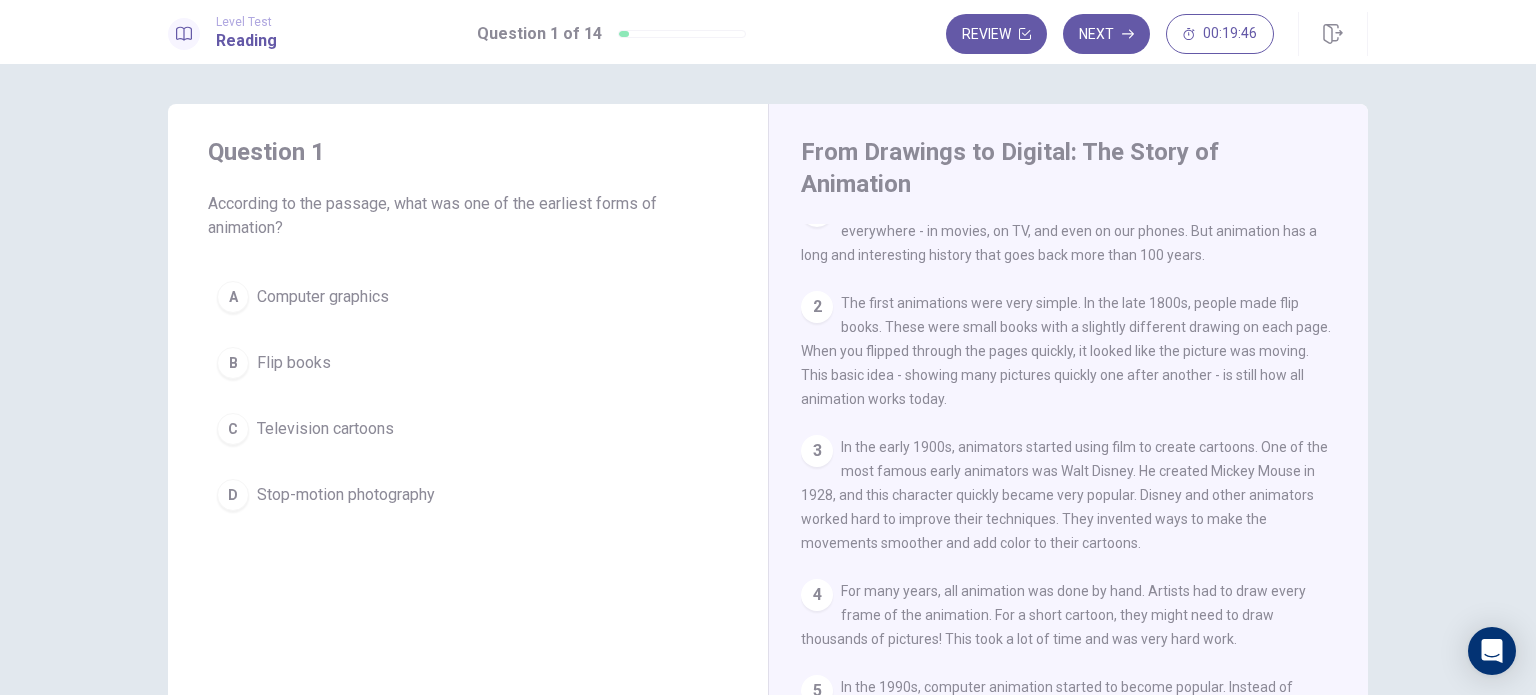 scroll, scrollTop: 0, scrollLeft: 0, axis: both 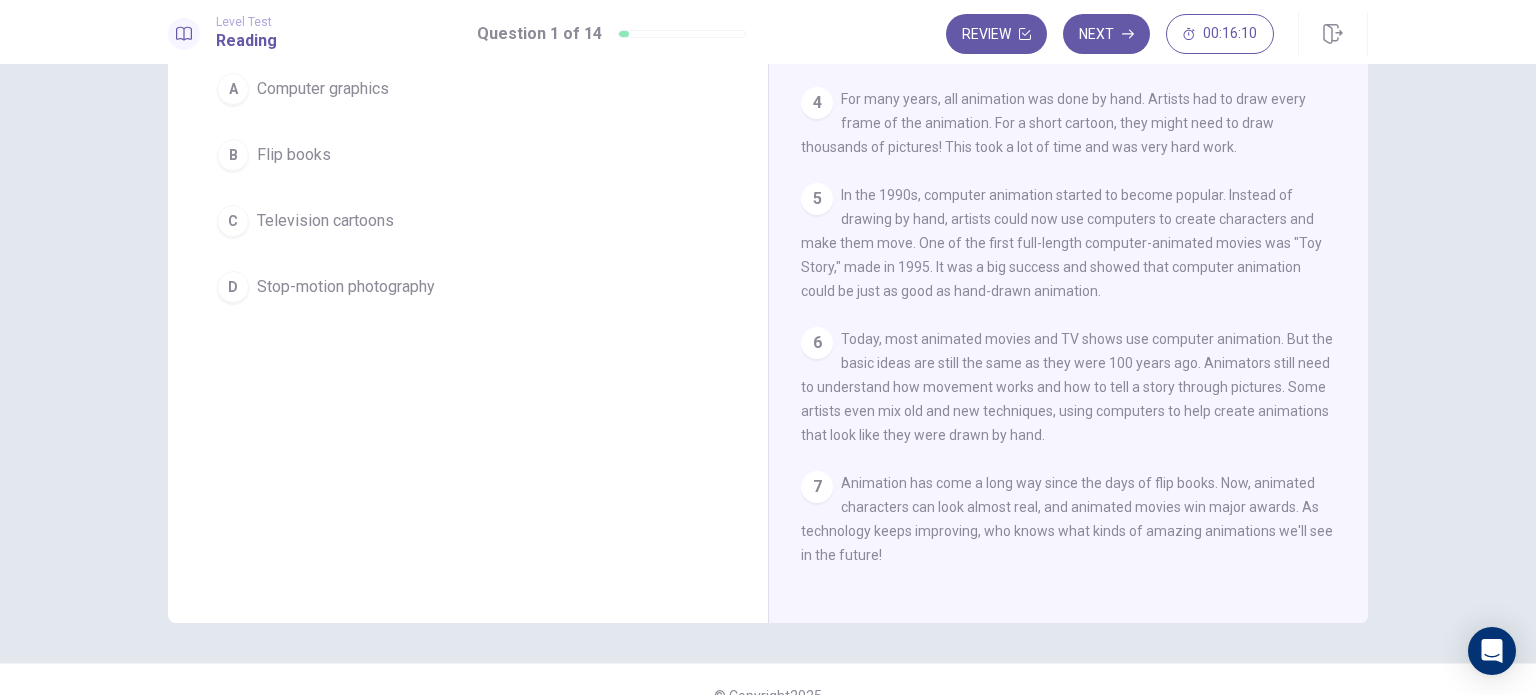 drag, startPoint x: 1359, startPoint y: 366, endPoint x: 1354, endPoint y: 346, distance: 20.615528 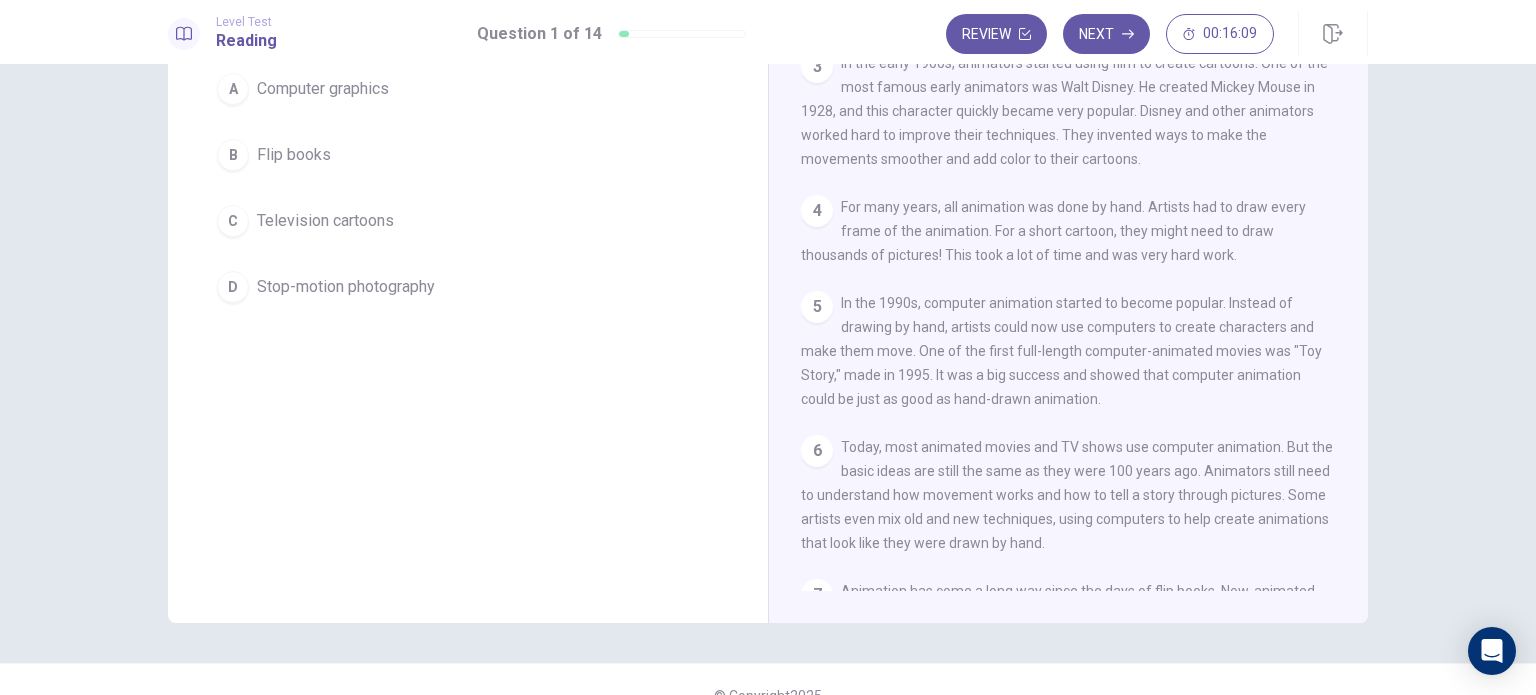 scroll, scrollTop: 155, scrollLeft: 0, axis: vertical 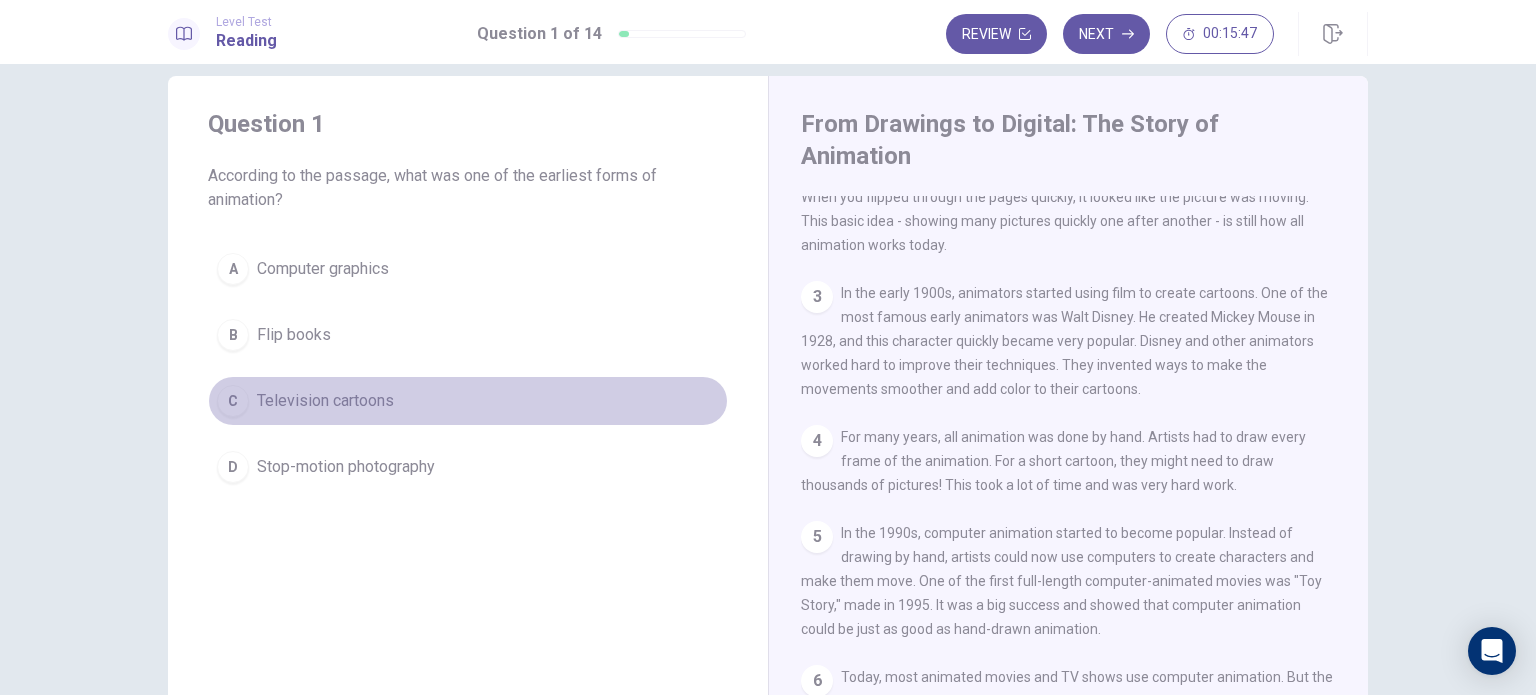 click on "C" at bounding box center [233, 401] 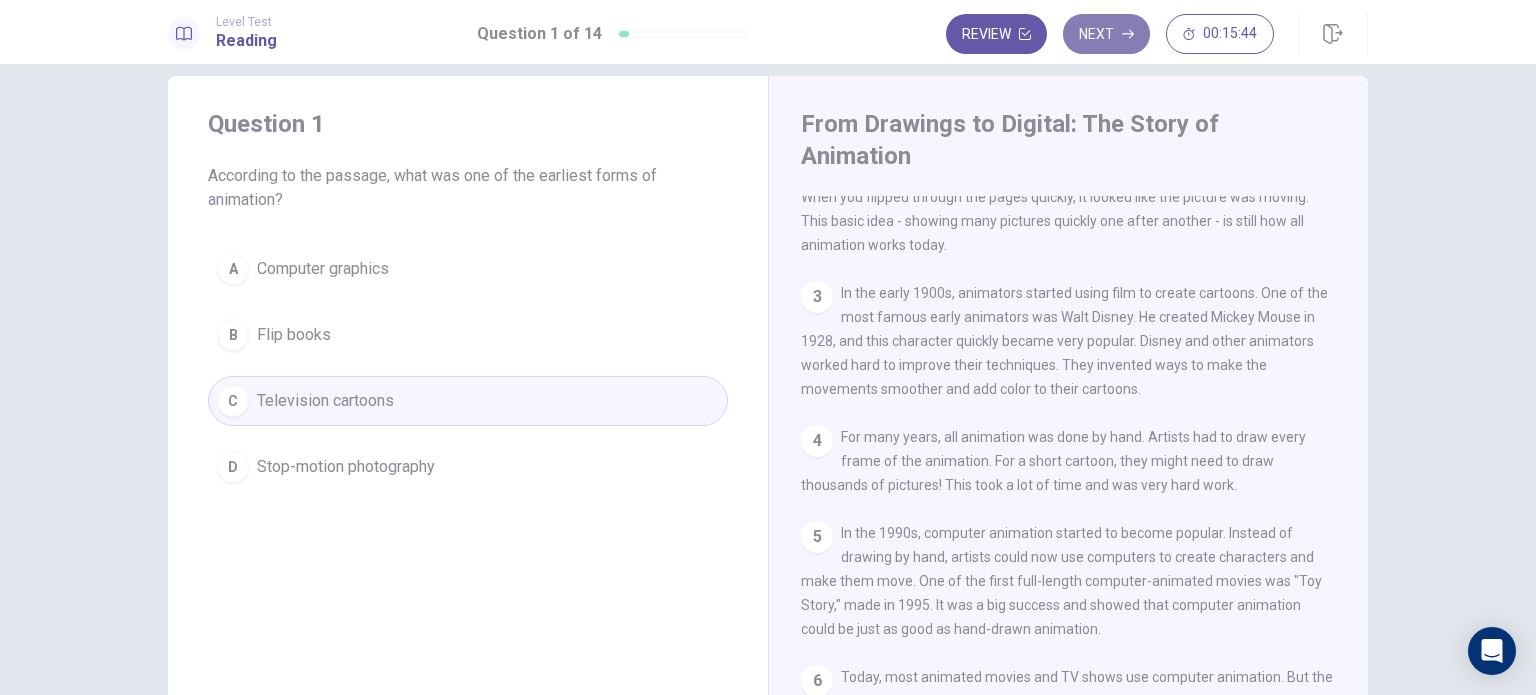 click on "Next" at bounding box center [1106, 34] 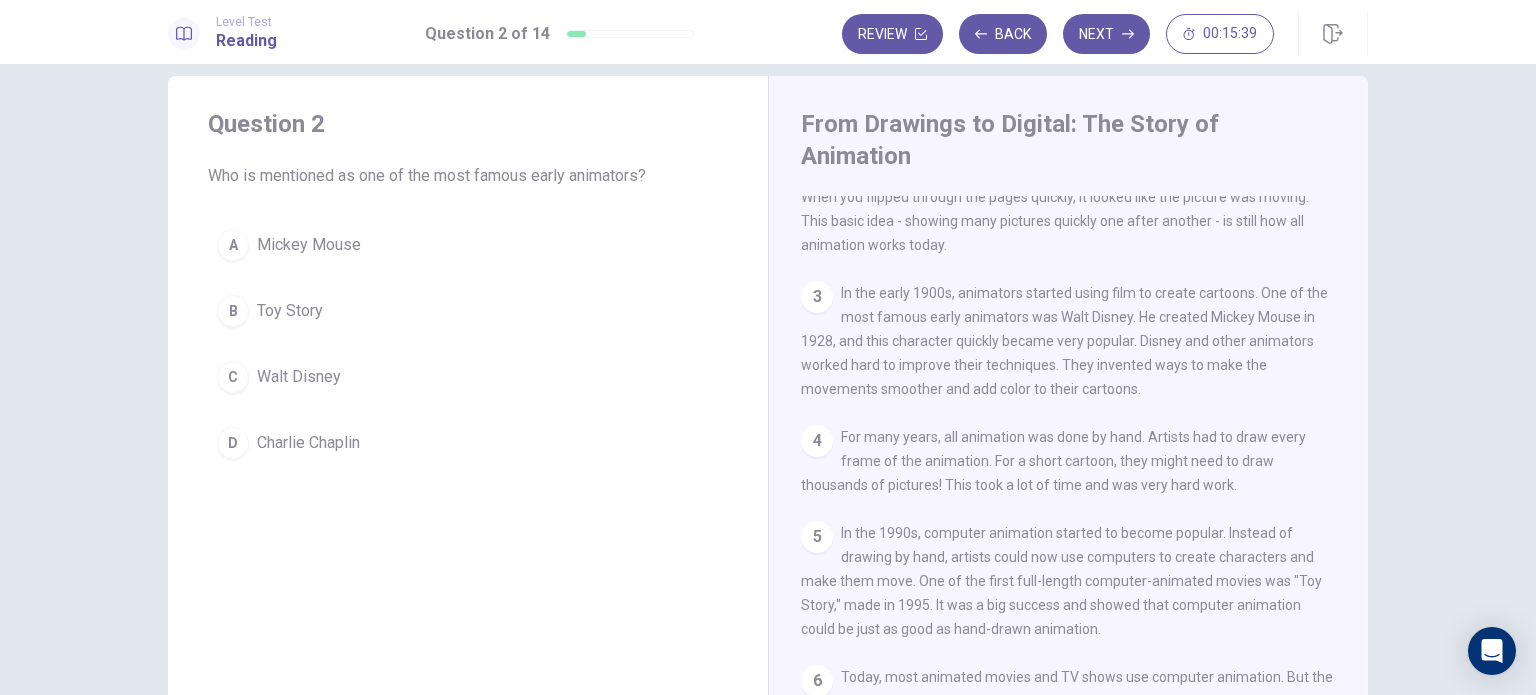 click on "A" at bounding box center [233, 245] 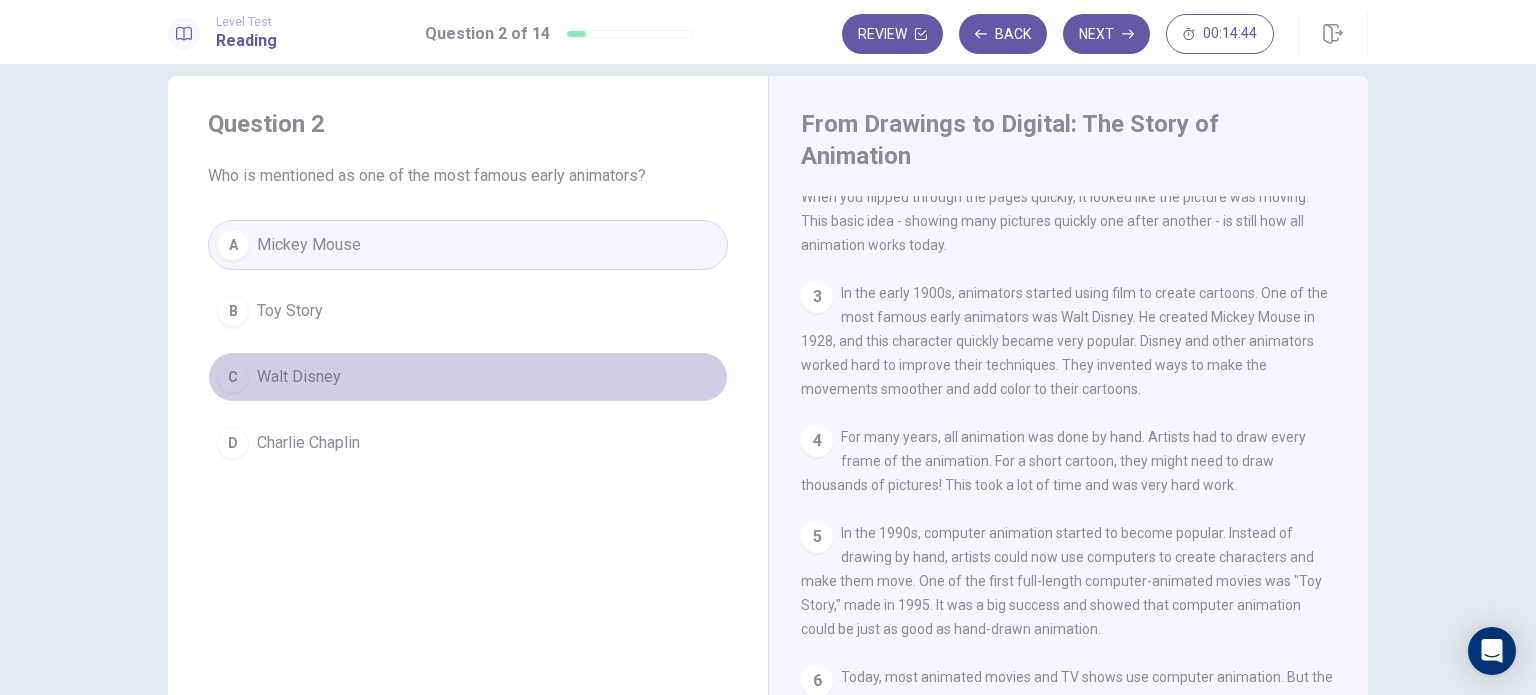click on "C Walt Disney" at bounding box center (468, 377) 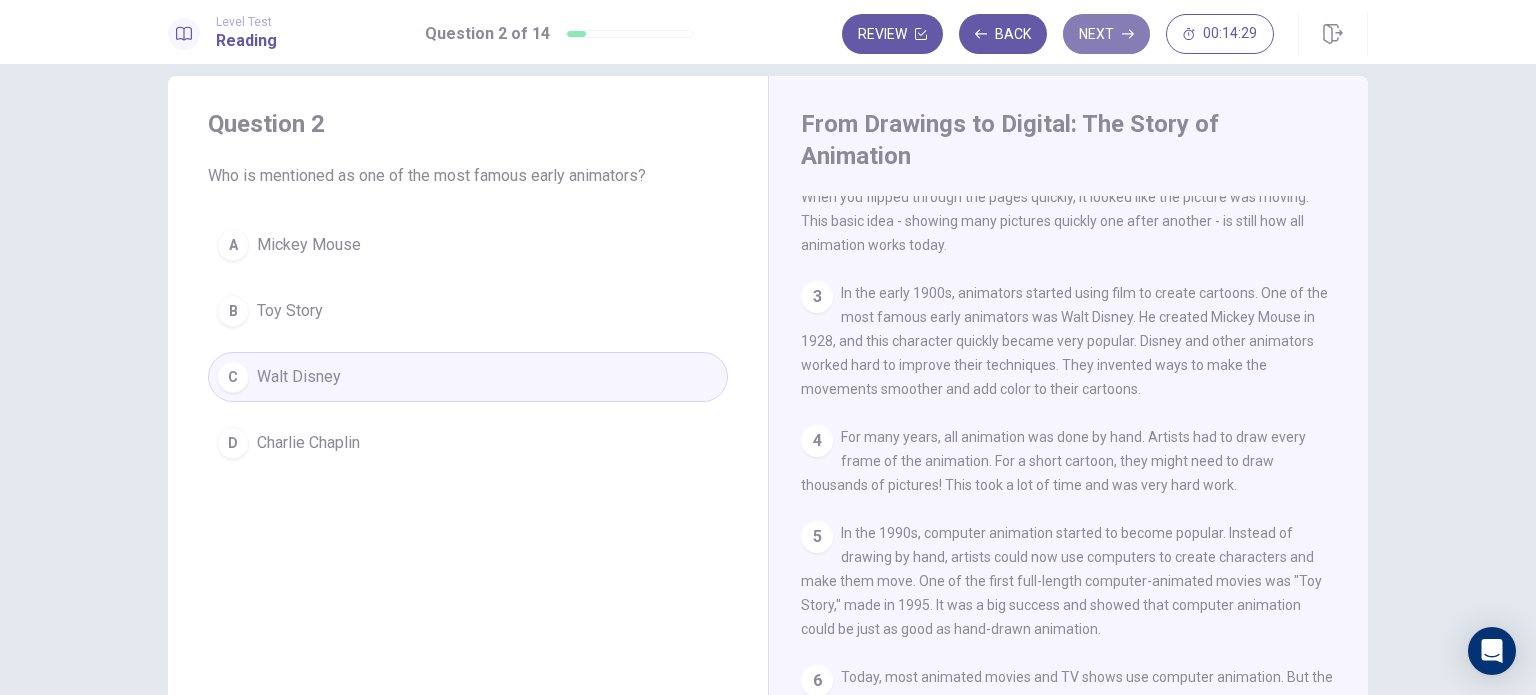 click on "Next" at bounding box center (1106, 34) 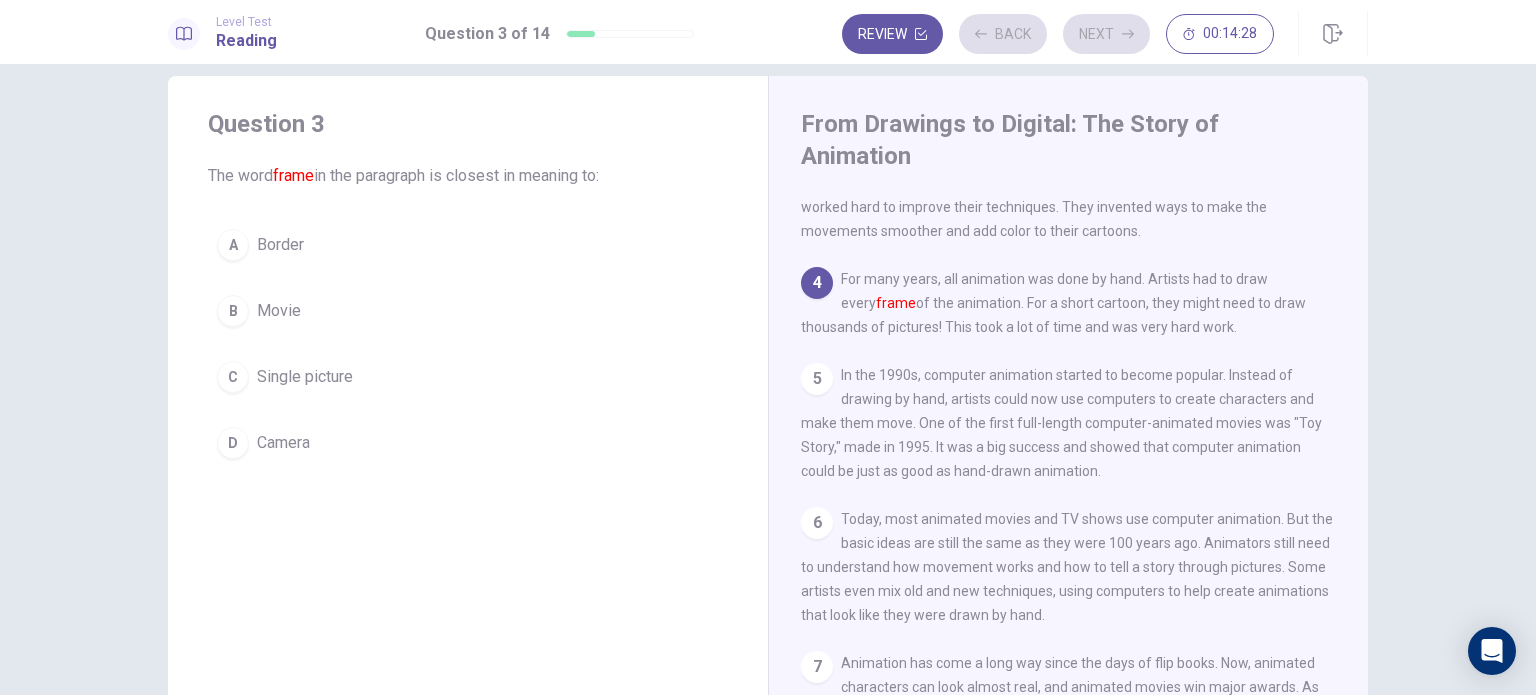 scroll, scrollTop: 336, scrollLeft: 0, axis: vertical 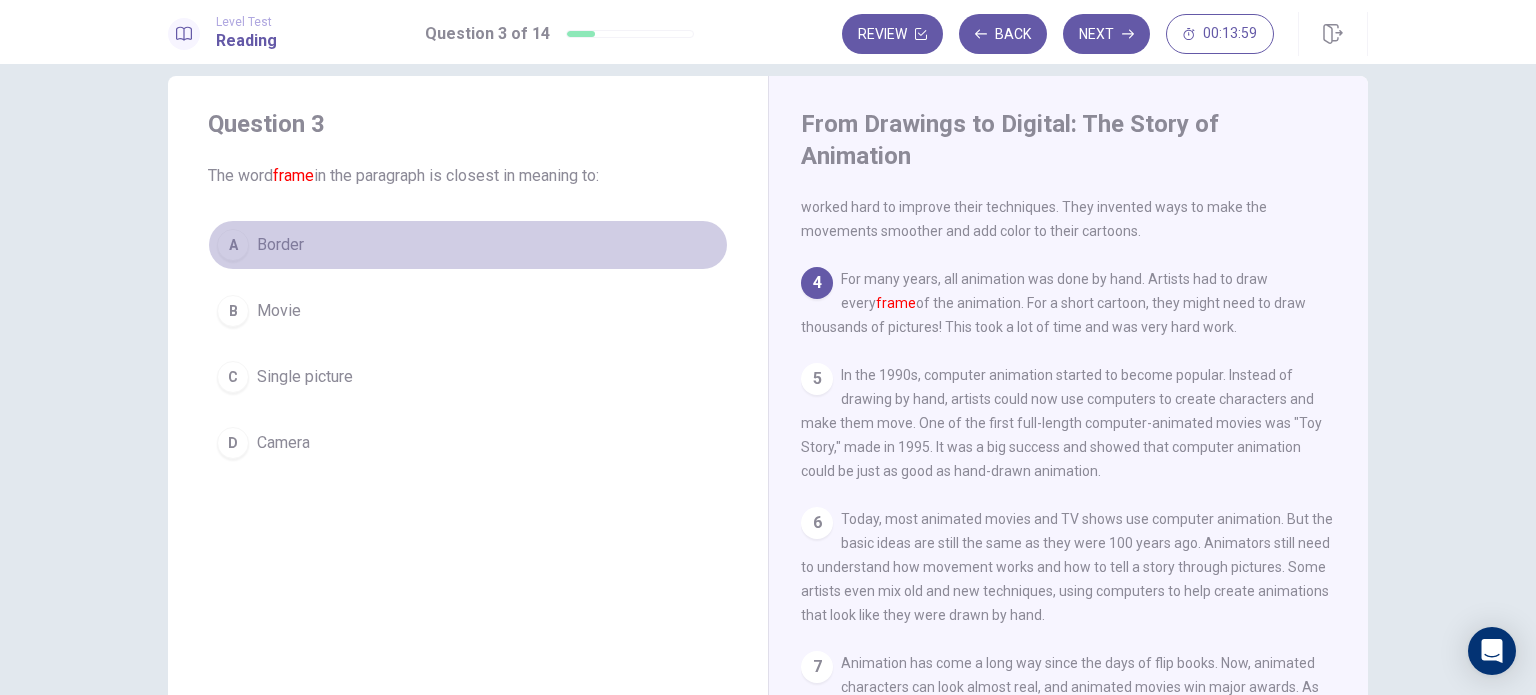 click on "A Border" at bounding box center [468, 245] 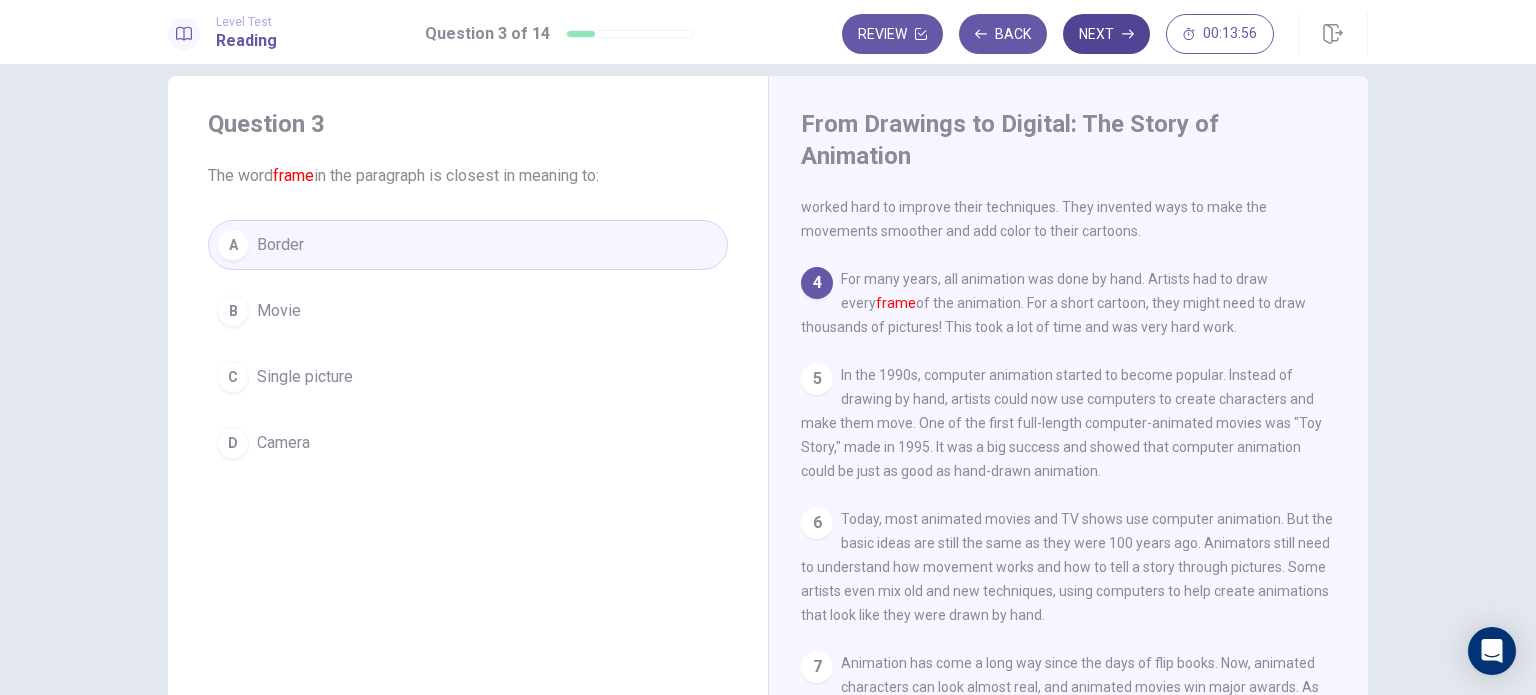 click on "Next" at bounding box center [1106, 34] 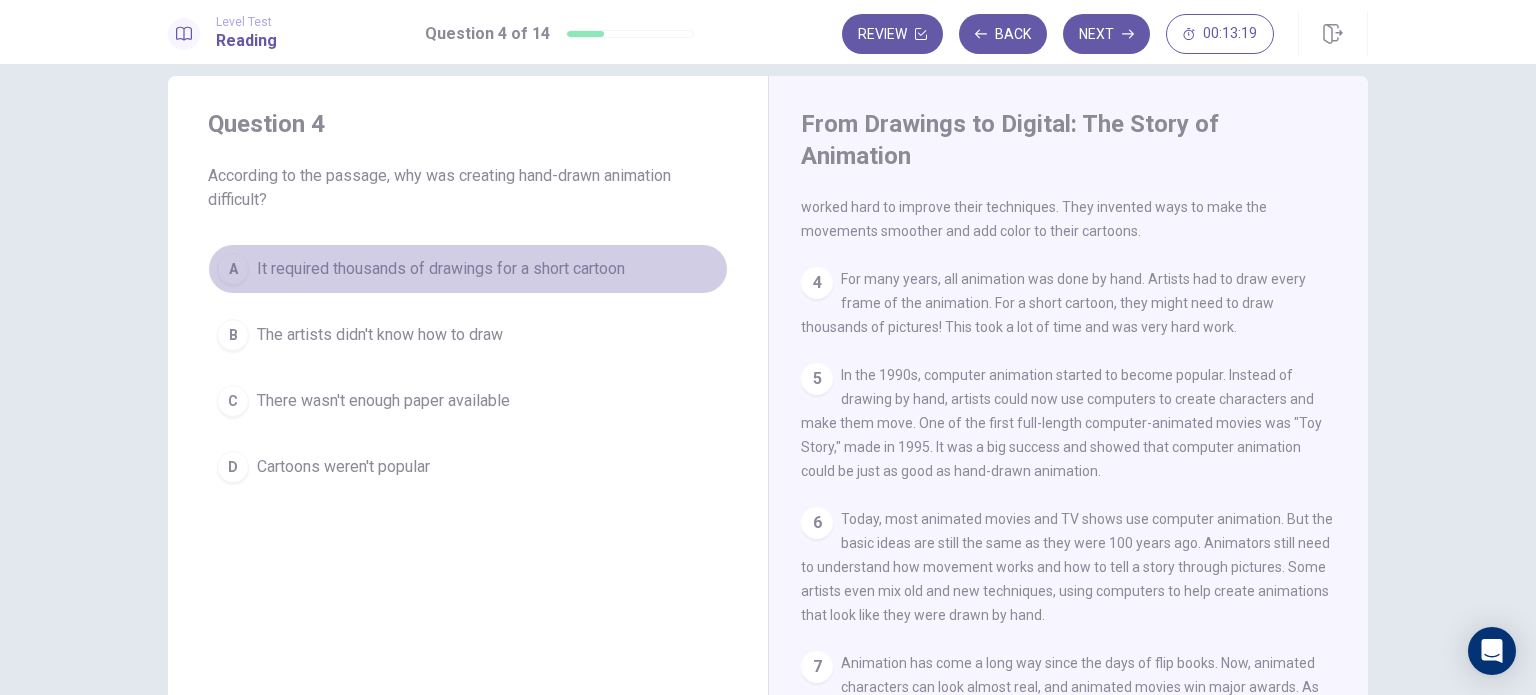 click on "It required thousands of drawings for a short cartoon" at bounding box center (441, 269) 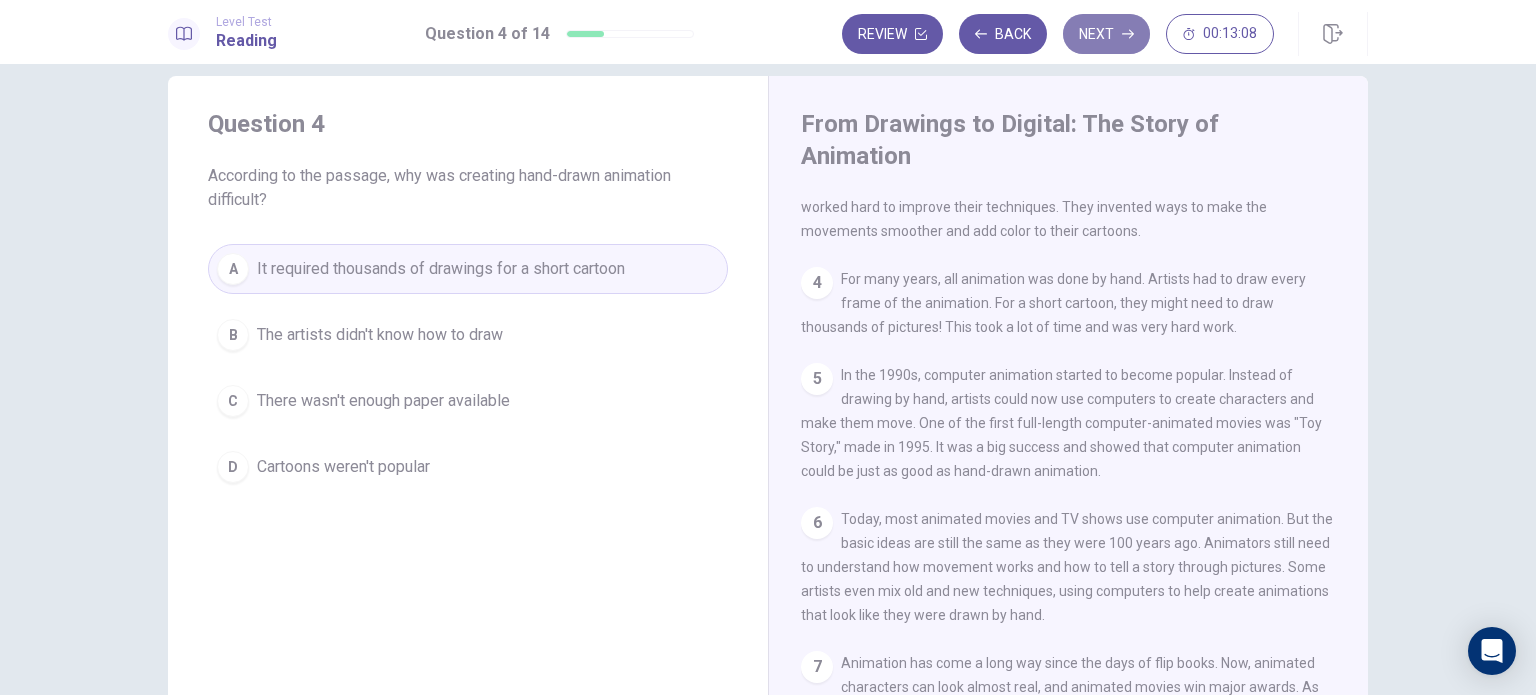 click on "Next" at bounding box center (1106, 34) 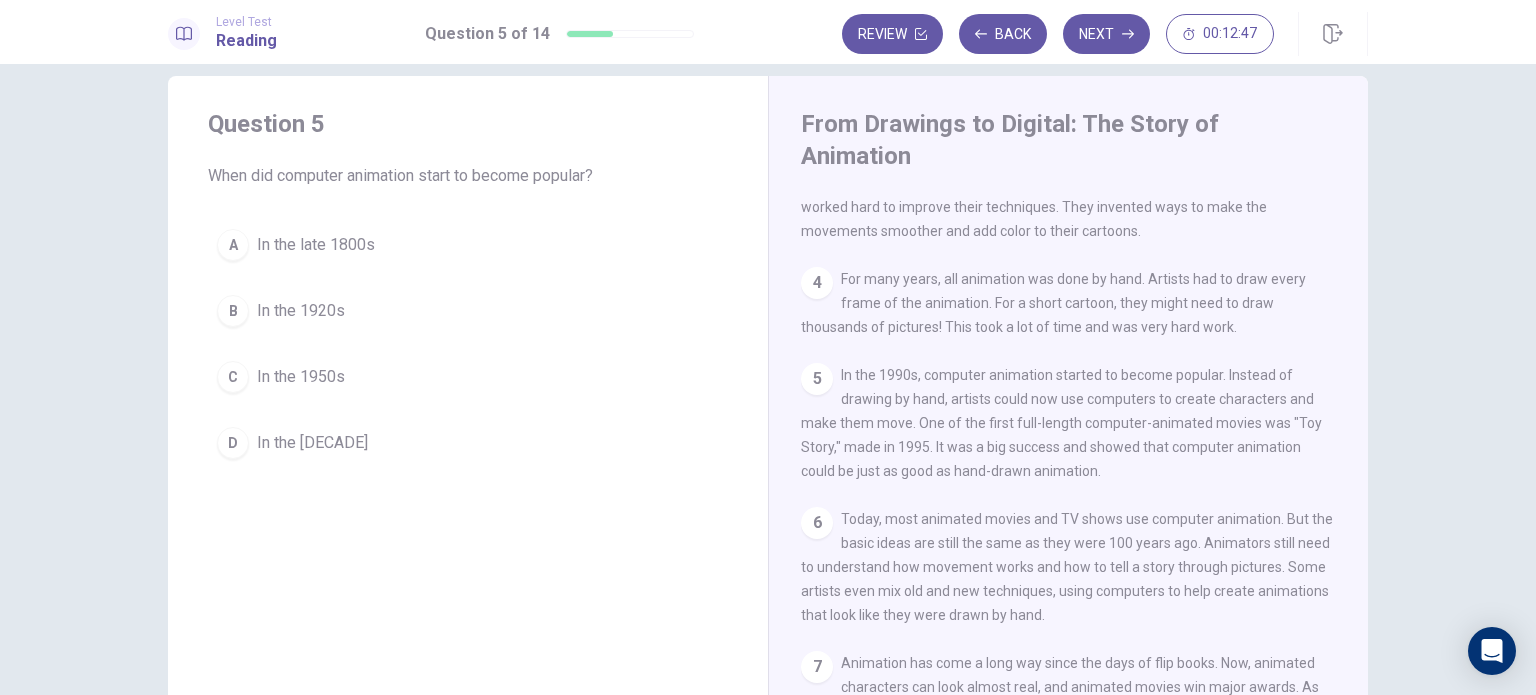 scroll, scrollTop: 336, scrollLeft: 0, axis: vertical 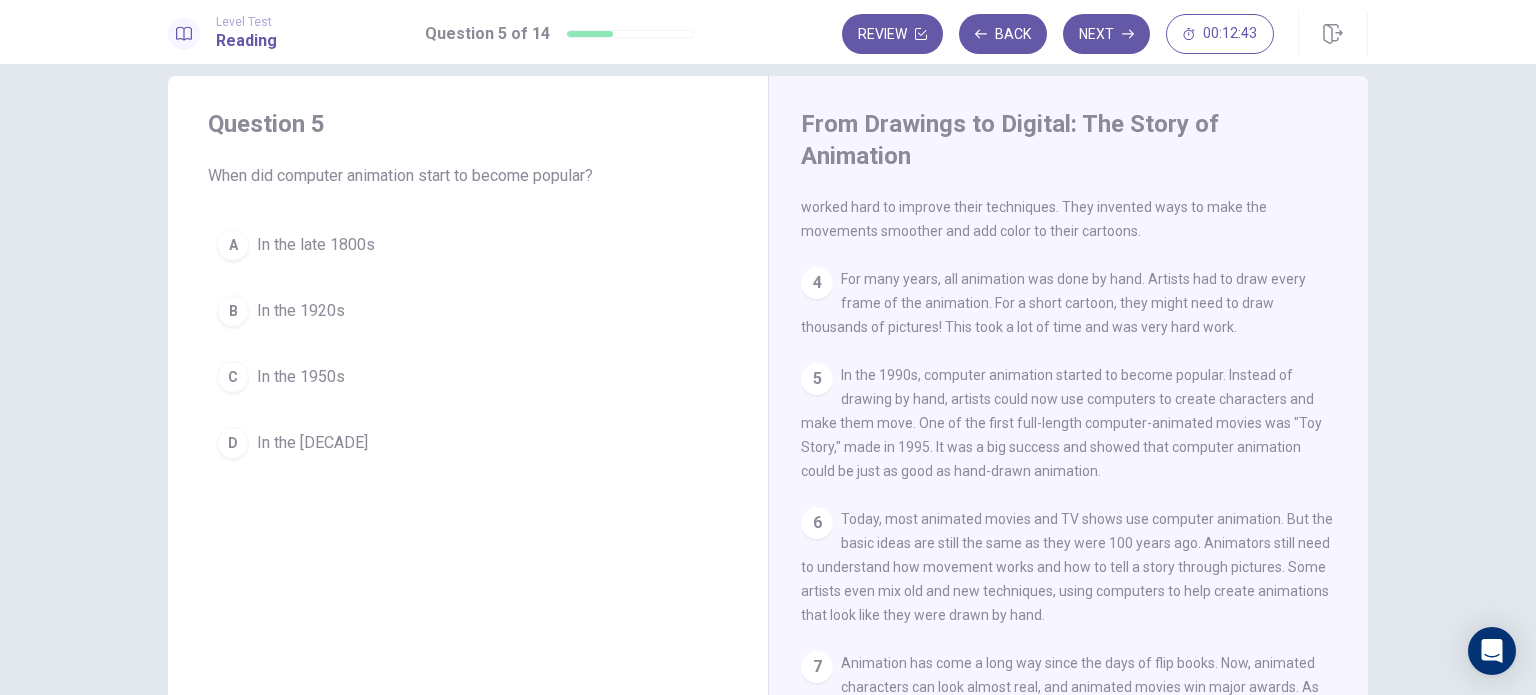 click on "In the [DECADE]" at bounding box center [312, 443] 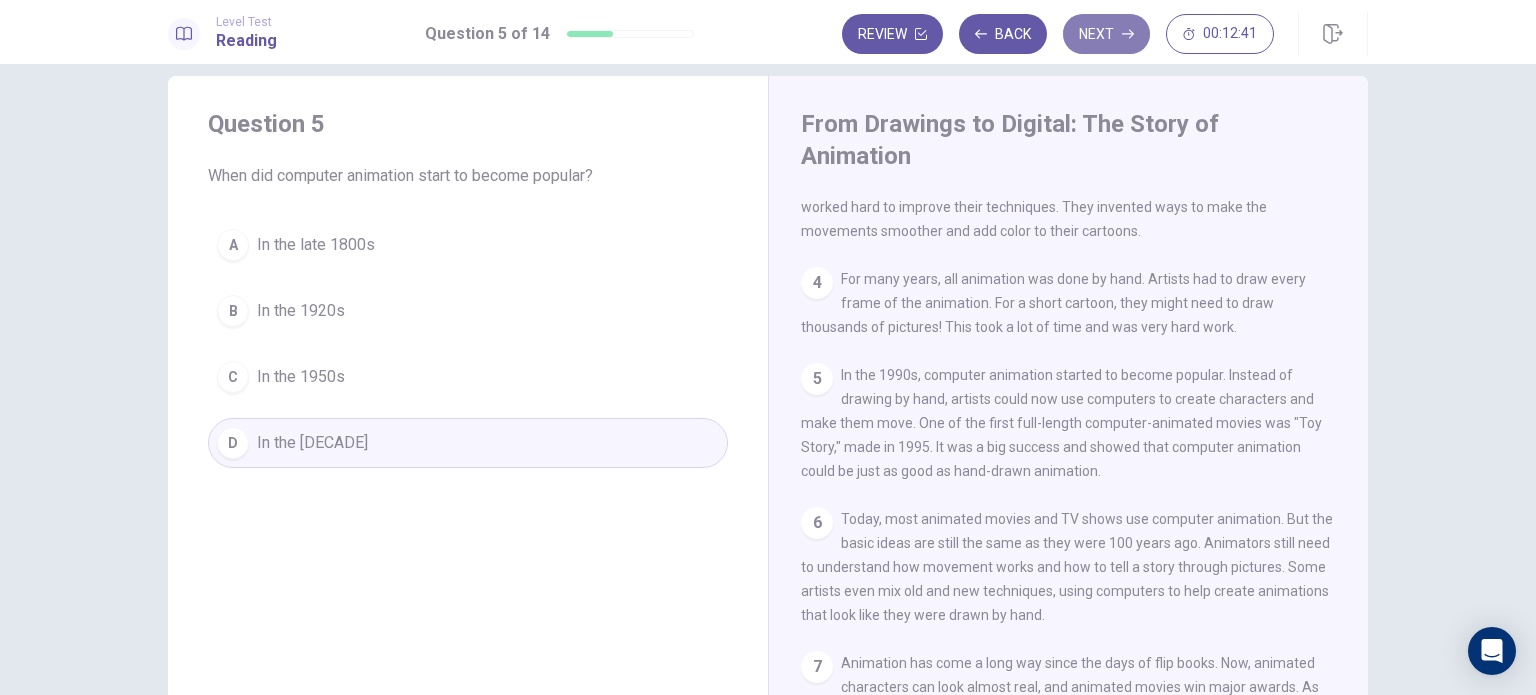 click on "Next" at bounding box center (1106, 34) 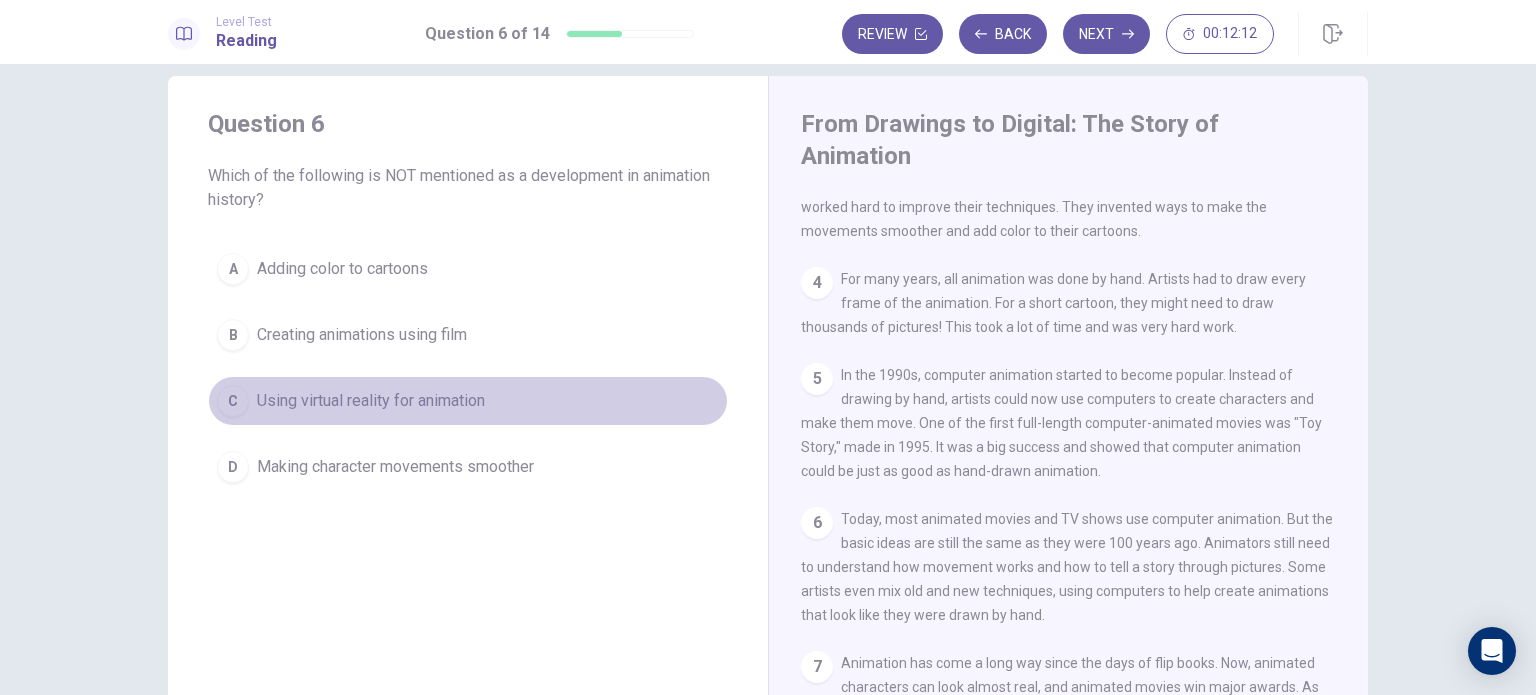 click on "Using virtual reality for animation" at bounding box center [371, 401] 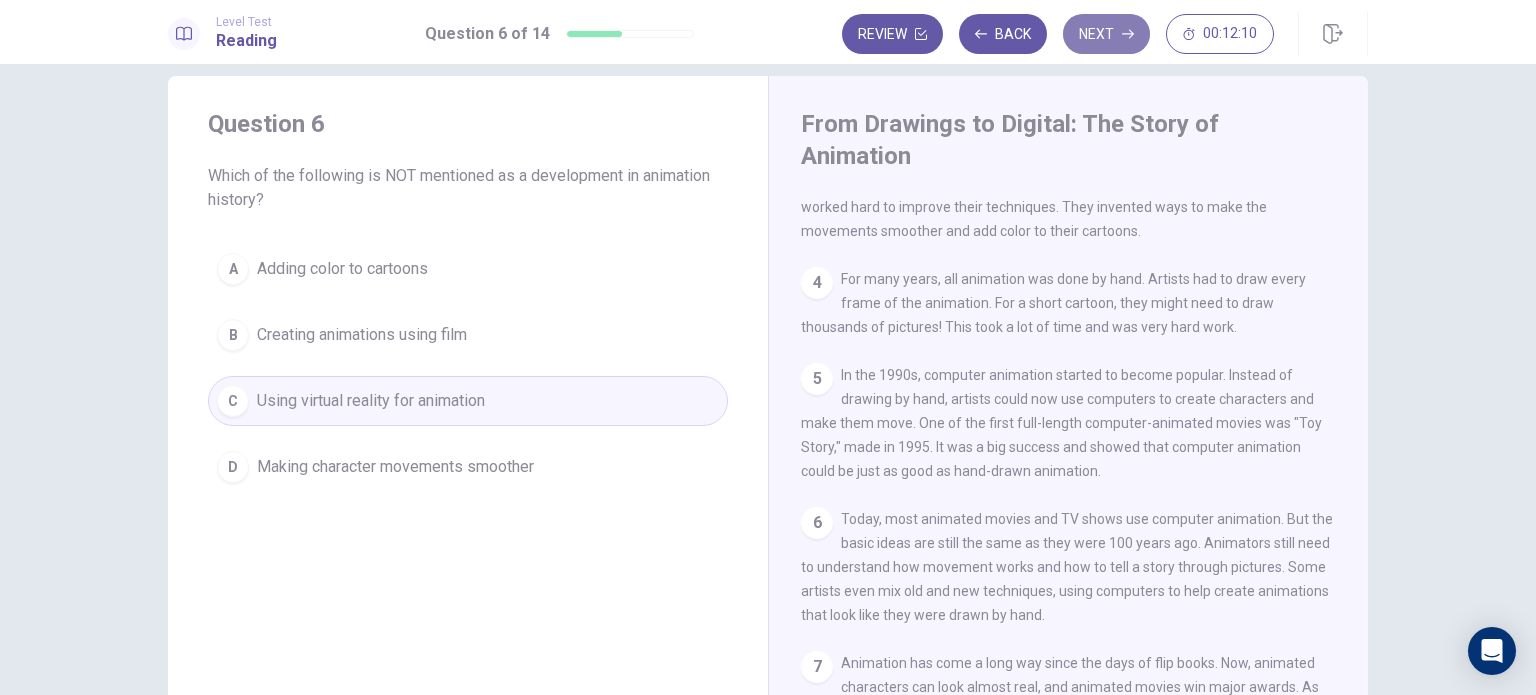 click on "Next" at bounding box center (1106, 34) 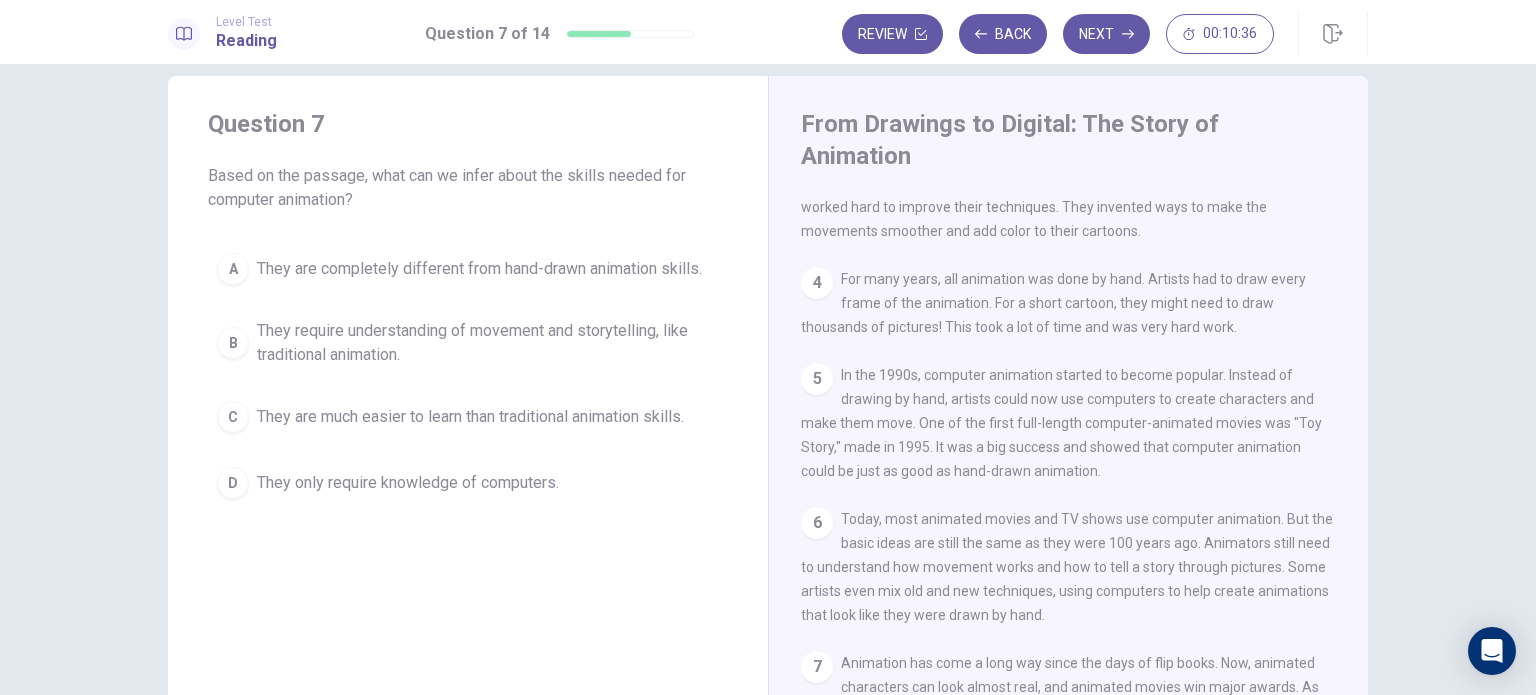 click on "They are much easier to learn than traditional animation skills." at bounding box center (470, 417) 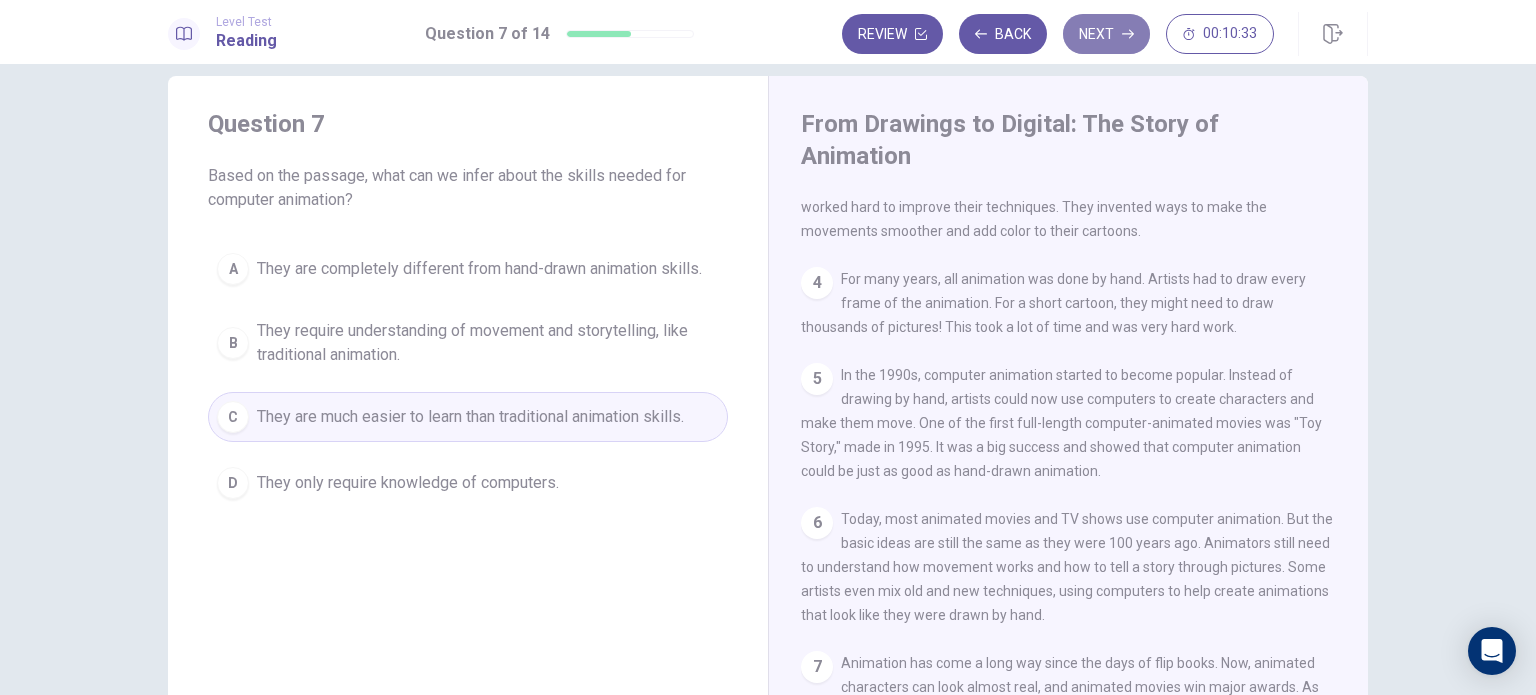 click on "Next" at bounding box center (1106, 34) 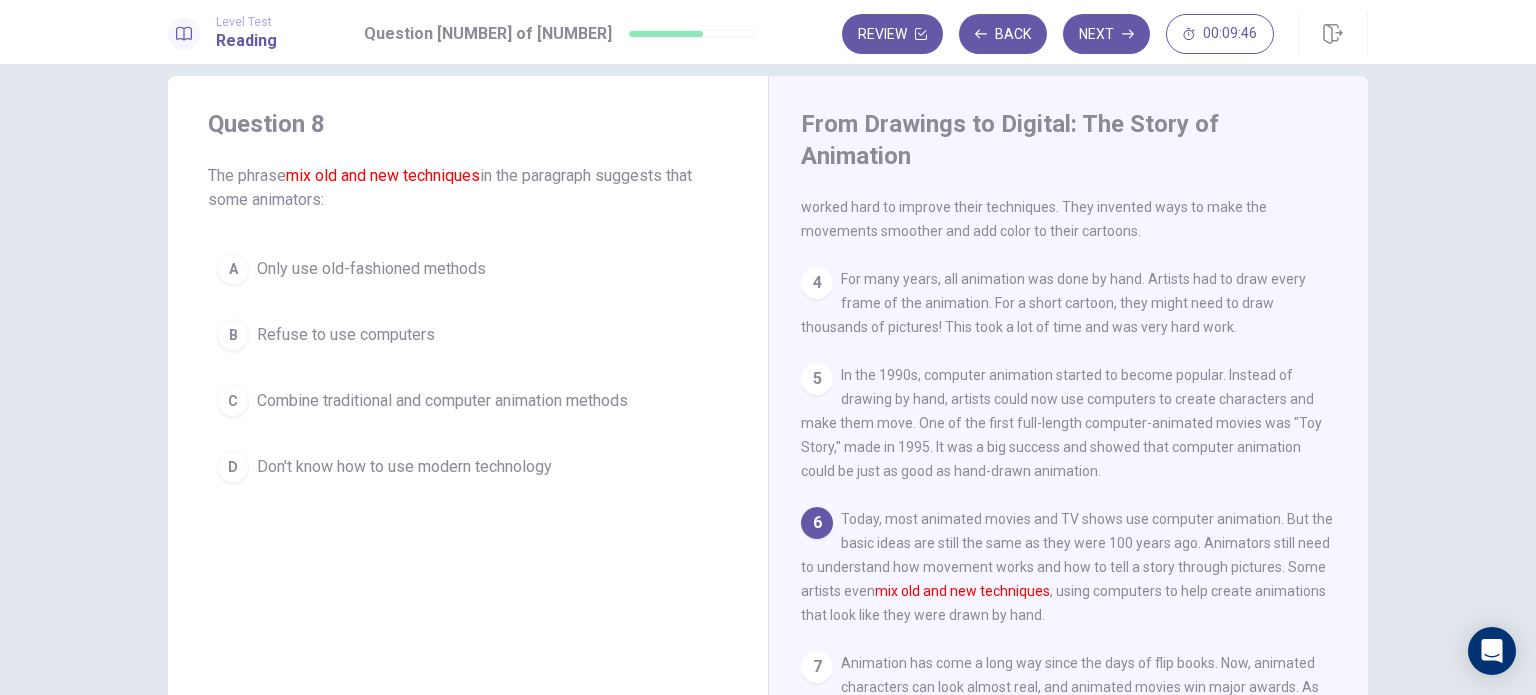 click on "C" at bounding box center [233, 401] 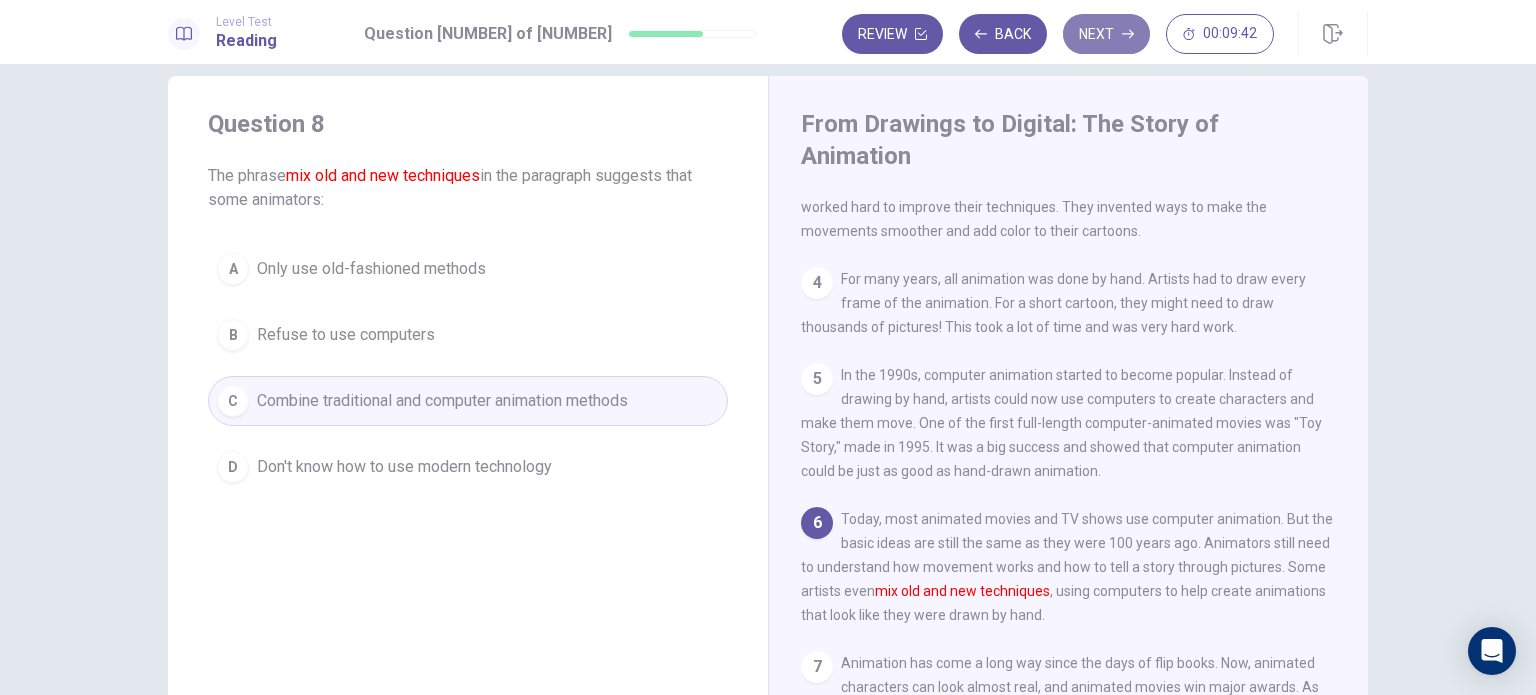 click on "Next" at bounding box center (1106, 34) 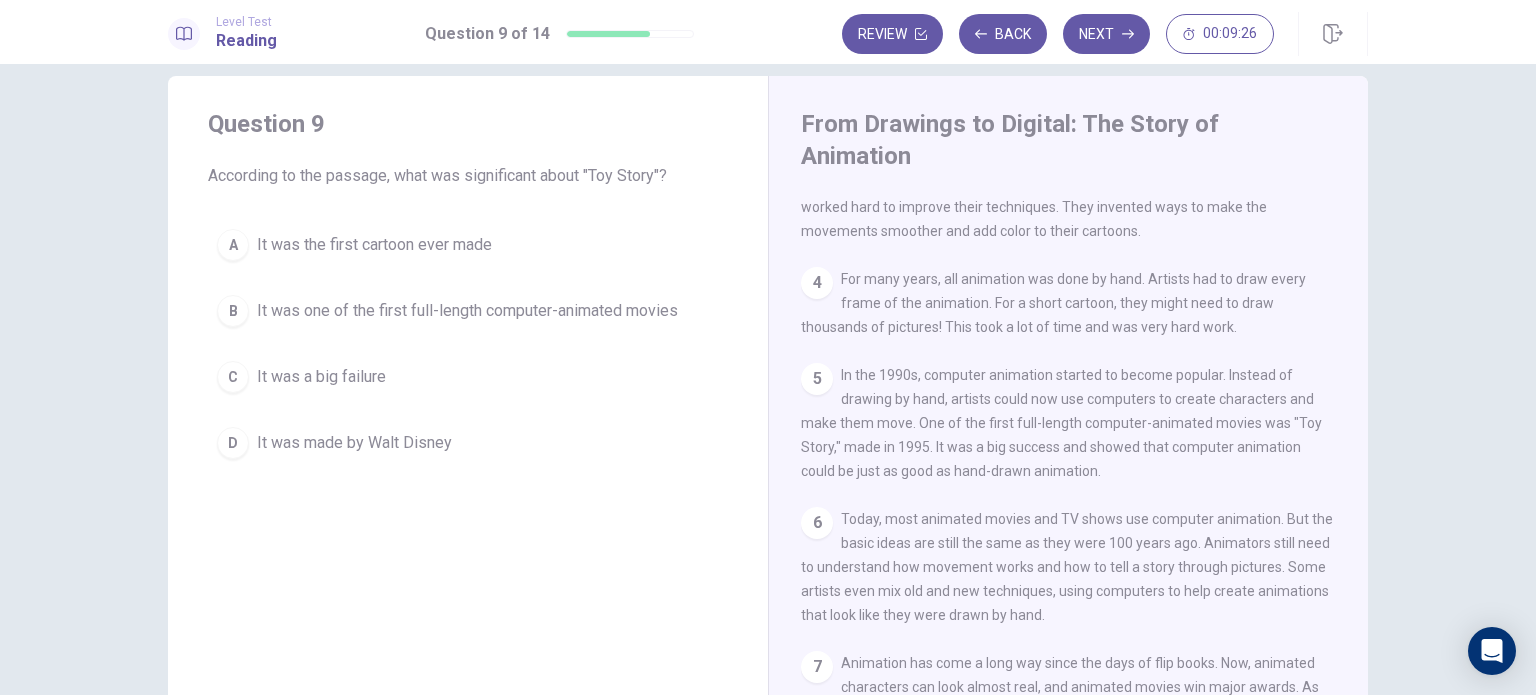 click on "It was one of the first full-length computer-animated movies" at bounding box center [467, 311] 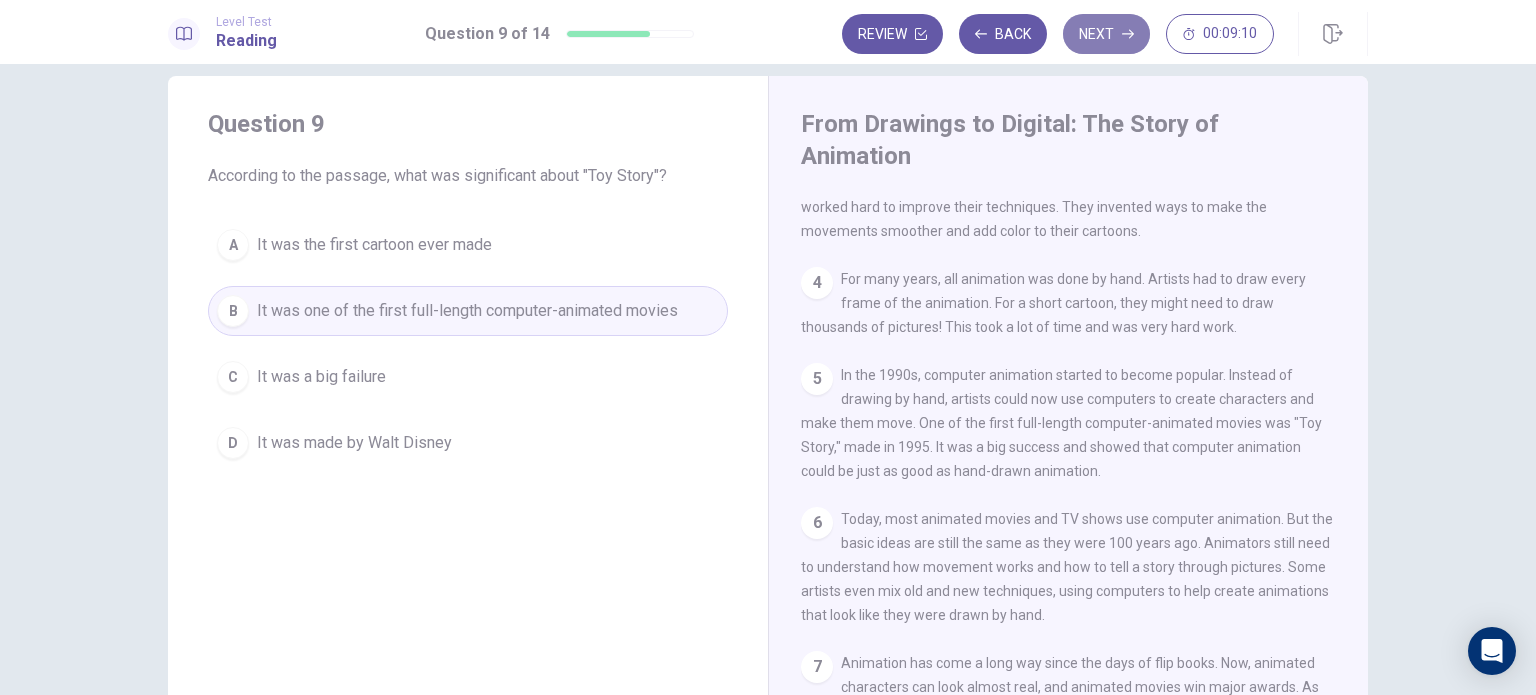 click on "Next" at bounding box center (1106, 34) 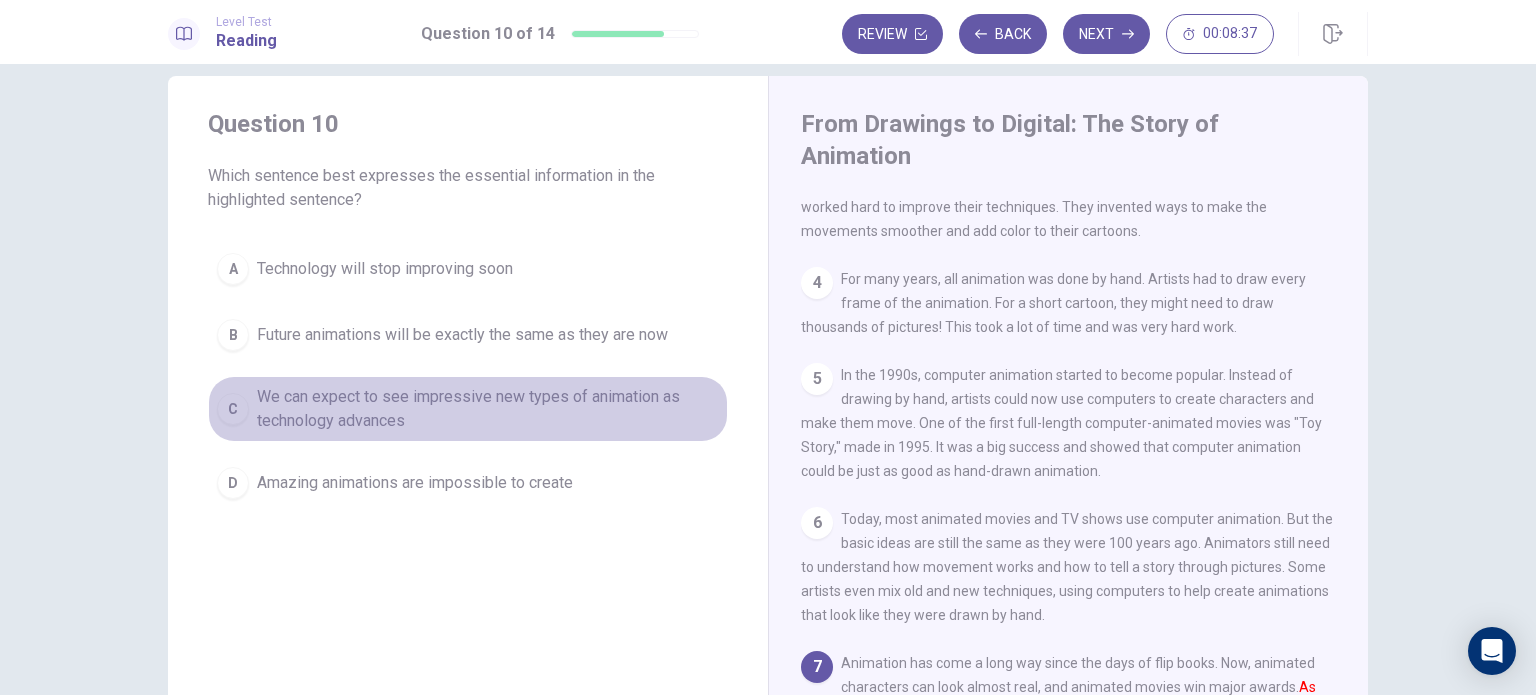 click on "We can expect to see impressive new types of animation as technology advances" at bounding box center [488, 409] 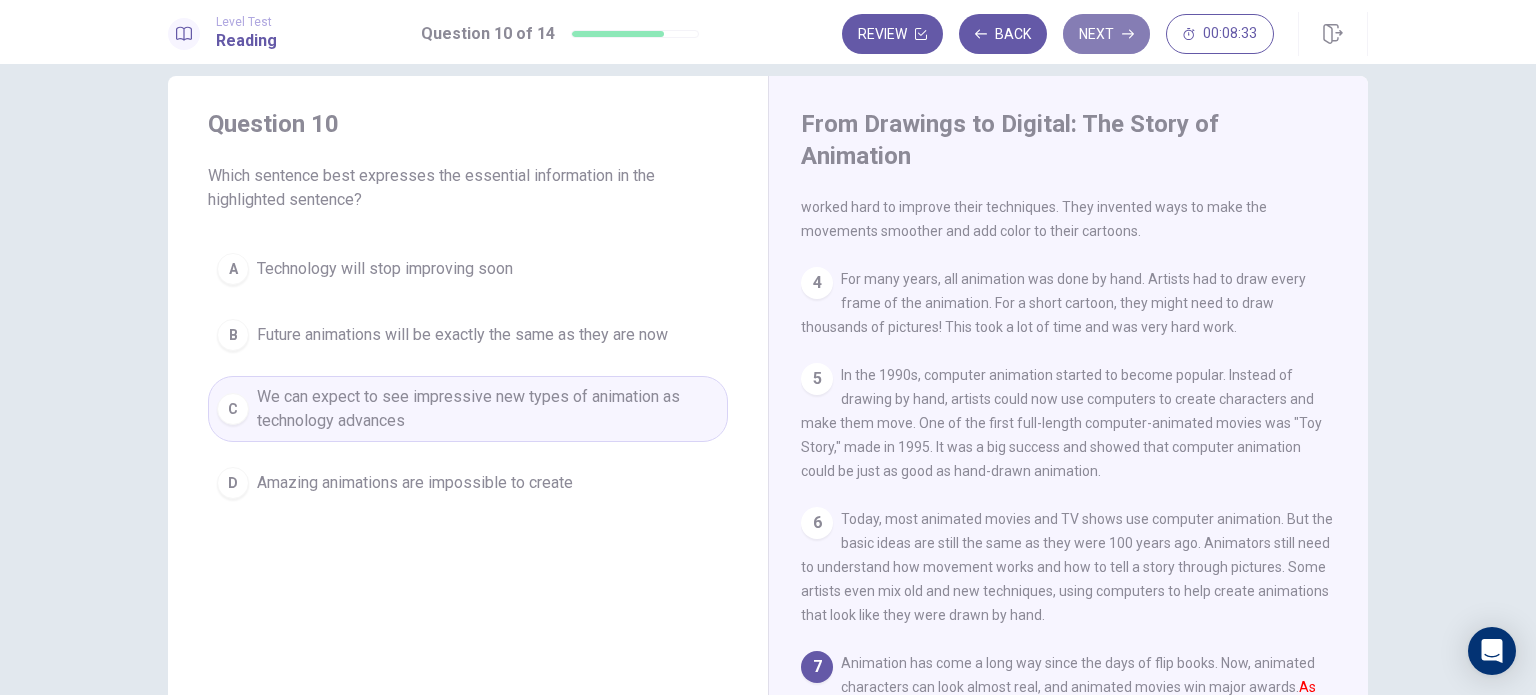 click on "Next" at bounding box center [1106, 34] 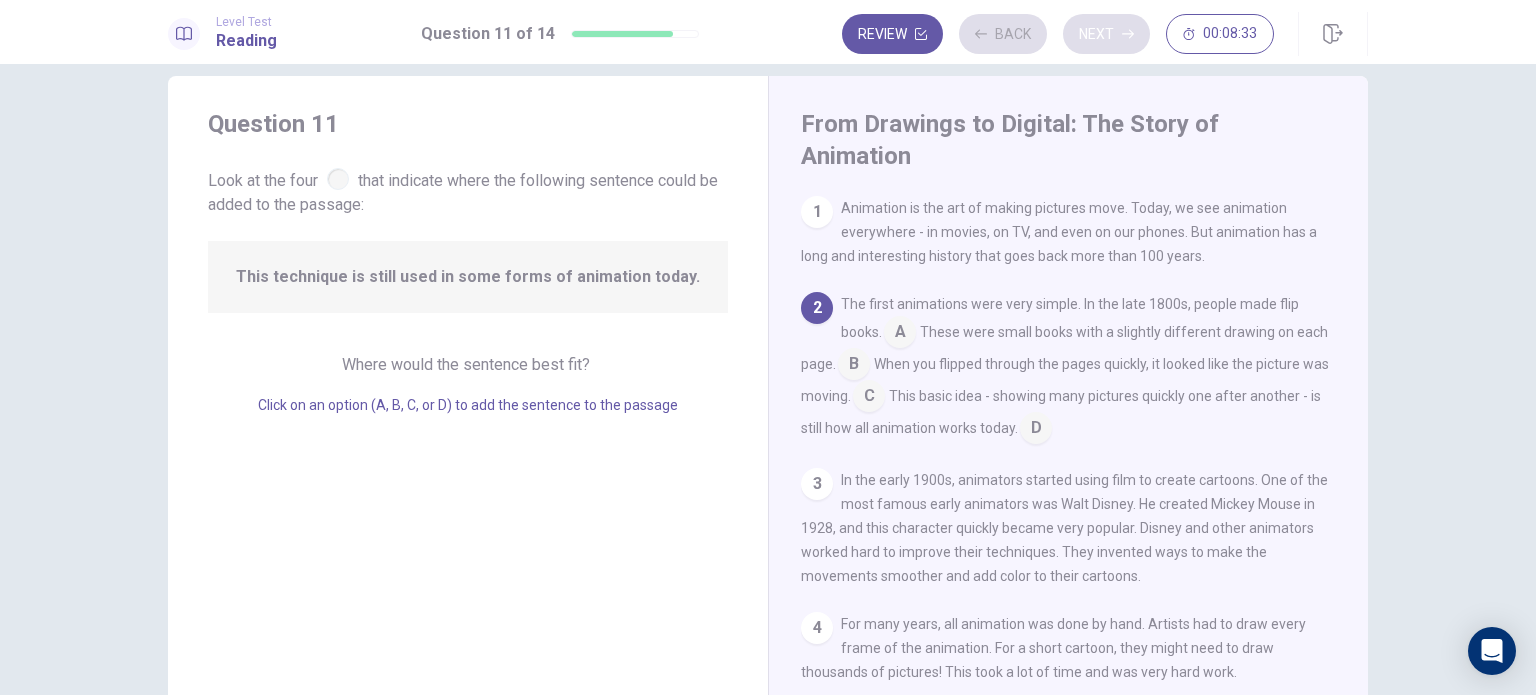 scroll, scrollTop: 98, scrollLeft: 0, axis: vertical 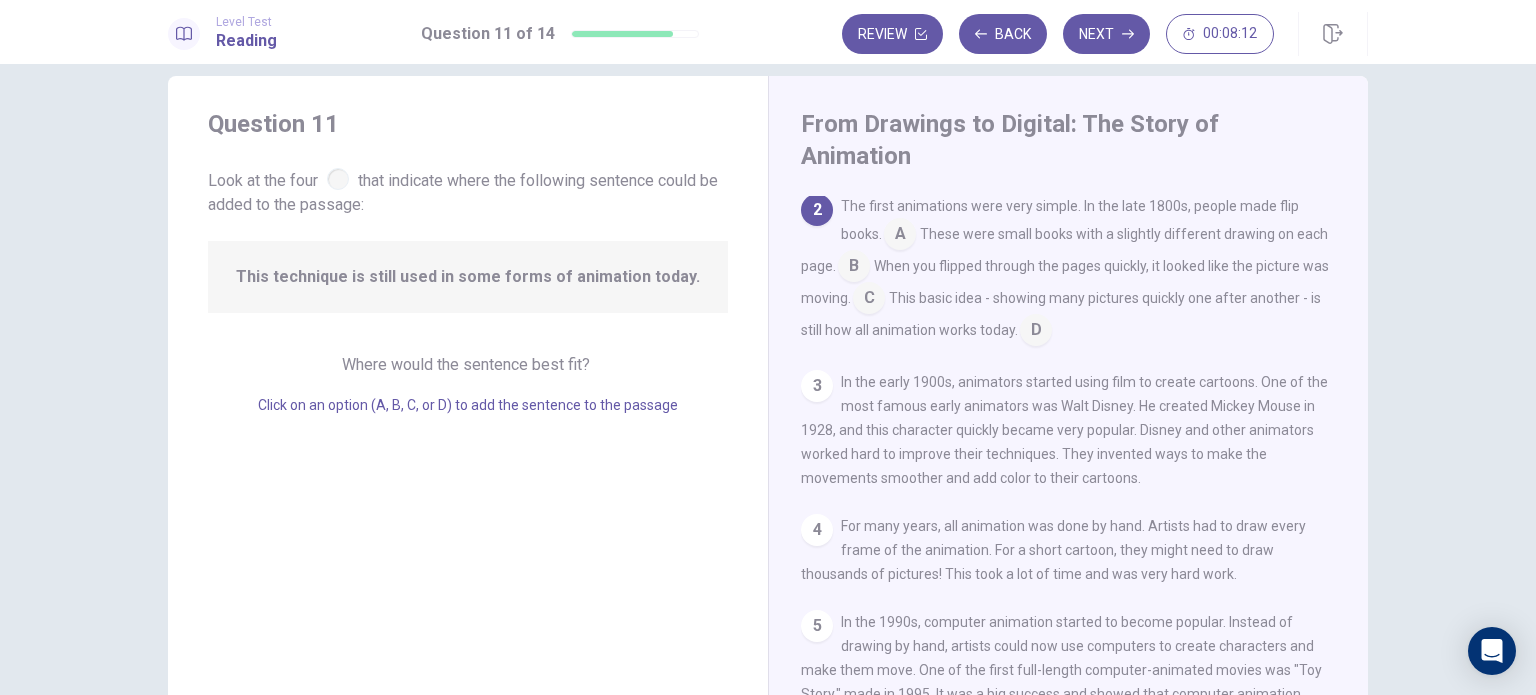 click at bounding box center [900, 236] 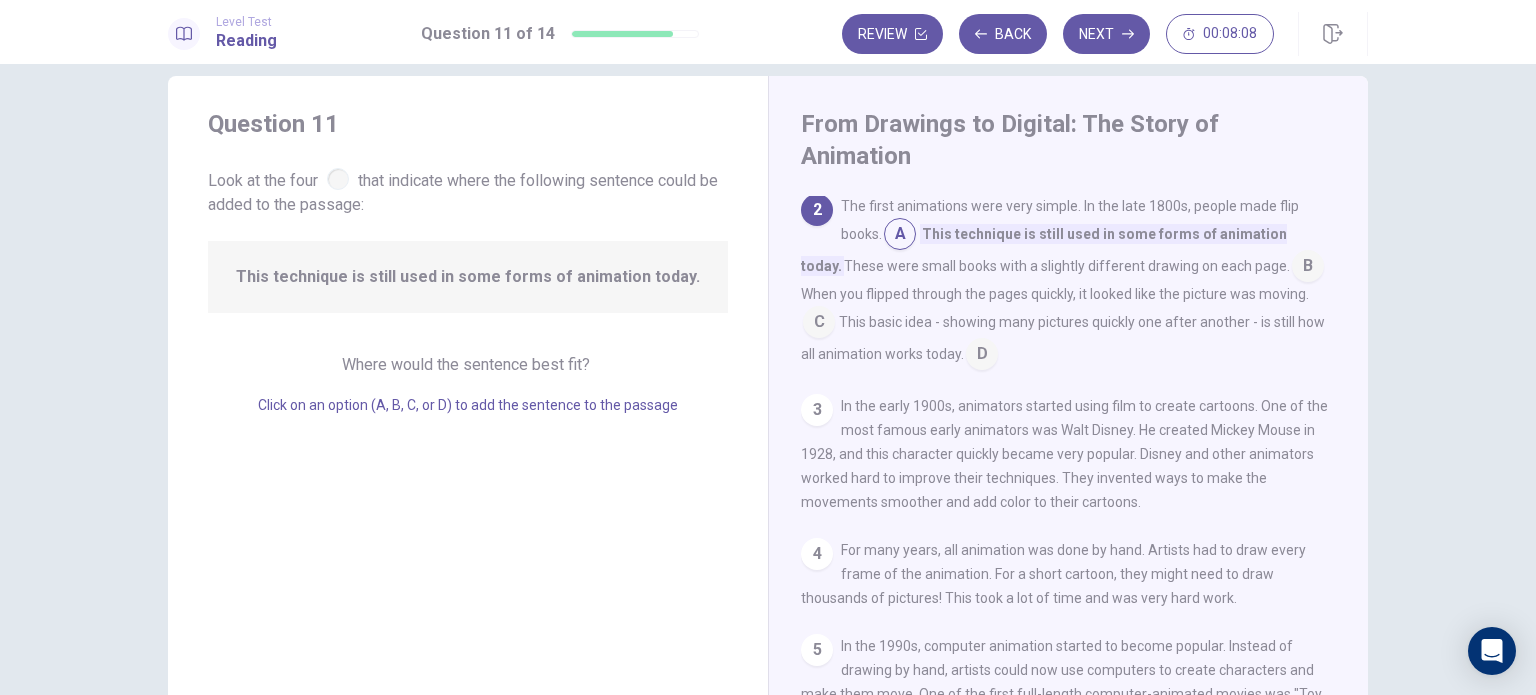 click at bounding box center [982, 356] 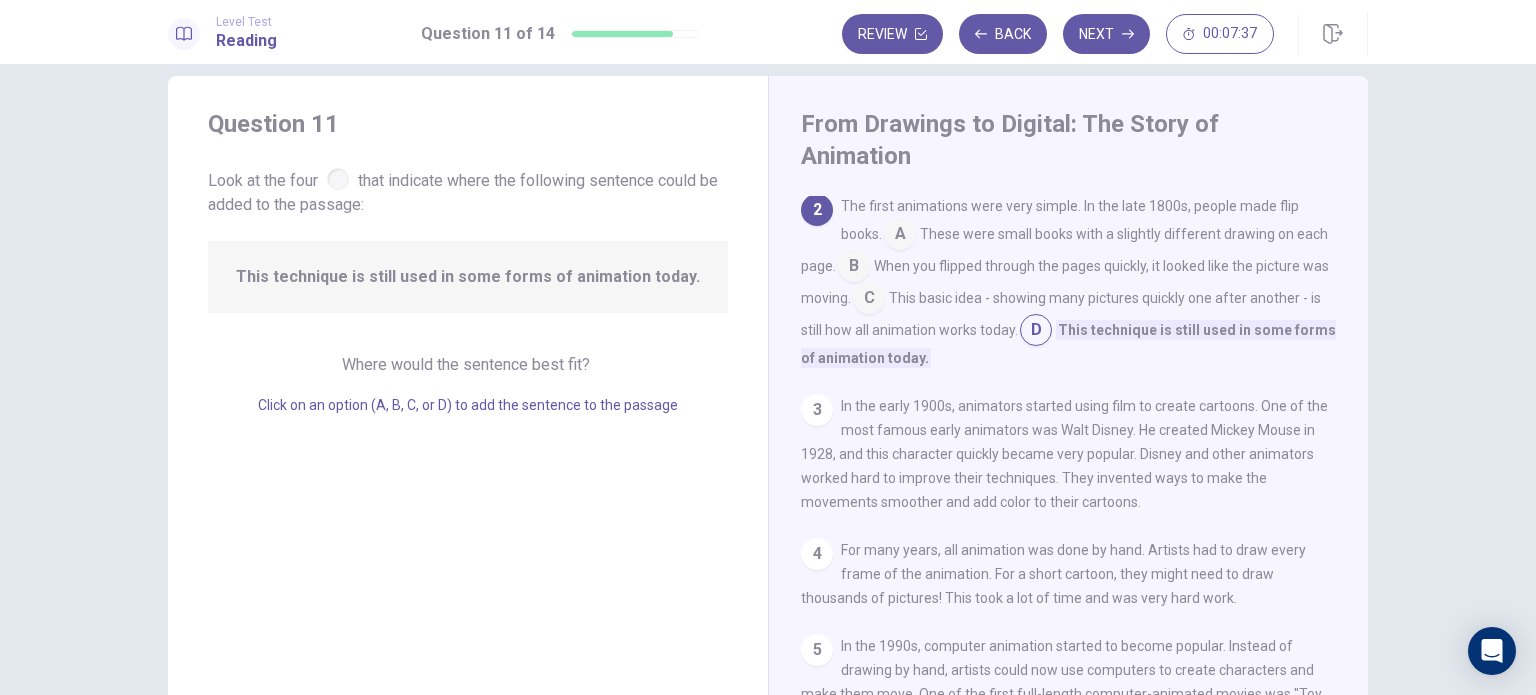 click at bounding box center (869, 300) 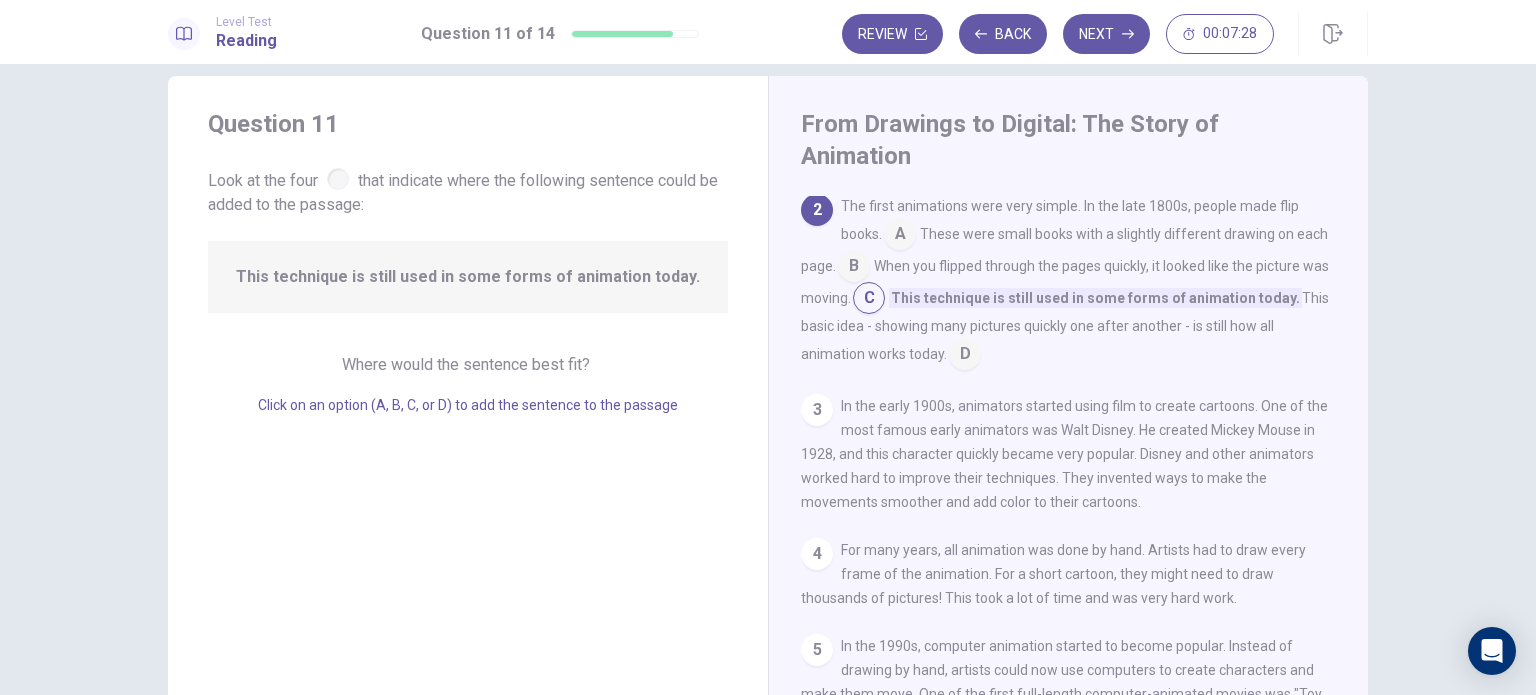 click at bounding box center [965, 356] 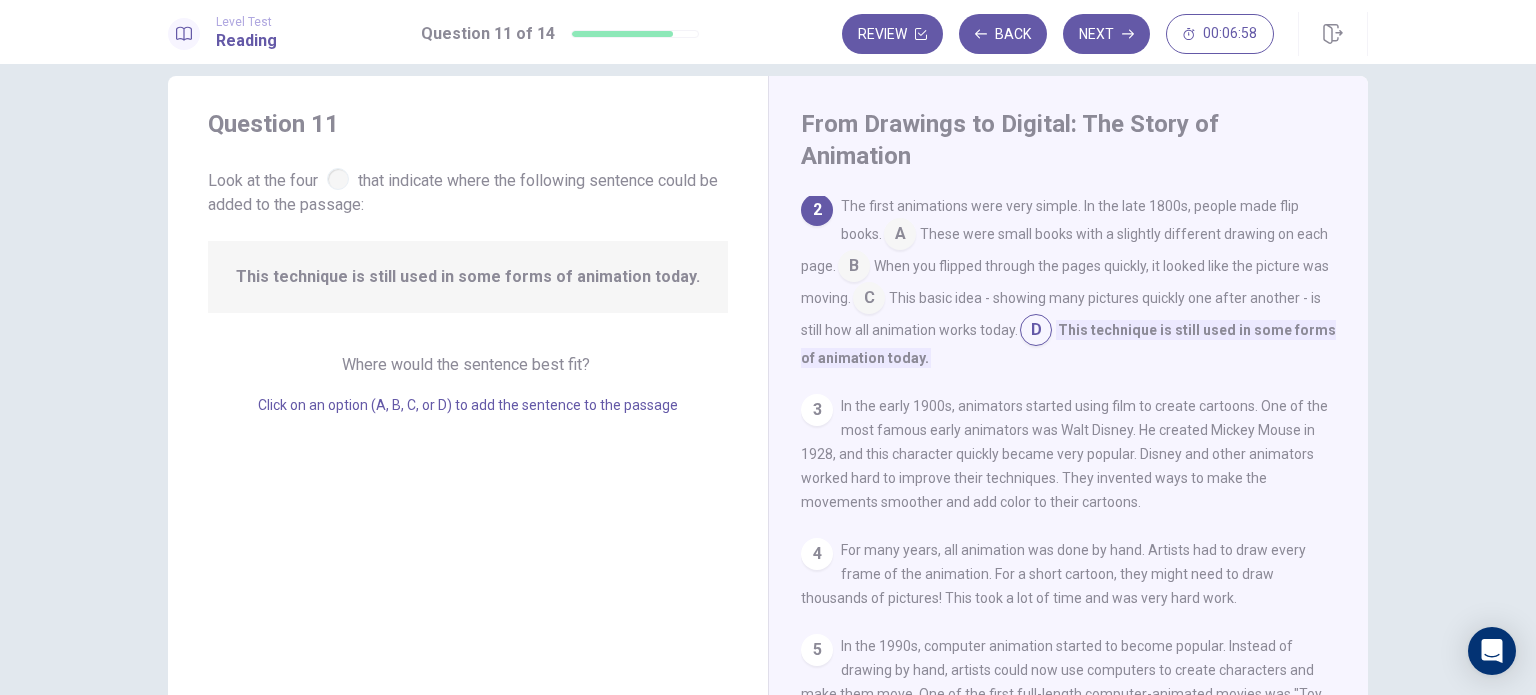 click at bounding box center [854, 268] 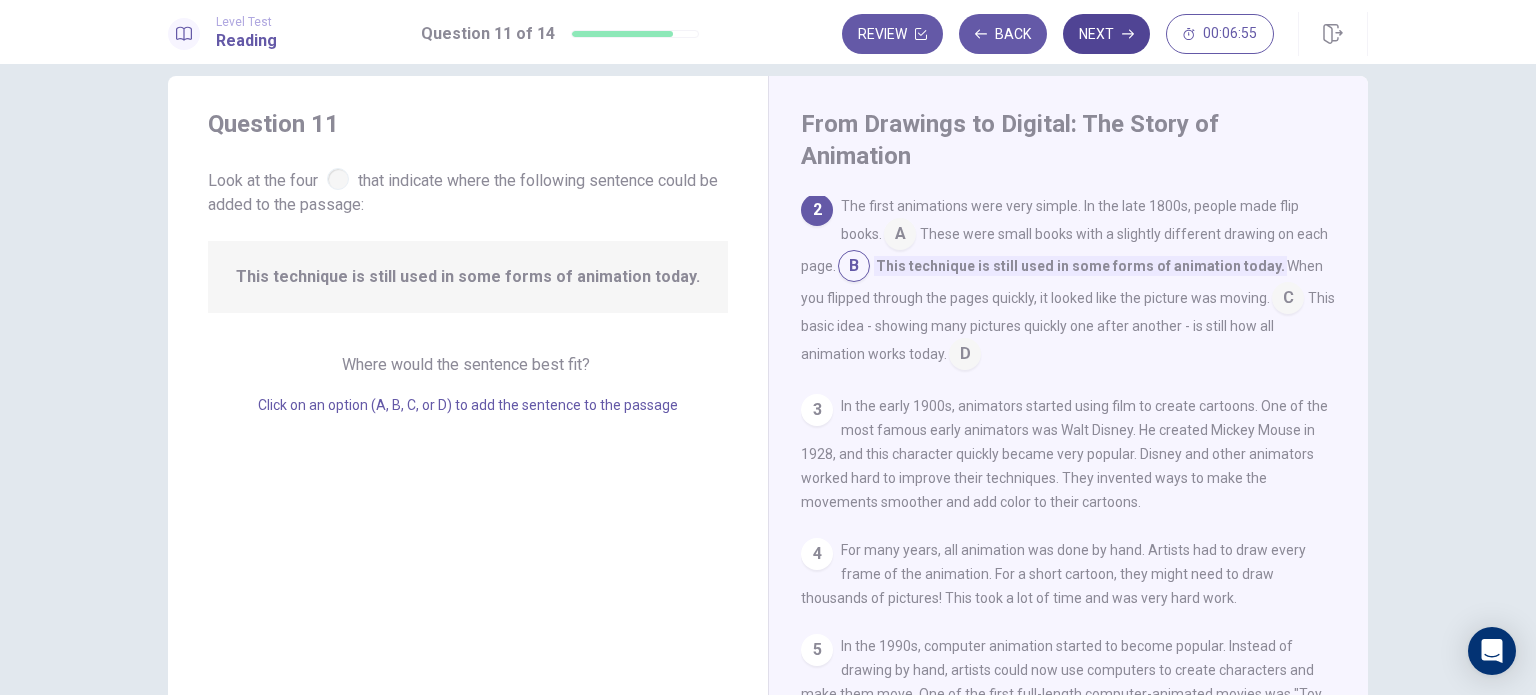 click on "Next" at bounding box center [1106, 34] 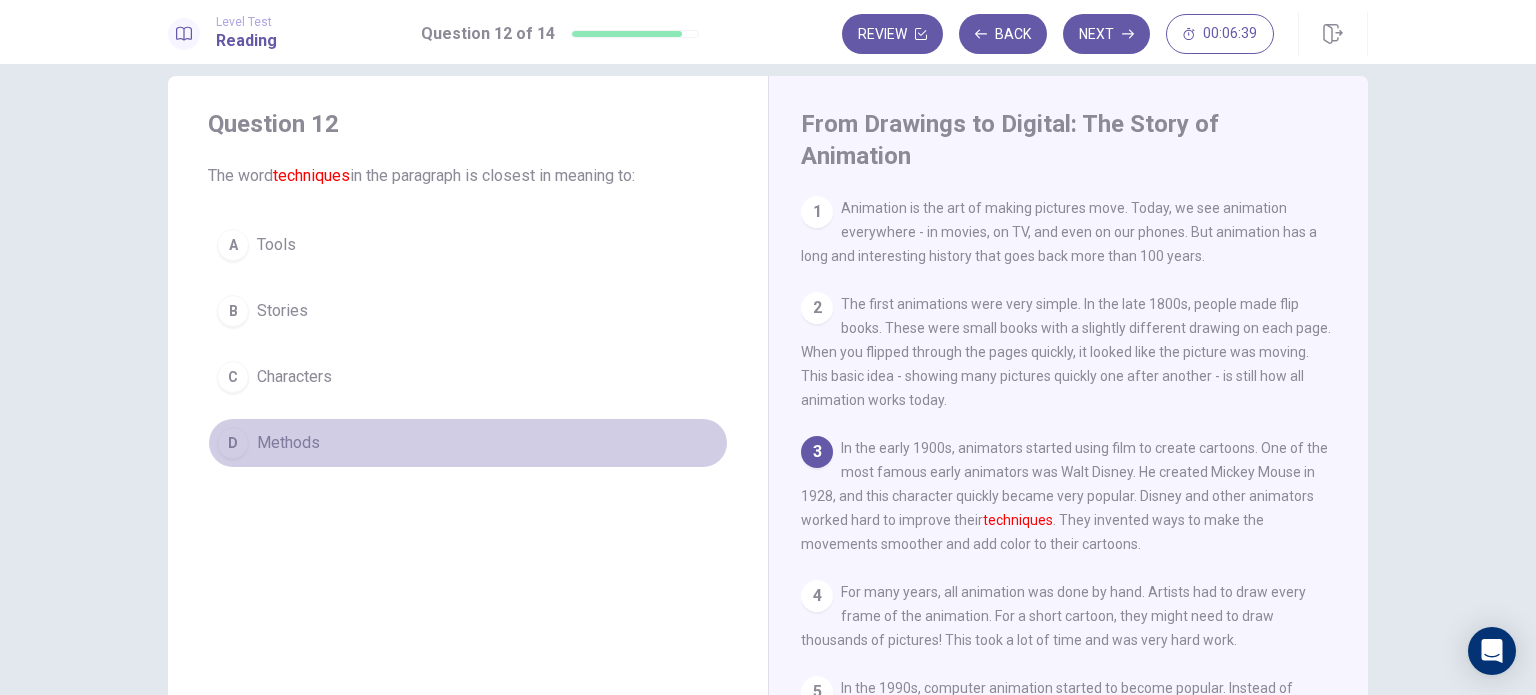 click on "D" at bounding box center (233, 443) 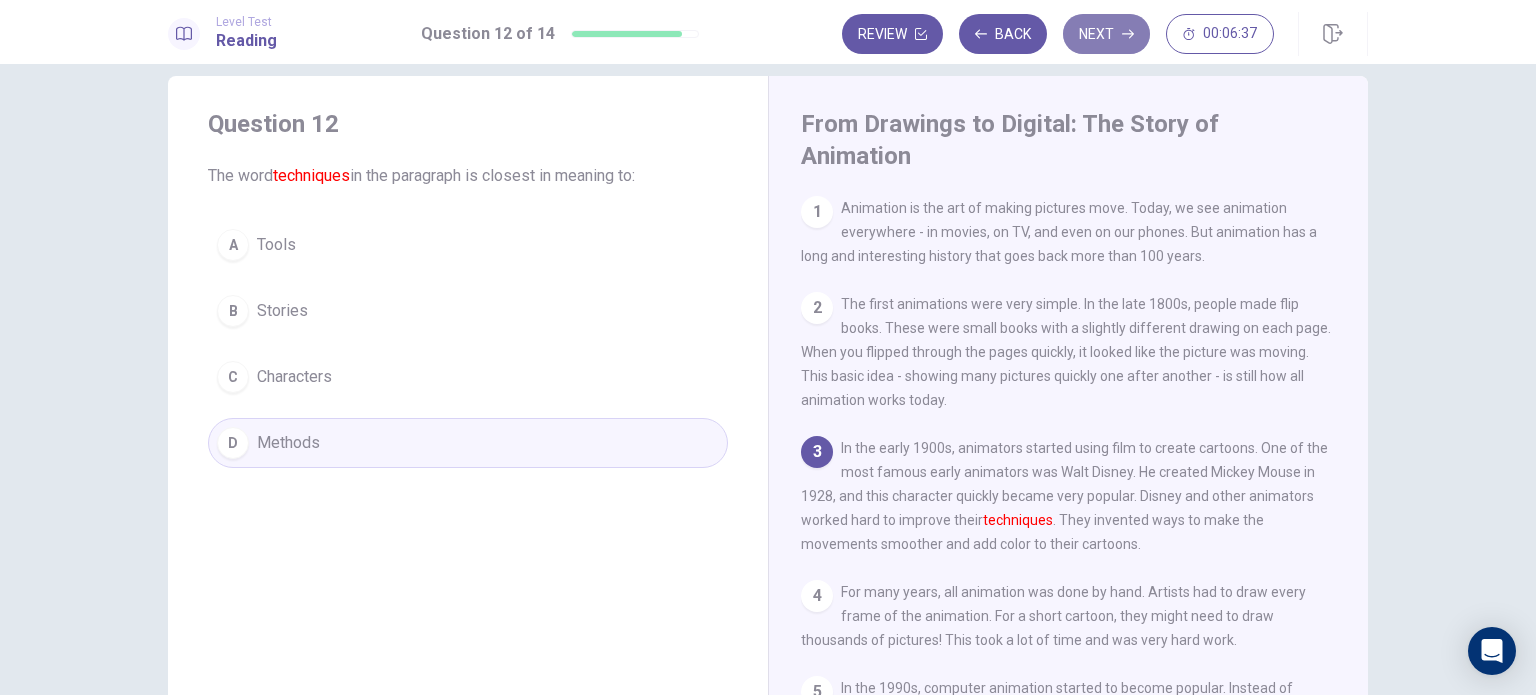 click on "Next" at bounding box center (1106, 34) 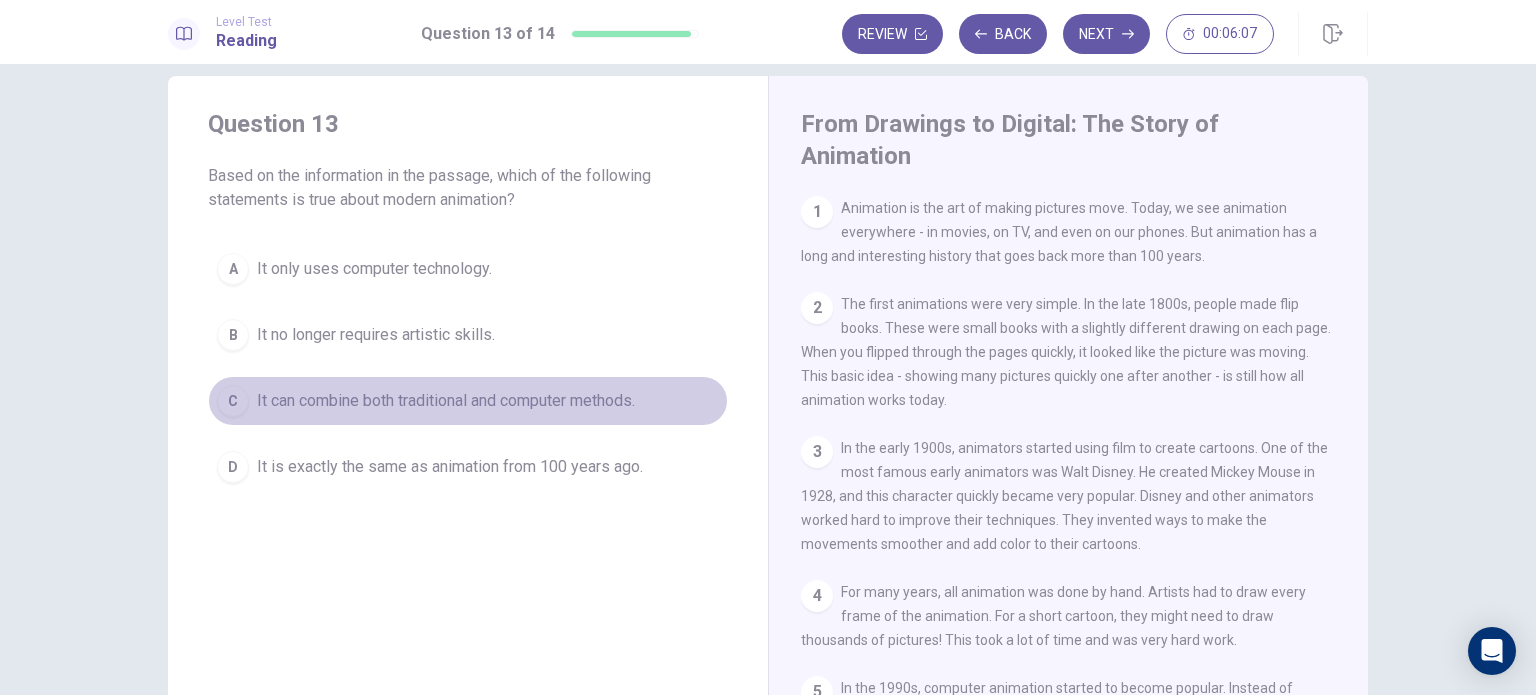 click on "It can combine both traditional and computer methods." at bounding box center (446, 401) 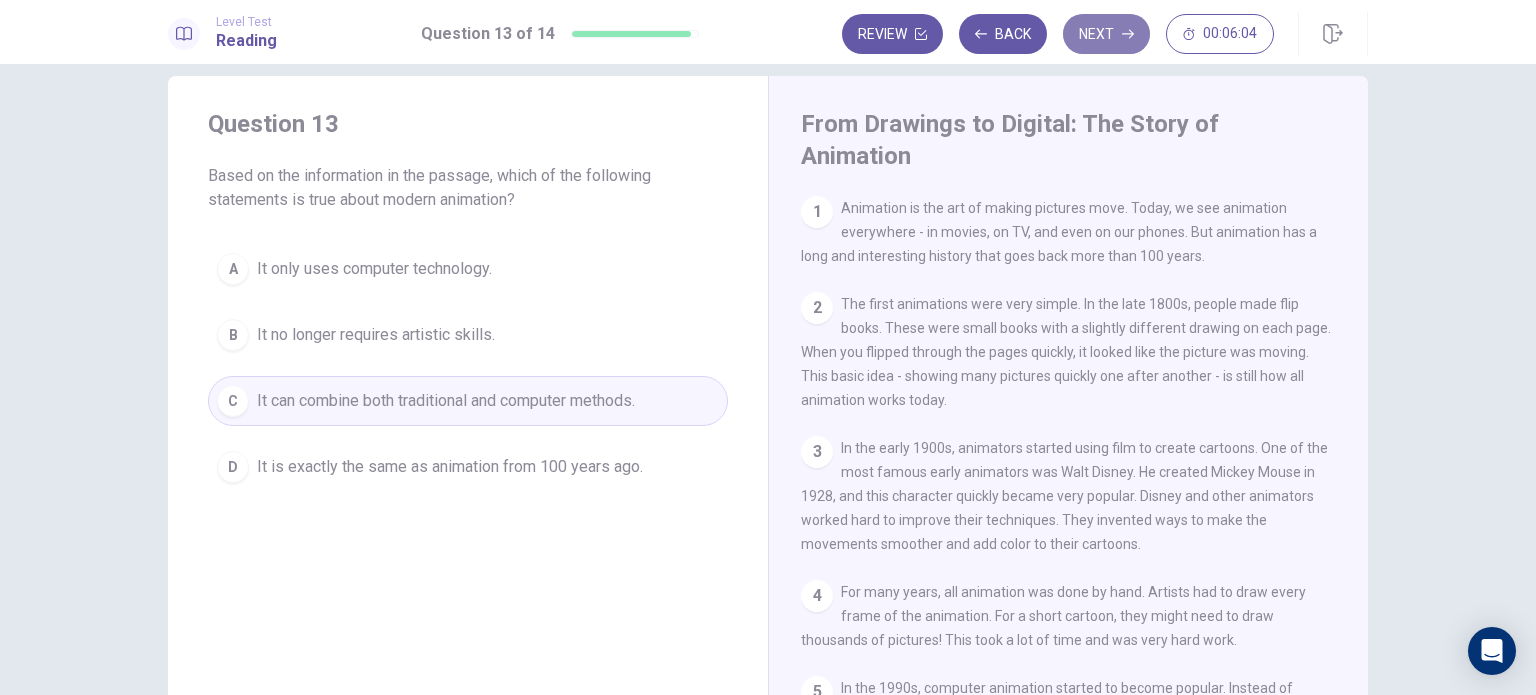 click on "Next" at bounding box center (1106, 34) 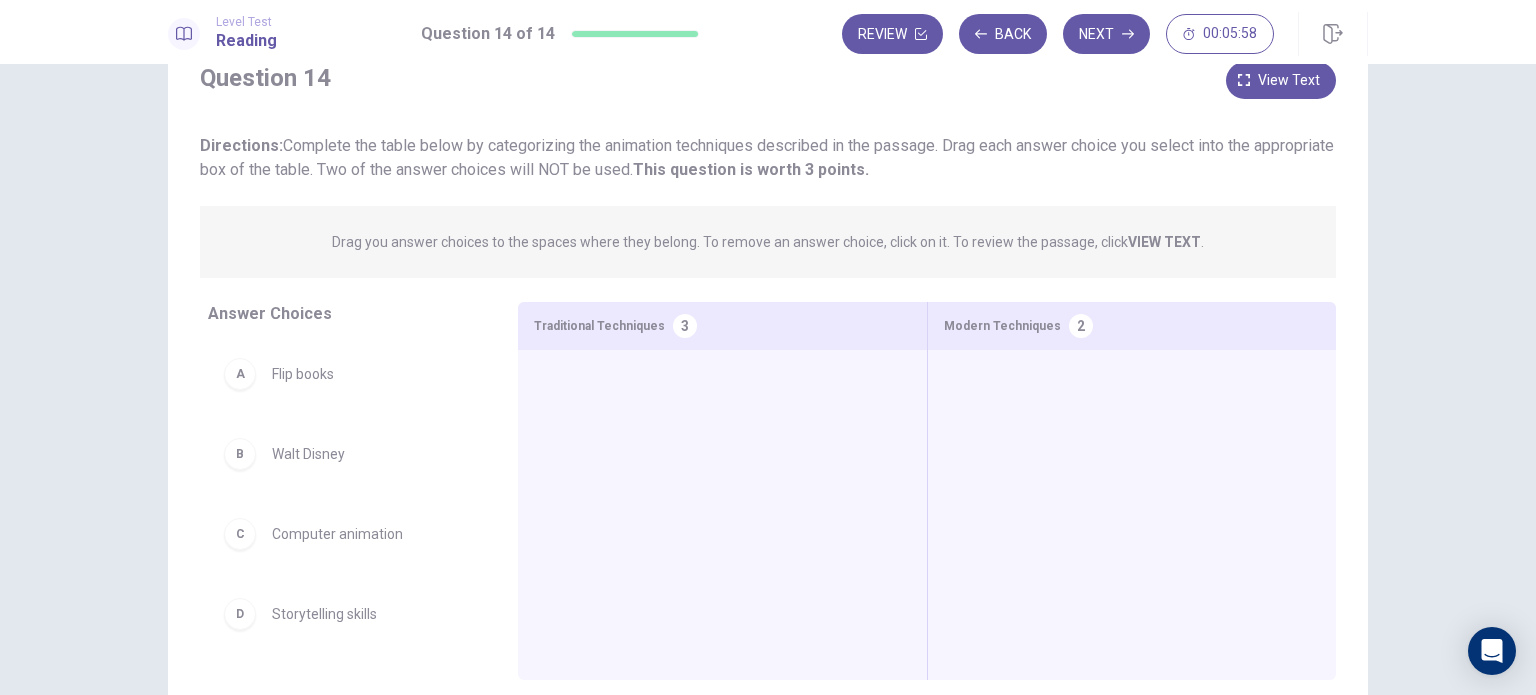 scroll, scrollTop: 76, scrollLeft: 0, axis: vertical 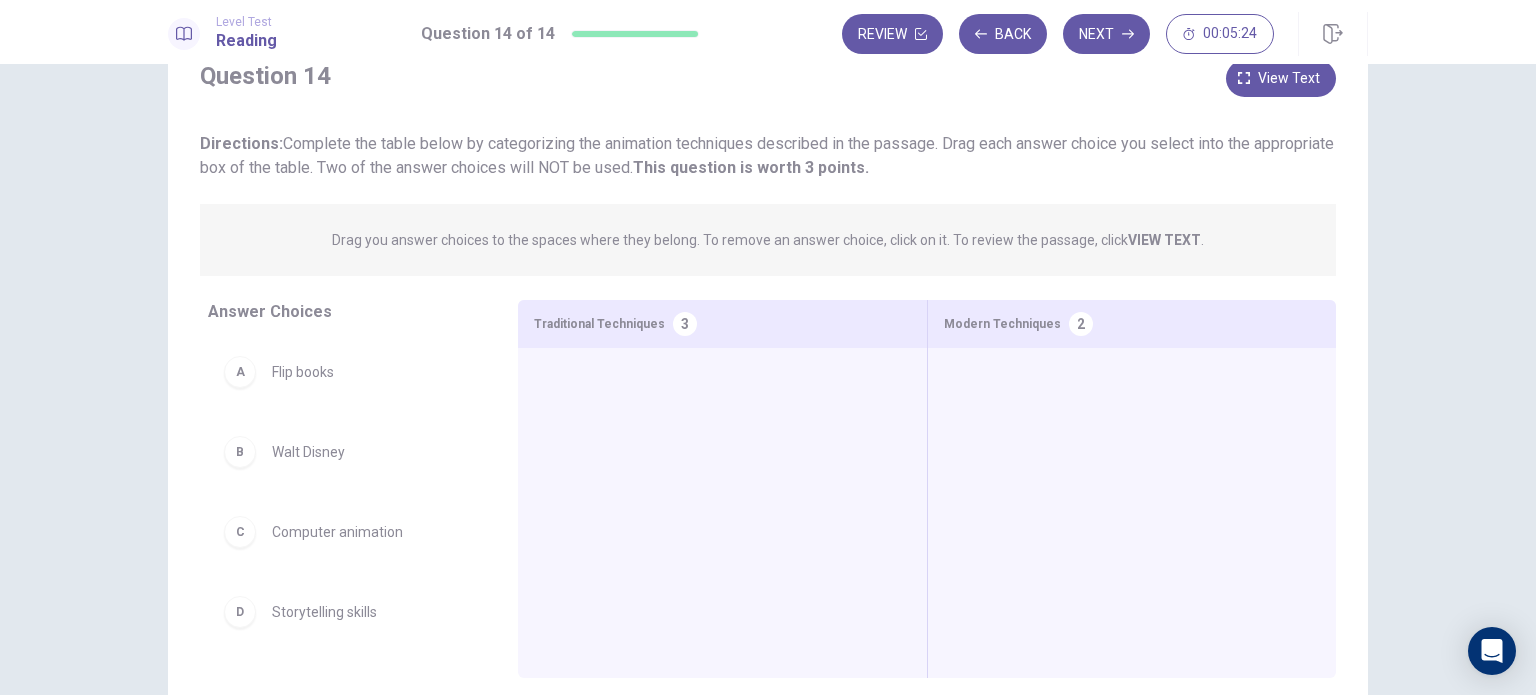 click on "B Walt Disney" at bounding box center [347, 452] 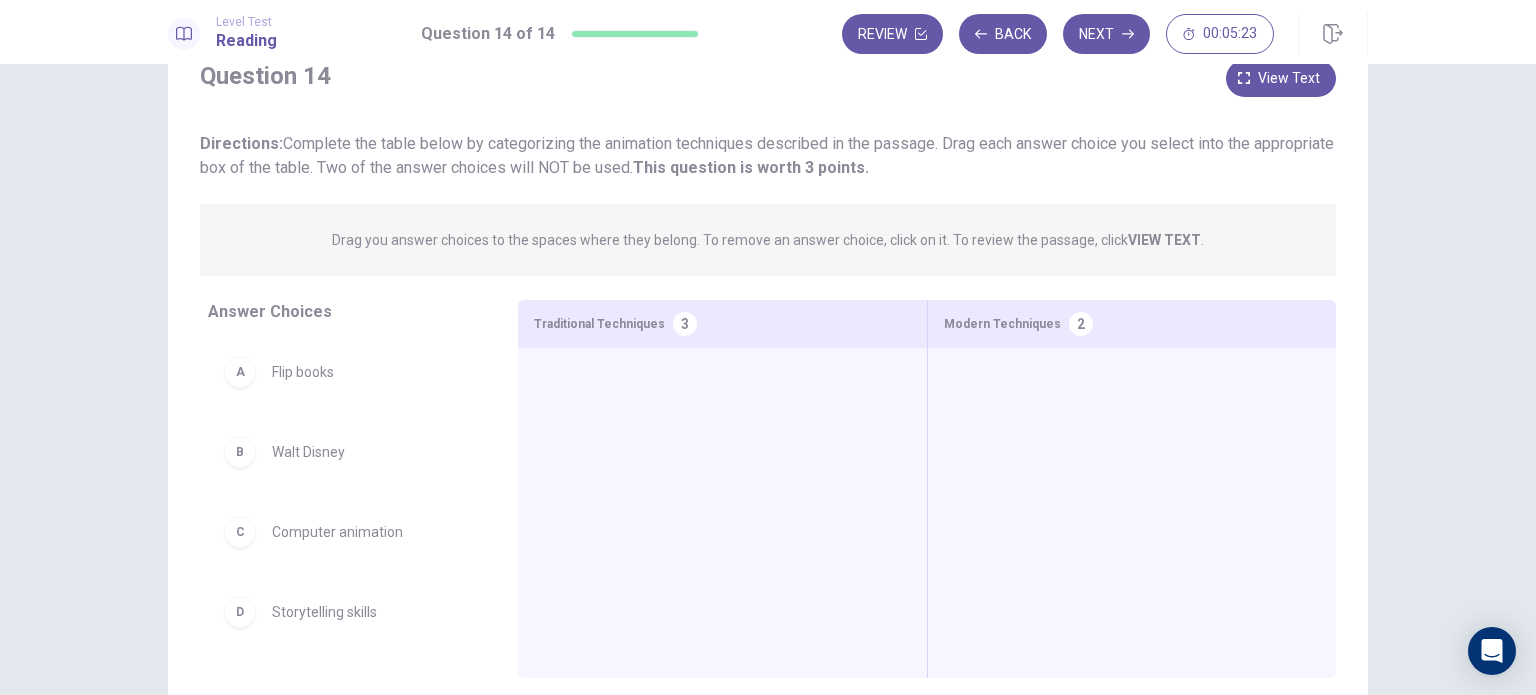 click on "B Walt Disney" at bounding box center [347, 452] 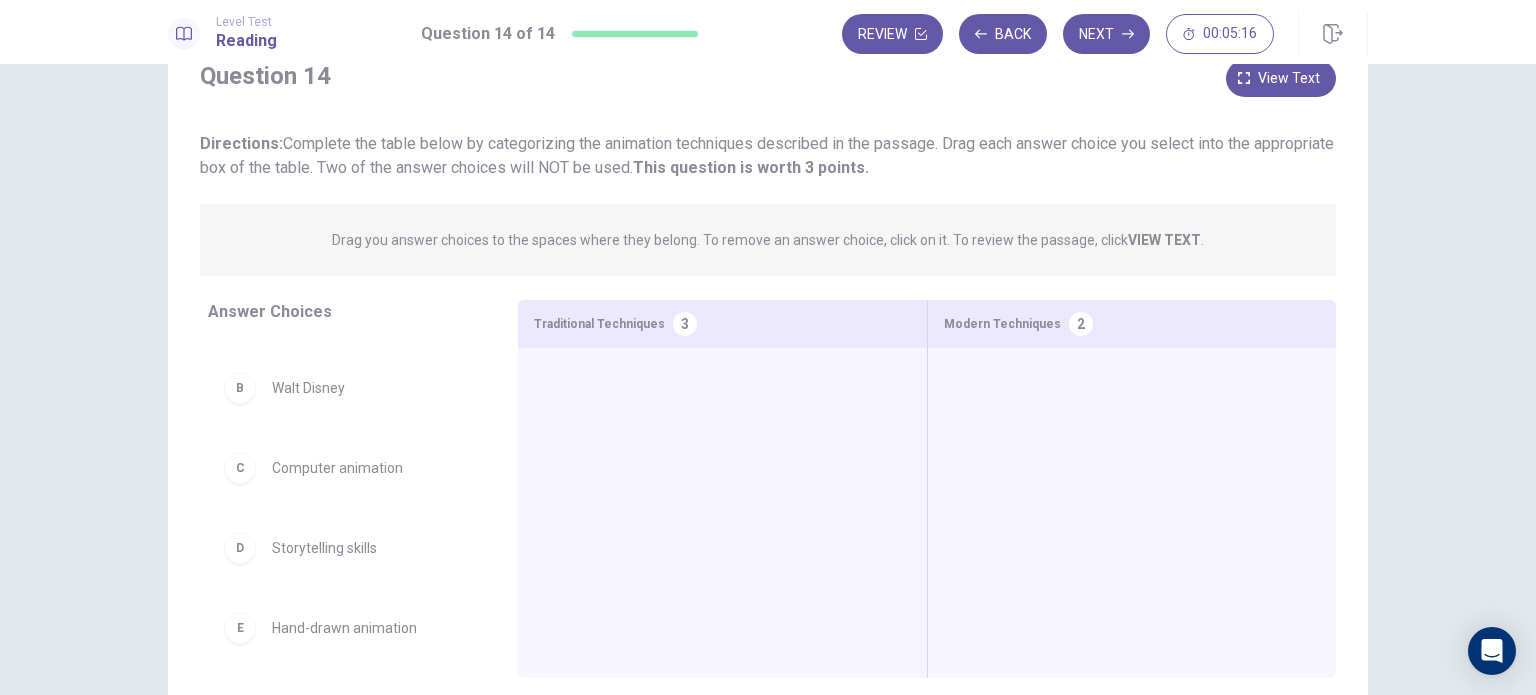 scroll, scrollTop: 0, scrollLeft: 0, axis: both 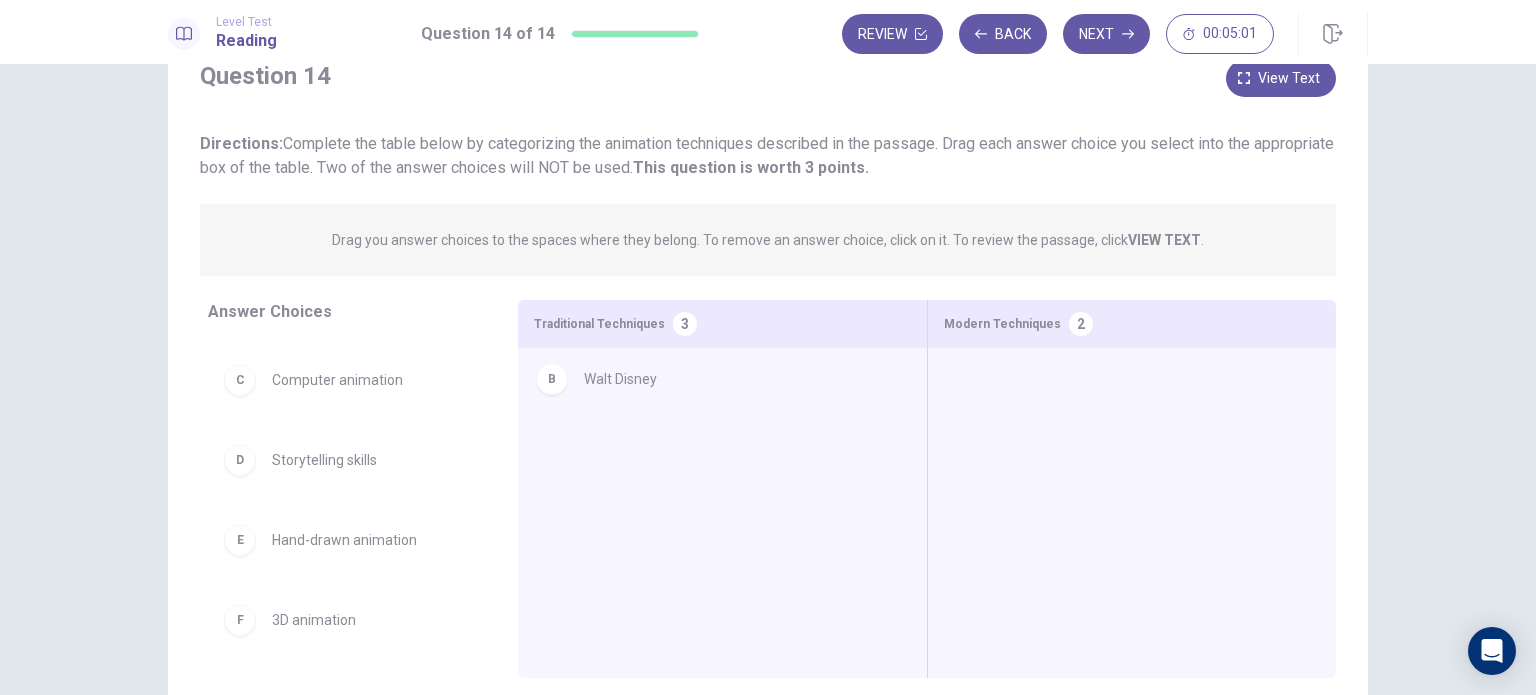drag, startPoint x: 315, startPoint y: 373, endPoint x: 645, endPoint y: 379, distance: 330.05453 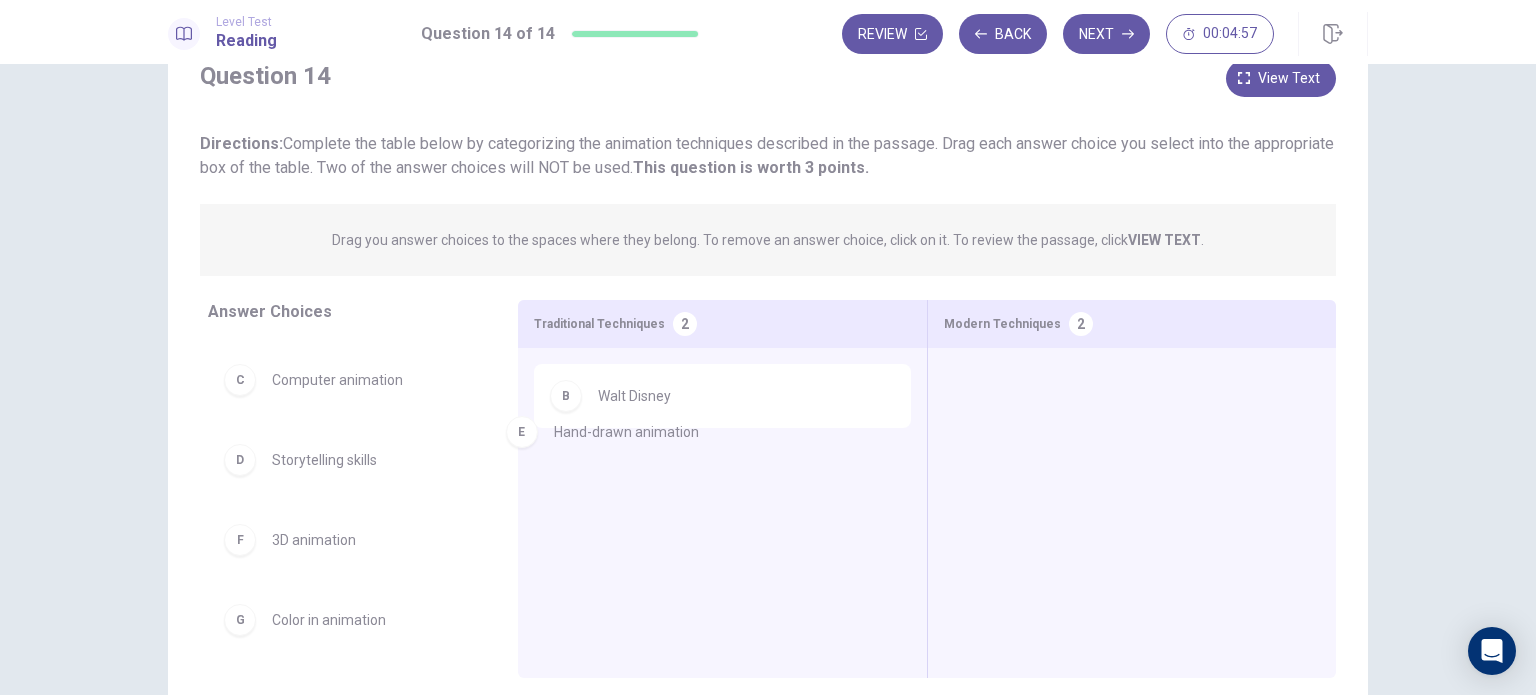 drag, startPoint x: 388, startPoint y: 559, endPoint x: 686, endPoint y: 445, distance: 319.06113 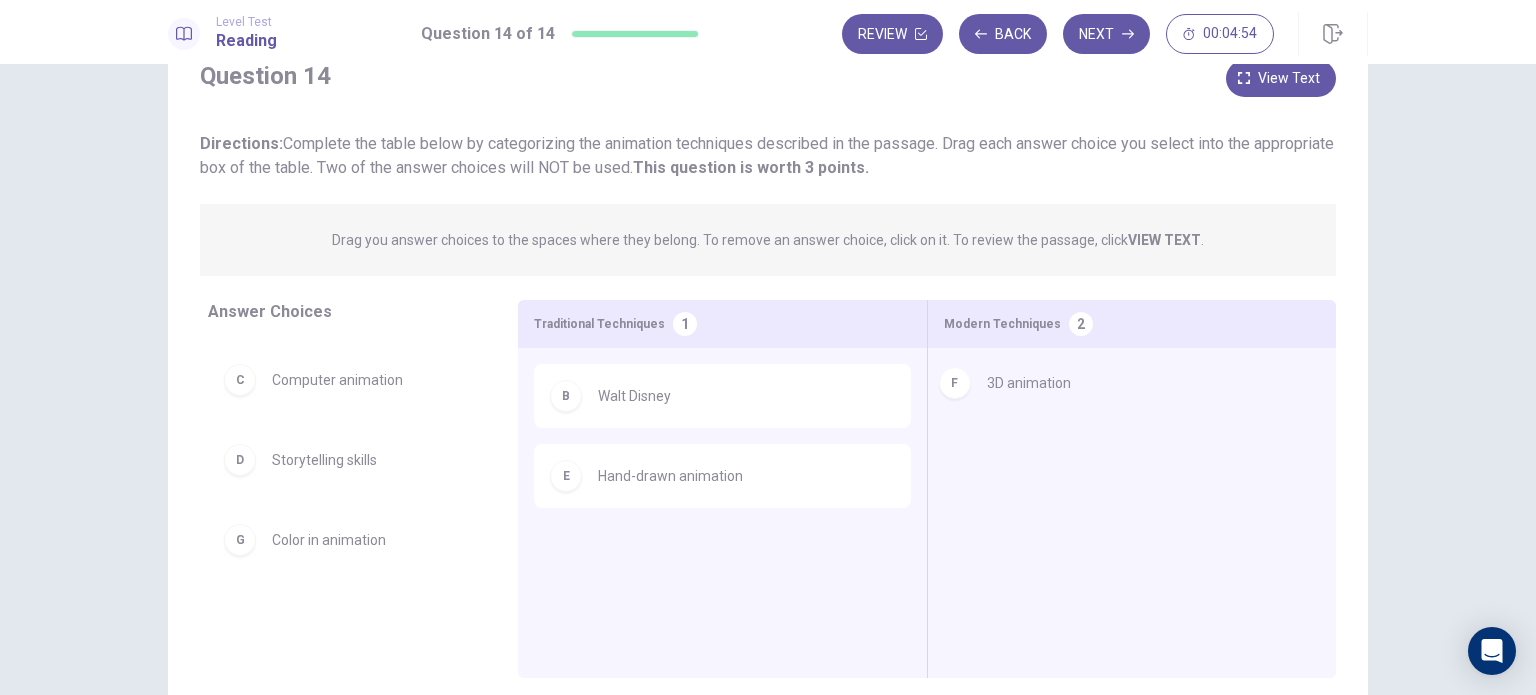 drag, startPoint x: 348, startPoint y: 538, endPoint x: 1079, endPoint y: 383, distance: 747.2523 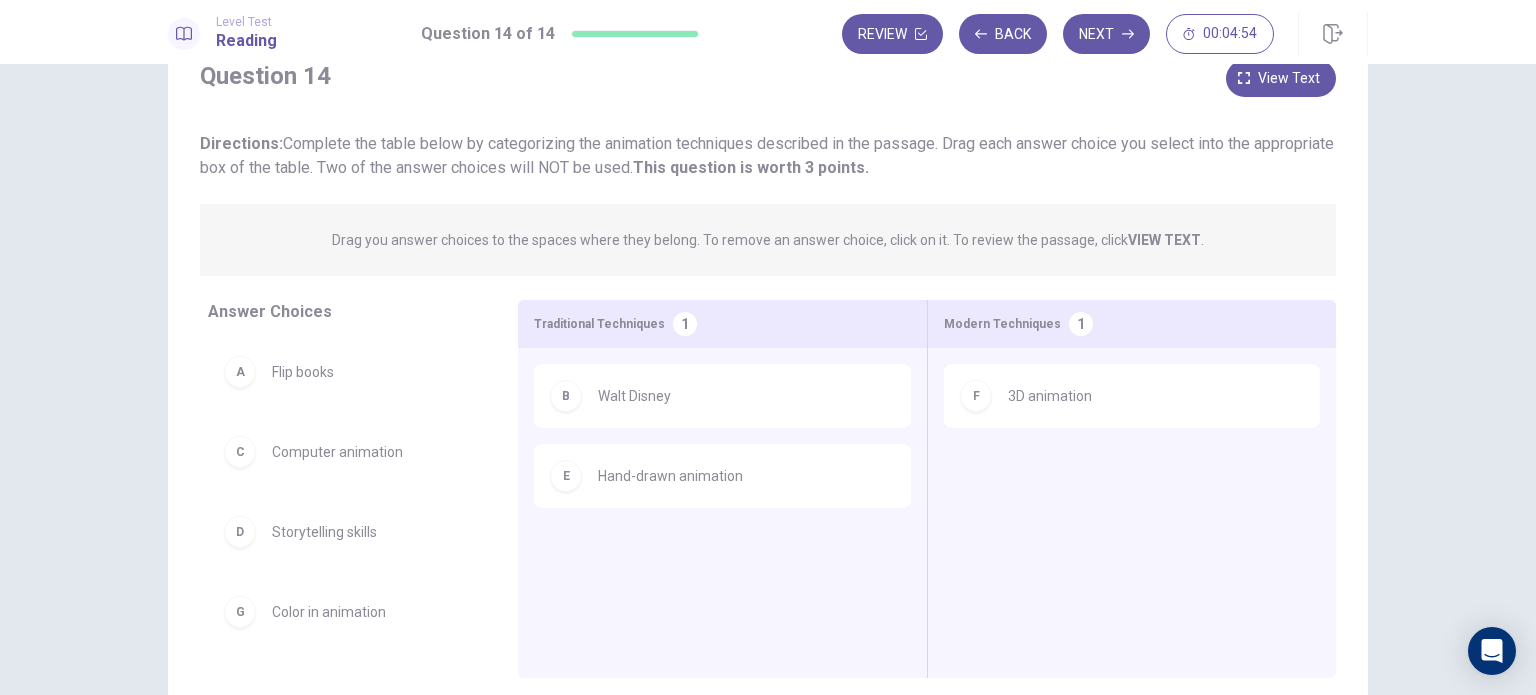 scroll, scrollTop: 0, scrollLeft: 0, axis: both 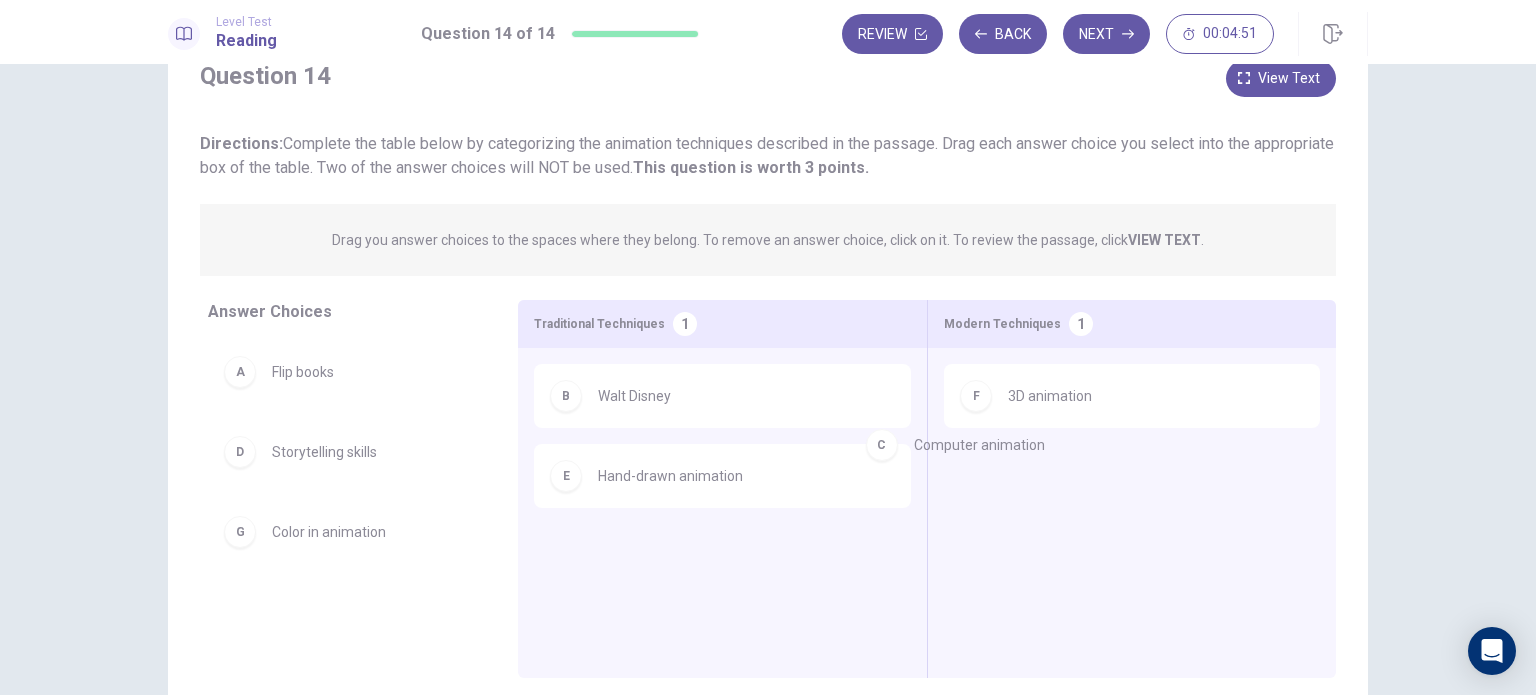 drag, startPoint x: 383, startPoint y: 467, endPoint x: 1078, endPoint y: 451, distance: 695.18414 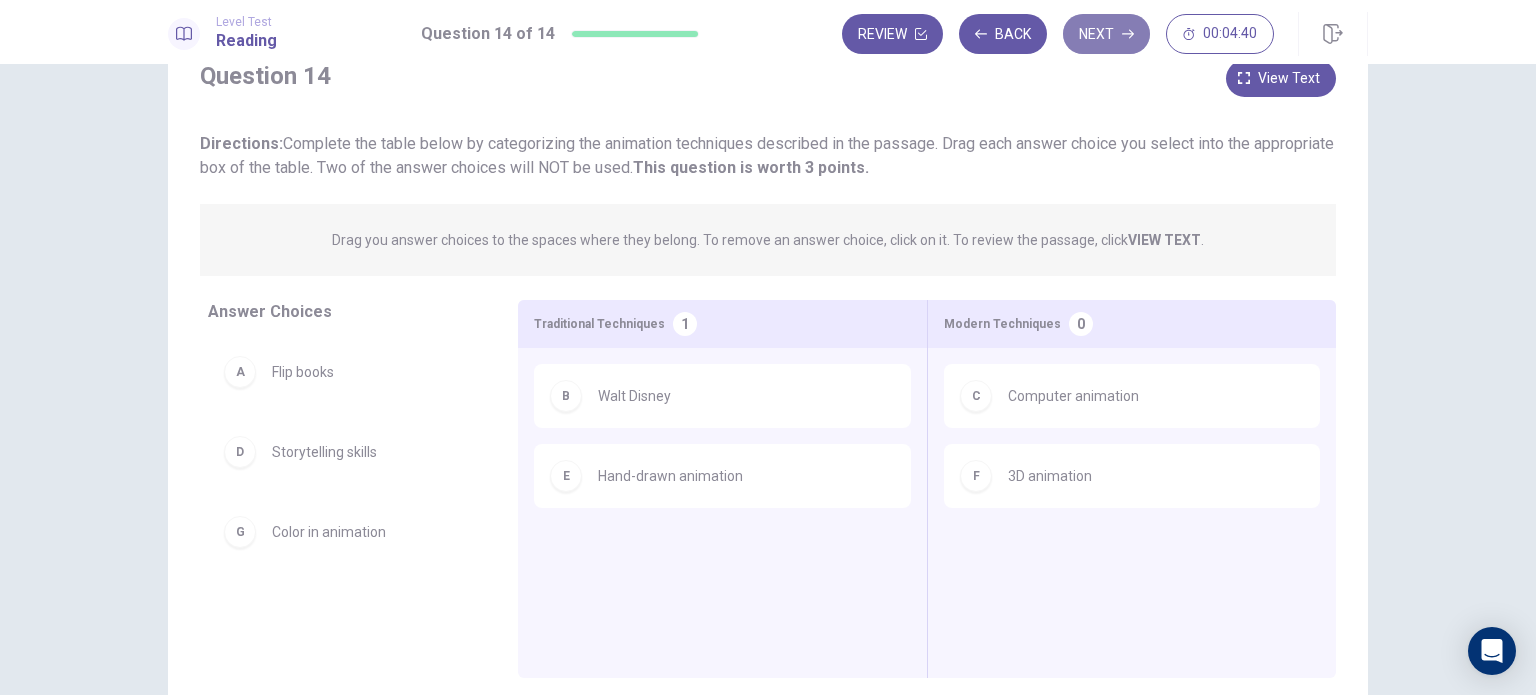 click on "Next" at bounding box center (1106, 34) 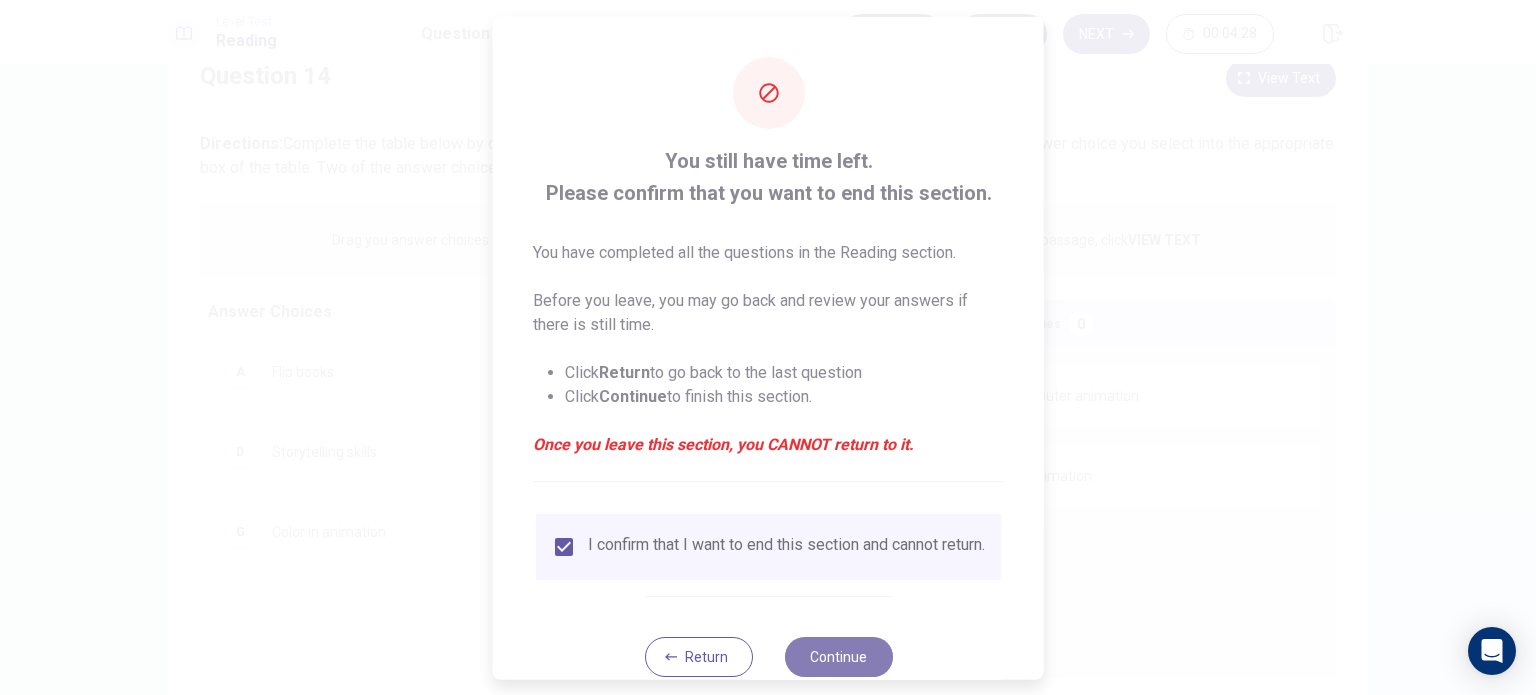 click on "Continue" at bounding box center (838, 656) 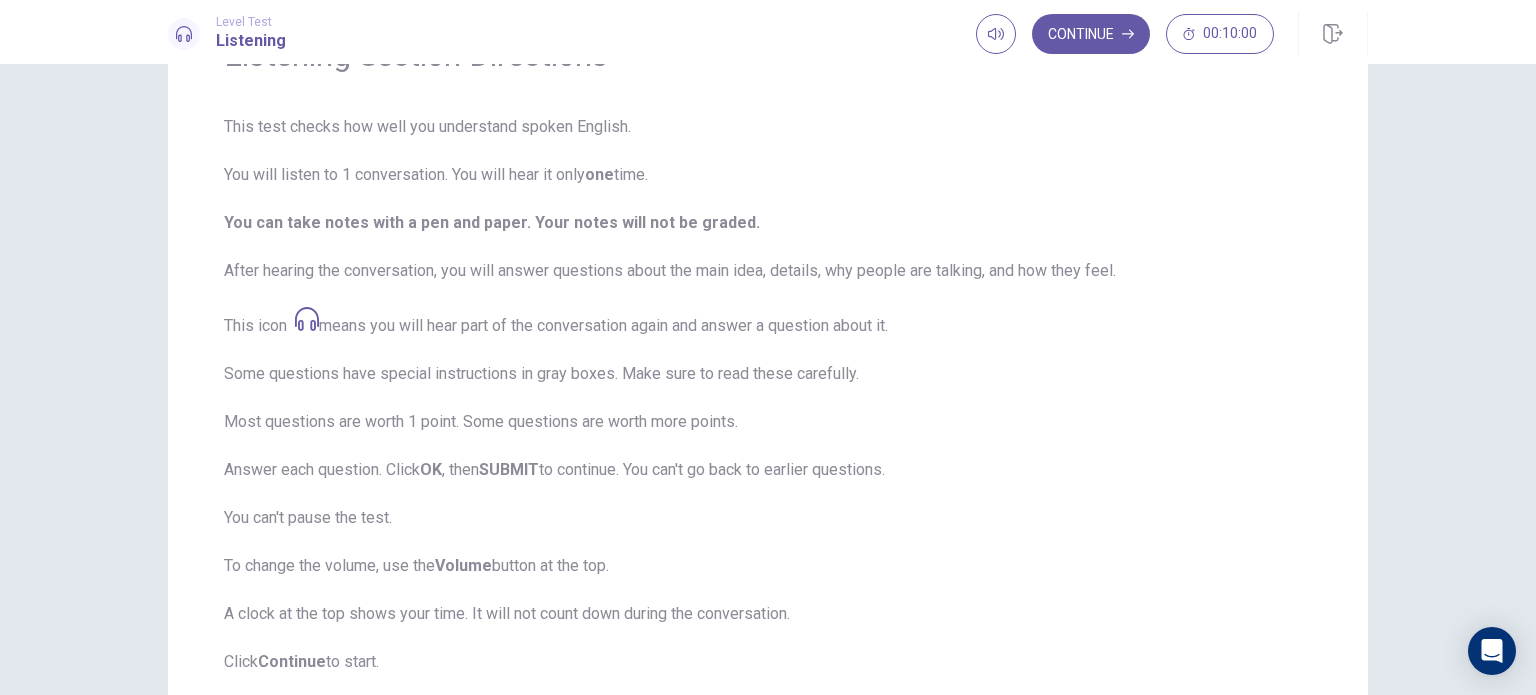 scroll, scrollTop: 105, scrollLeft: 0, axis: vertical 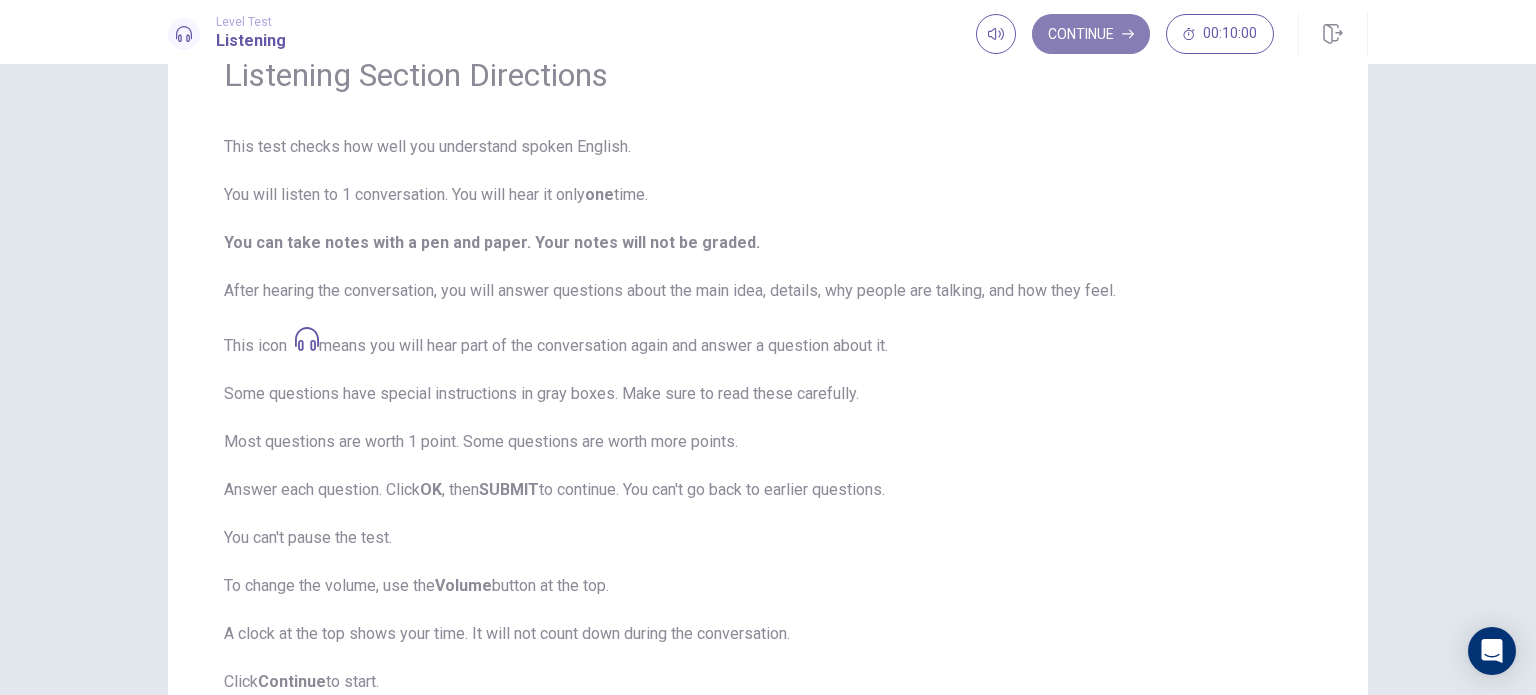 click on "Continue" at bounding box center [1091, 34] 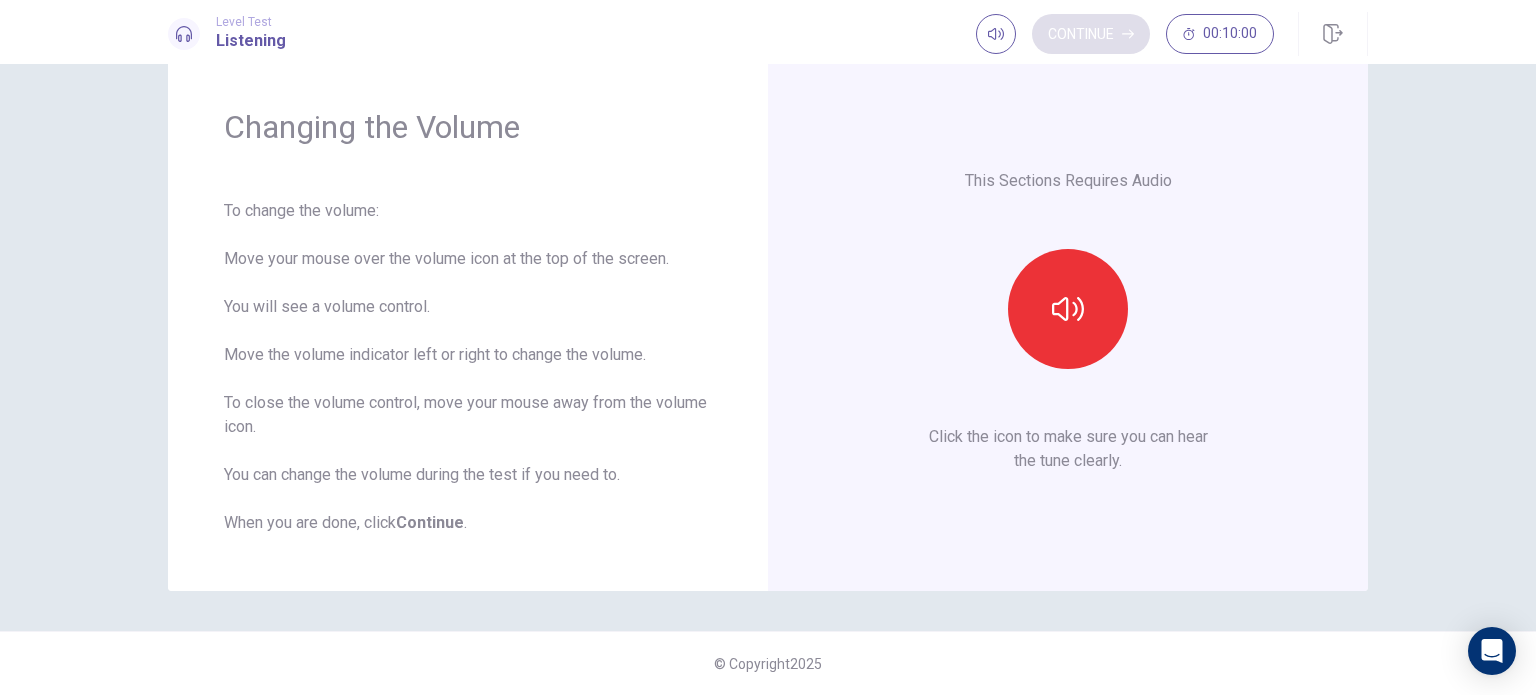 scroll, scrollTop: 52, scrollLeft: 0, axis: vertical 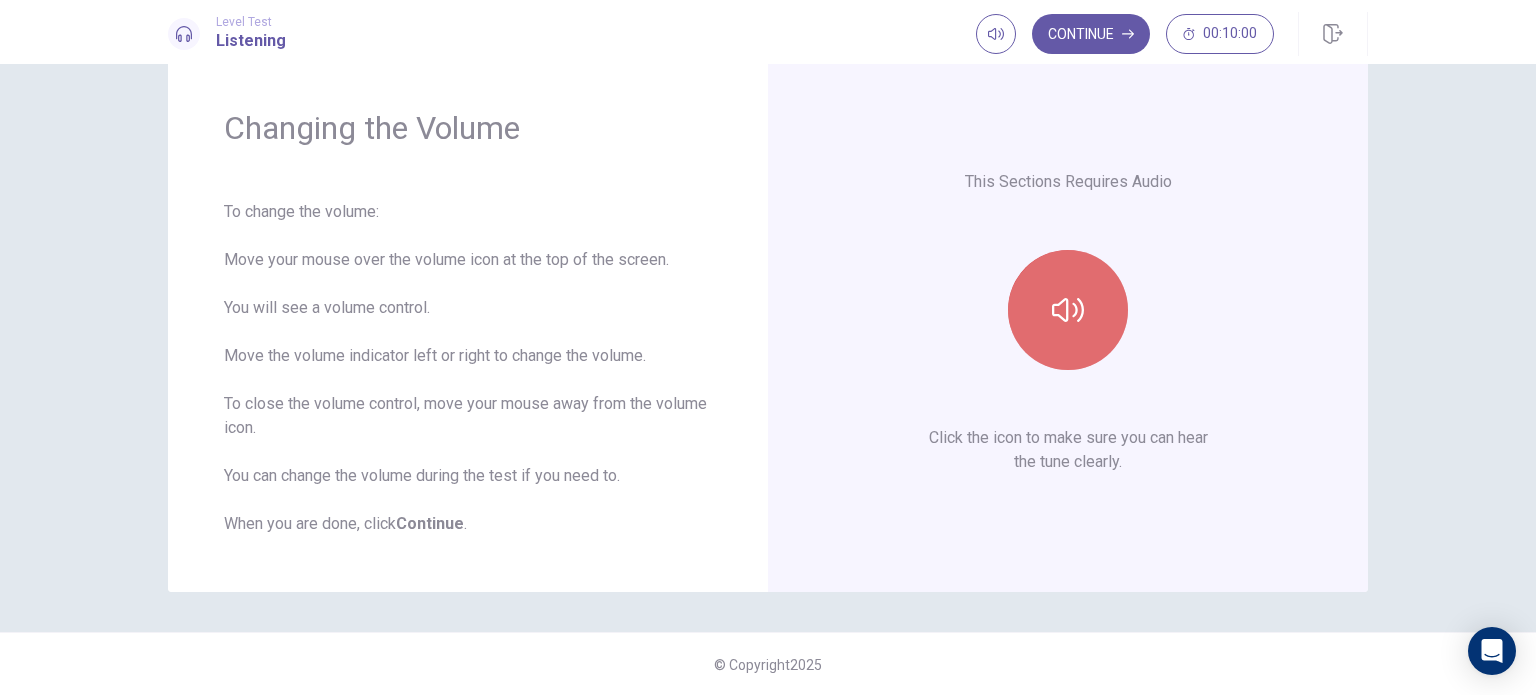 click 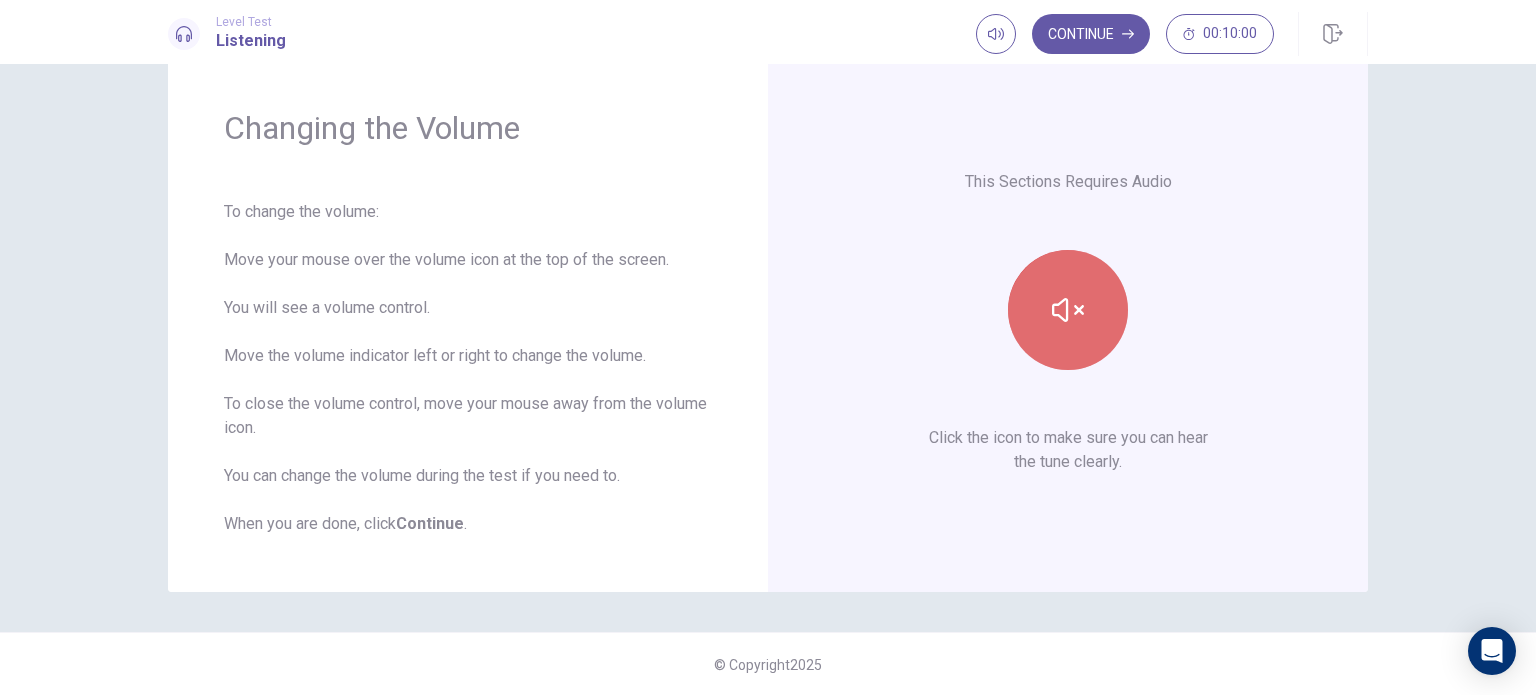 click 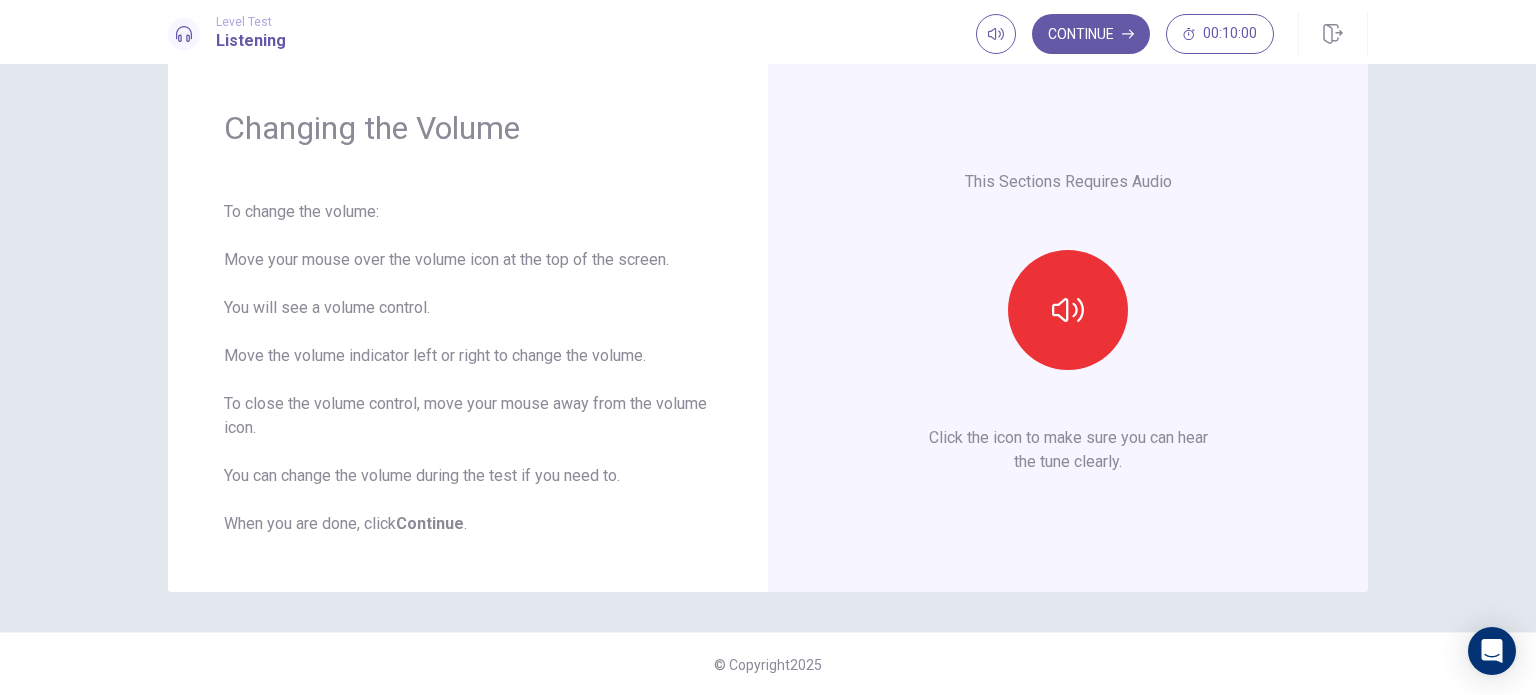 click on "Click the icon to make sure you can hear   the tune clearly." at bounding box center [1068, 450] 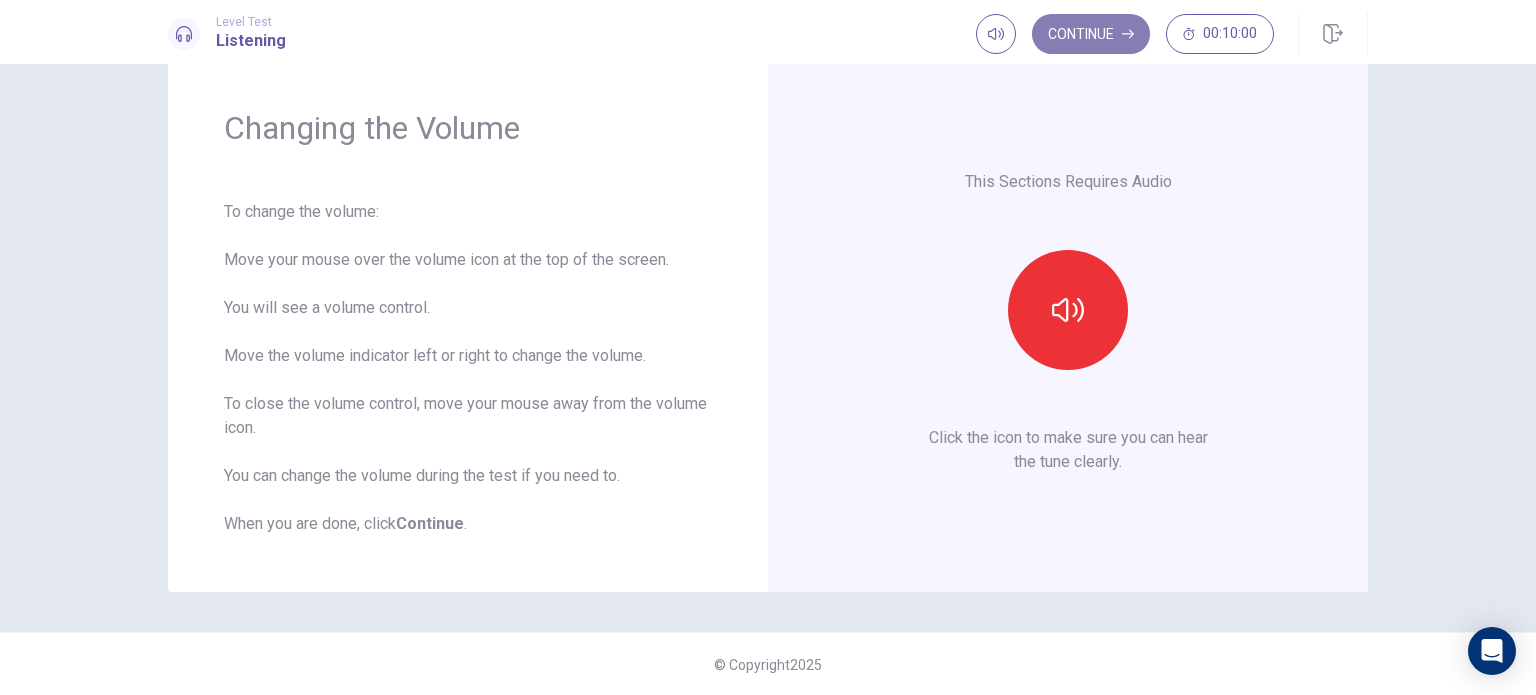click on "Continue" at bounding box center [1091, 34] 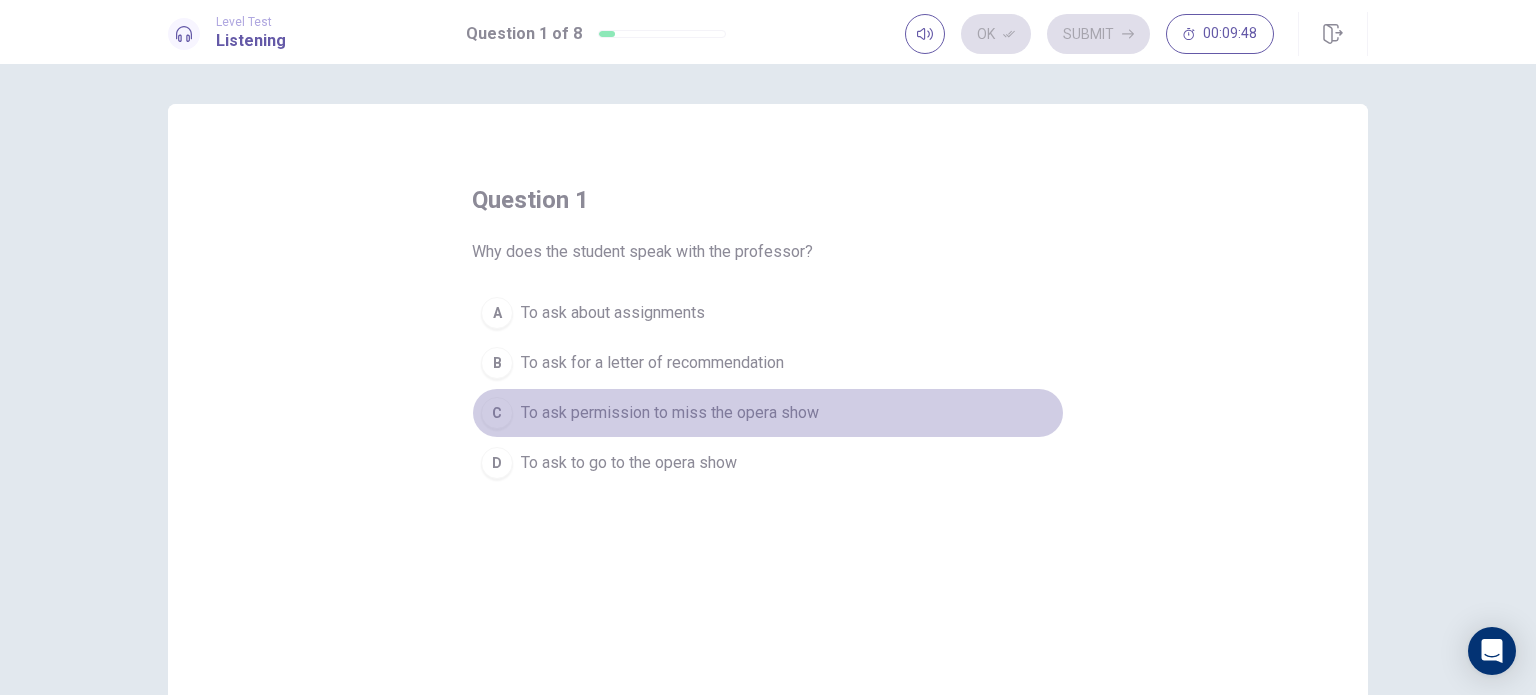 click on "To ask permission to miss the opera show" at bounding box center (670, 413) 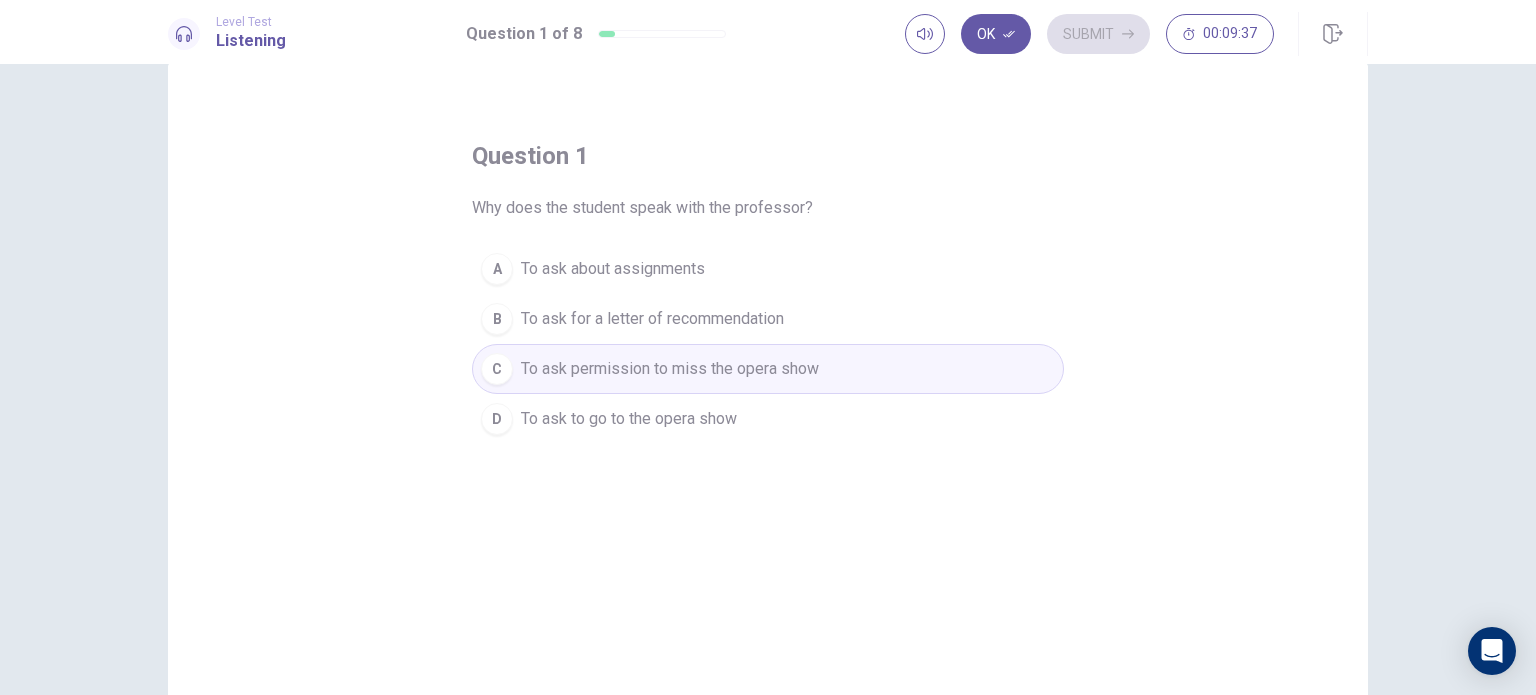 scroll, scrollTop: 0, scrollLeft: 0, axis: both 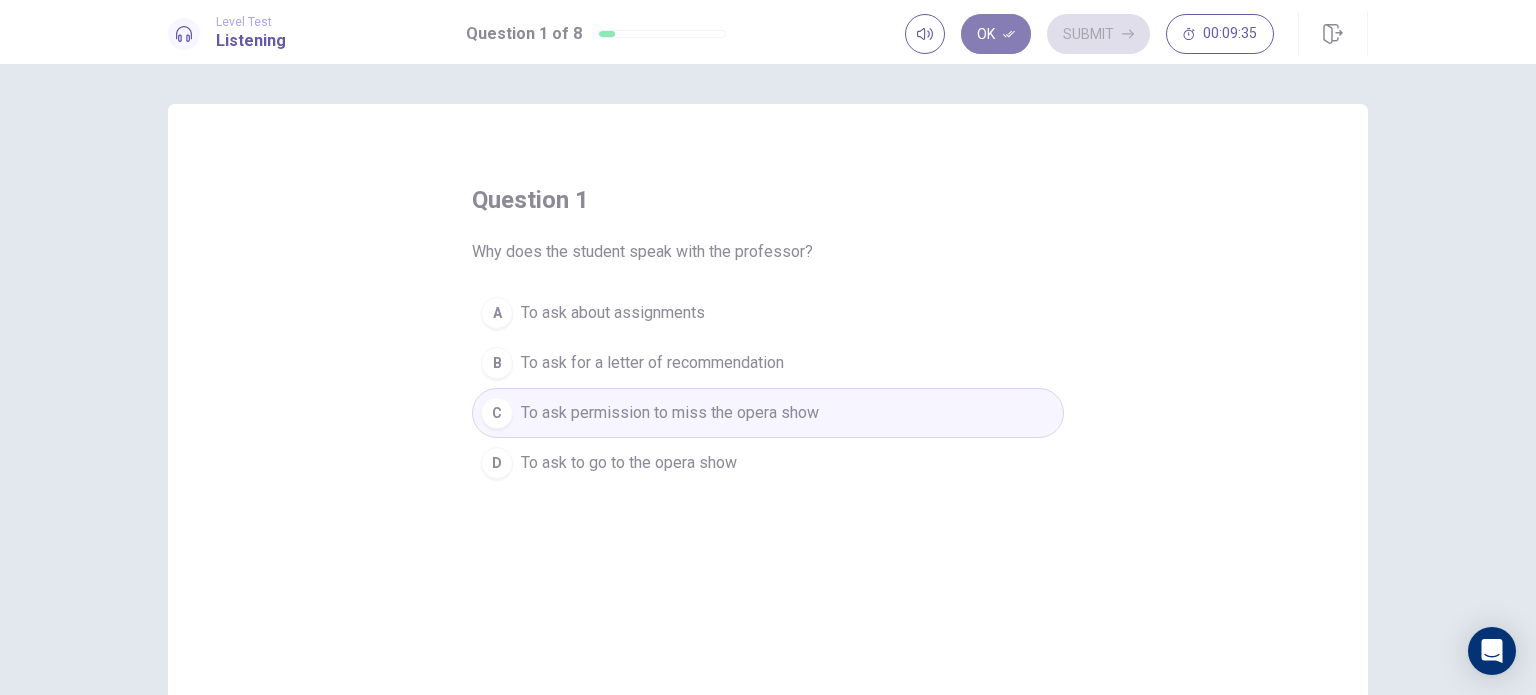 click on "Ok" at bounding box center [996, 34] 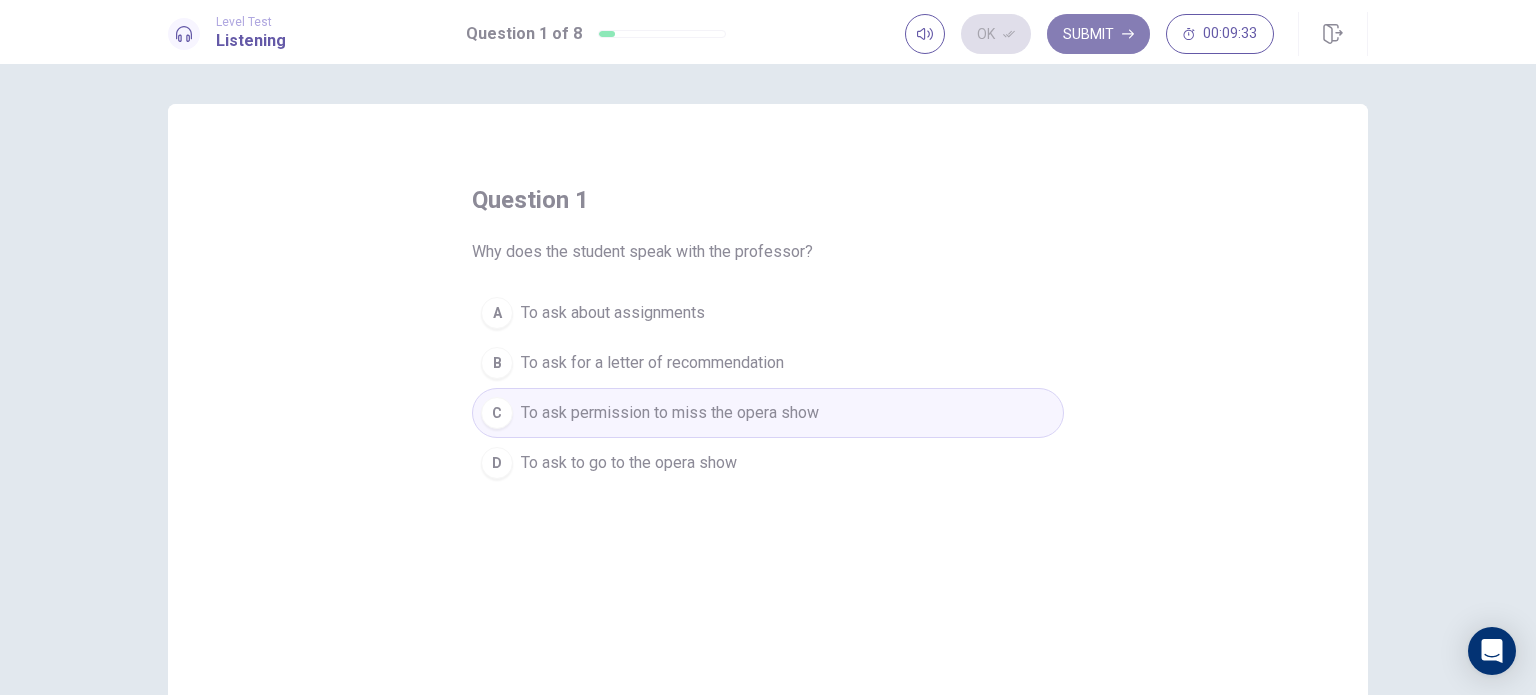 click on "Submit" at bounding box center [1098, 34] 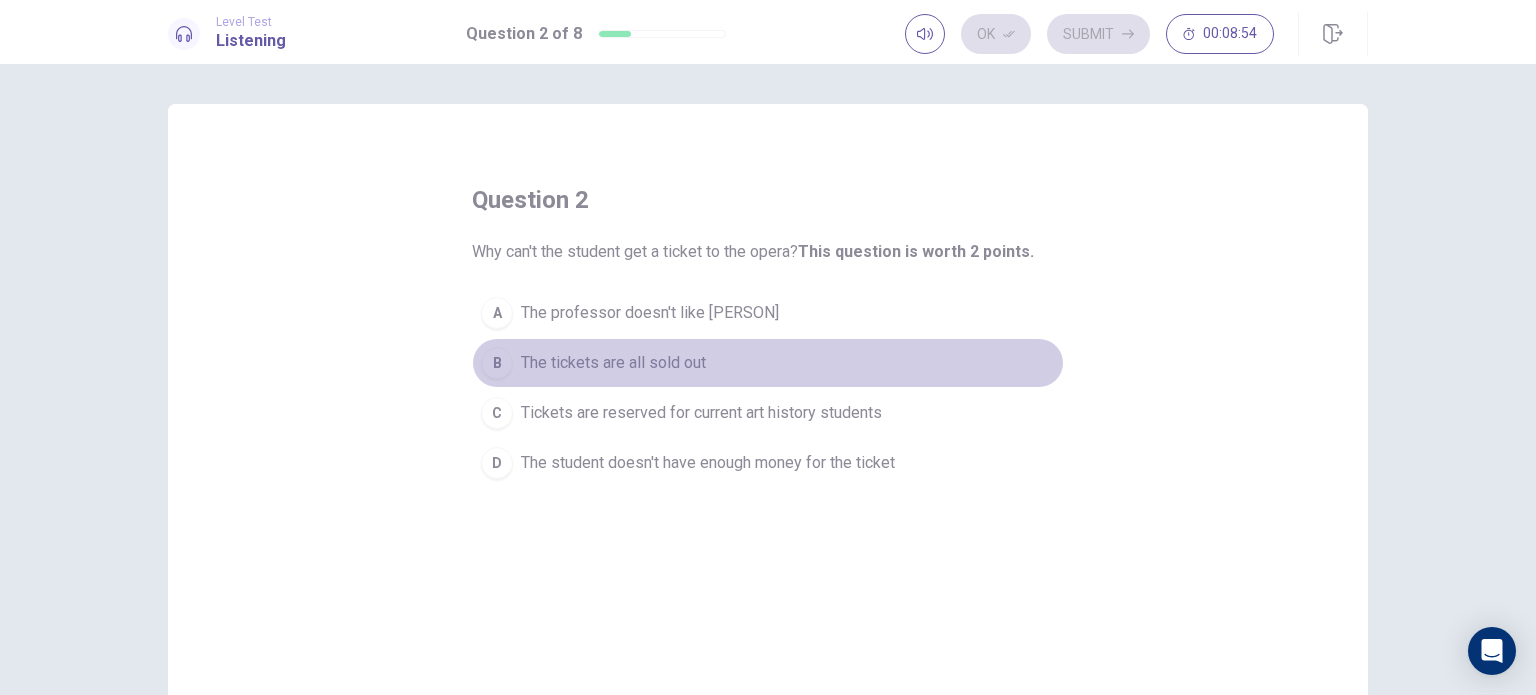 click on "The tickets are all sold out" at bounding box center (613, 363) 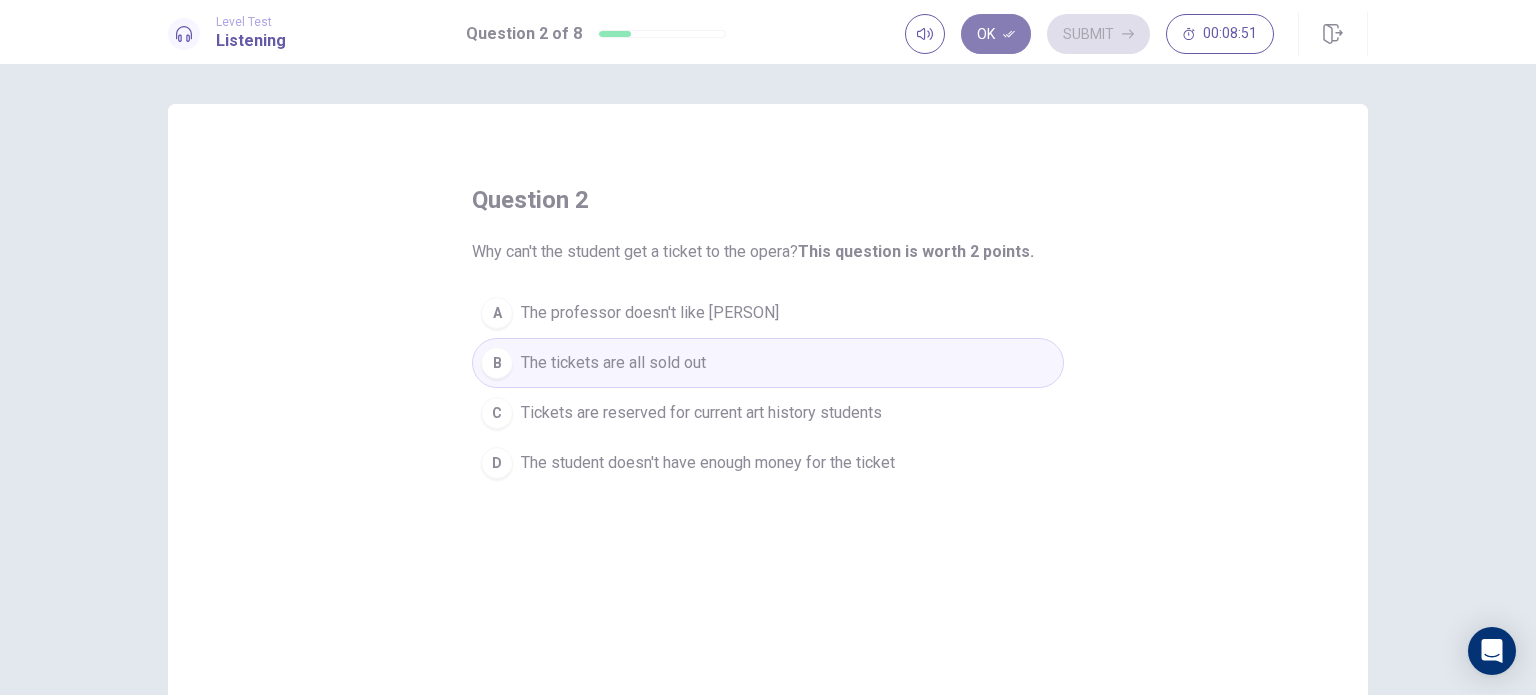 click on "Ok" at bounding box center (996, 34) 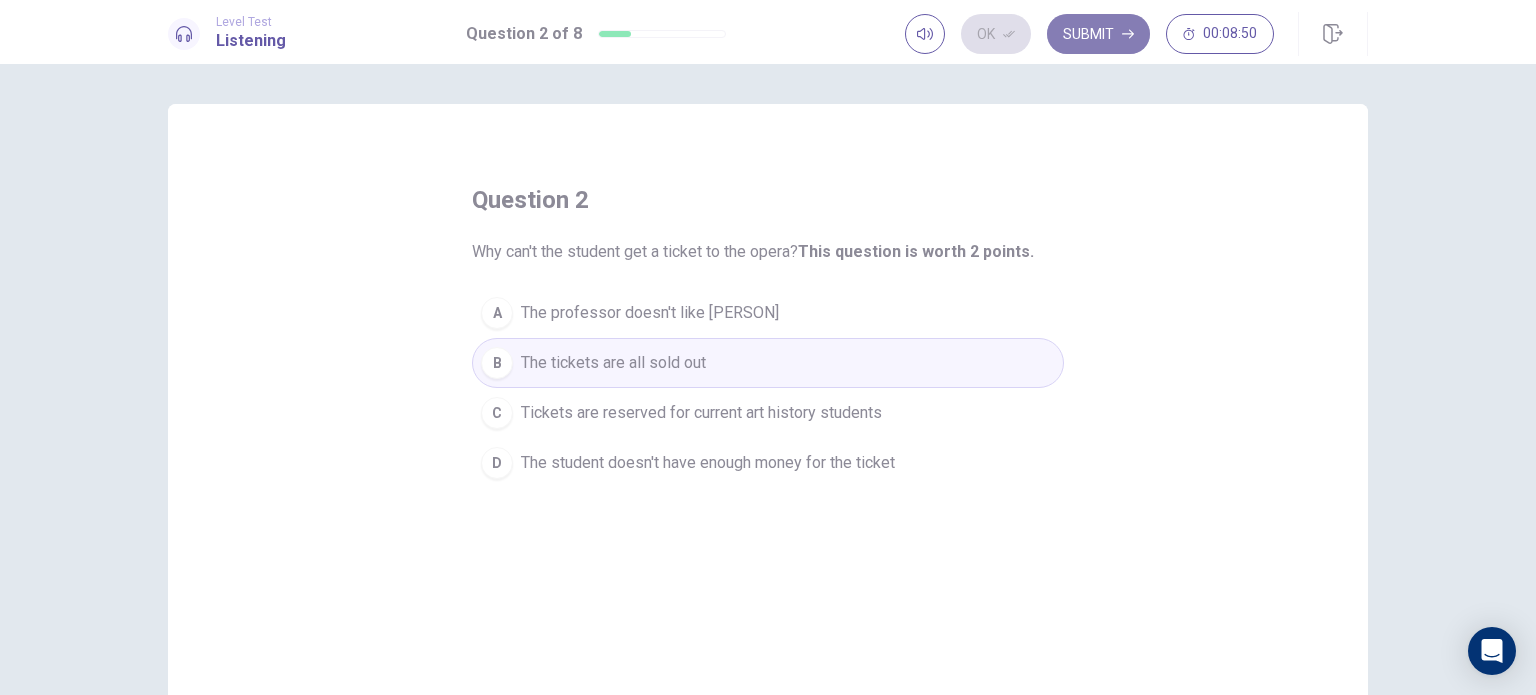 click on "Submit" at bounding box center [1098, 34] 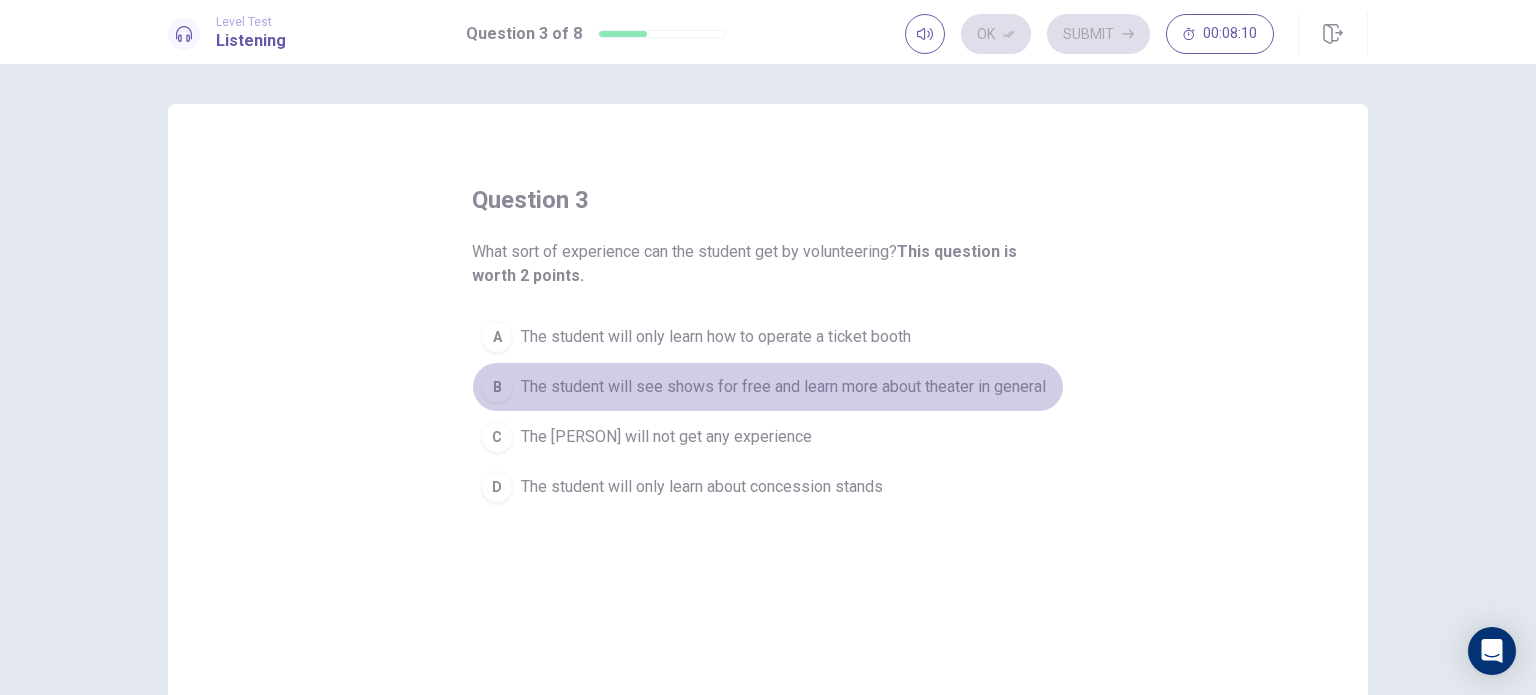 click on "The student will see shows for free and learn more about theater in general" at bounding box center (783, 387) 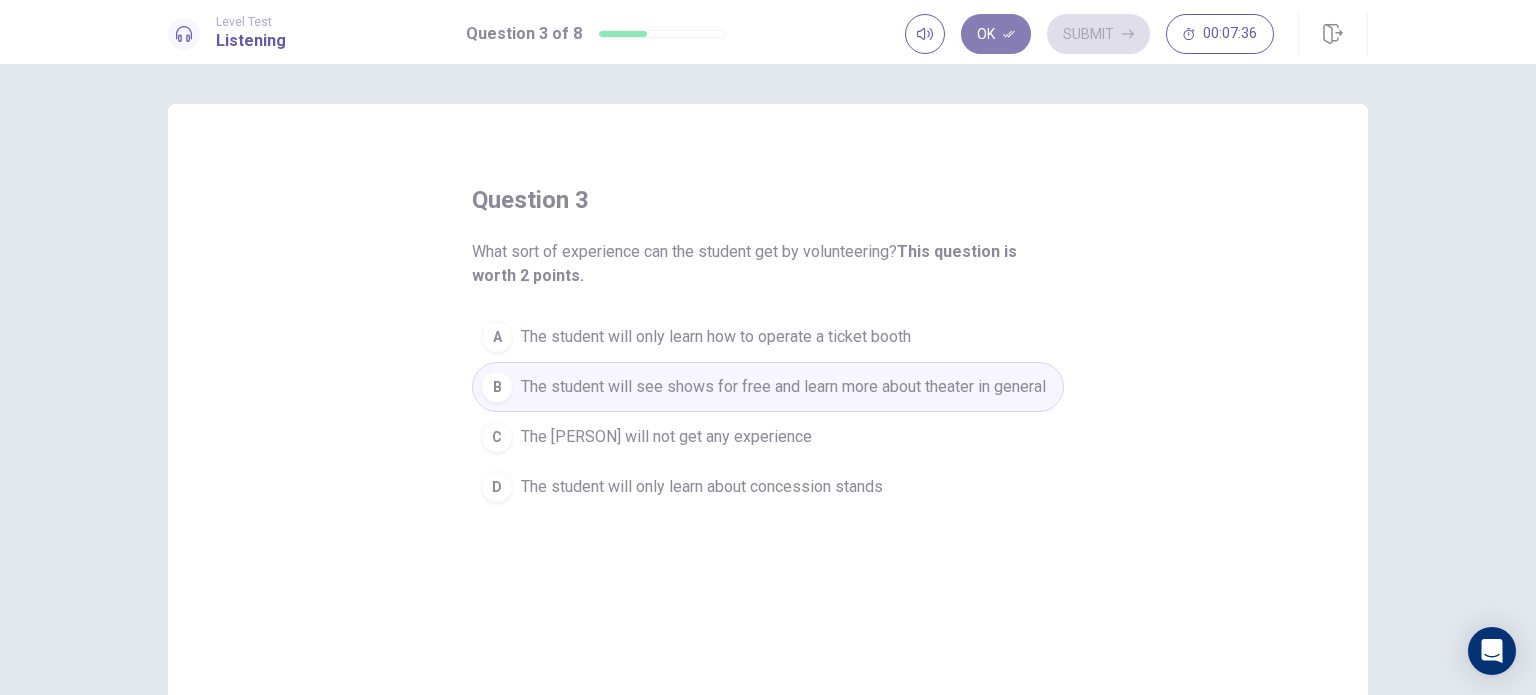 click on "Ok" at bounding box center (996, 34) 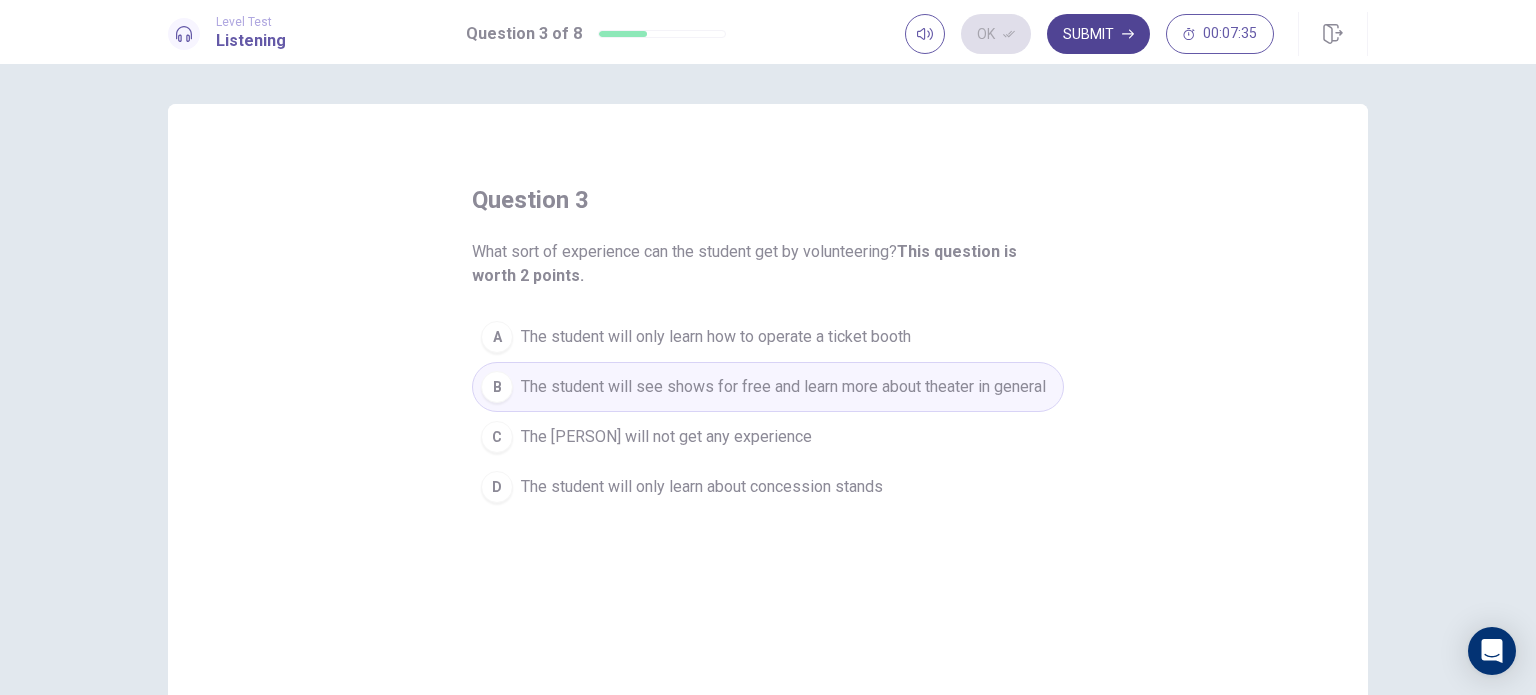 click on "Submit" at bounding box center [1098, 34] 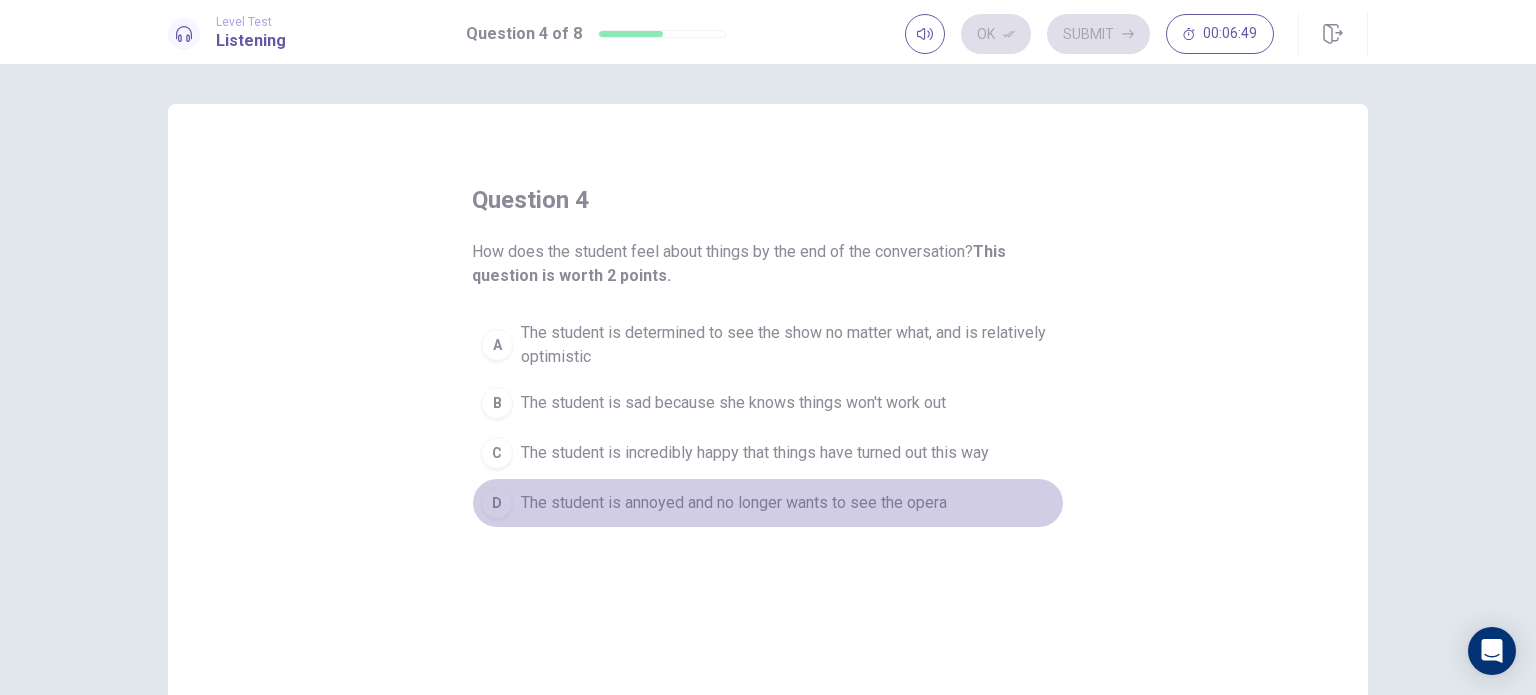click on "The student is annoyed and no longer wants to see the opera" at bounding box center [734, 503] 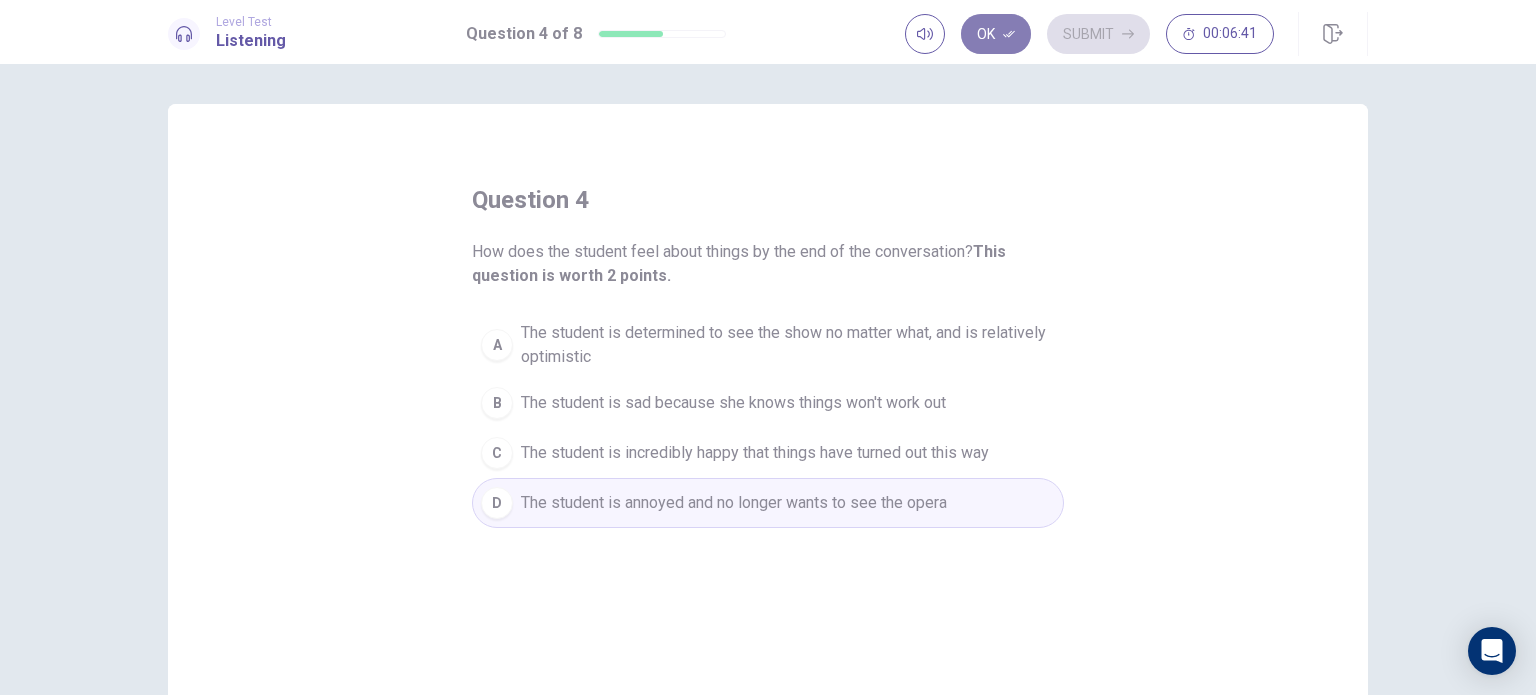 click 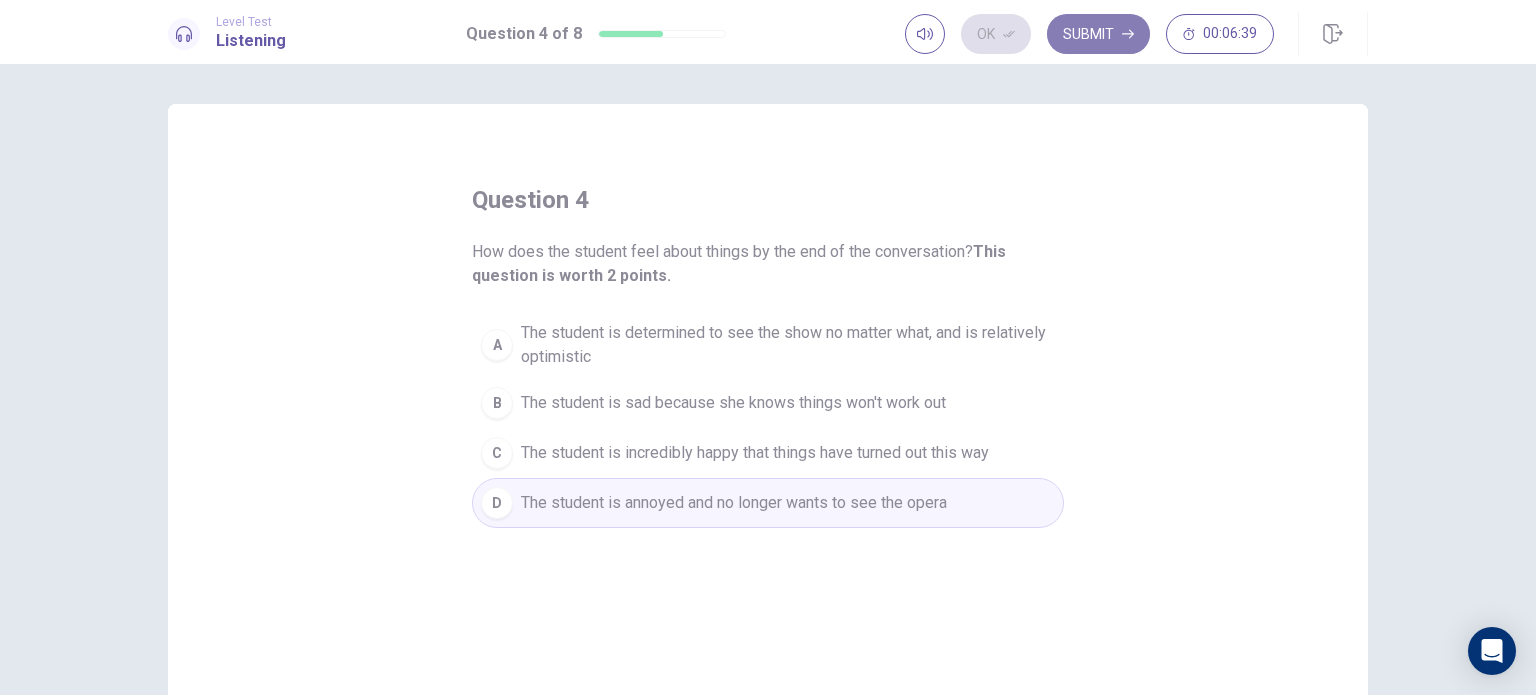 click on "Submit" at bounding box center (1098, 34) 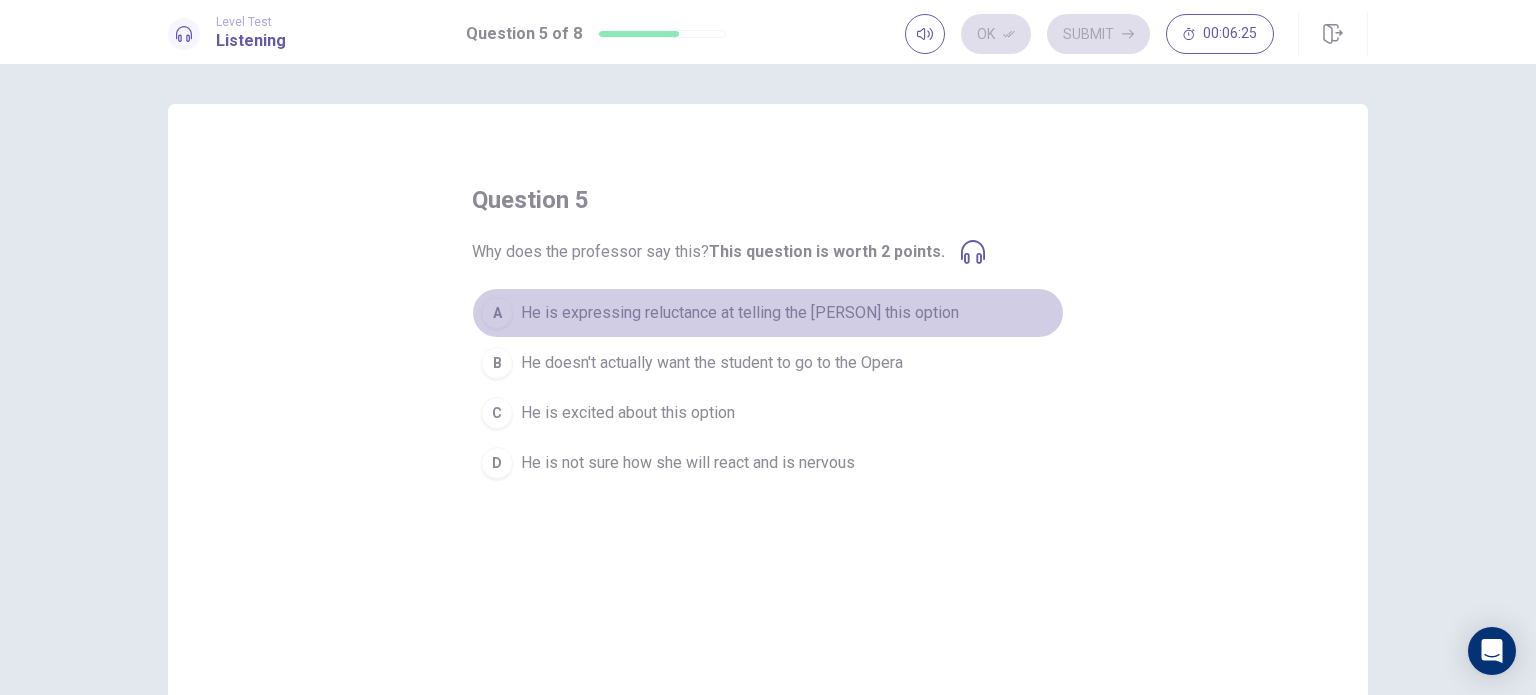 click on "He is expressing reluctance at telling the [PERSON] this option" at bounding box center (740, 313) 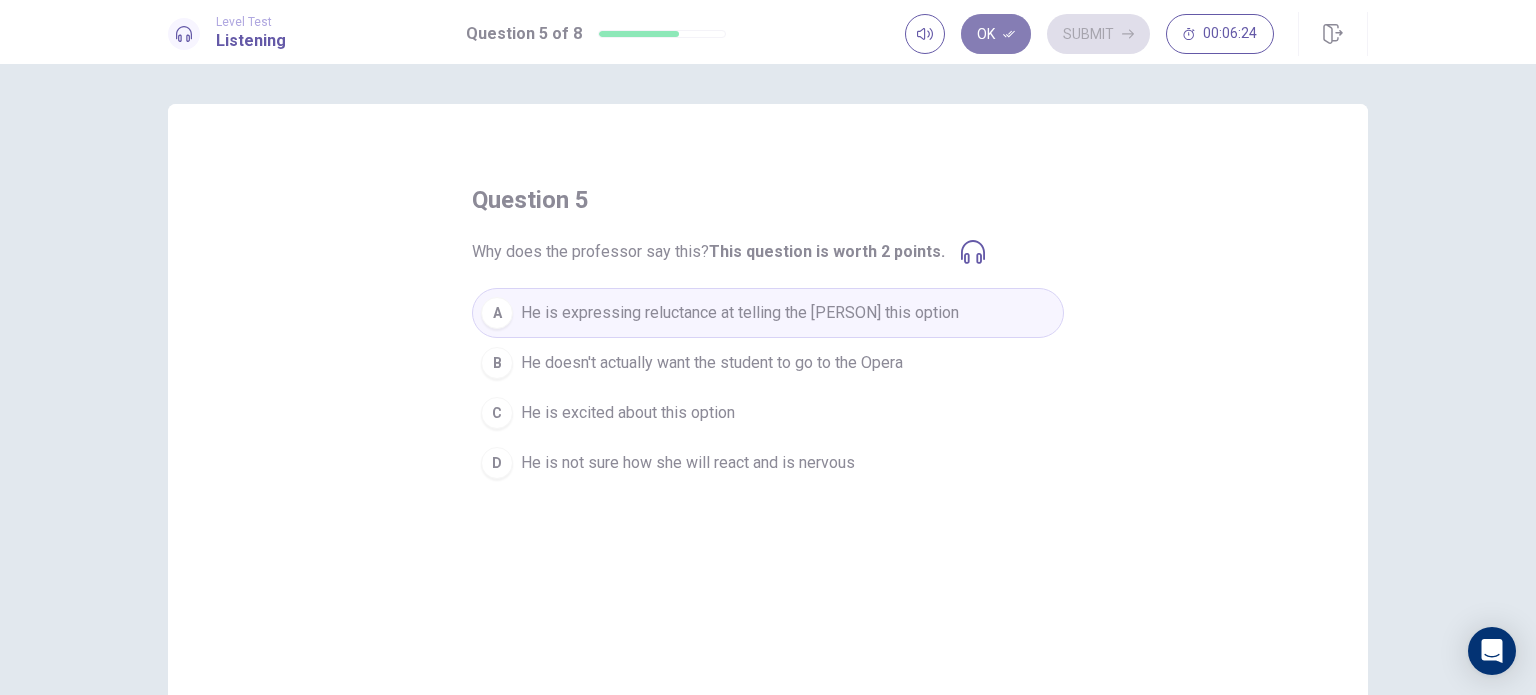 click on "Ok" at bounding box center (996, 34) 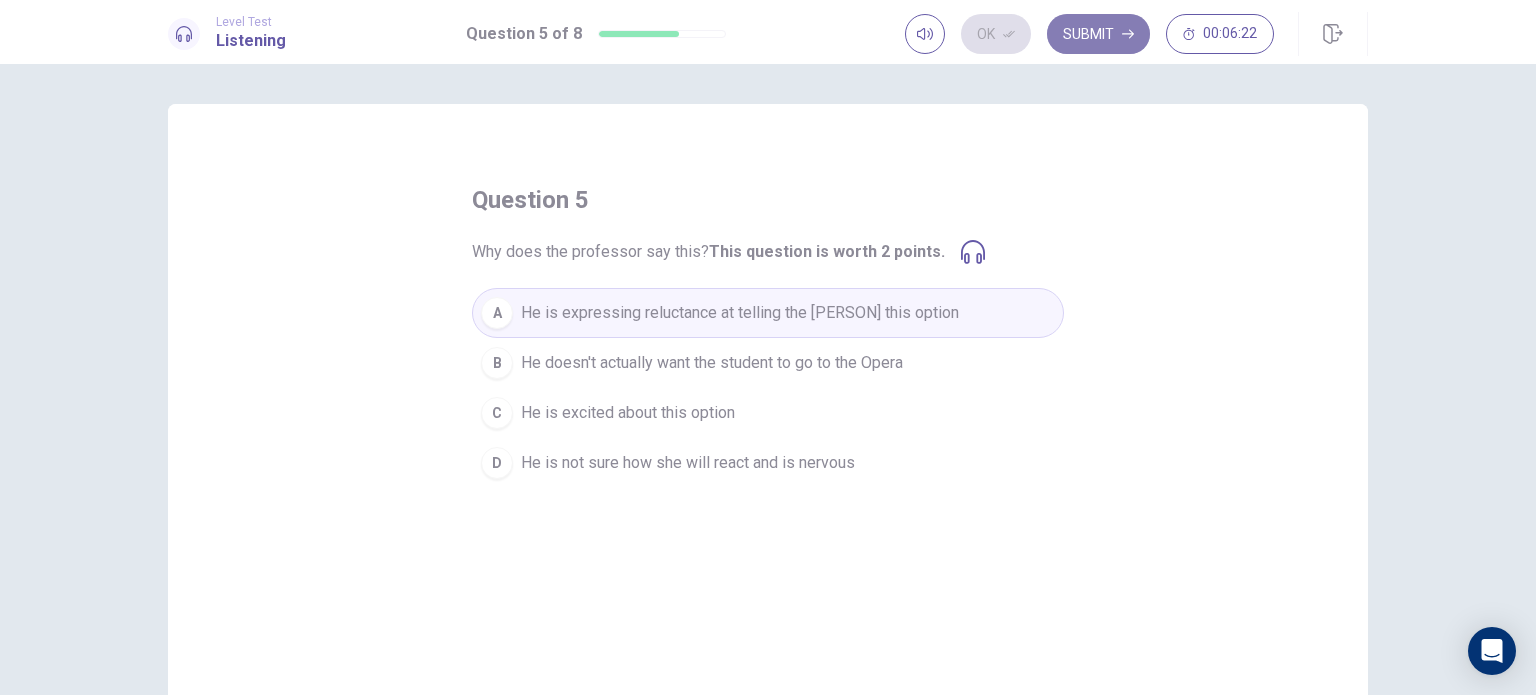 click on "Submit" at bounding box center (1098, 34) 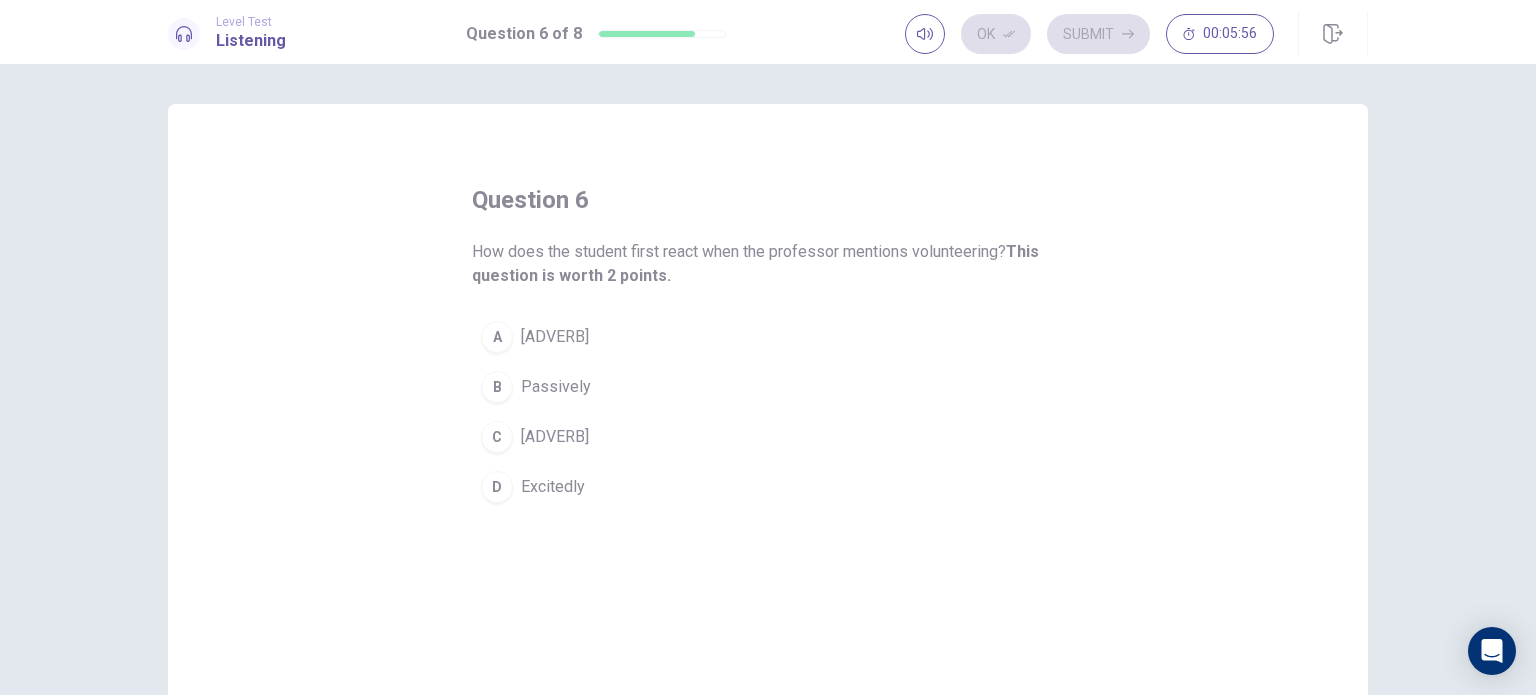 click on "B Passively" at bounding box center (768, 387) 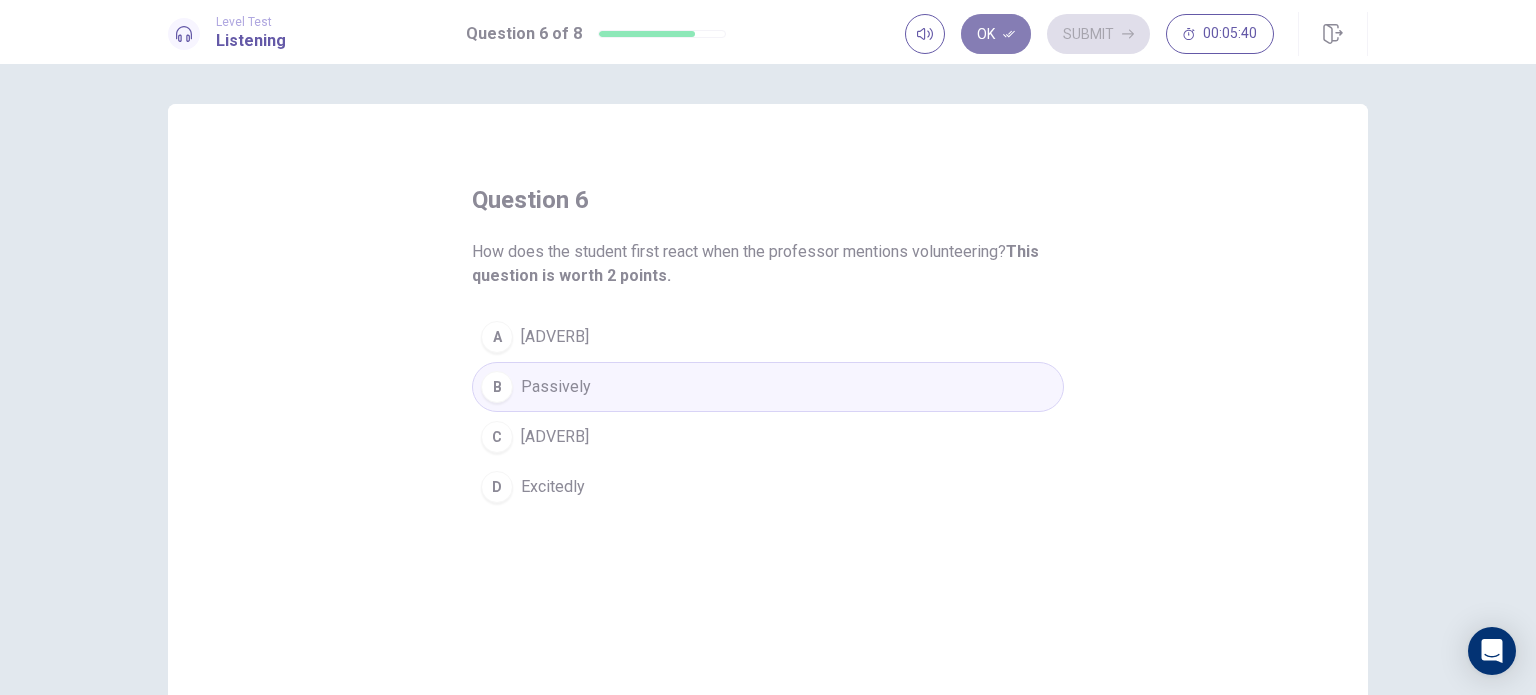 click on "Ok" at bounding box center (996, 34) 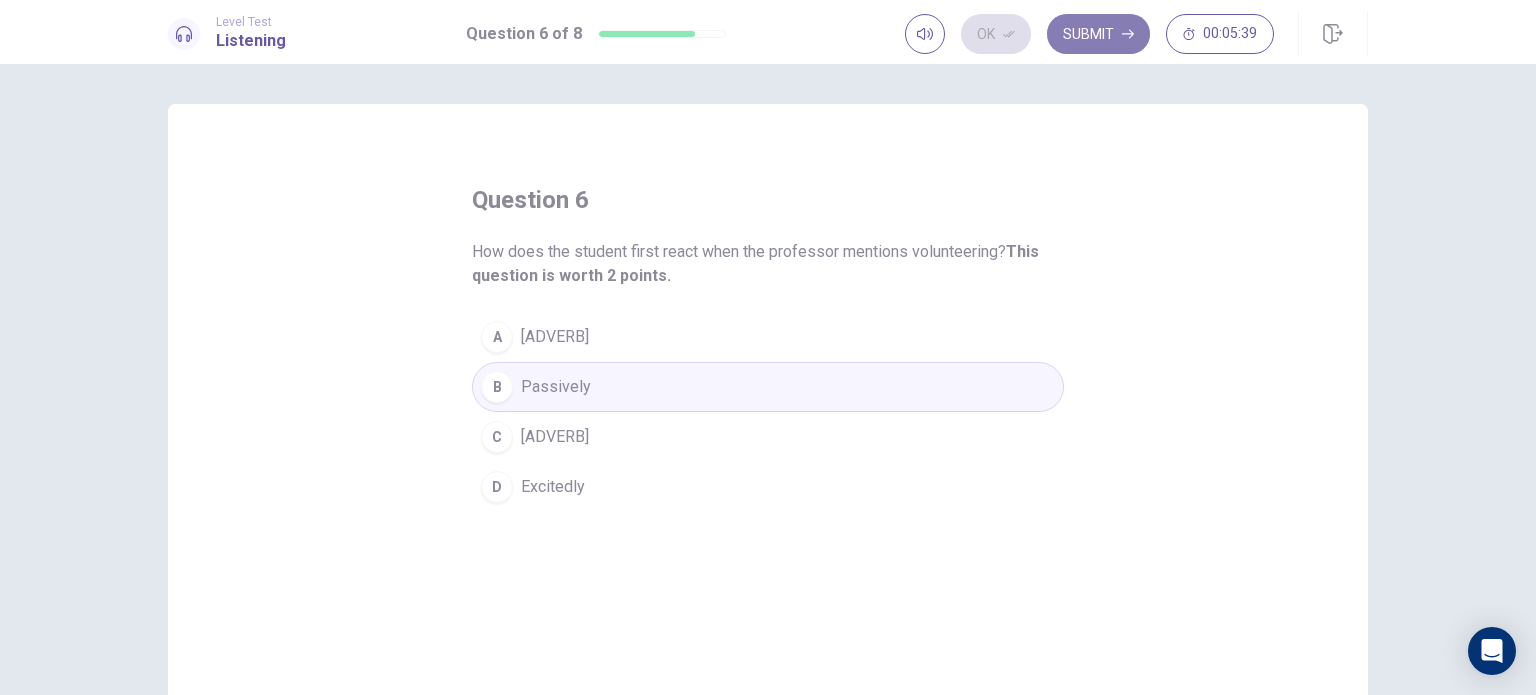 click on "Submit" at bounding box center (1098, 34) 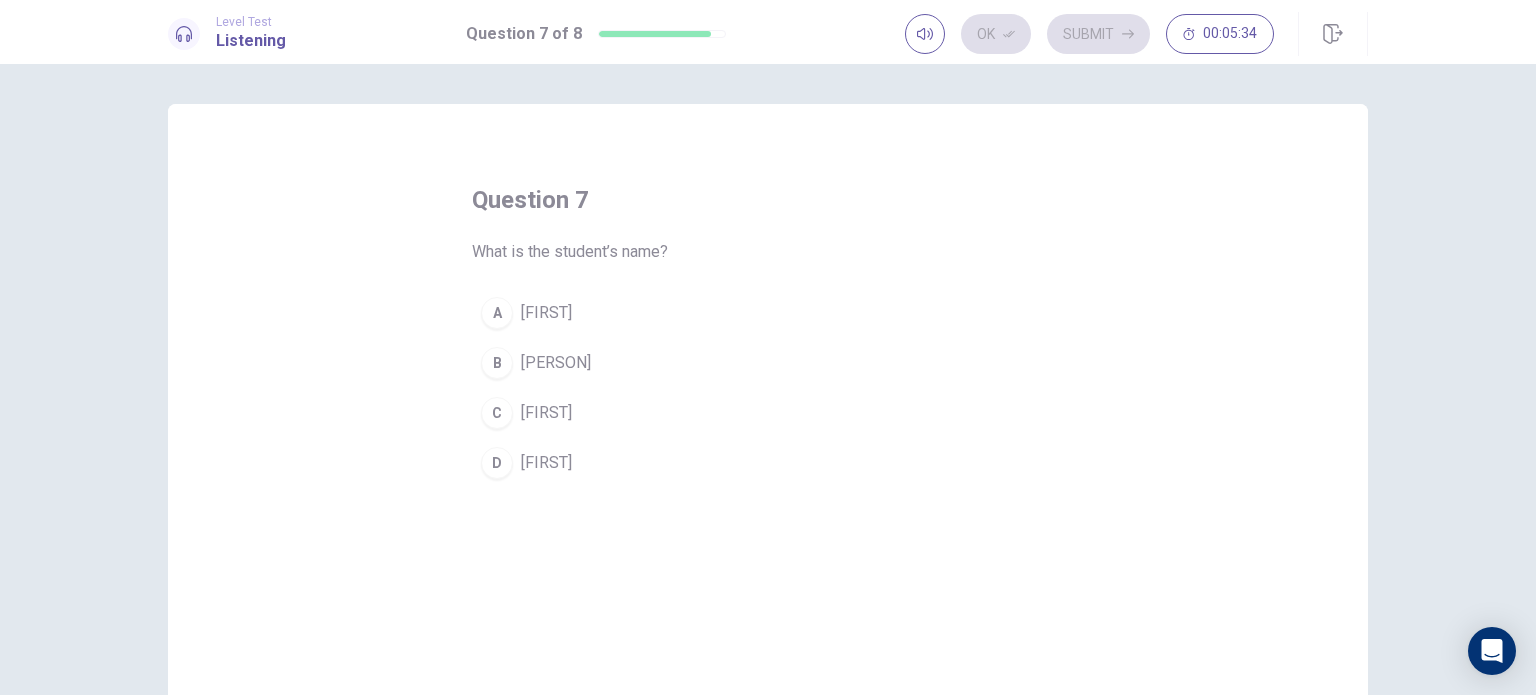 click on "C" at bounding box center (497, 413) 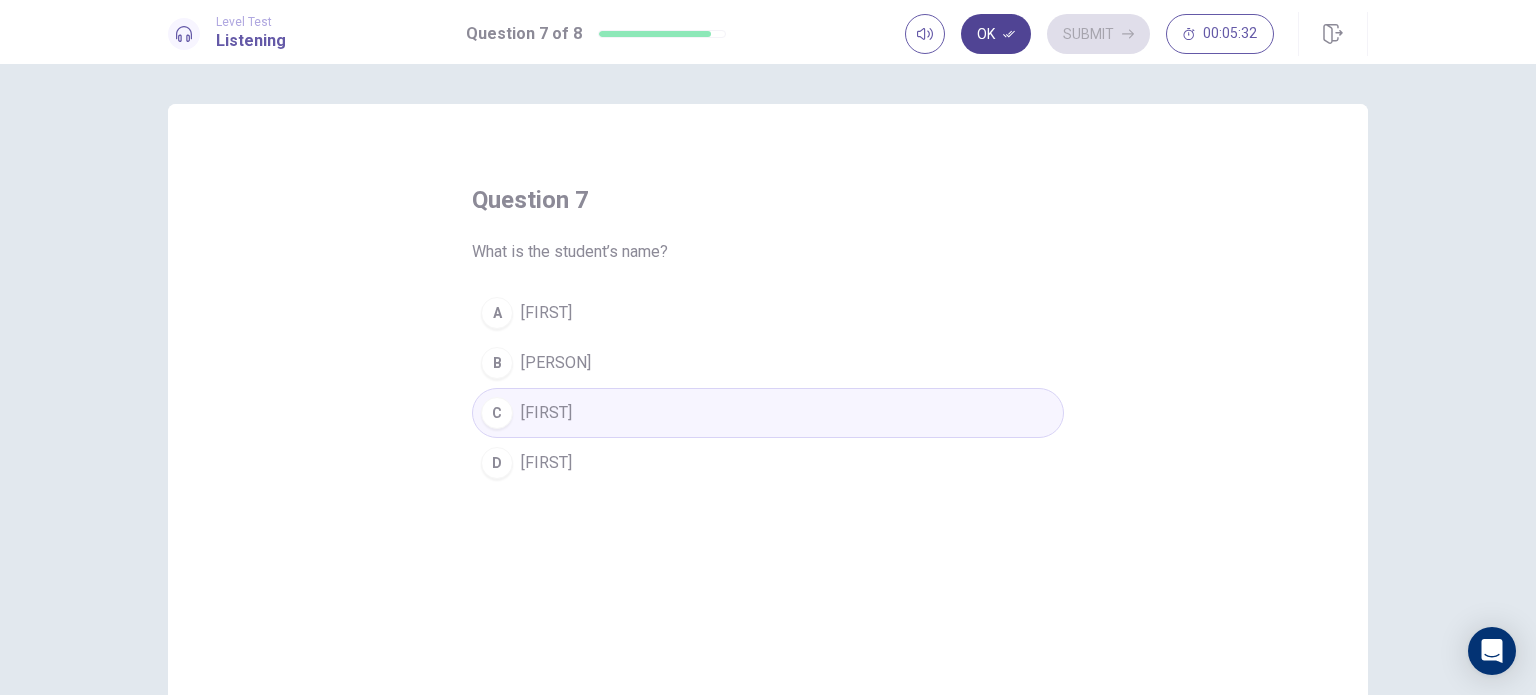 click on "Ok" at bounding box center [996, 34] 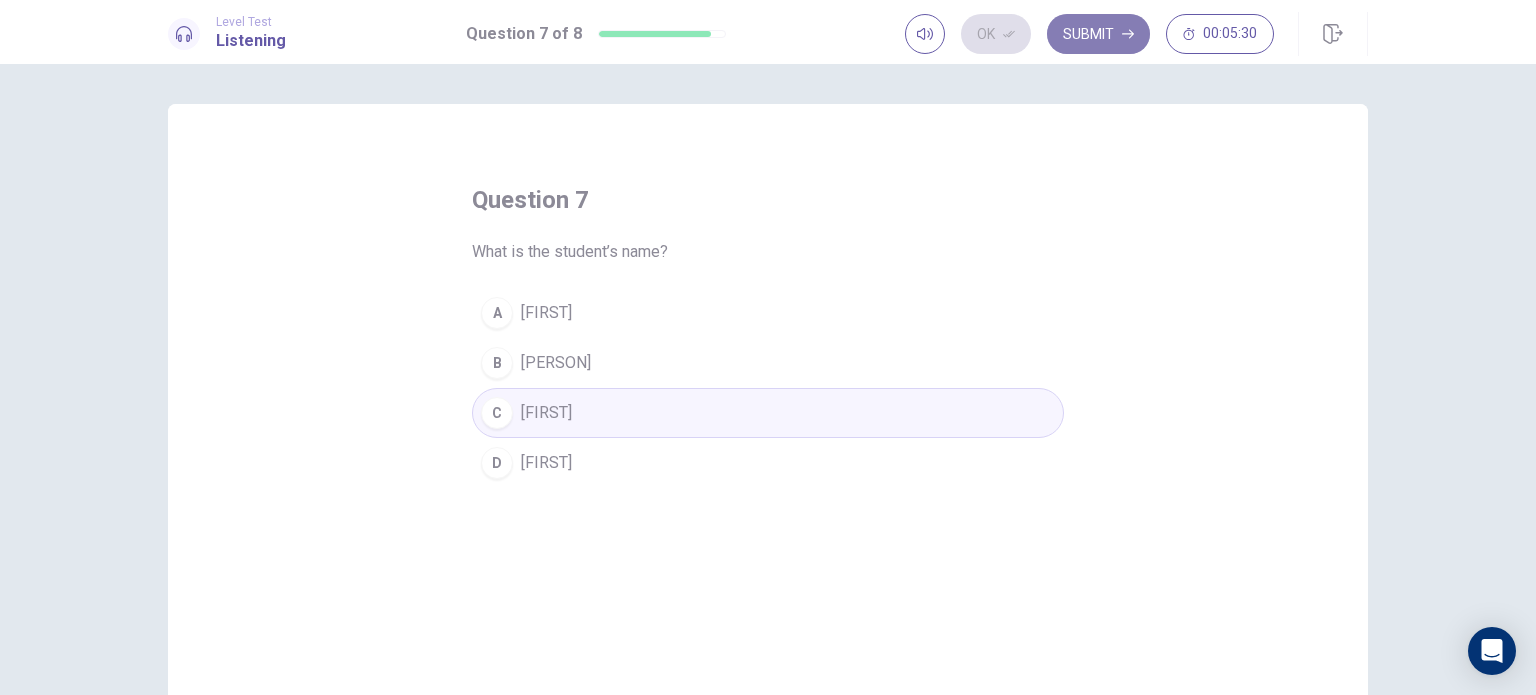 click on "Submit" at bounding box center [1098, 34] 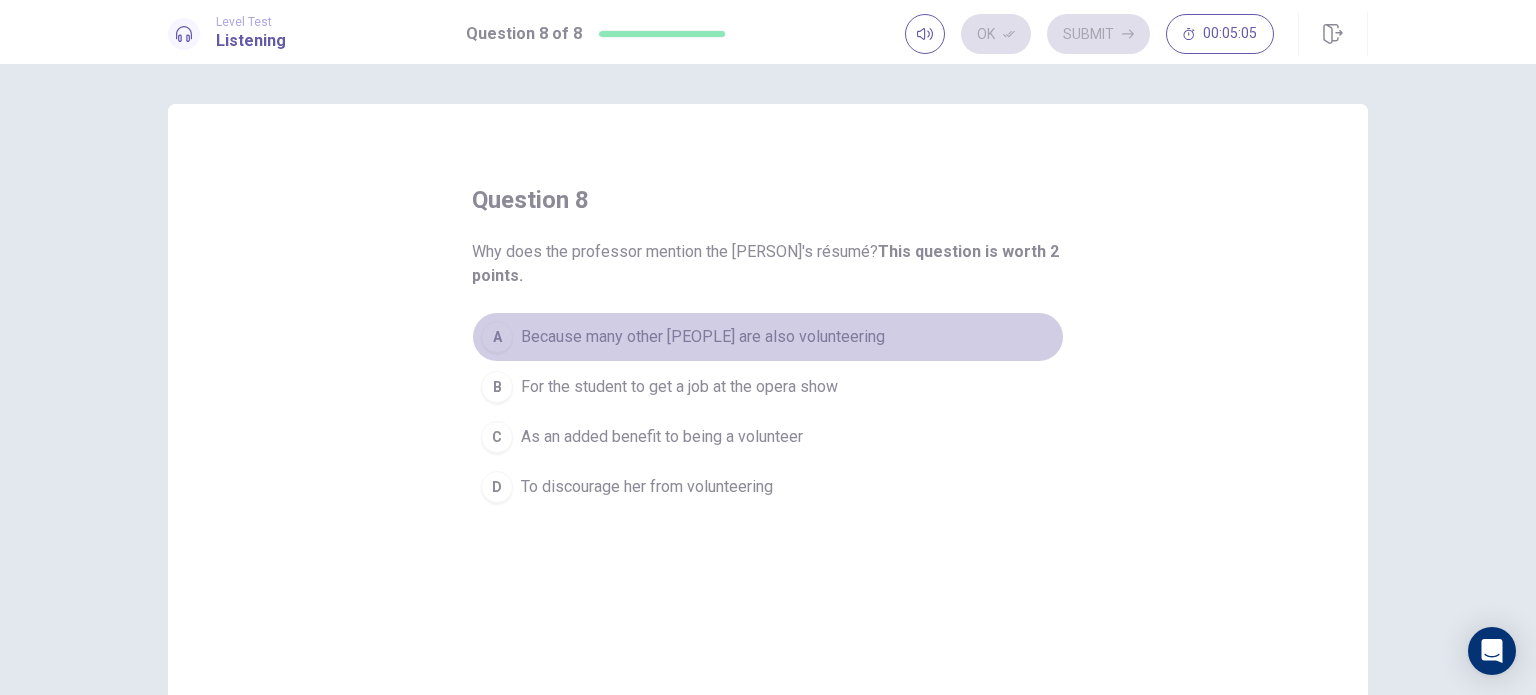 click on "A Because many other [PEOPLE] are also volunteering" at bounding box center (768, 337) 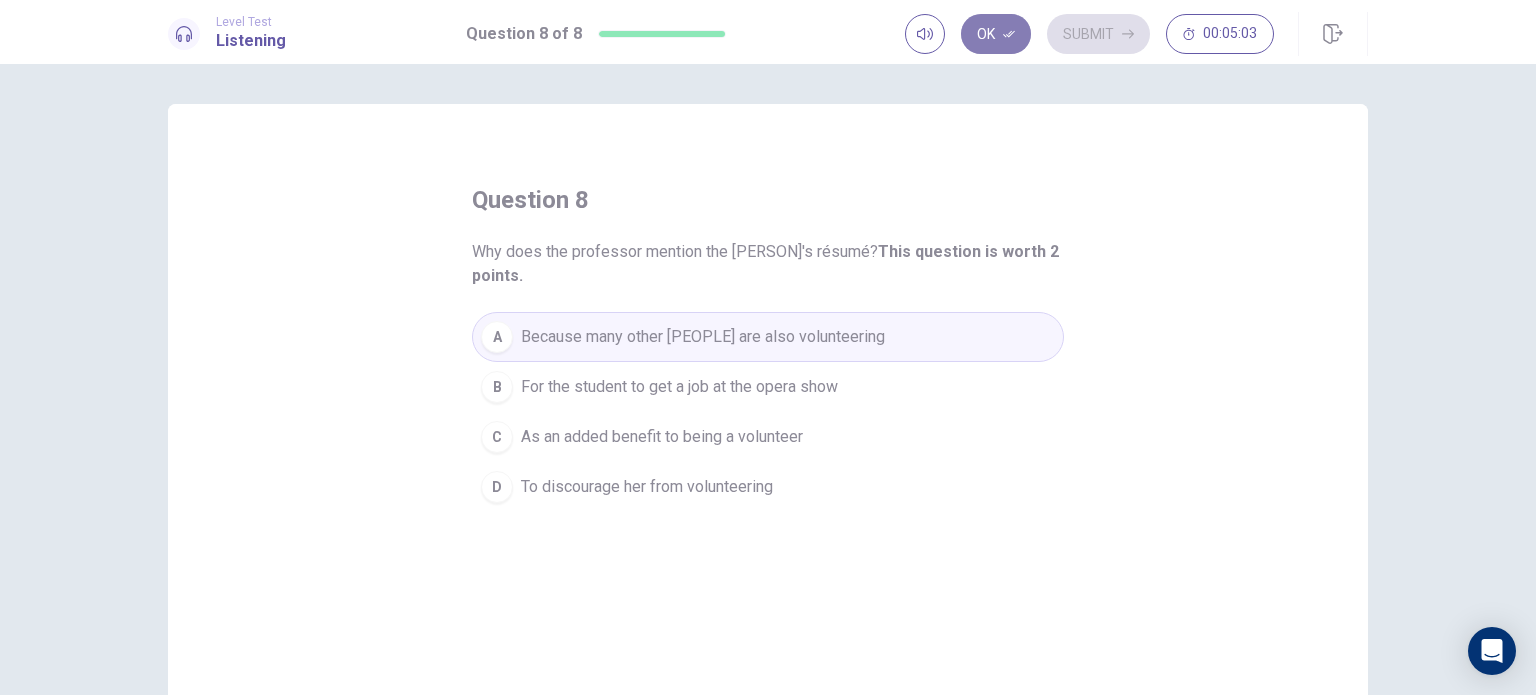click on "Ok" at bounding box center (996, 34) 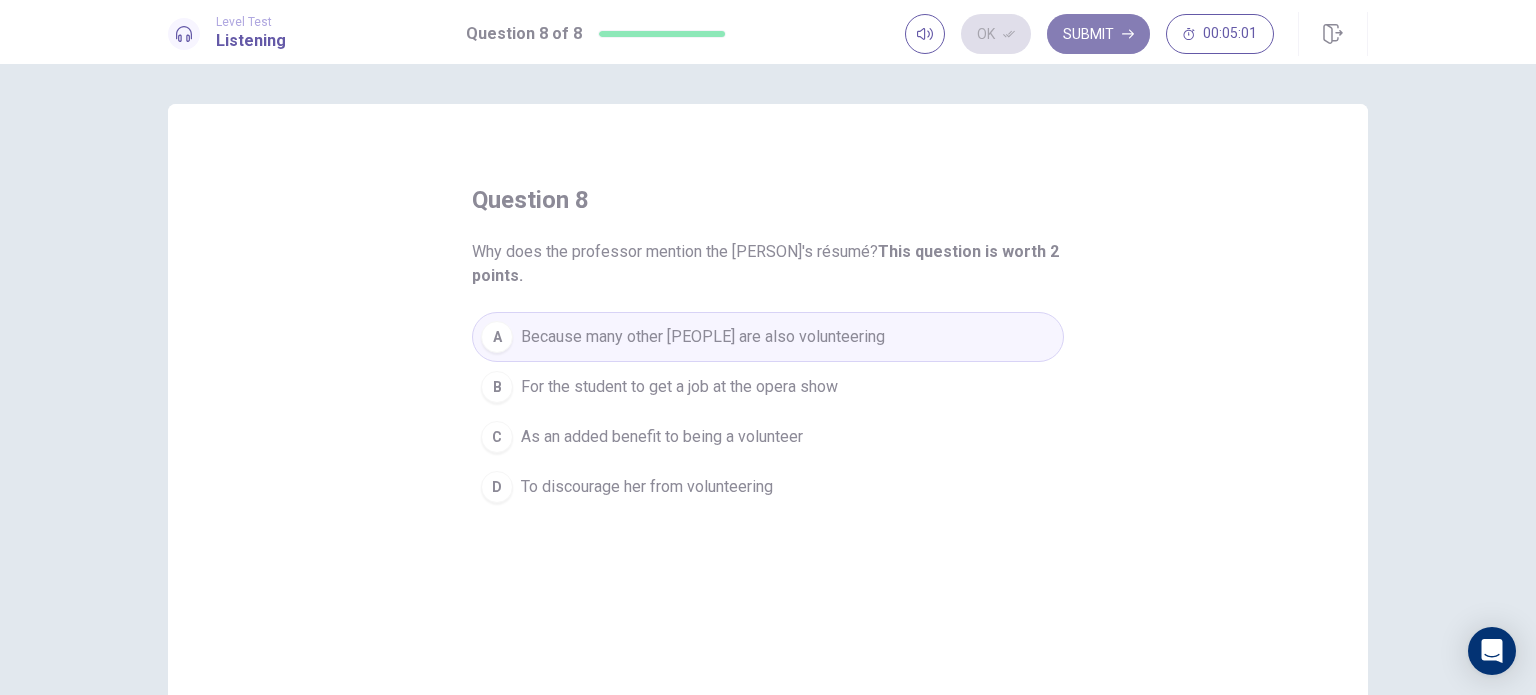 click on "Submit" at bounding box center (1098, 34) 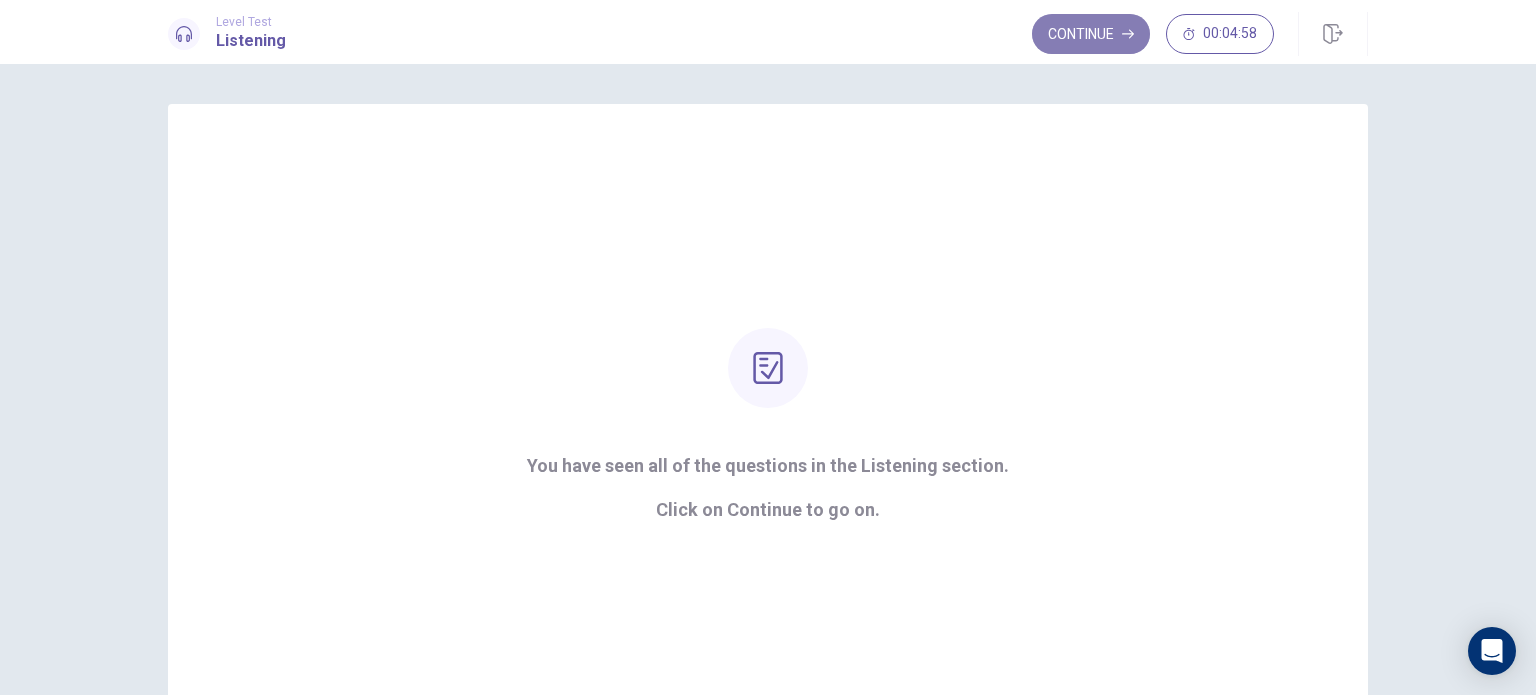 click 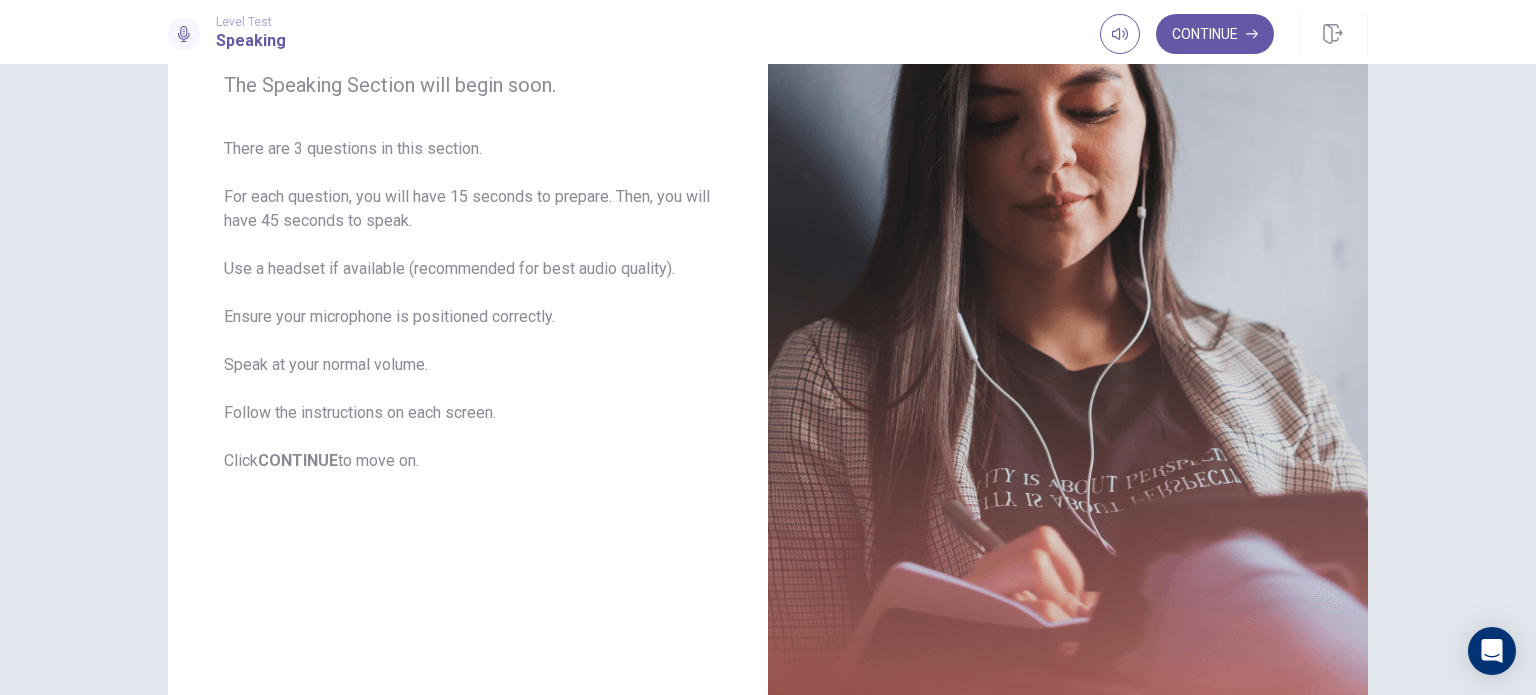 scroll, scrollTop: 269, scrollLeft: 0, axis: vertical 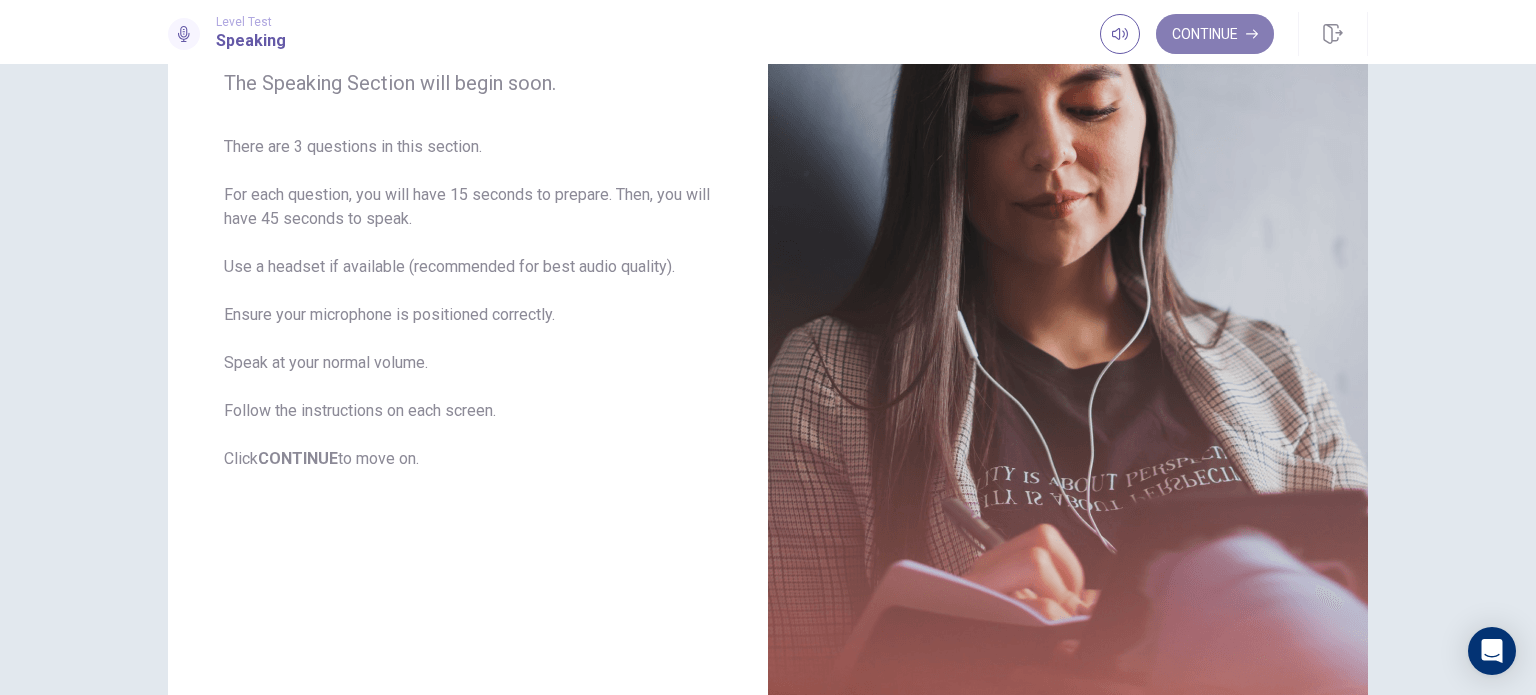 click on "Continue" at bounding box center [1215, 34] 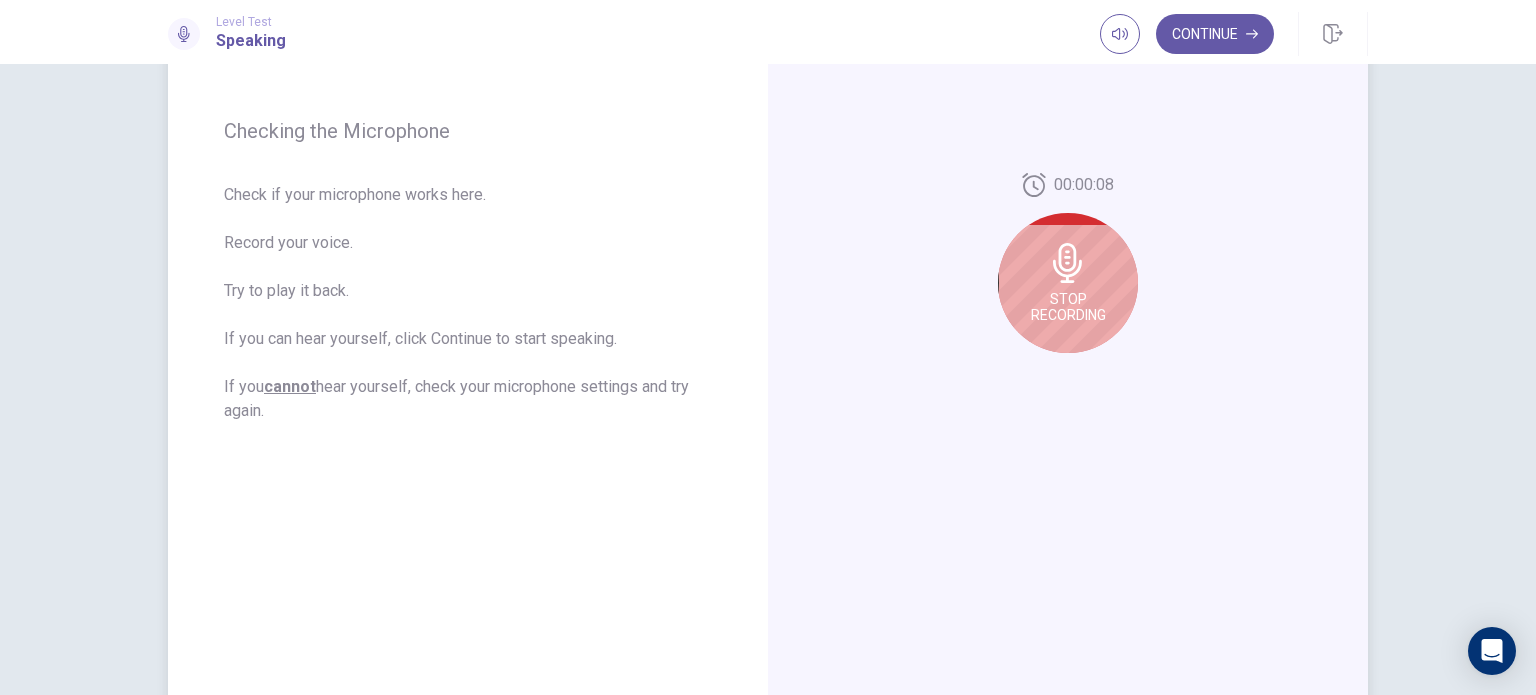 click on "Stop   Recording" at bounding box center [1068, 307] 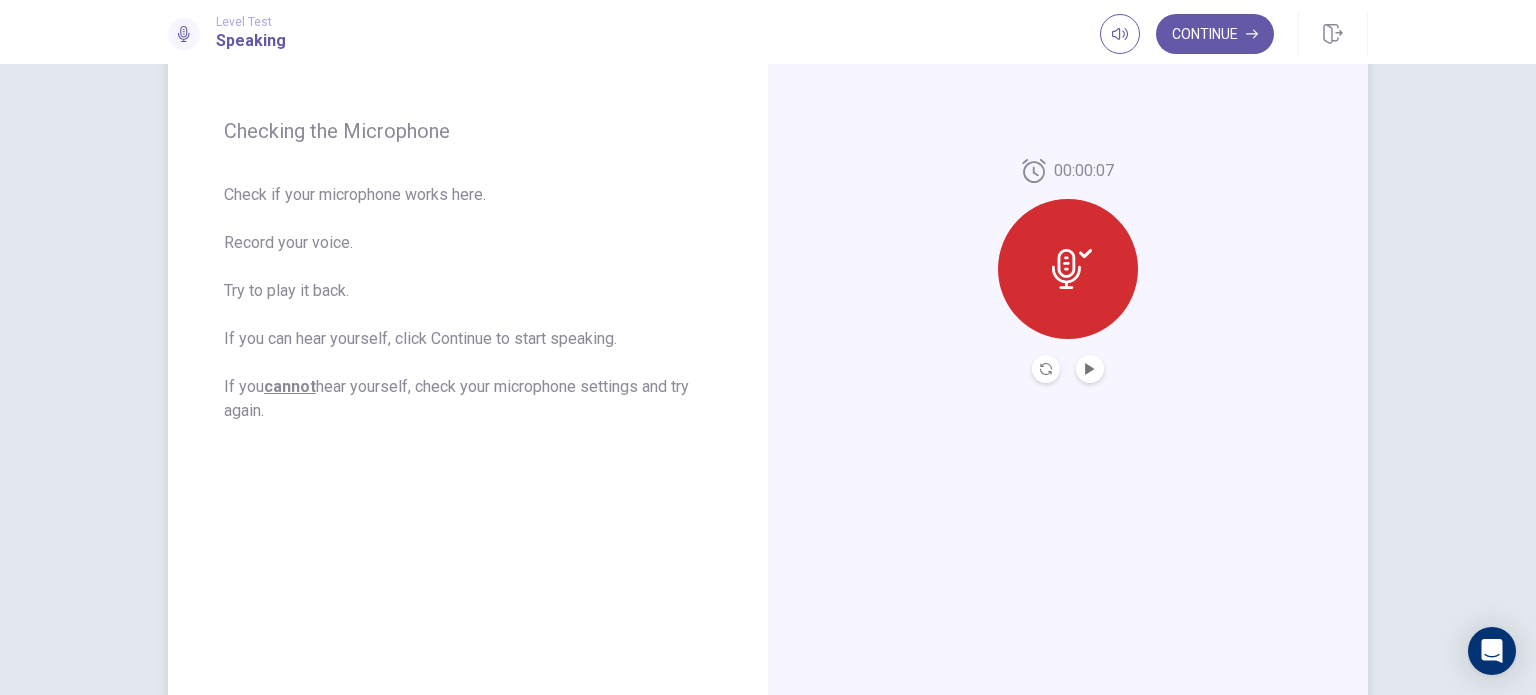 click 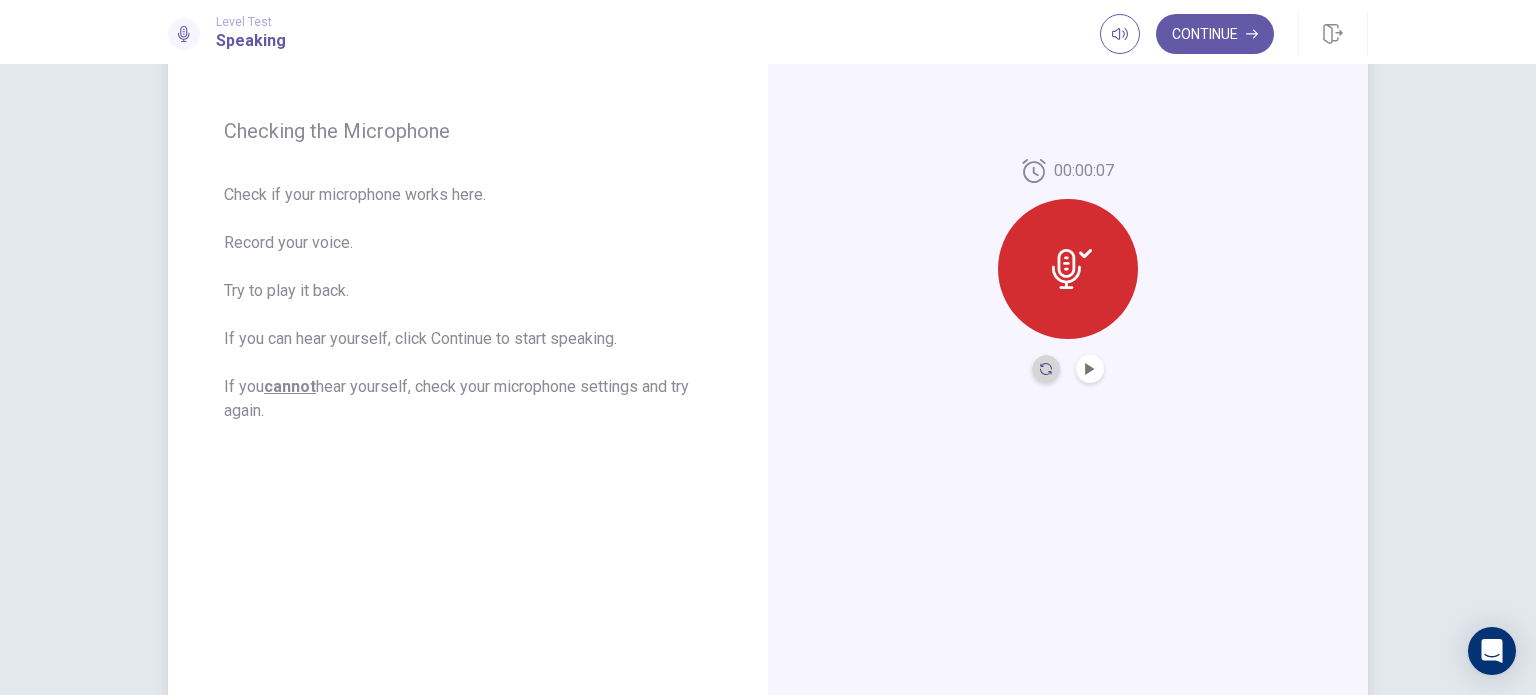 click 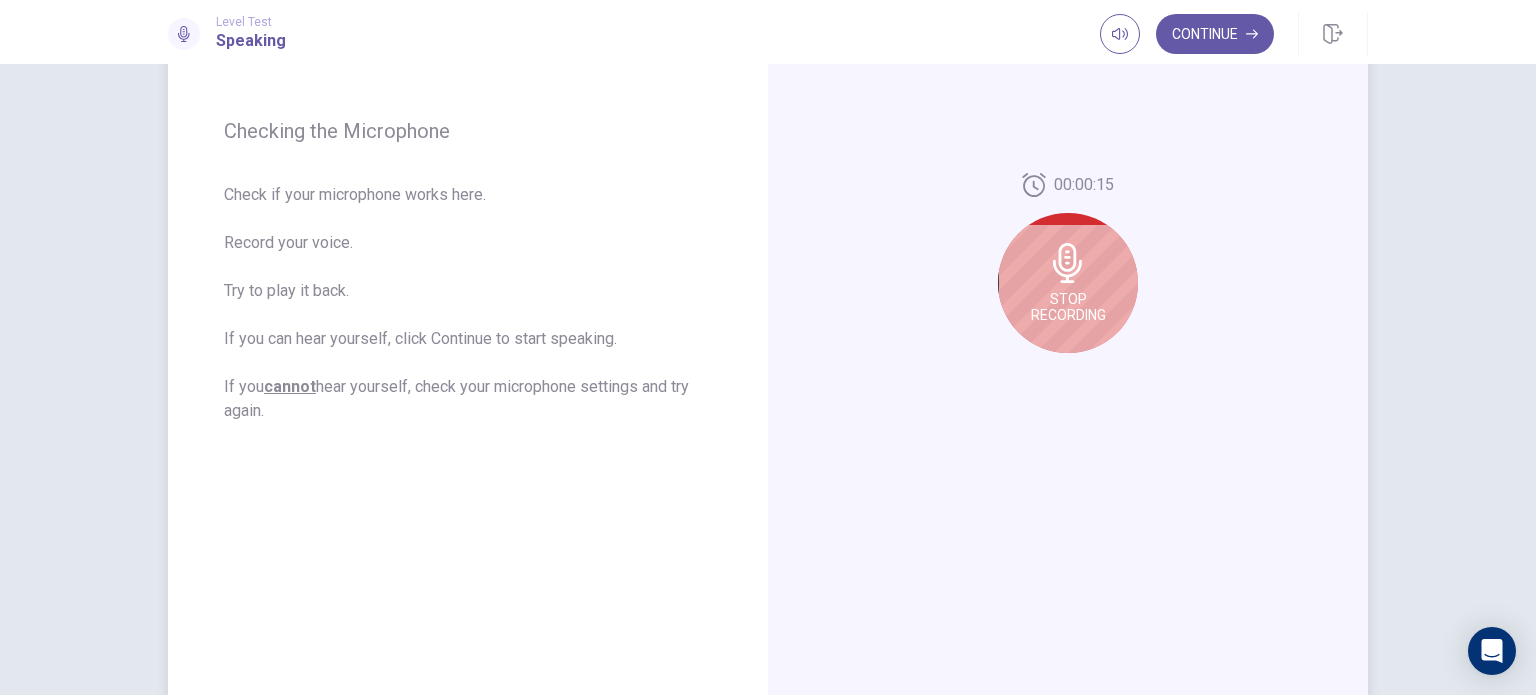 click on "Stop   Recording" at bounding box center [1068, 283] 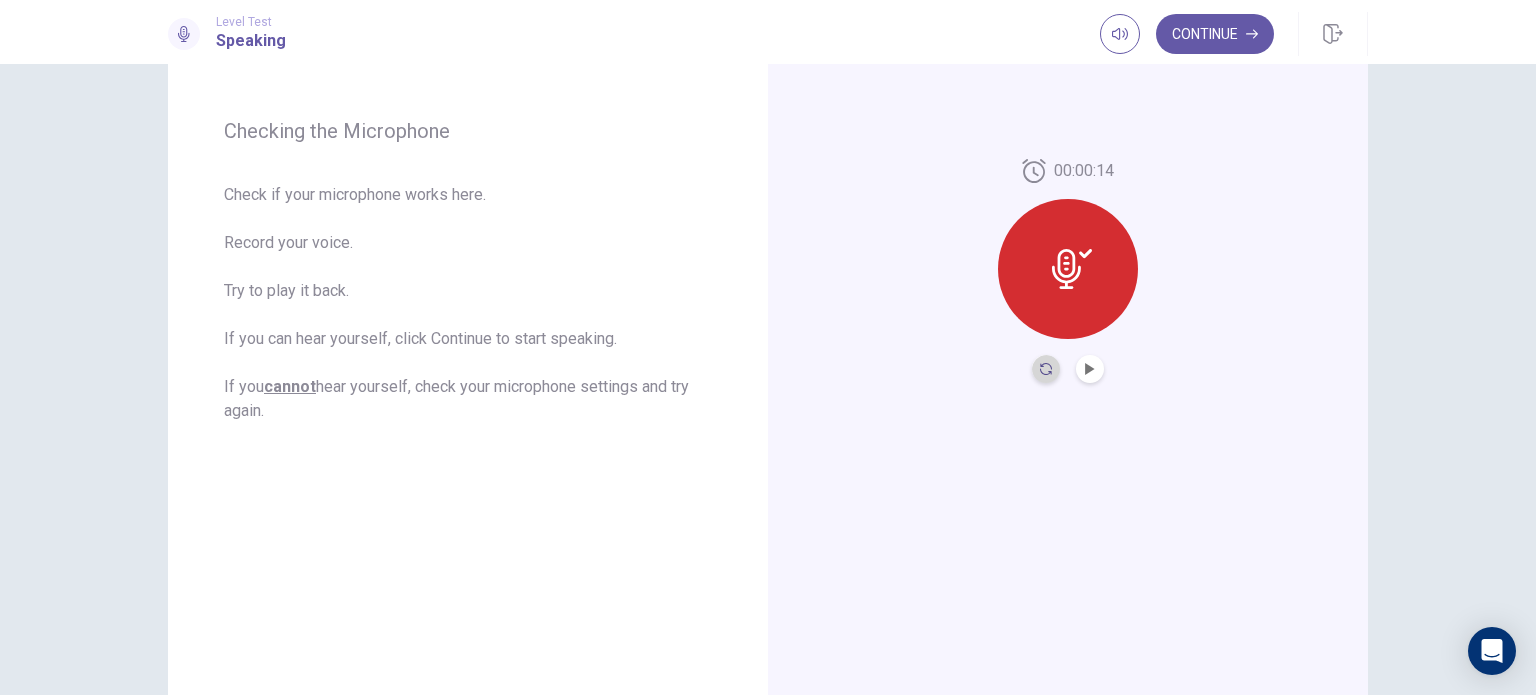 click 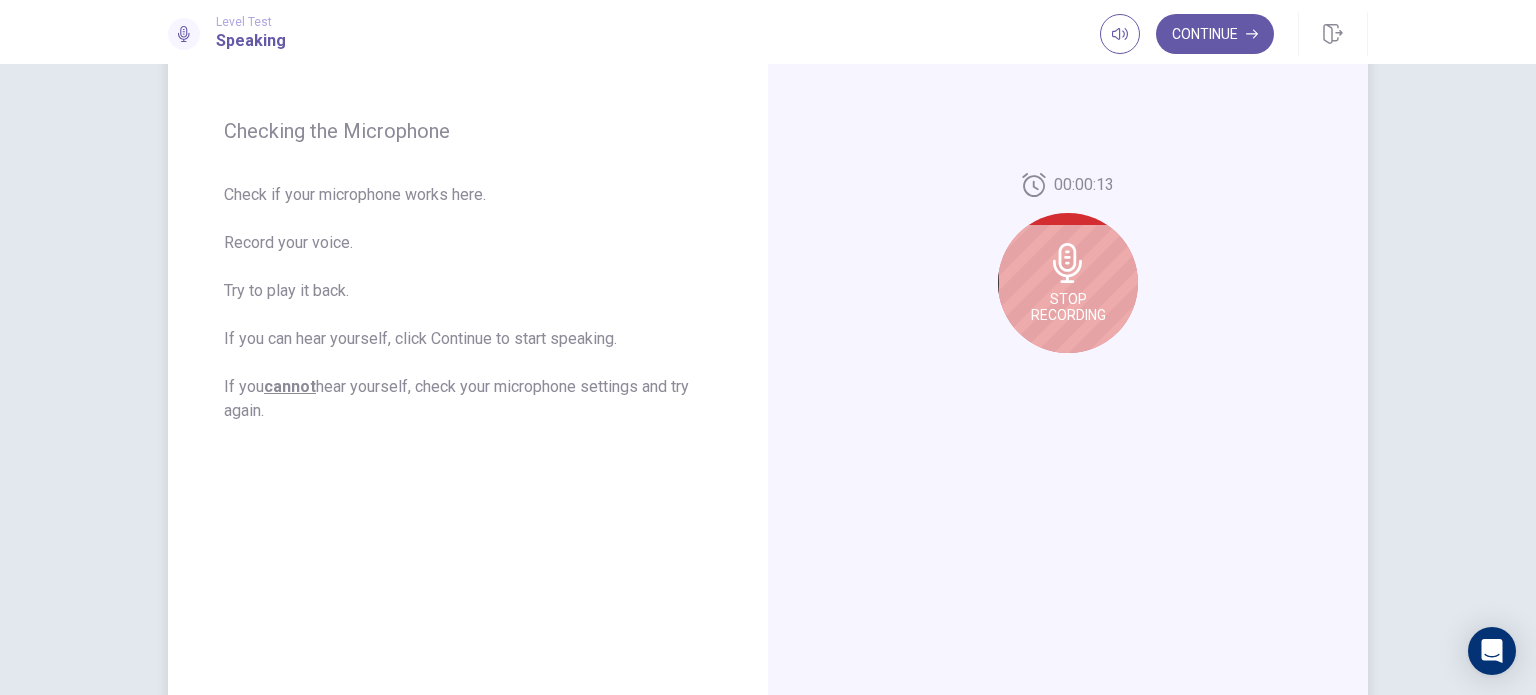 click on "Stop   Recording" at bounding box center (1068, 283) 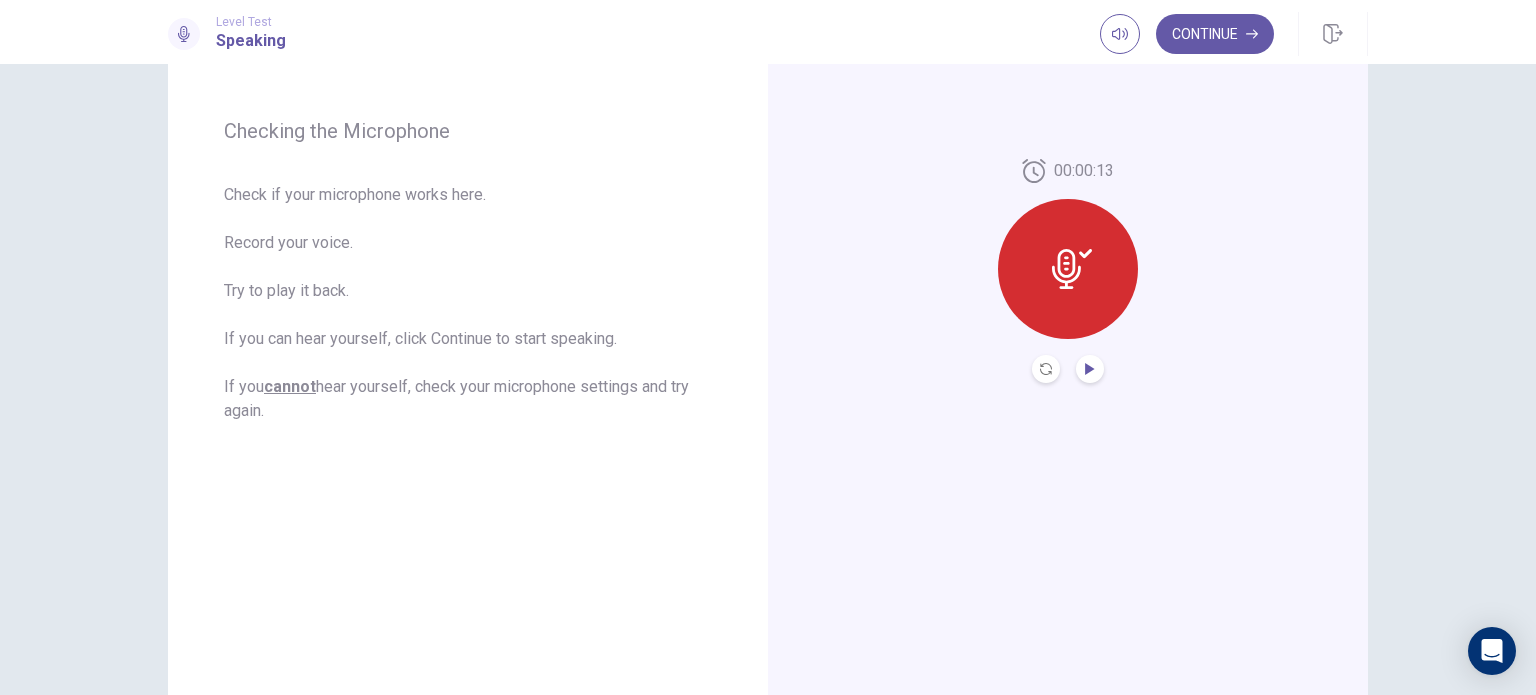 click 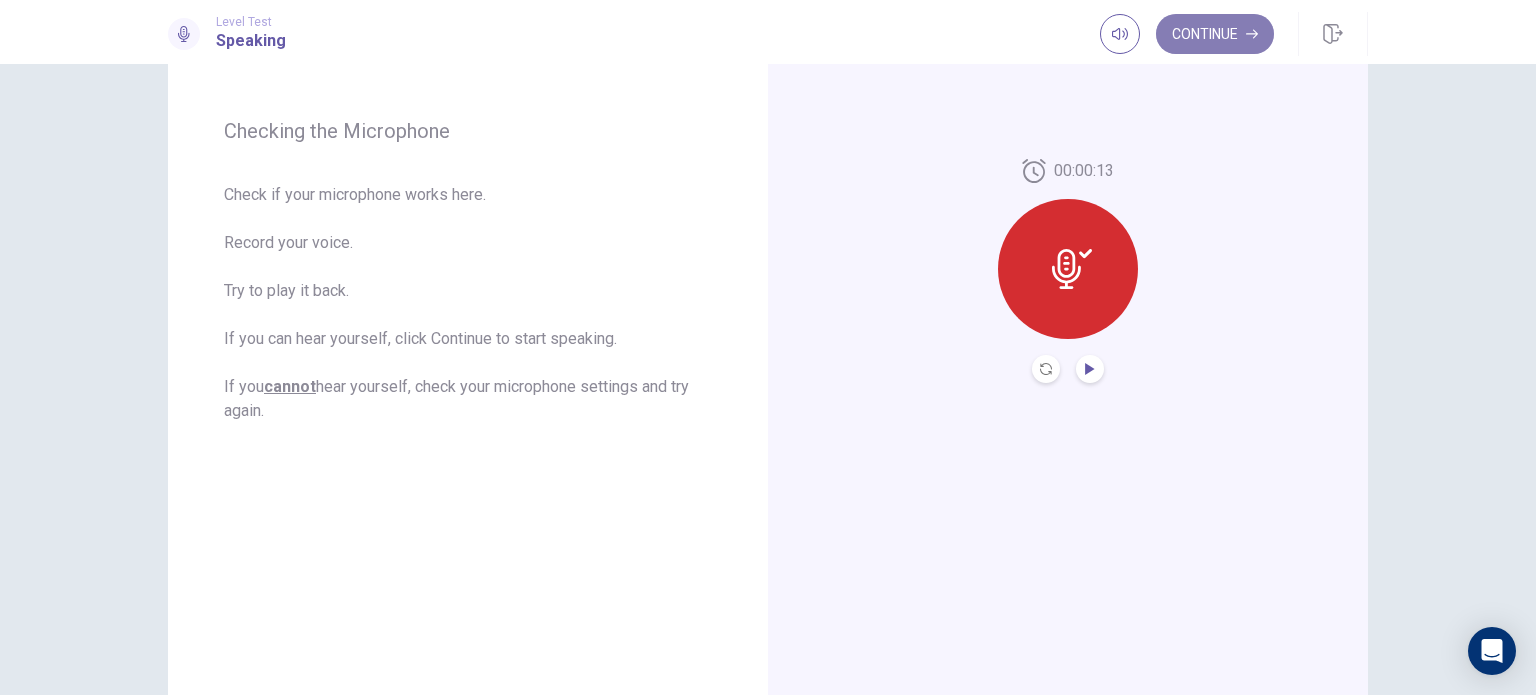 click on "Continue" at bounding box center (1215, 34) 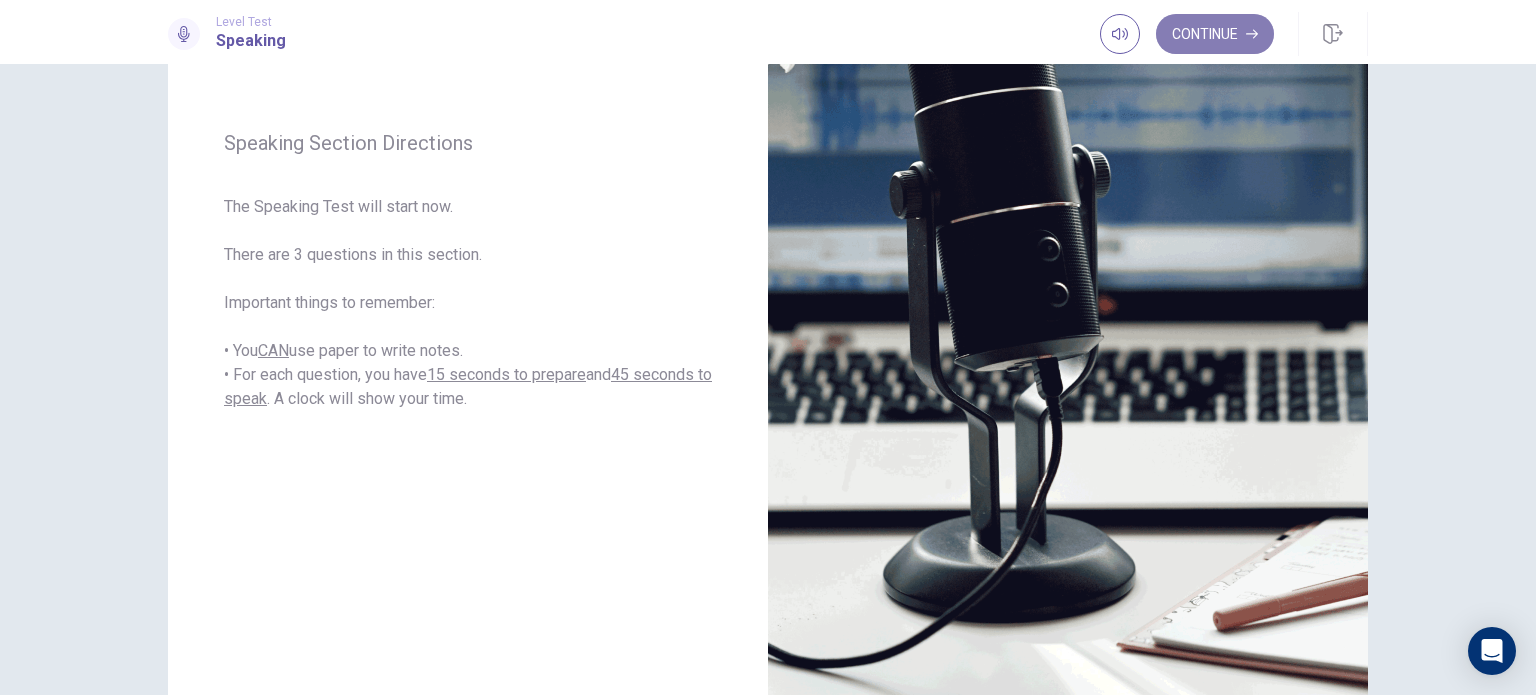 click on "Continue" at bounding box center (1215, 34) 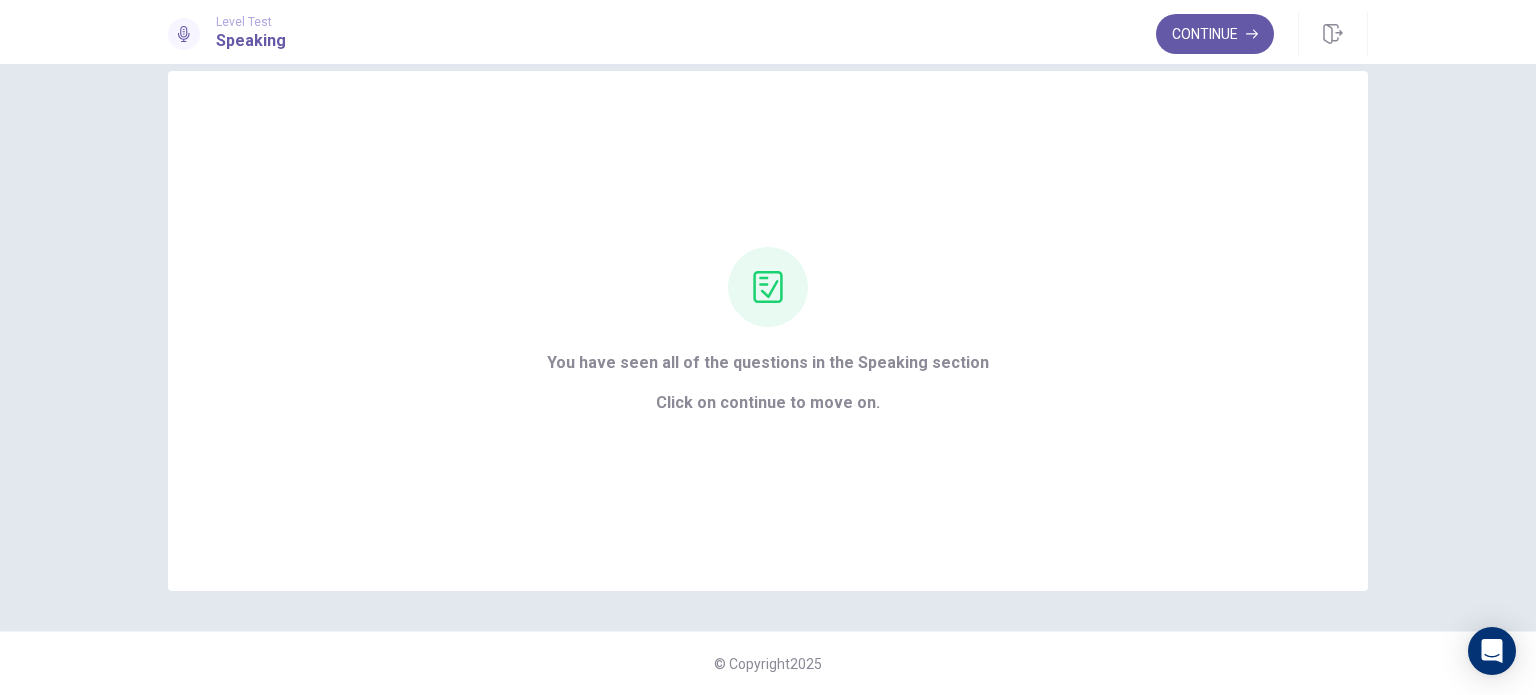 scroll, scrollTop: 32, scrollLeft: 0, axis: vertical 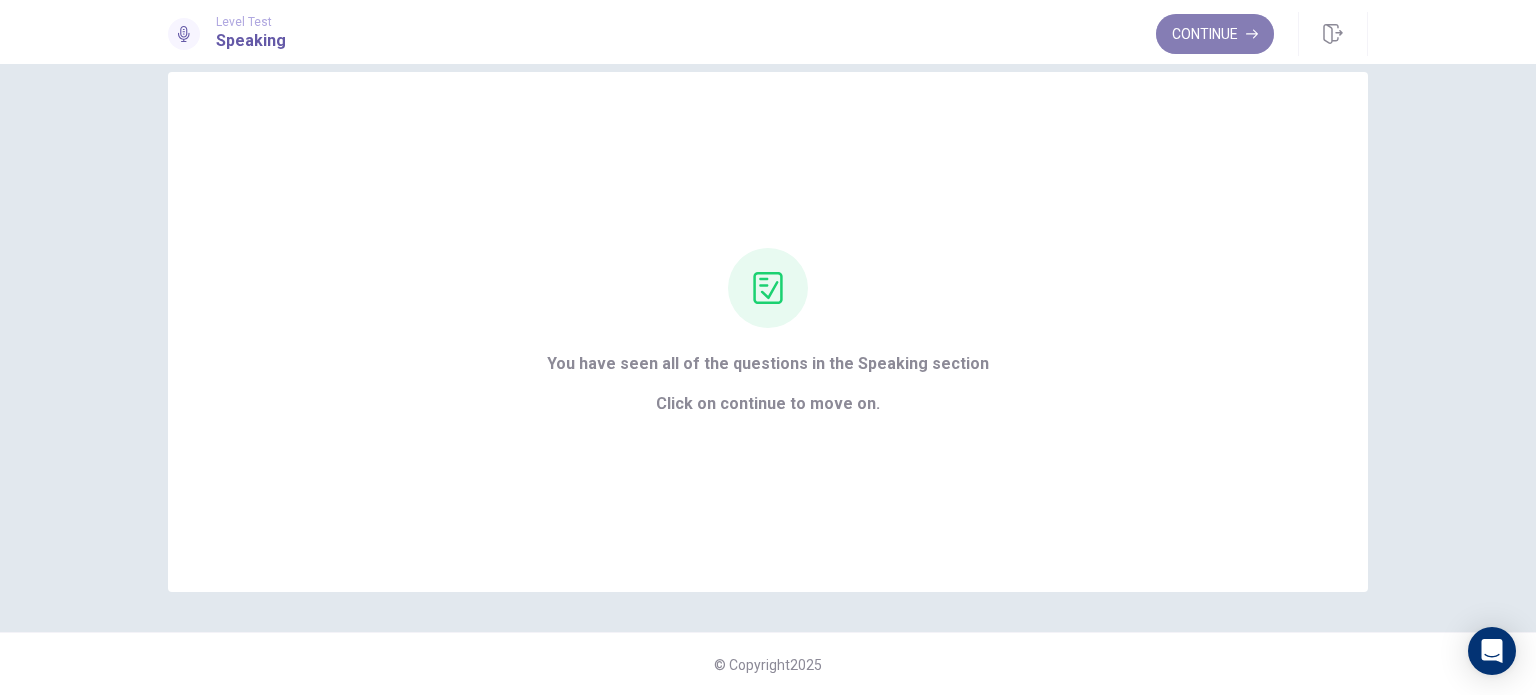 click on "Continue" at bounding box center [1215, 34] 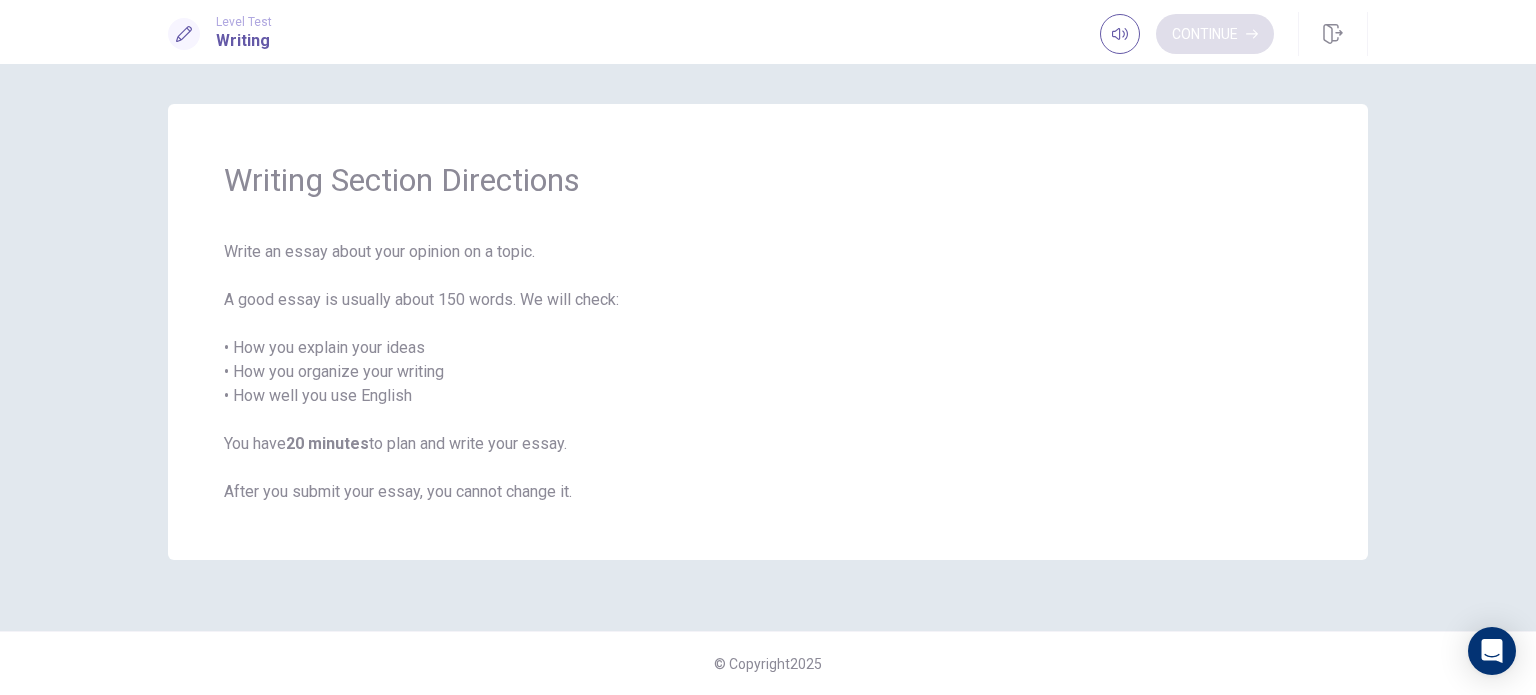 scroll, scrollTop: 0, scrollLeft: 0, axis: both 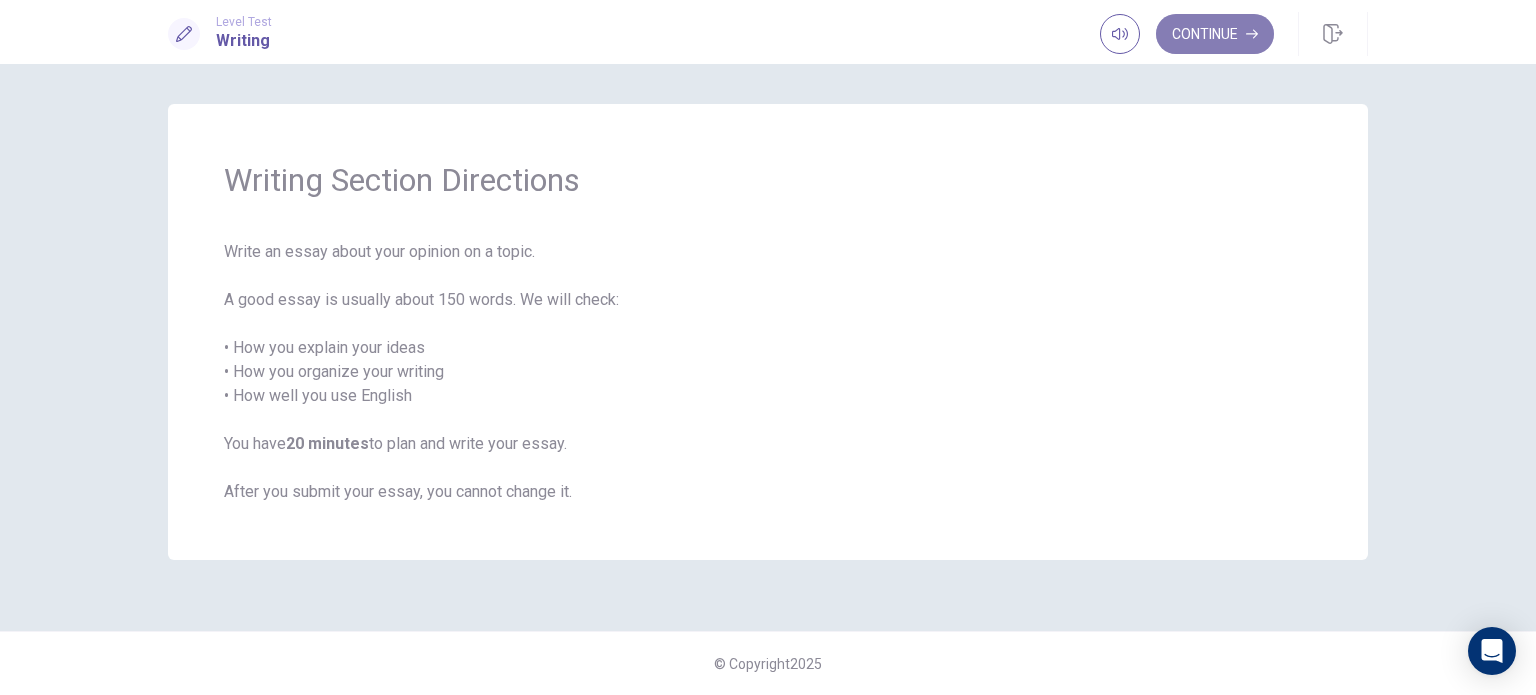 click on "Continue" at bounding box center [1215, 34] 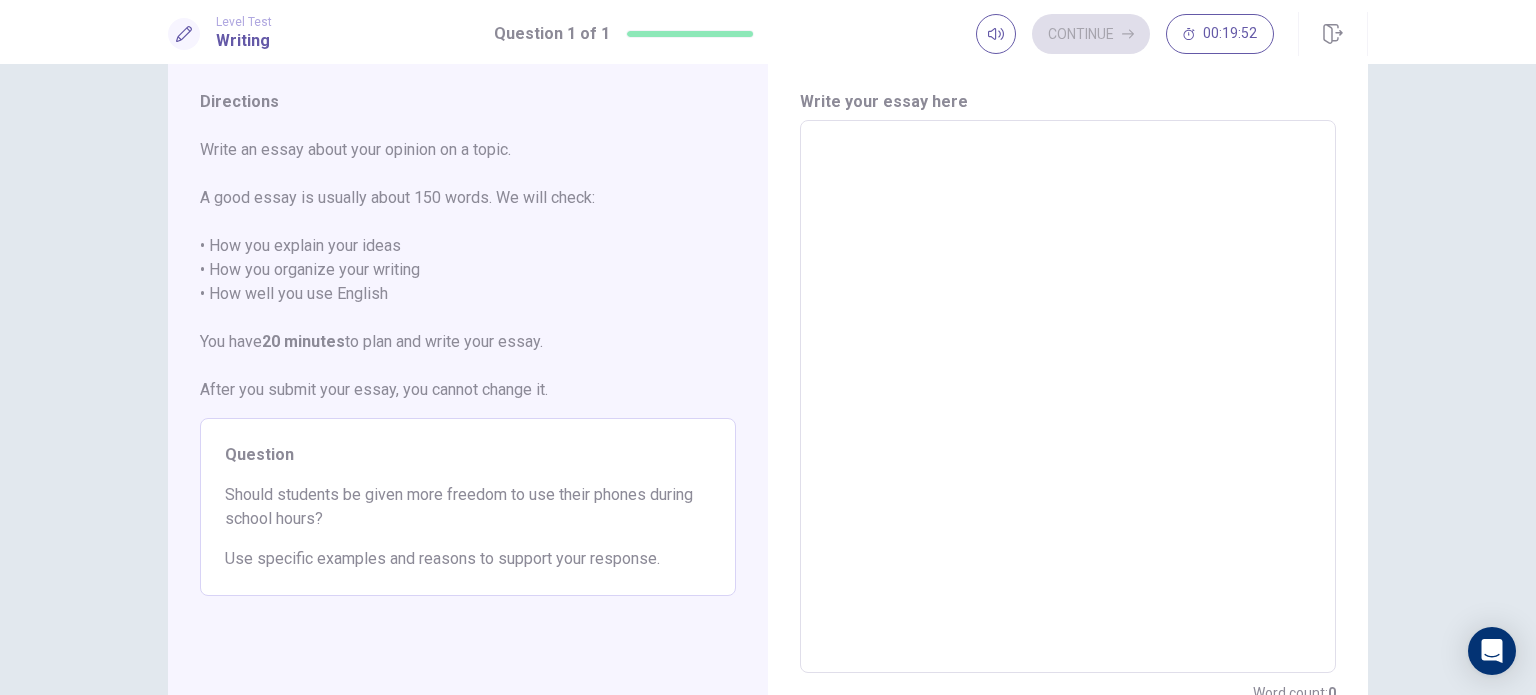 scroll, scrollTop: 55, scrollLeft: 0, axis: vertical 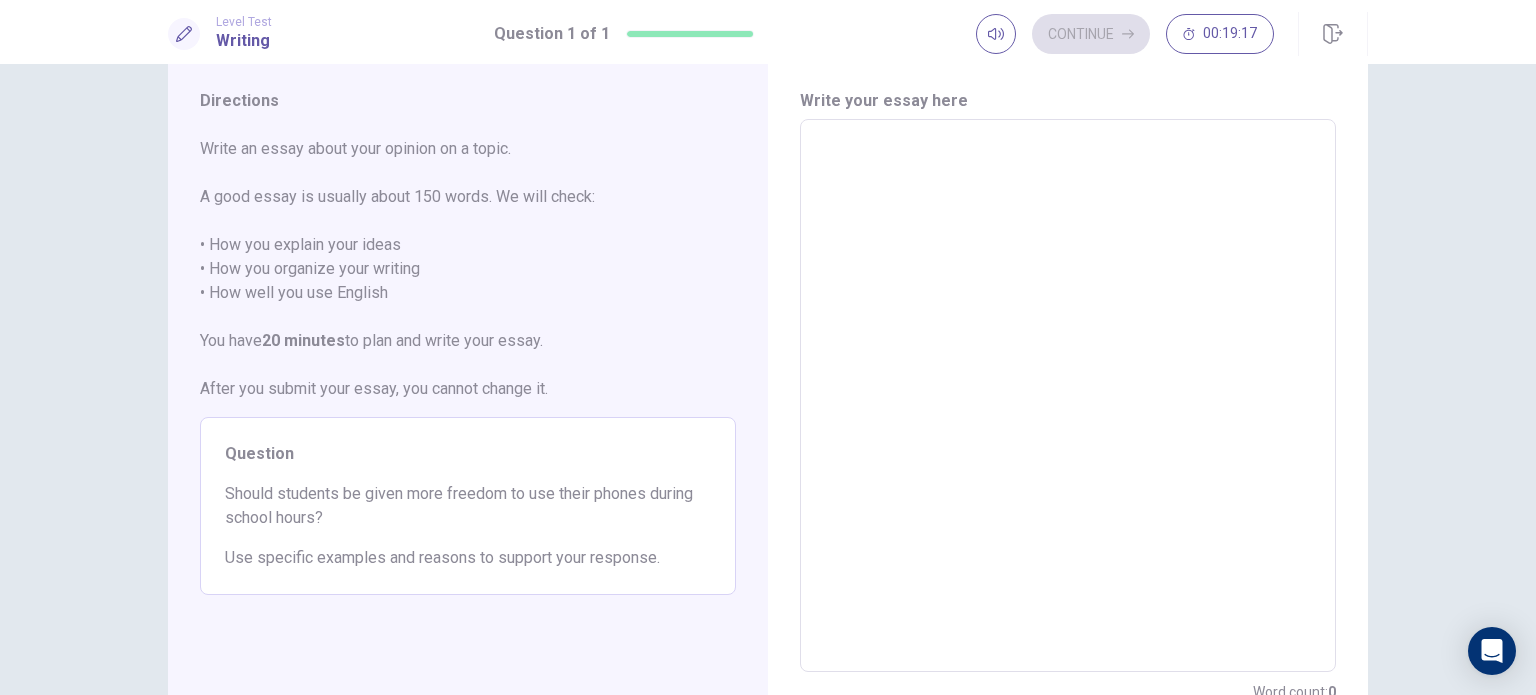 click at bounding box center [1068, 396] 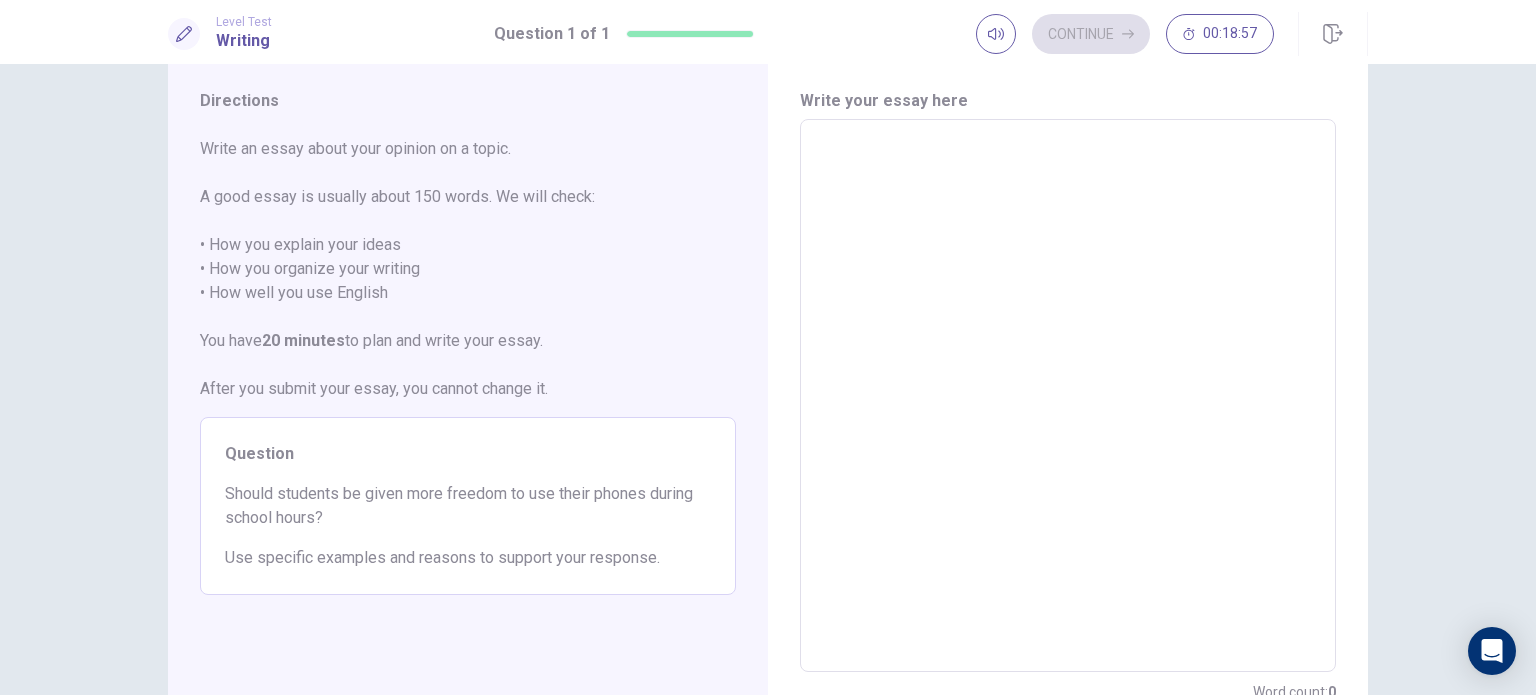 type on "*" 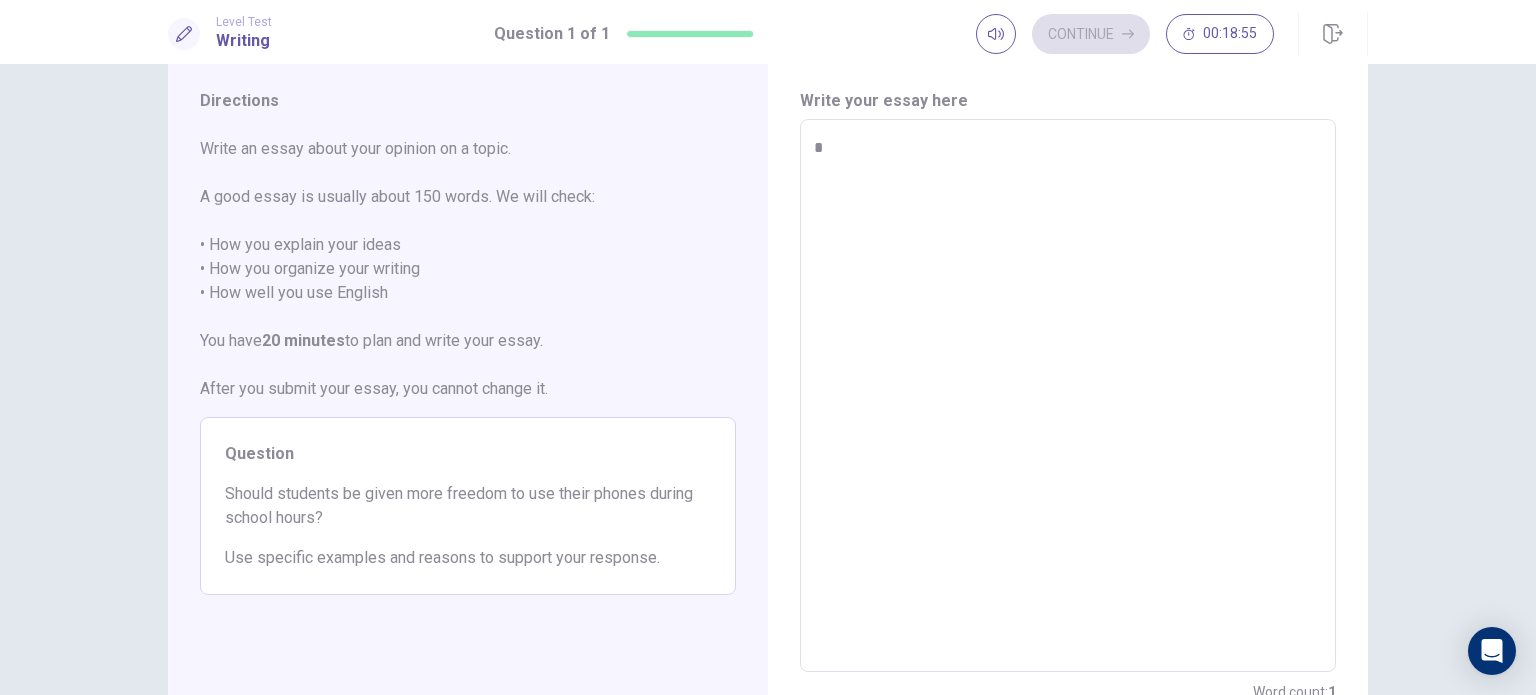 type on "*" 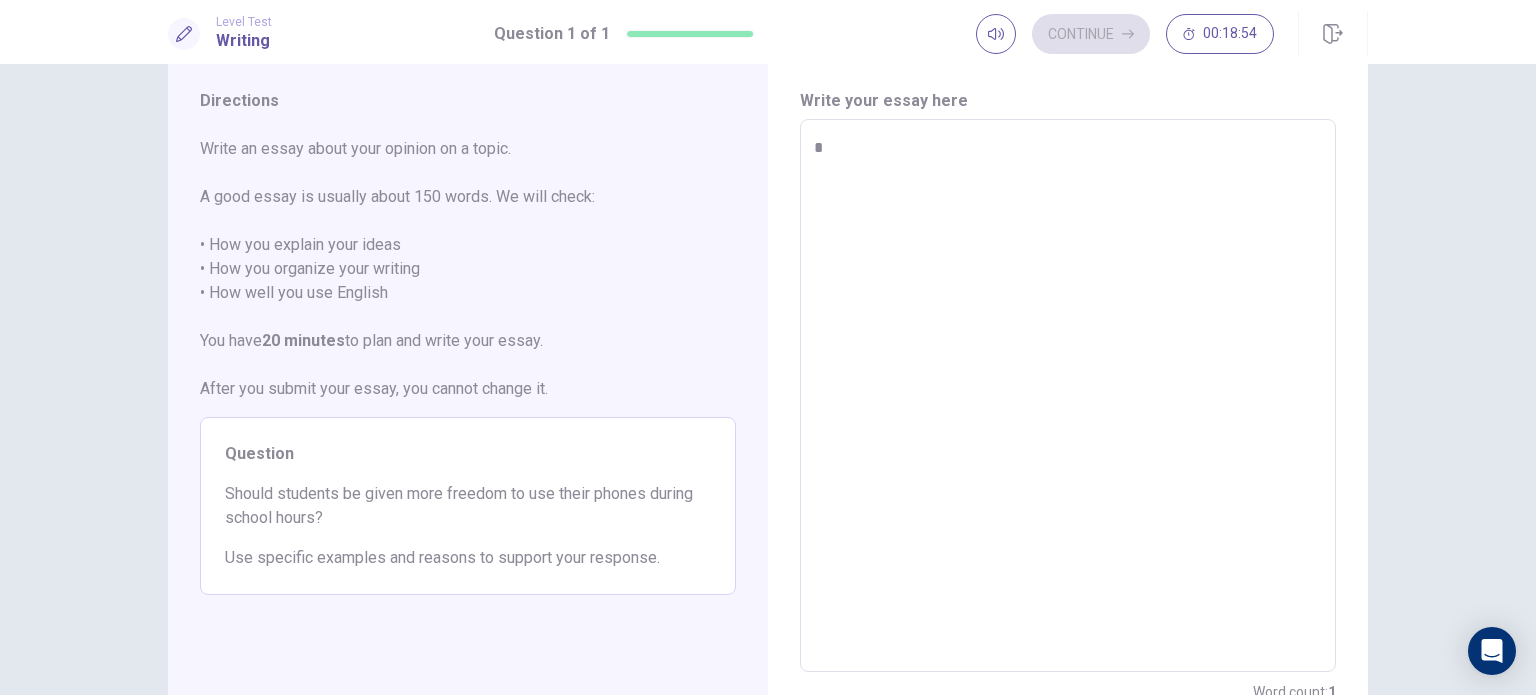 type on "**" 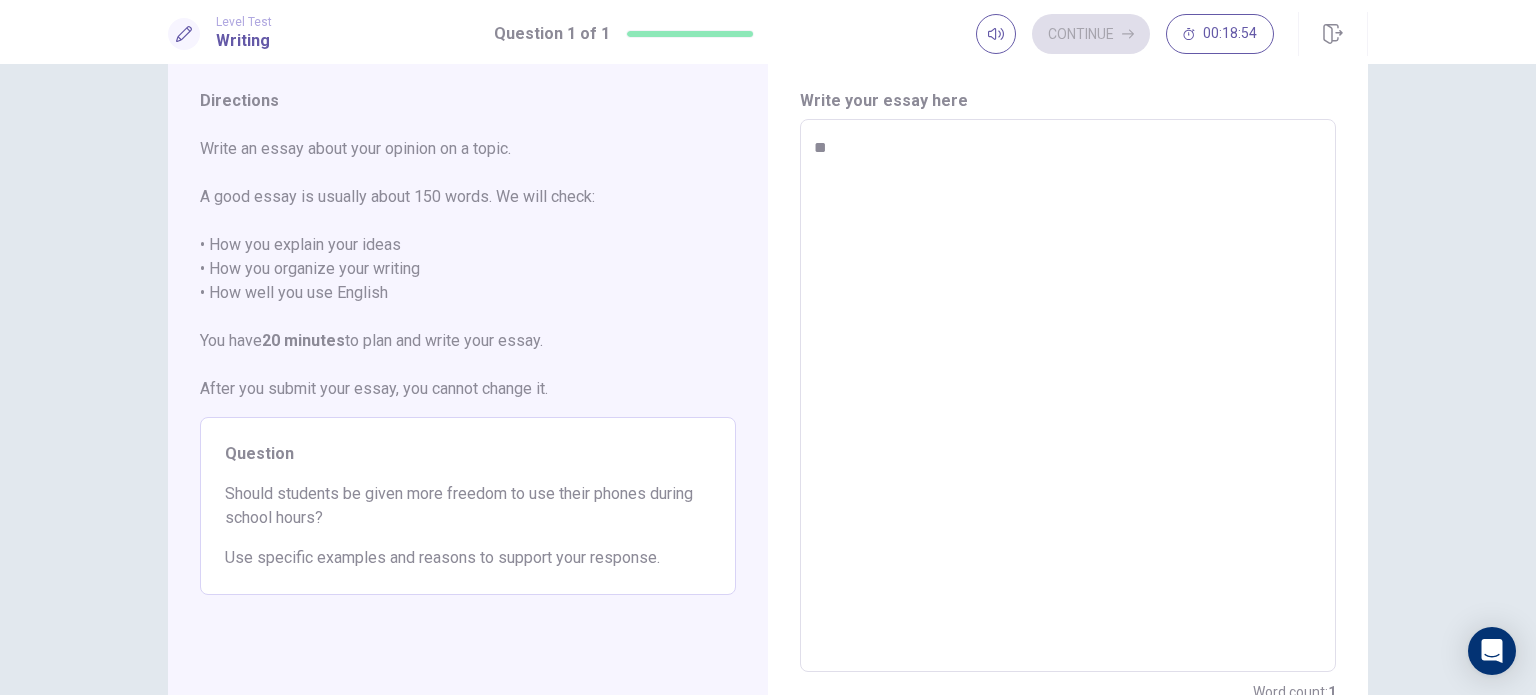 type on "*" 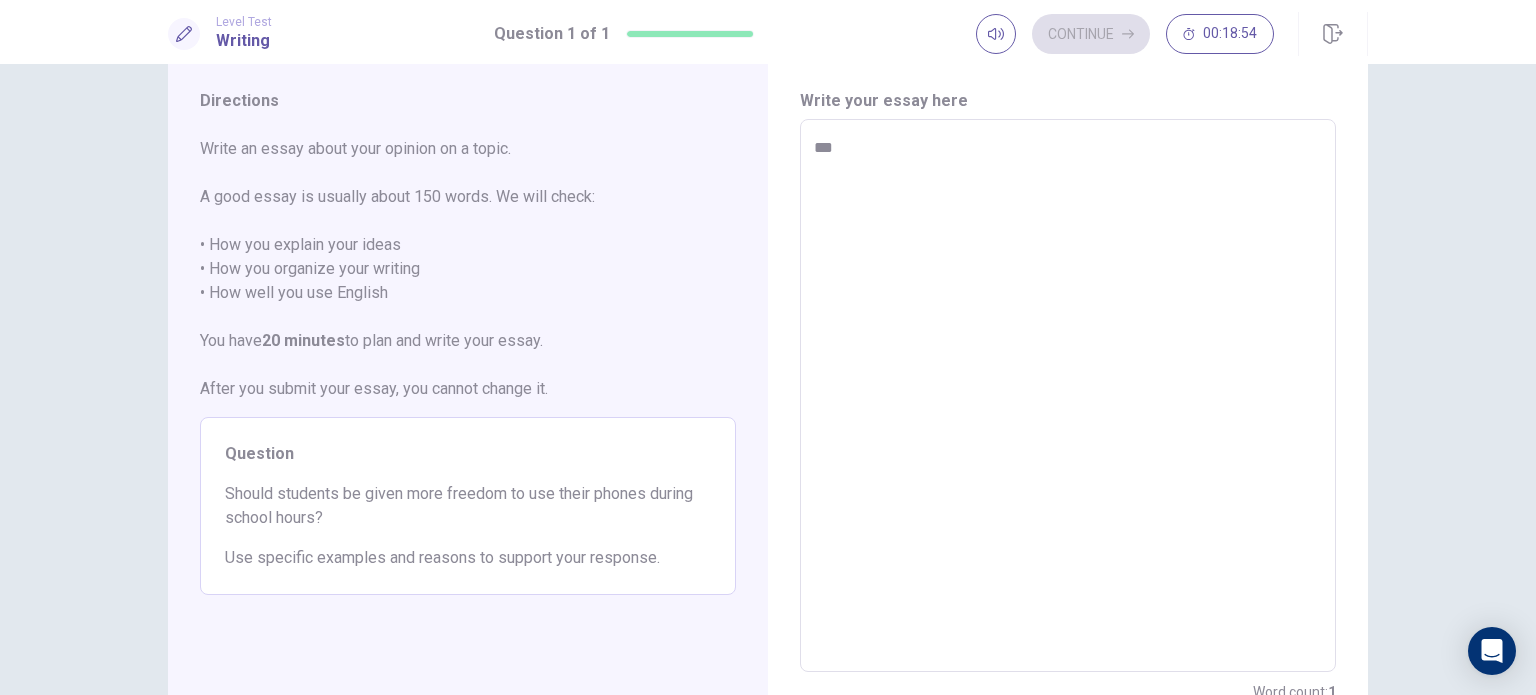 type on "*" 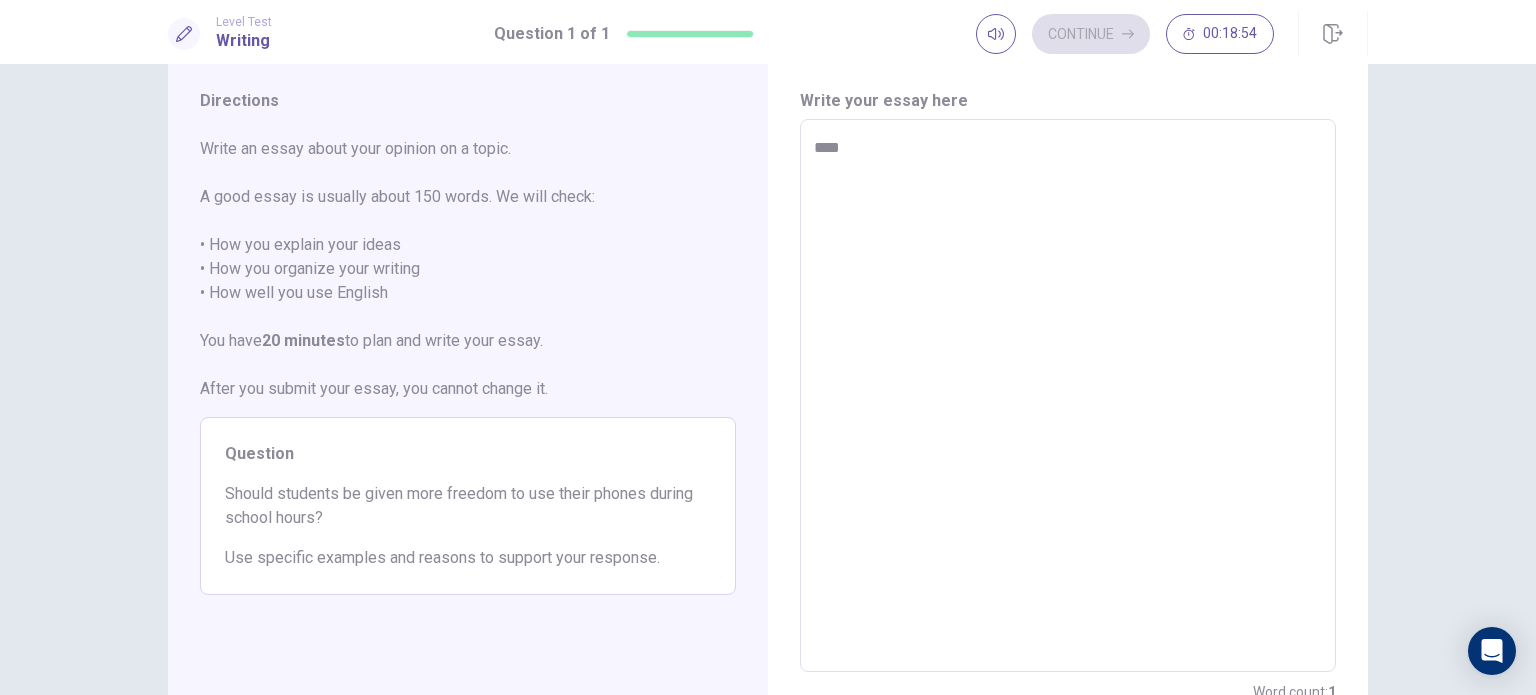 type on "*" 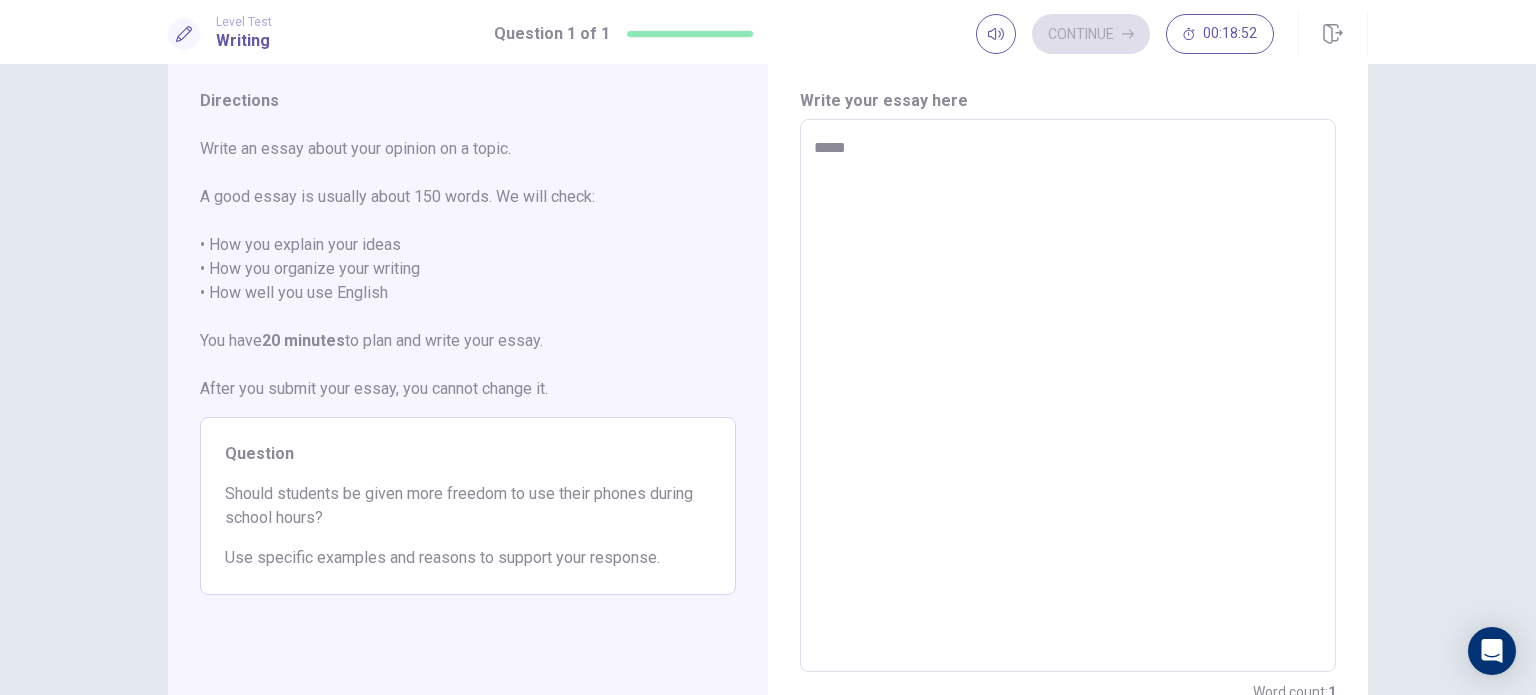 type on "*" 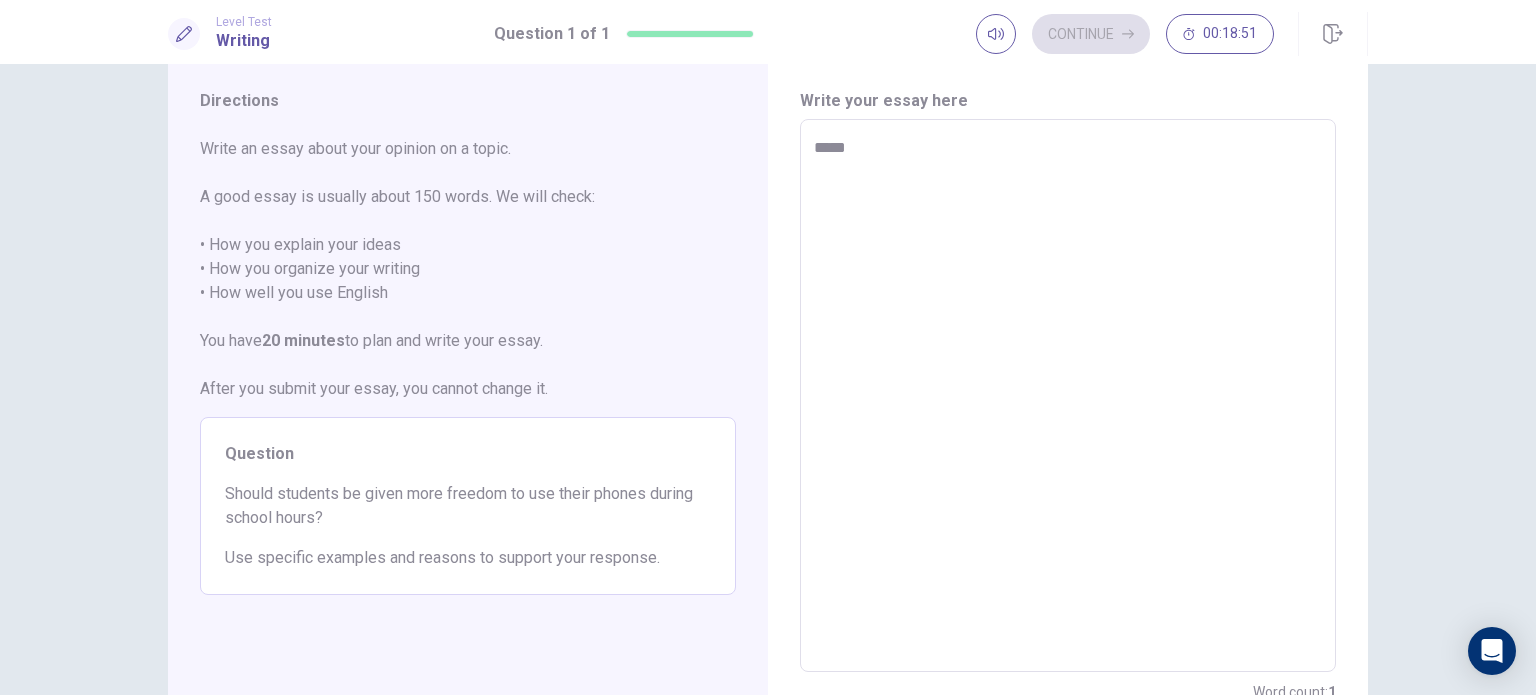 type on "****" 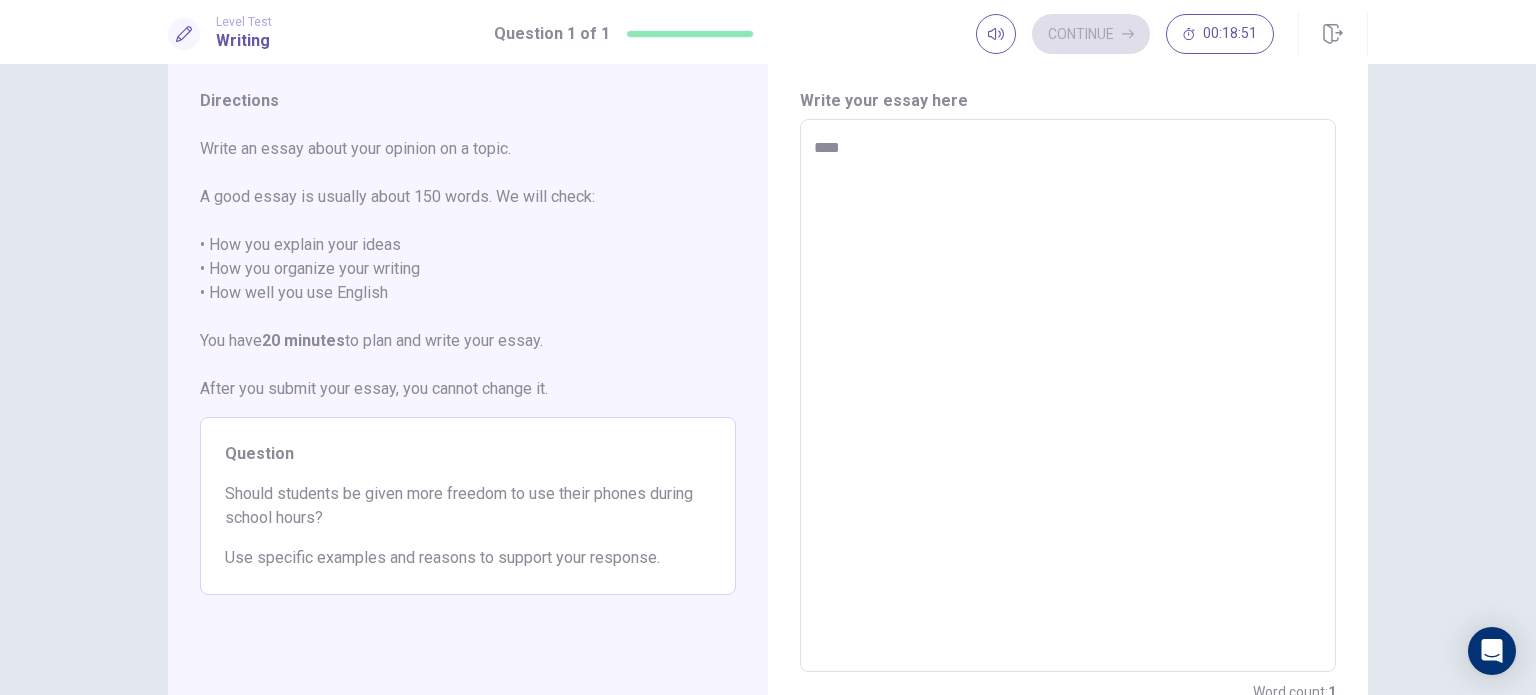 type on "*" 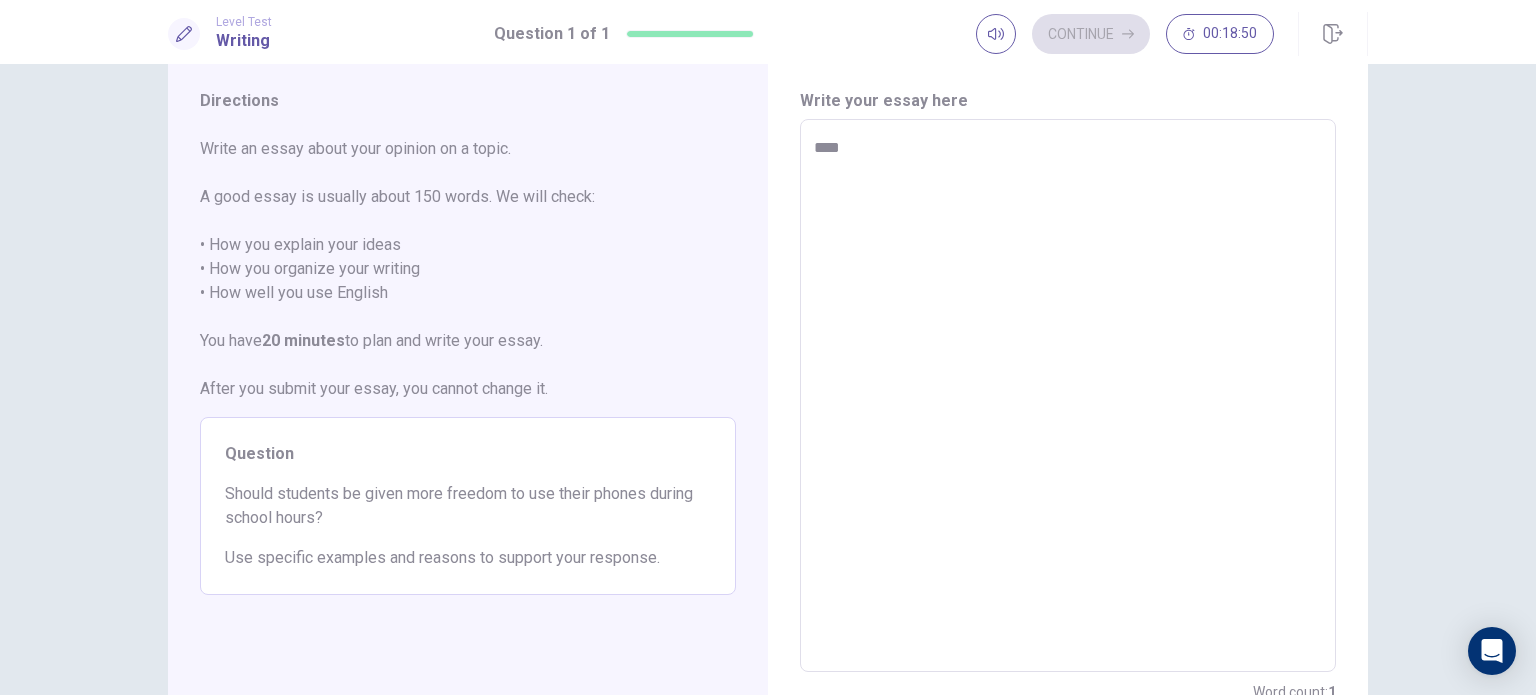 type on "***" 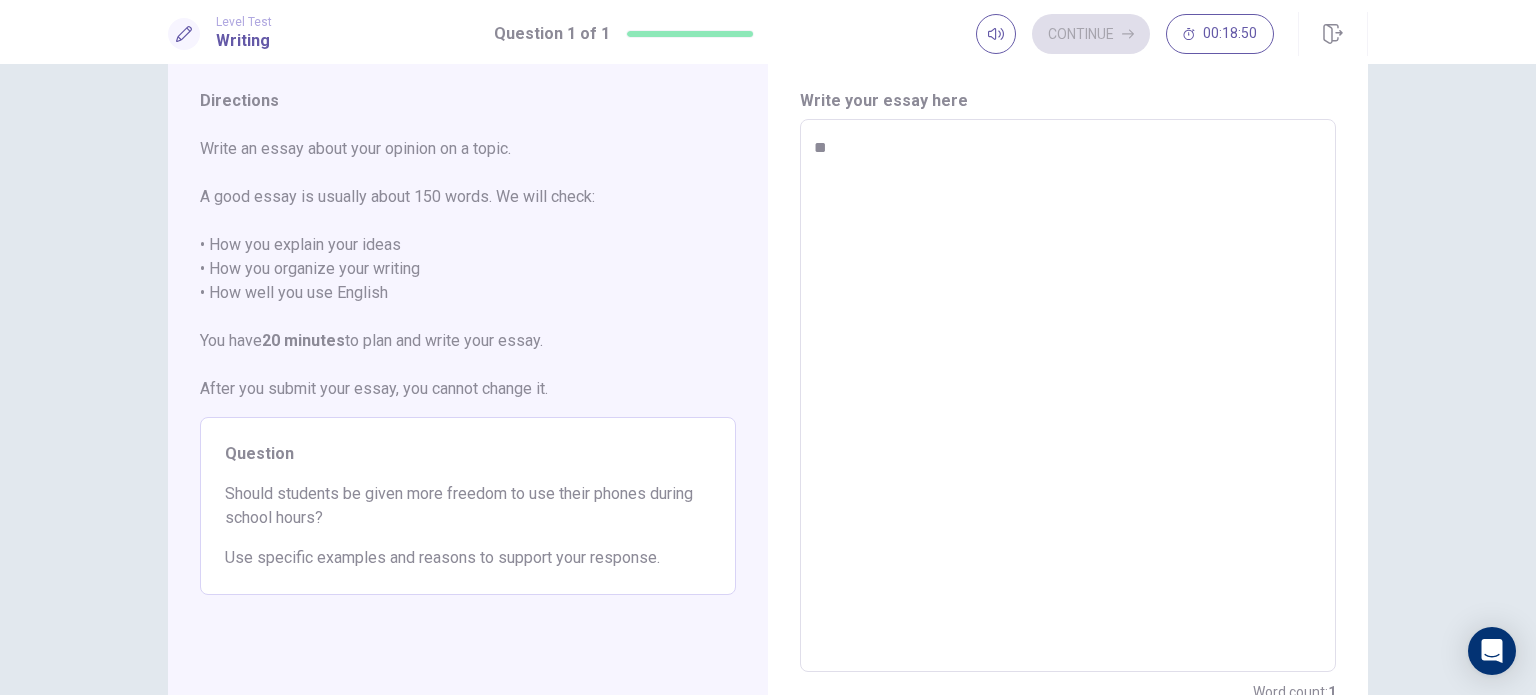 type on "*" 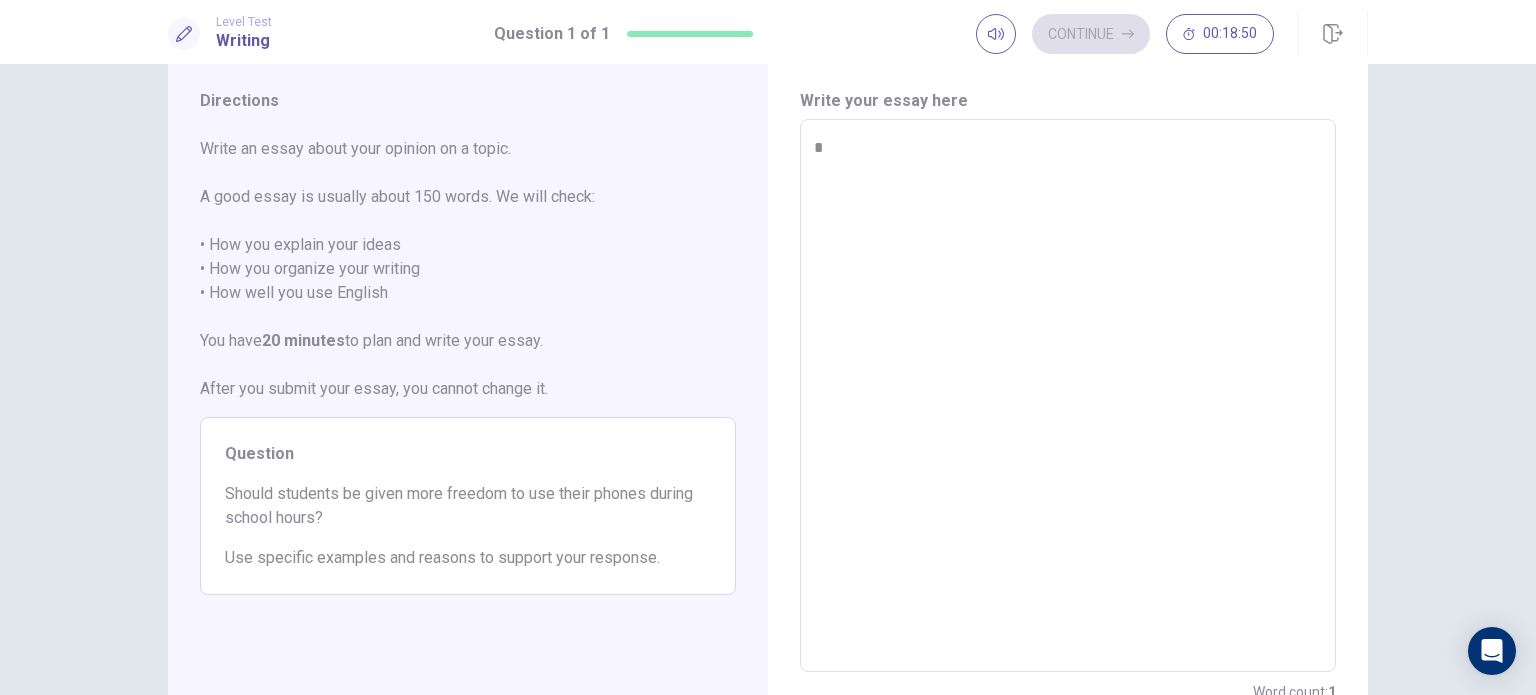type 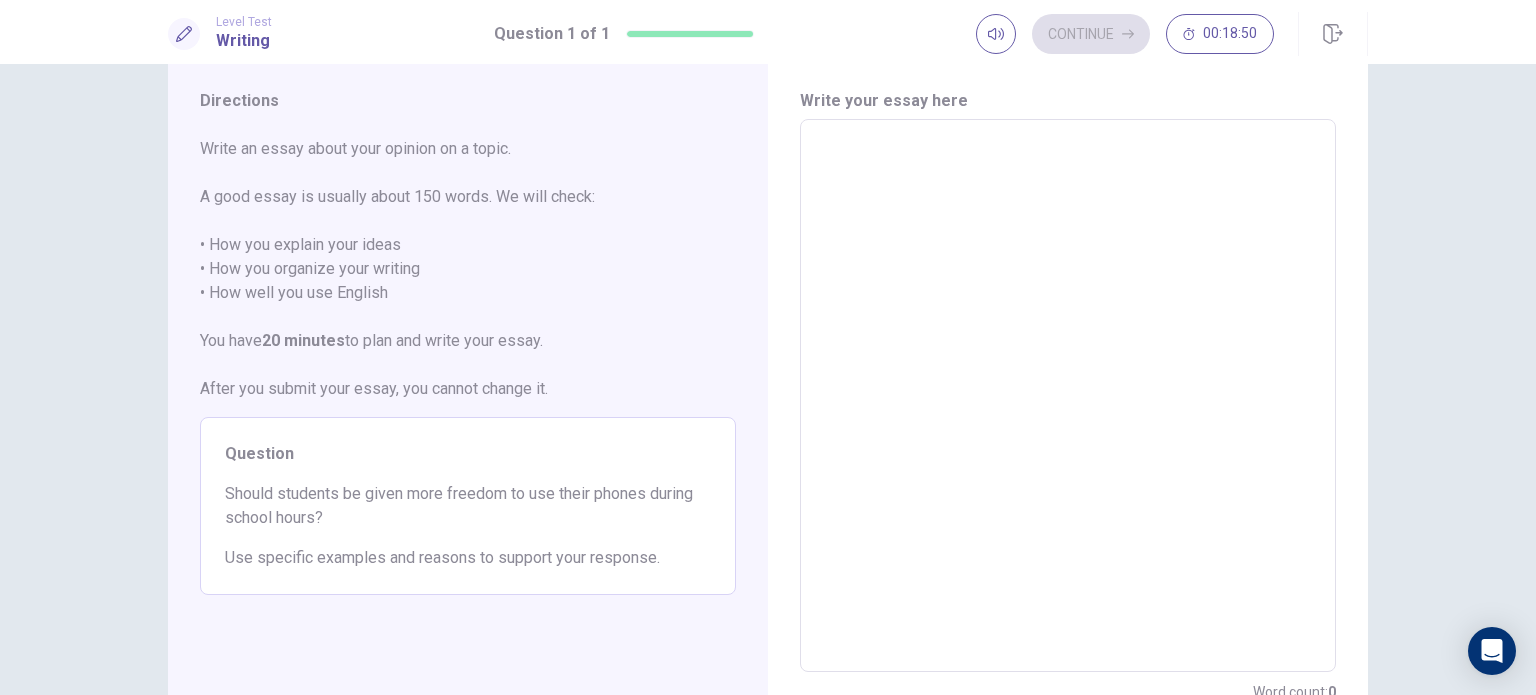 type on "*" 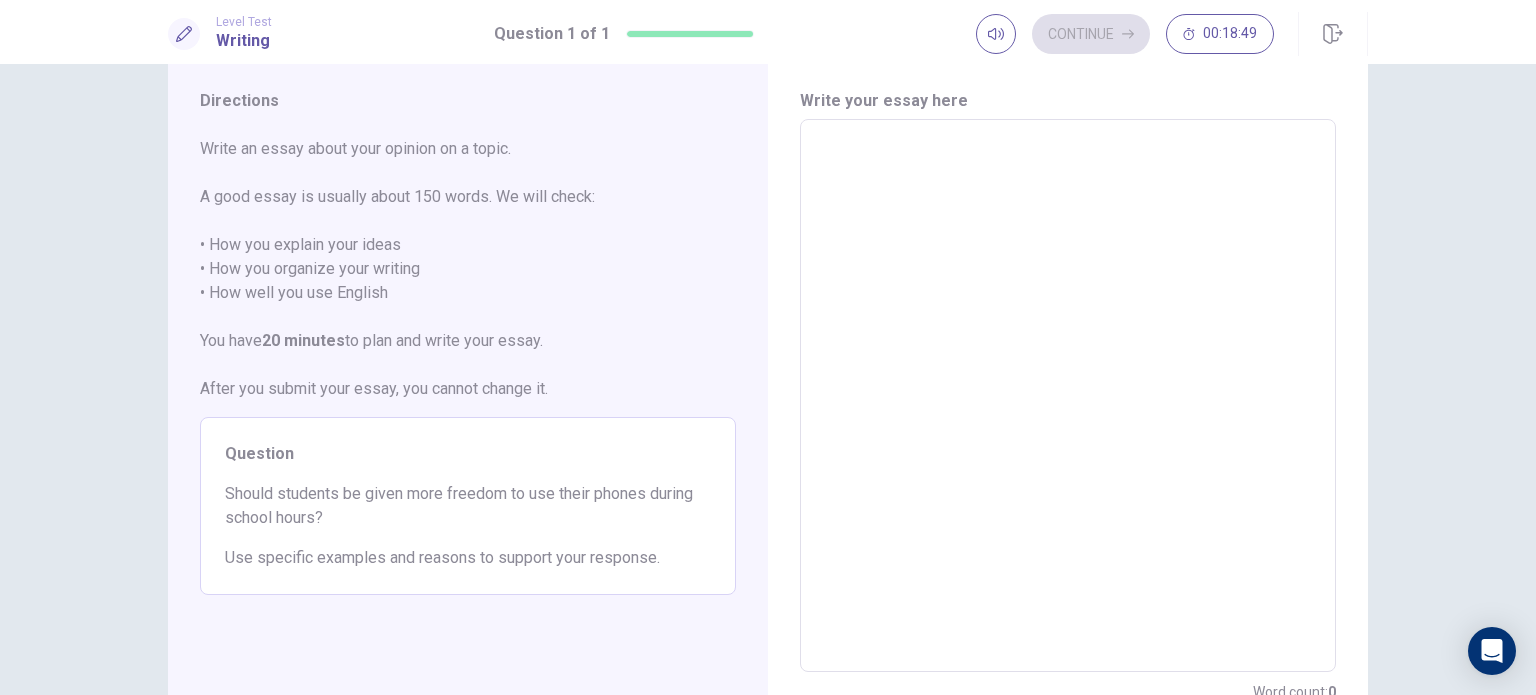type on "*" 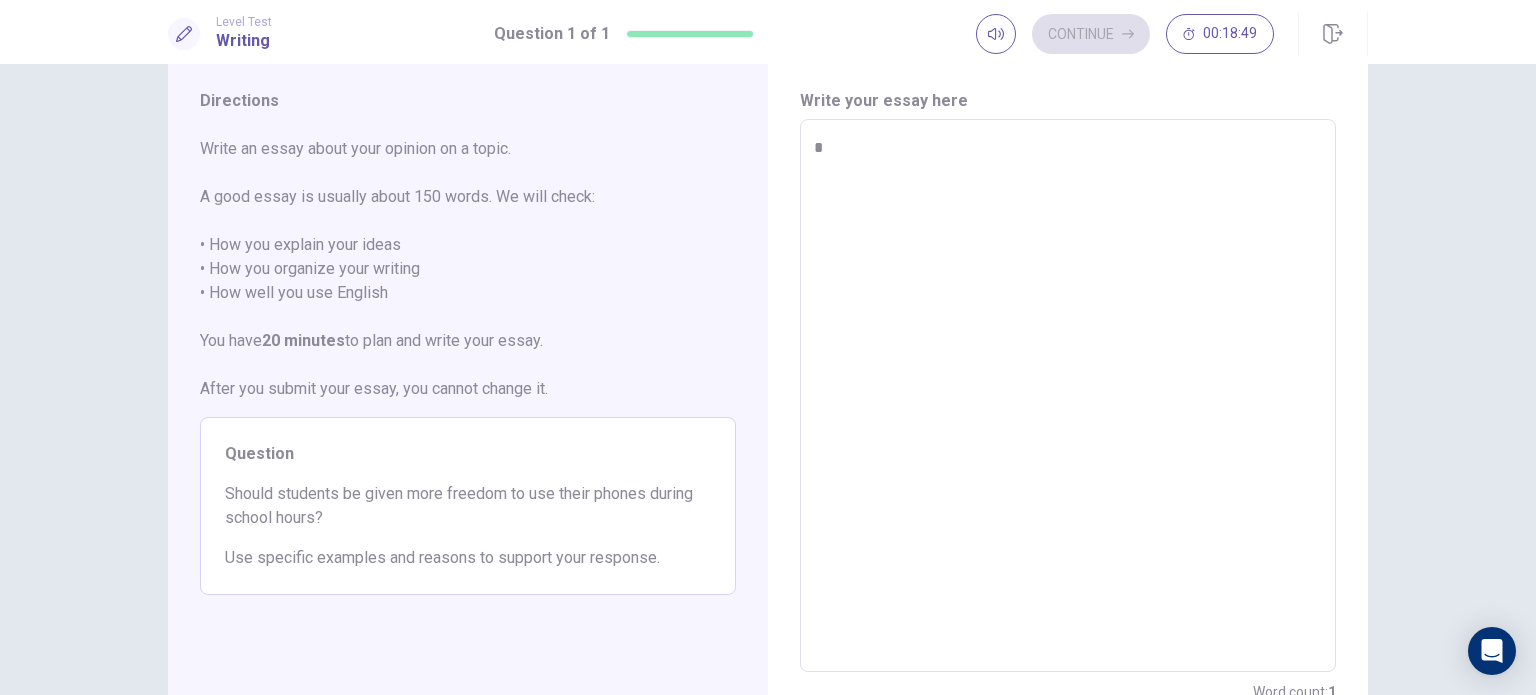 type on "*" 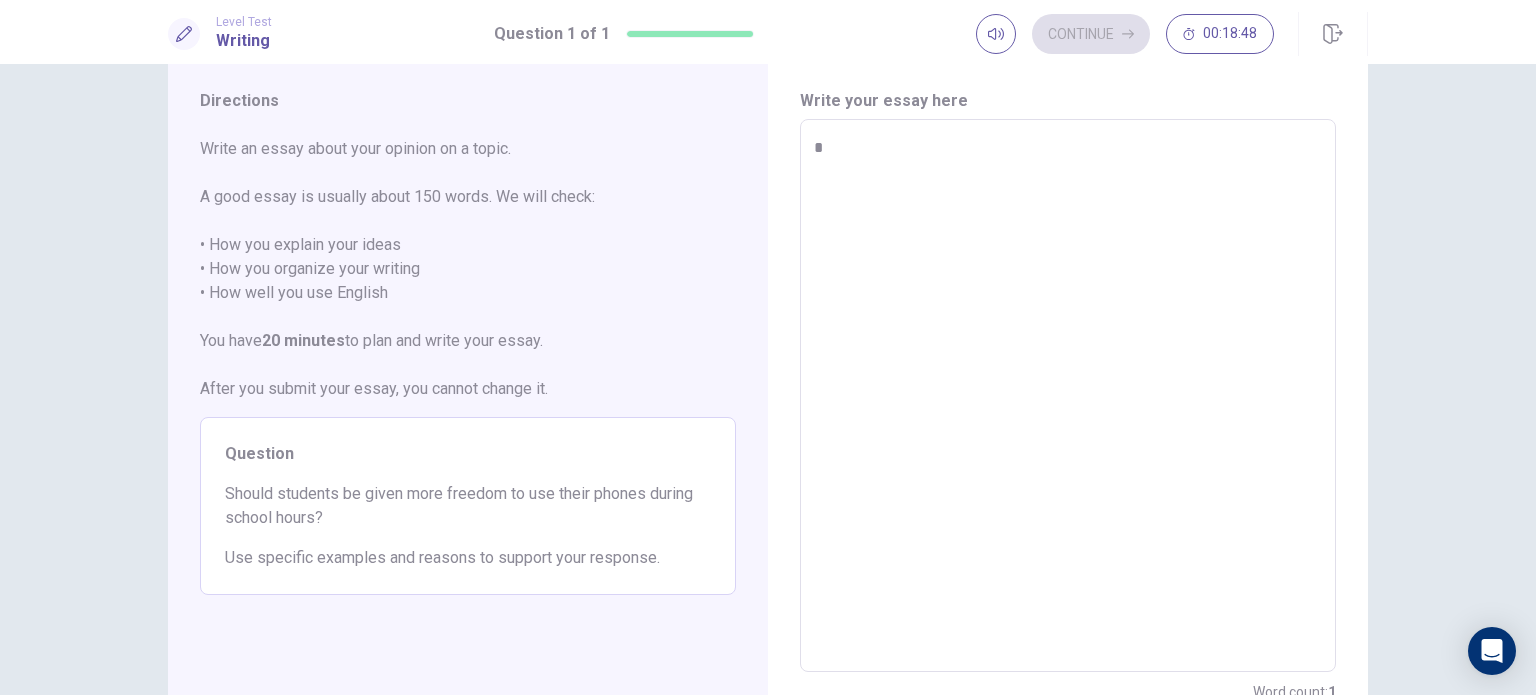 type on "**" 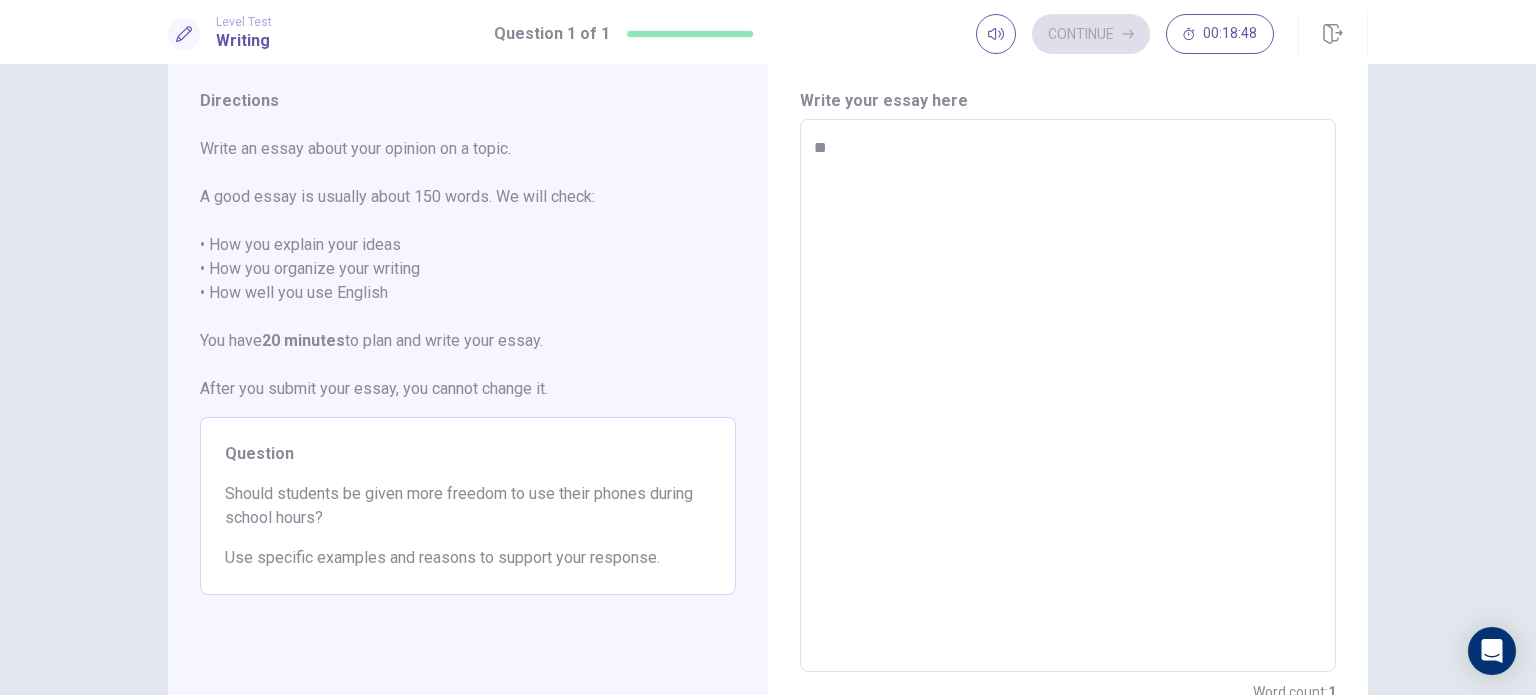 type on "*" 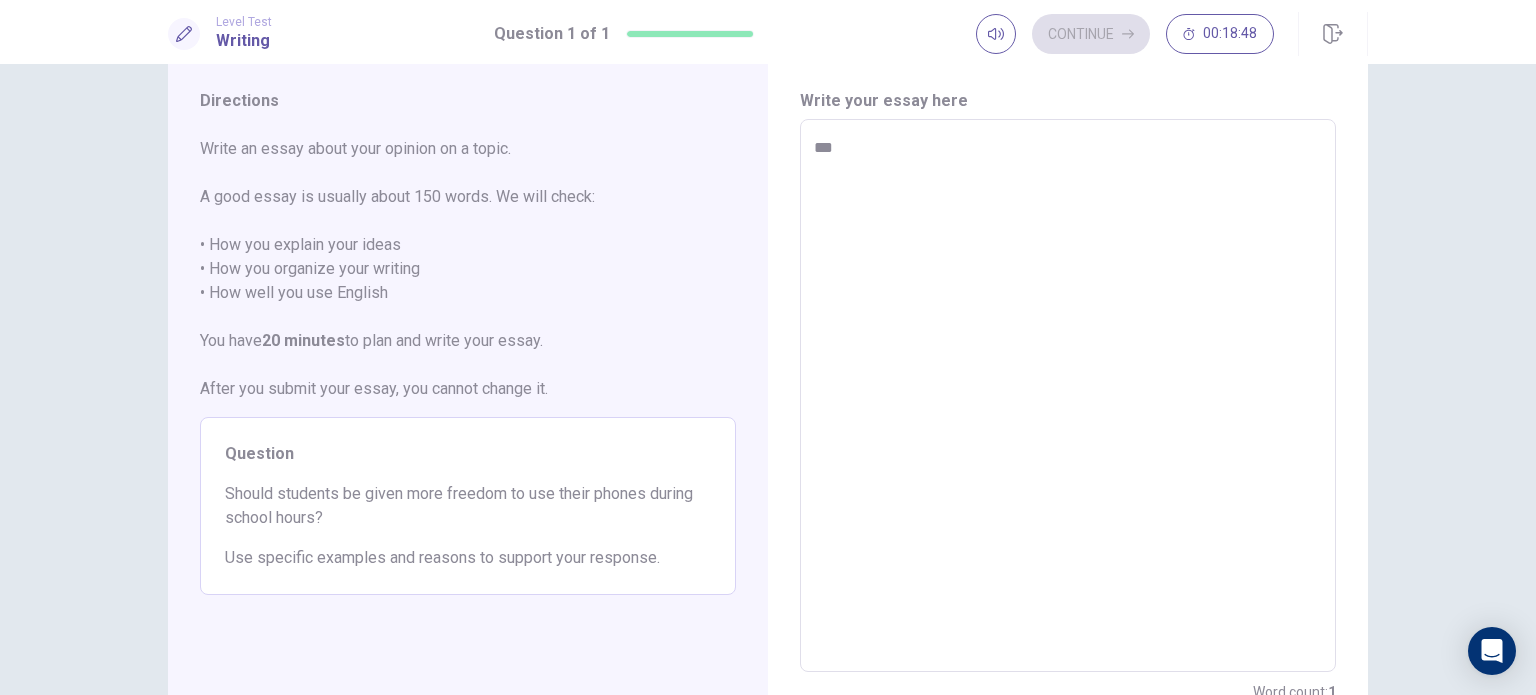 type on "*" 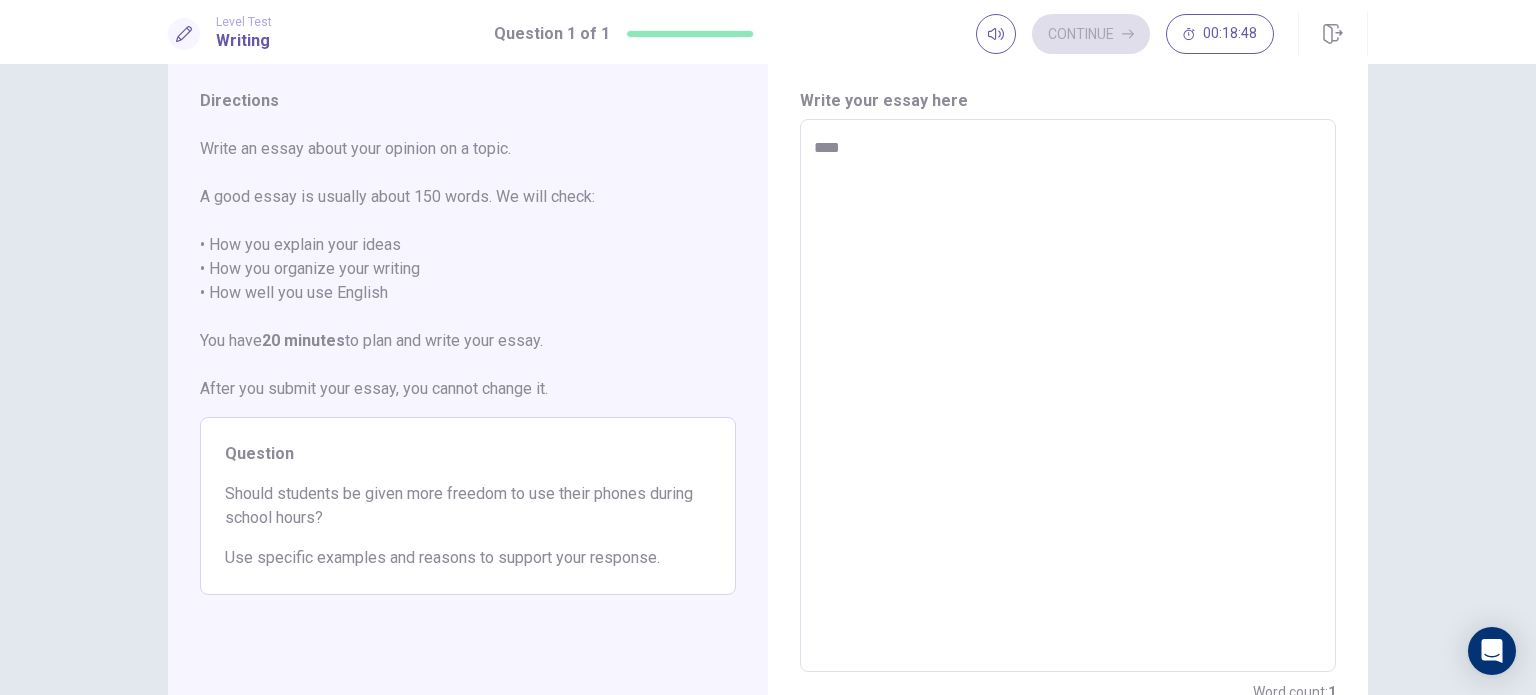 type on "*" 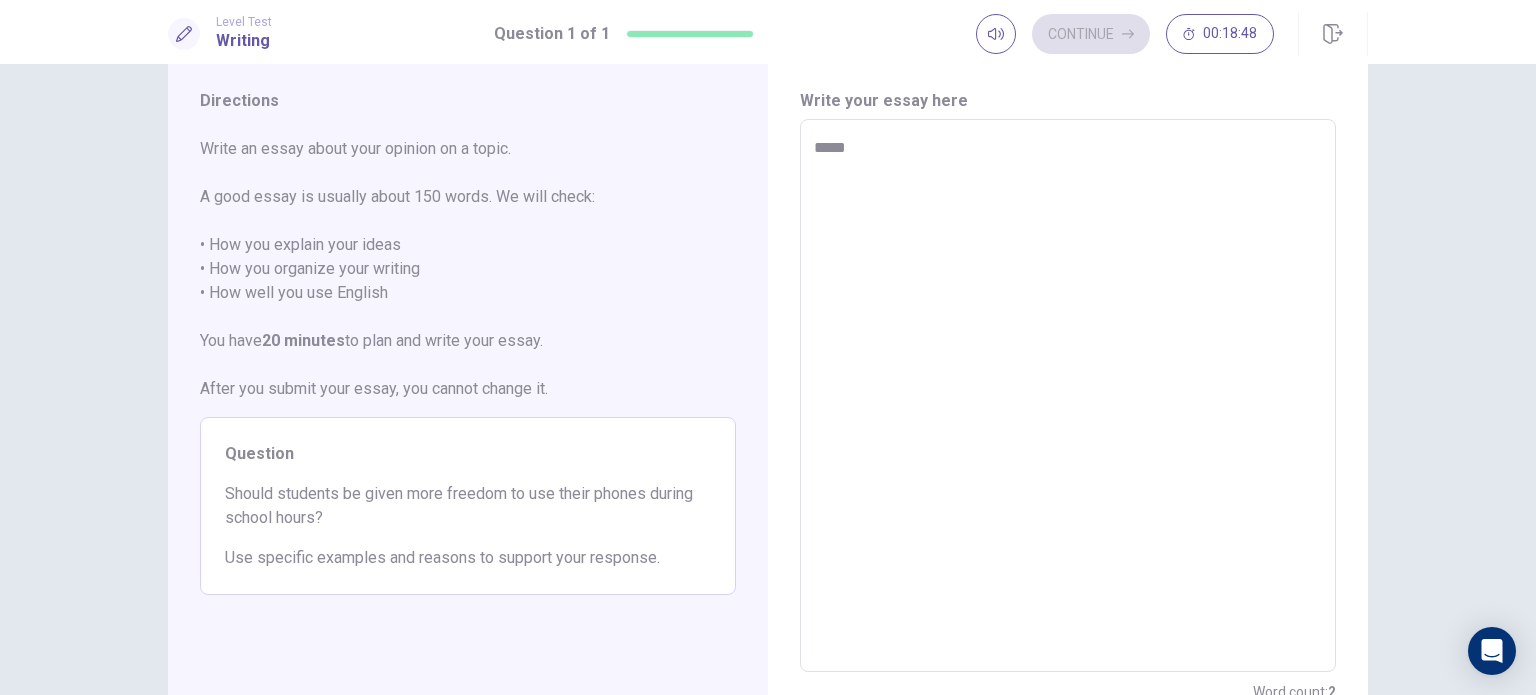 type on "*" 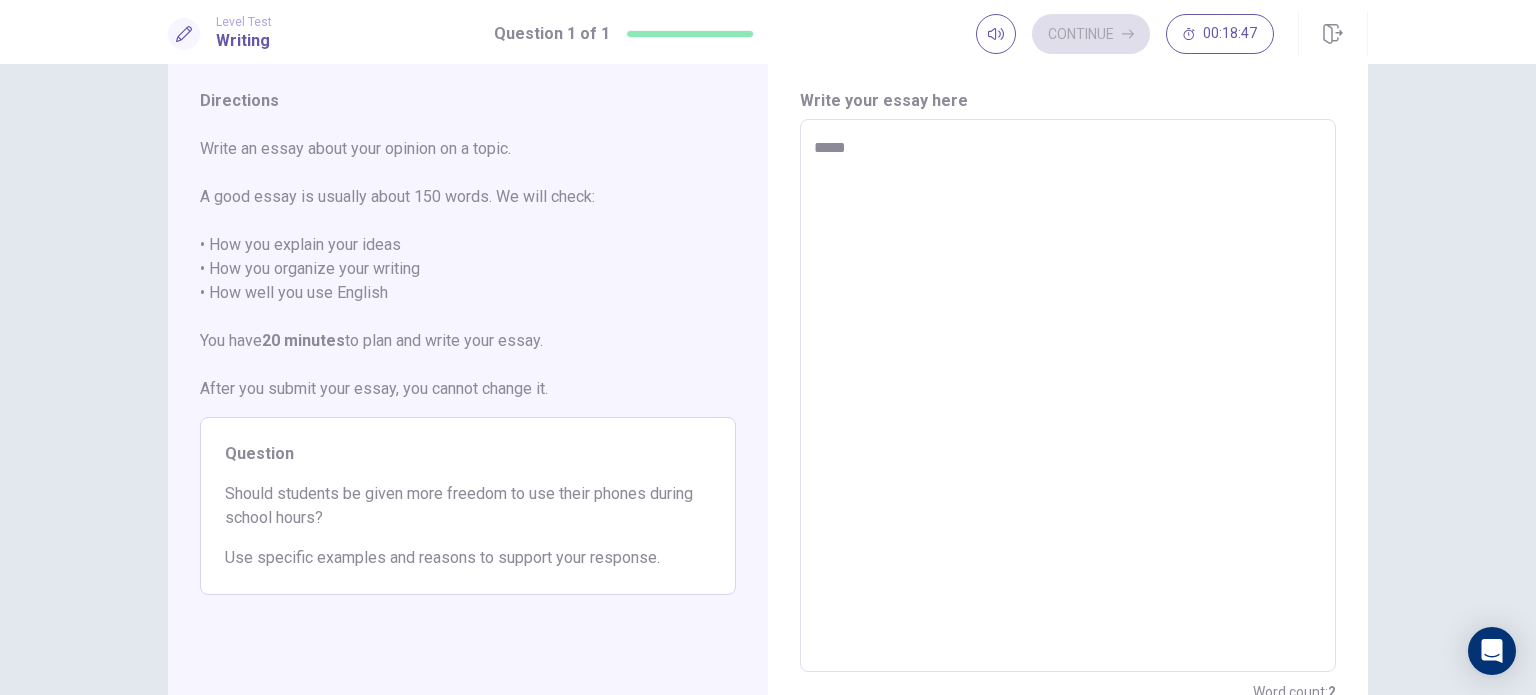 type on "******" 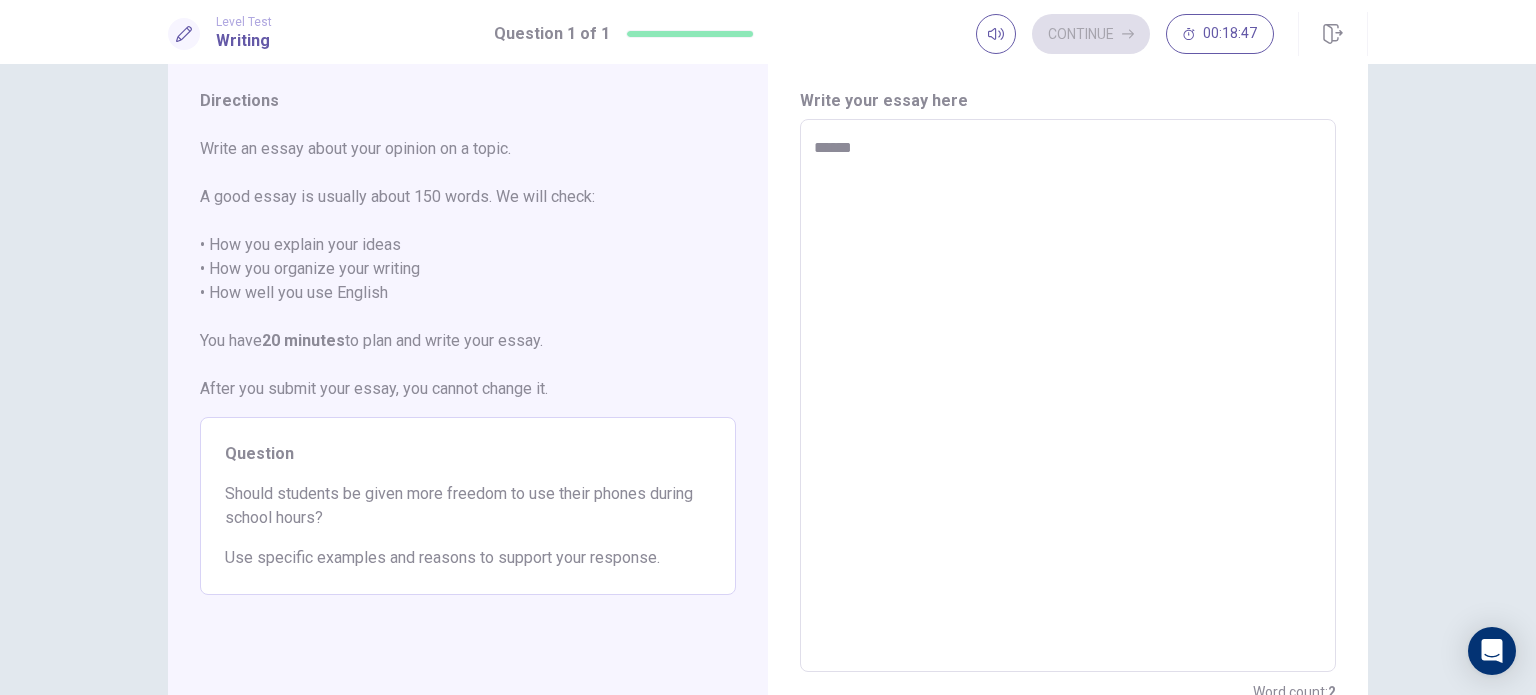 type on "*" 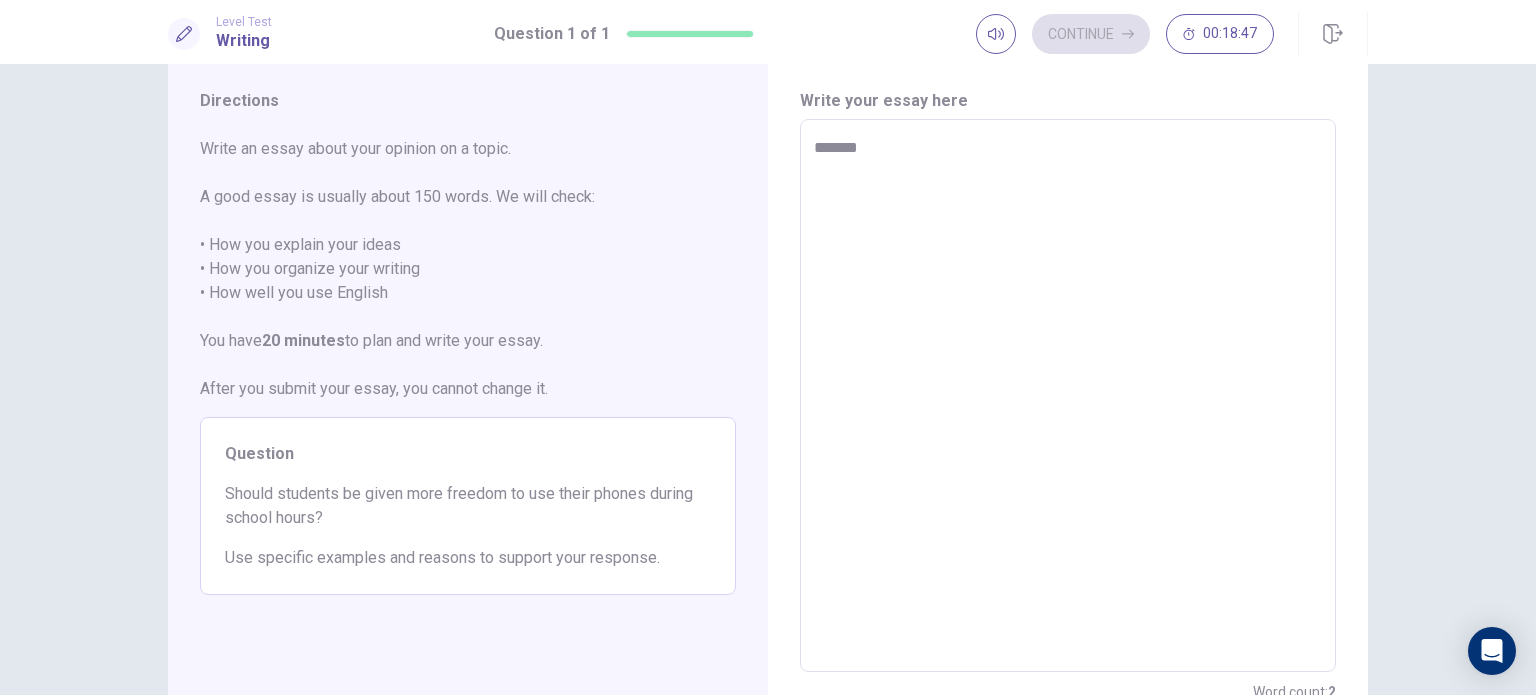 type on "*" 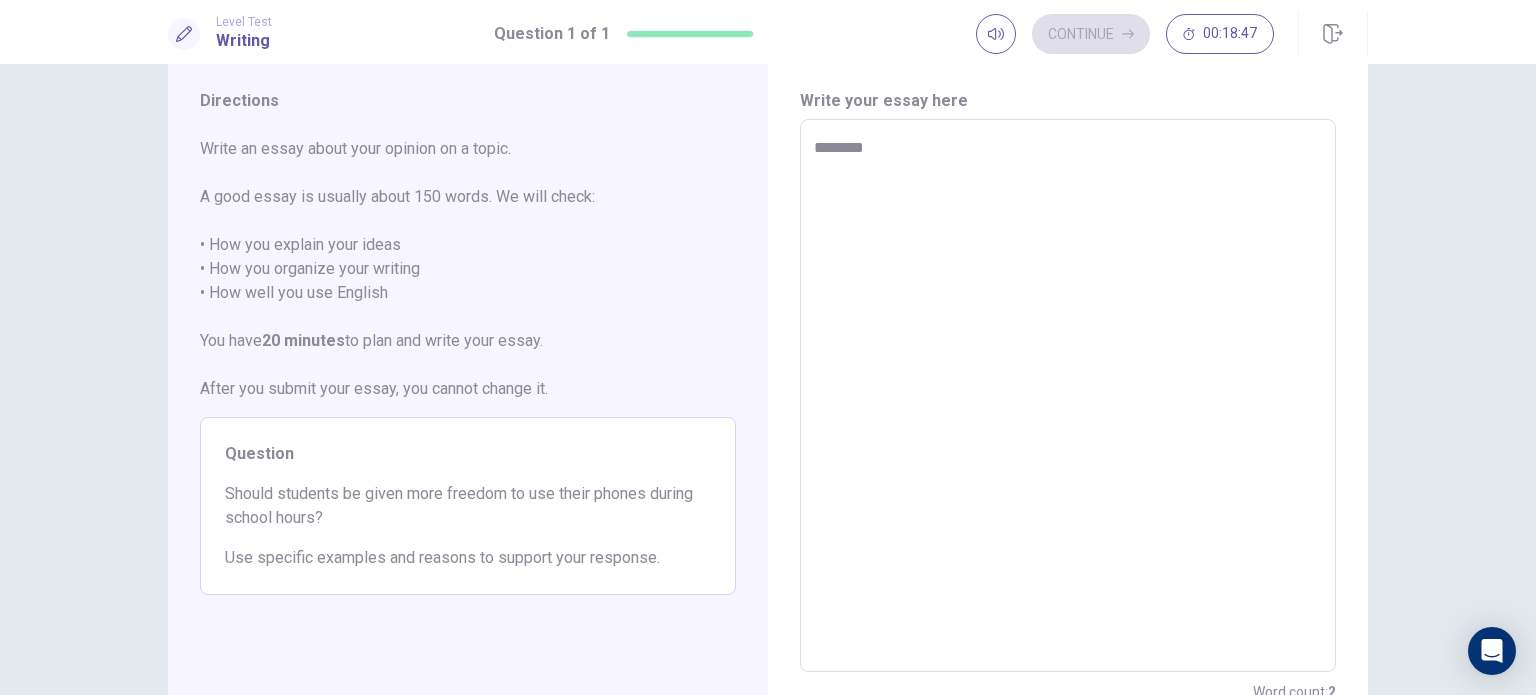 type on "*" 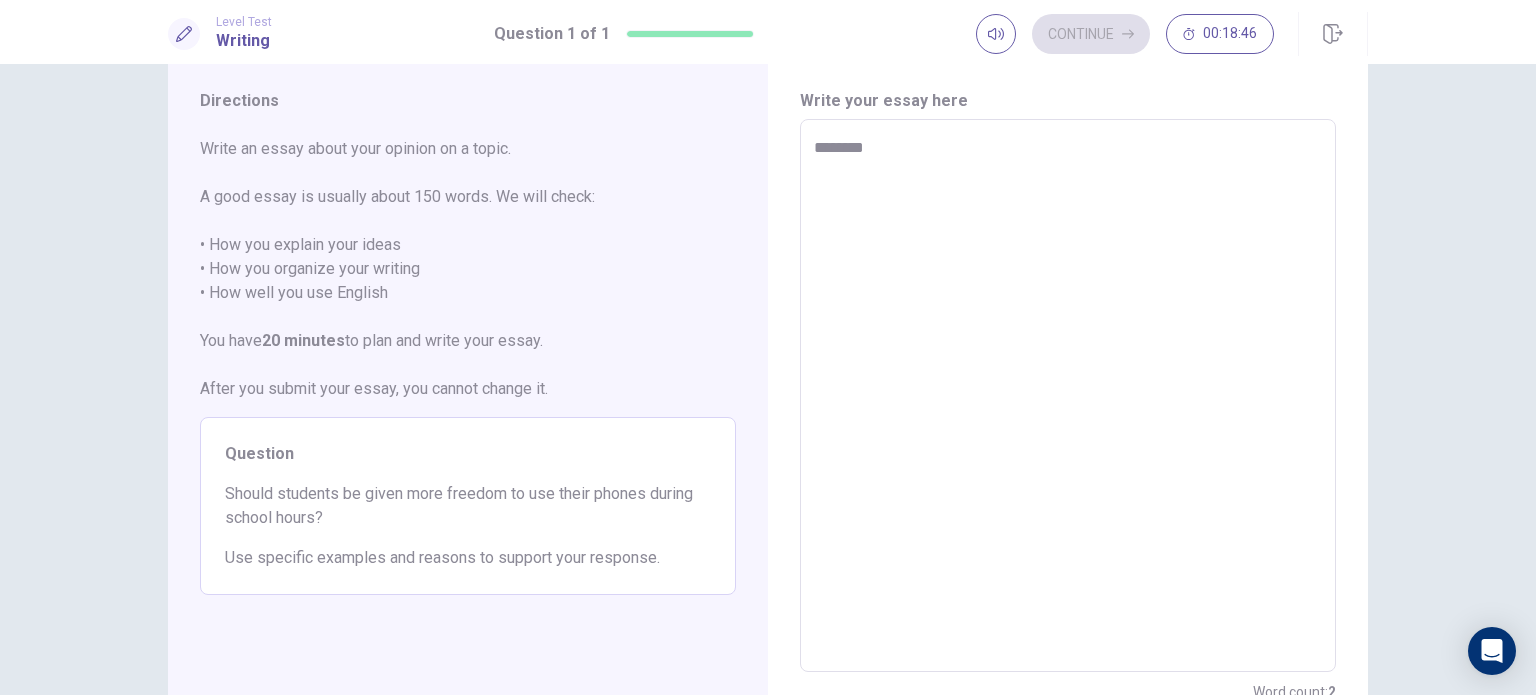 type on "*********" 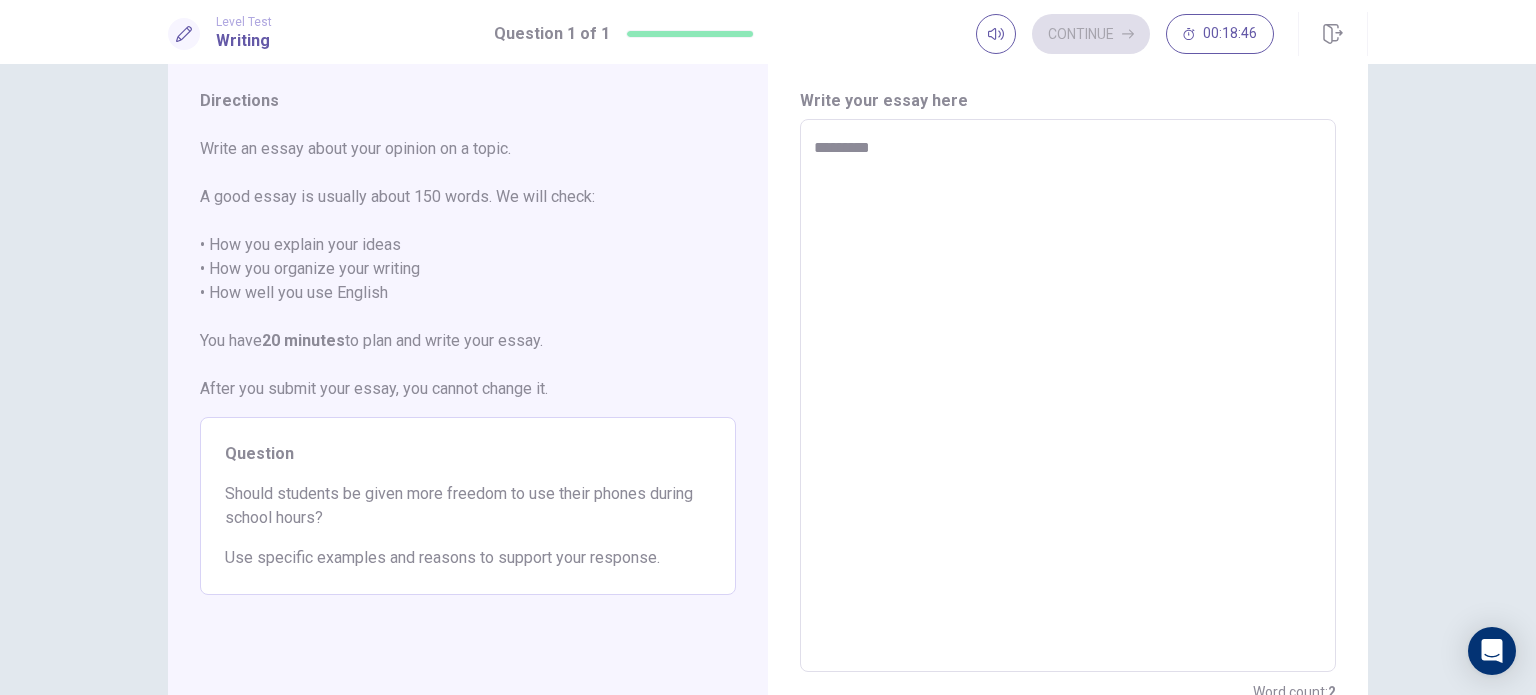 type on "*" 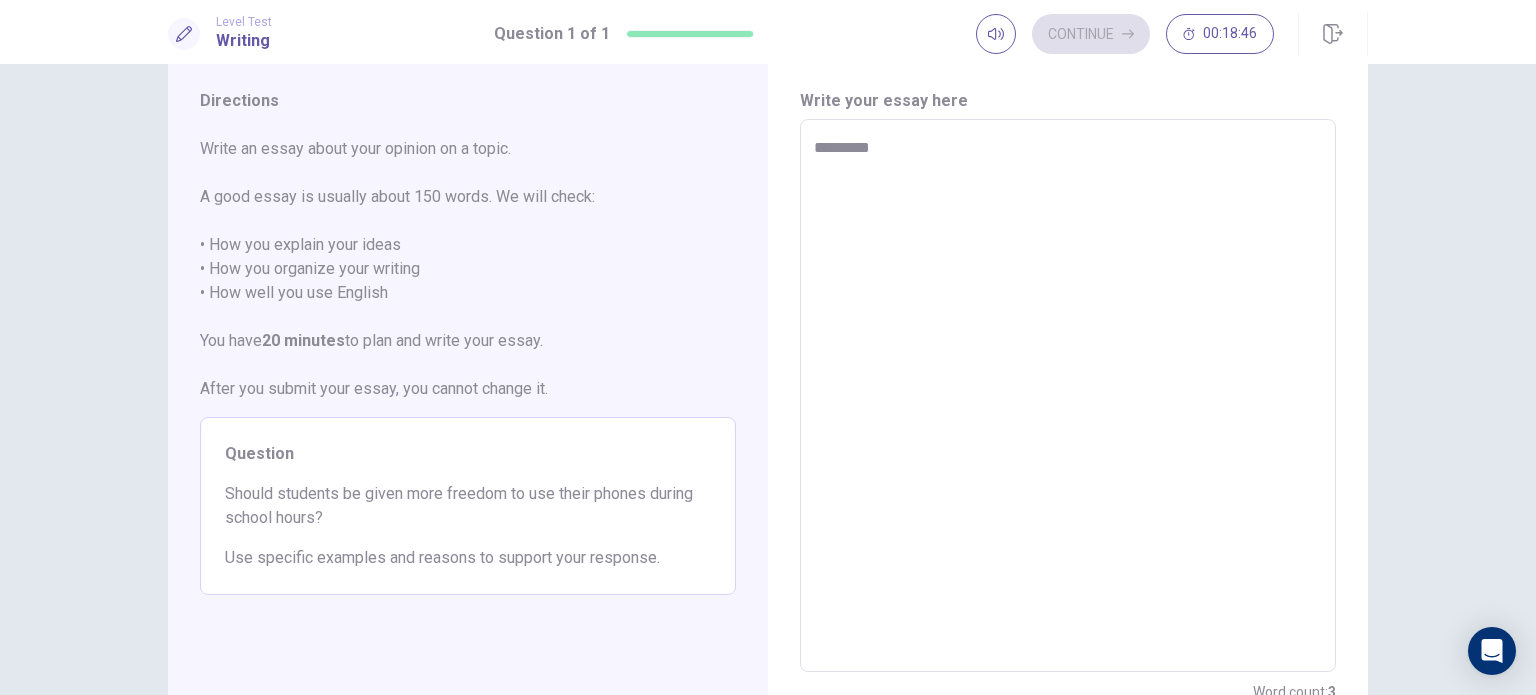 type on "**********" 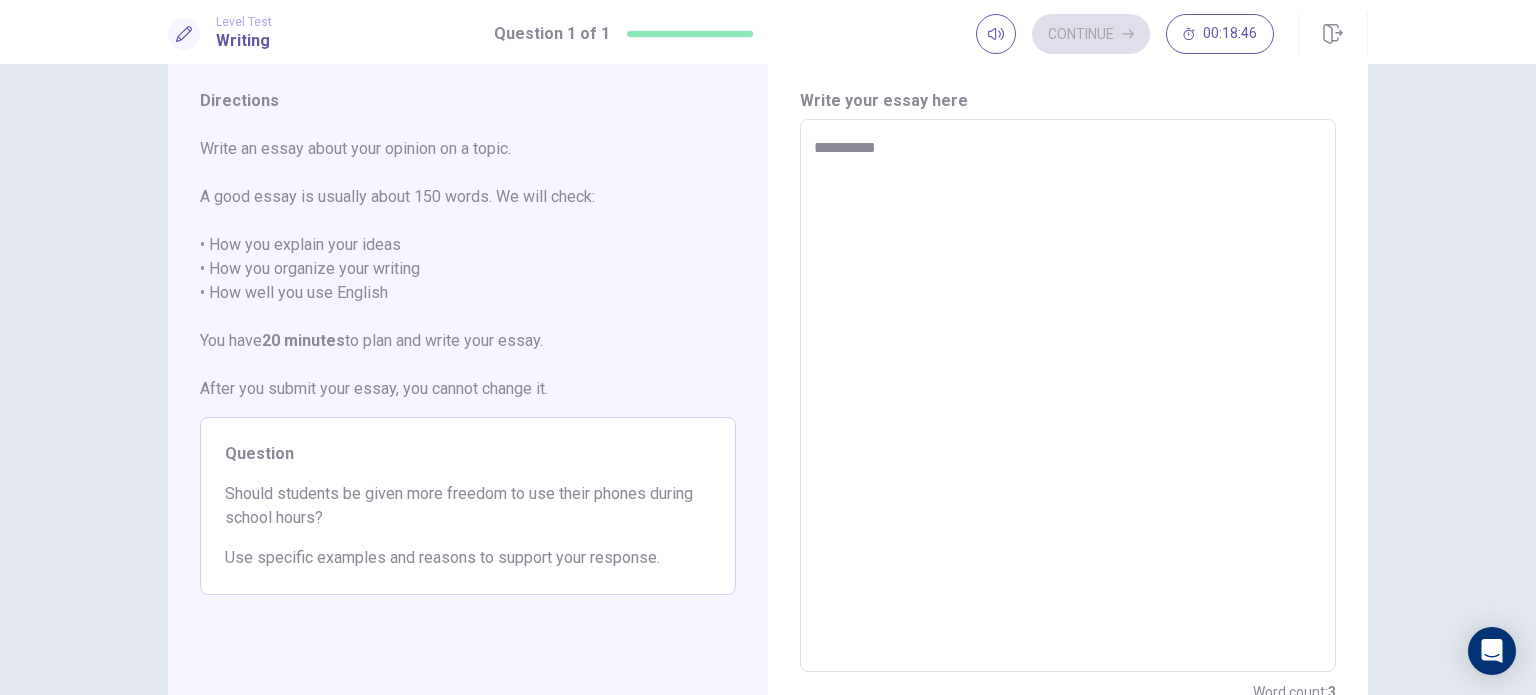 type on "*" 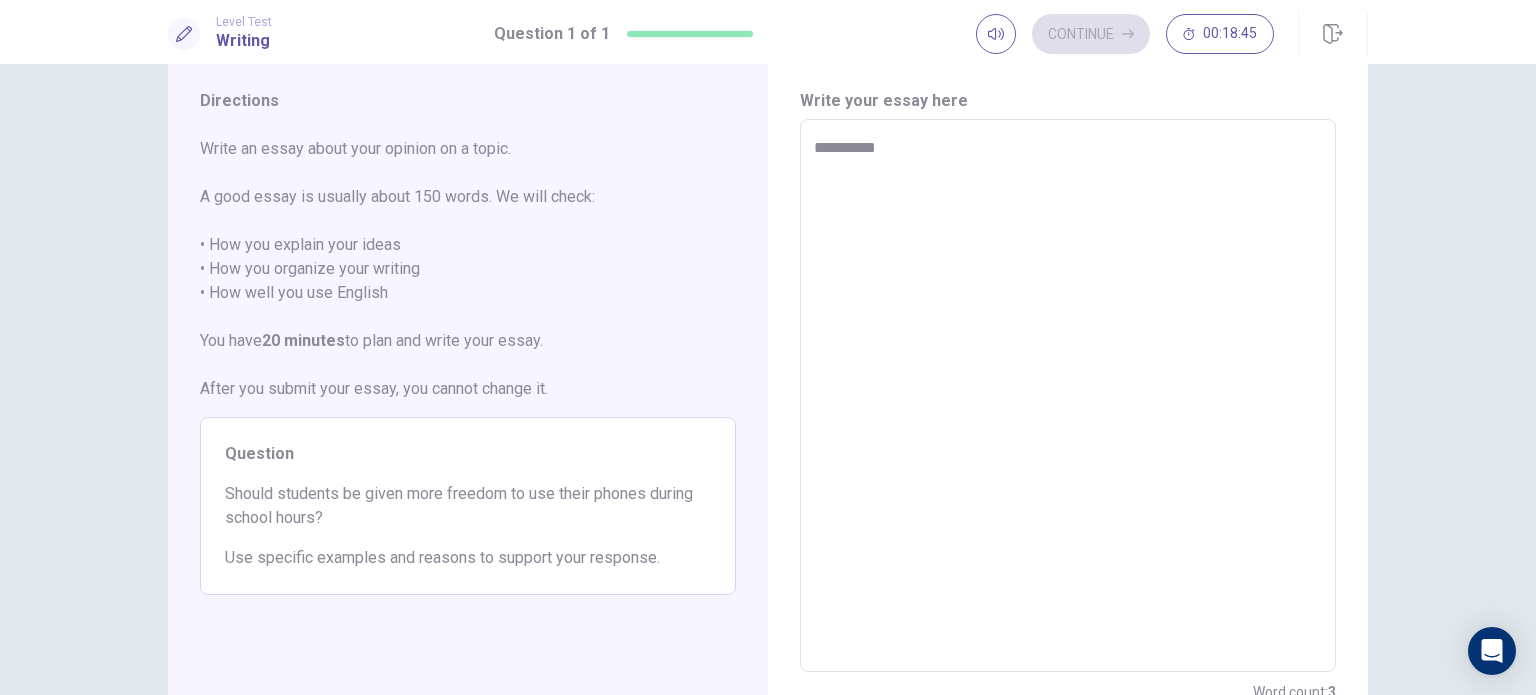 type on "**********" 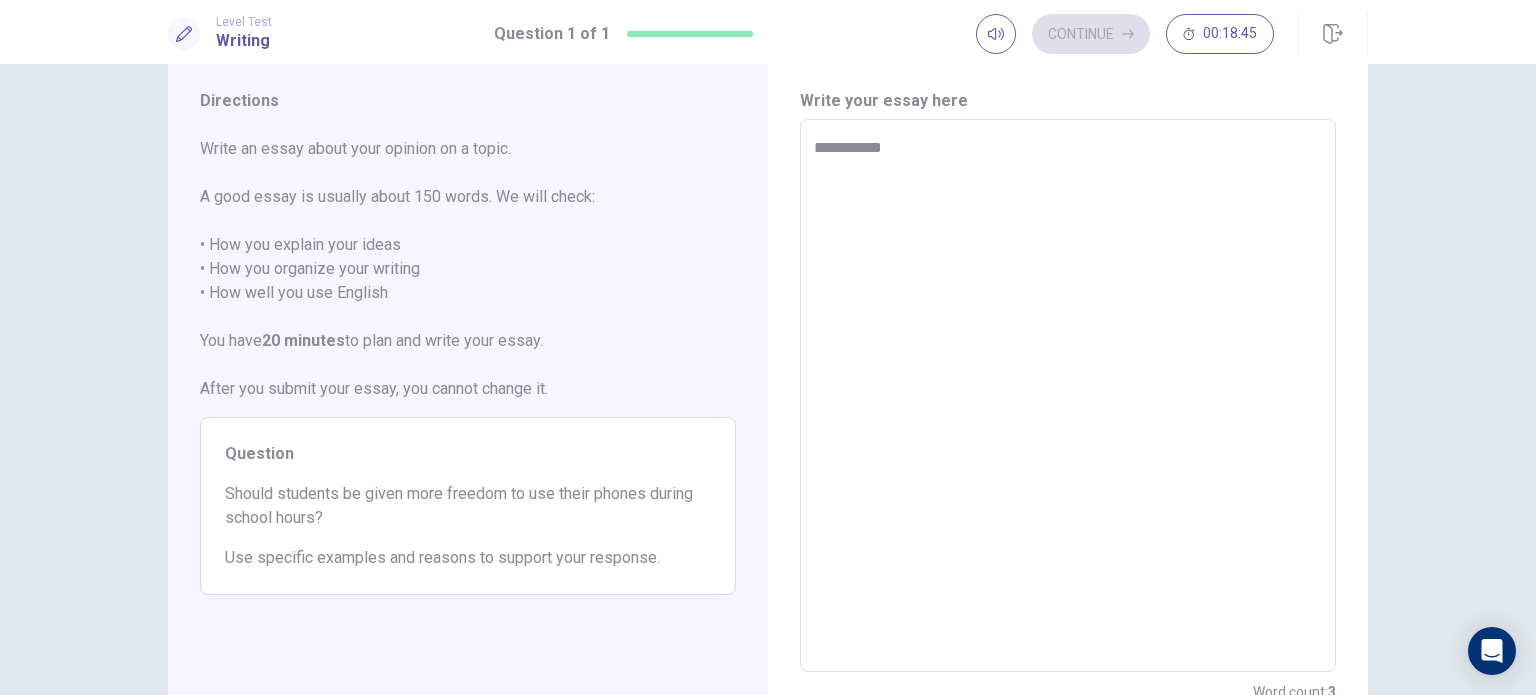 type on "*" 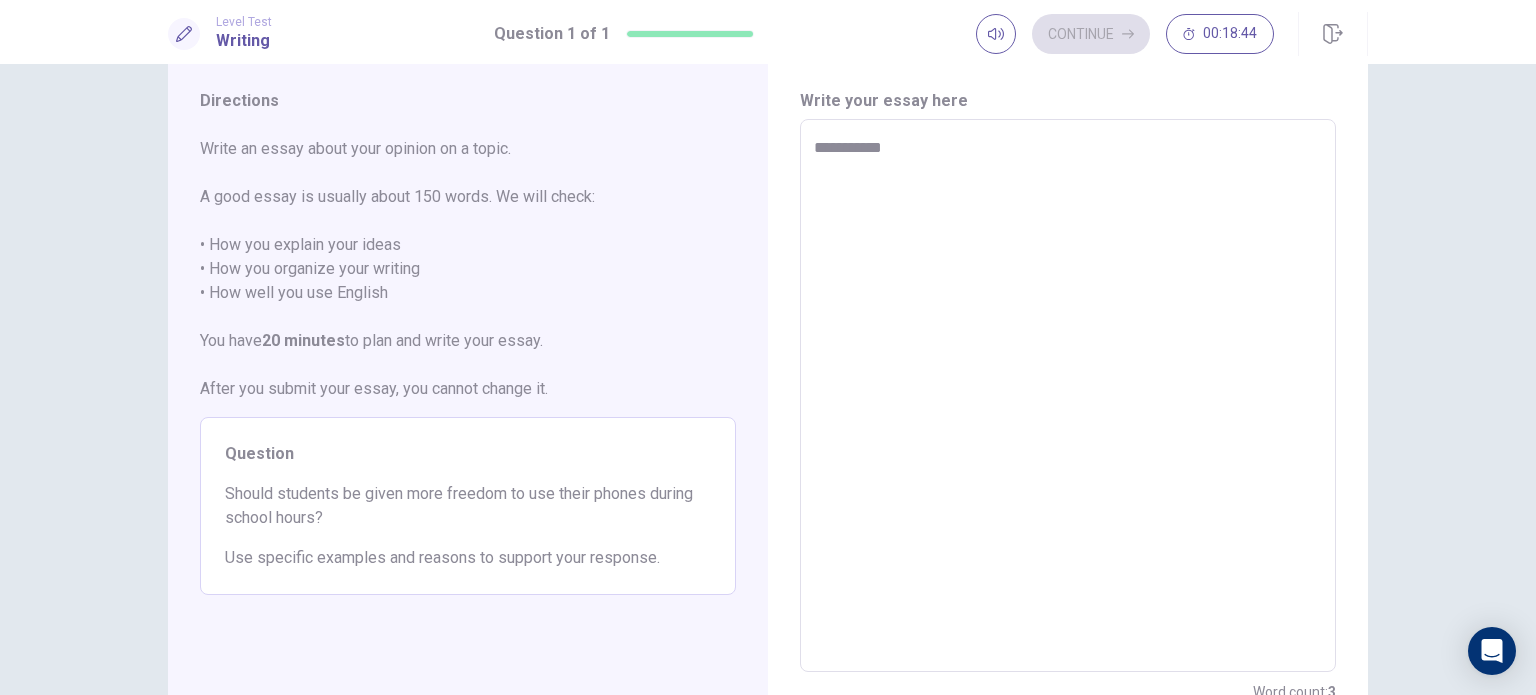 type on "**********" 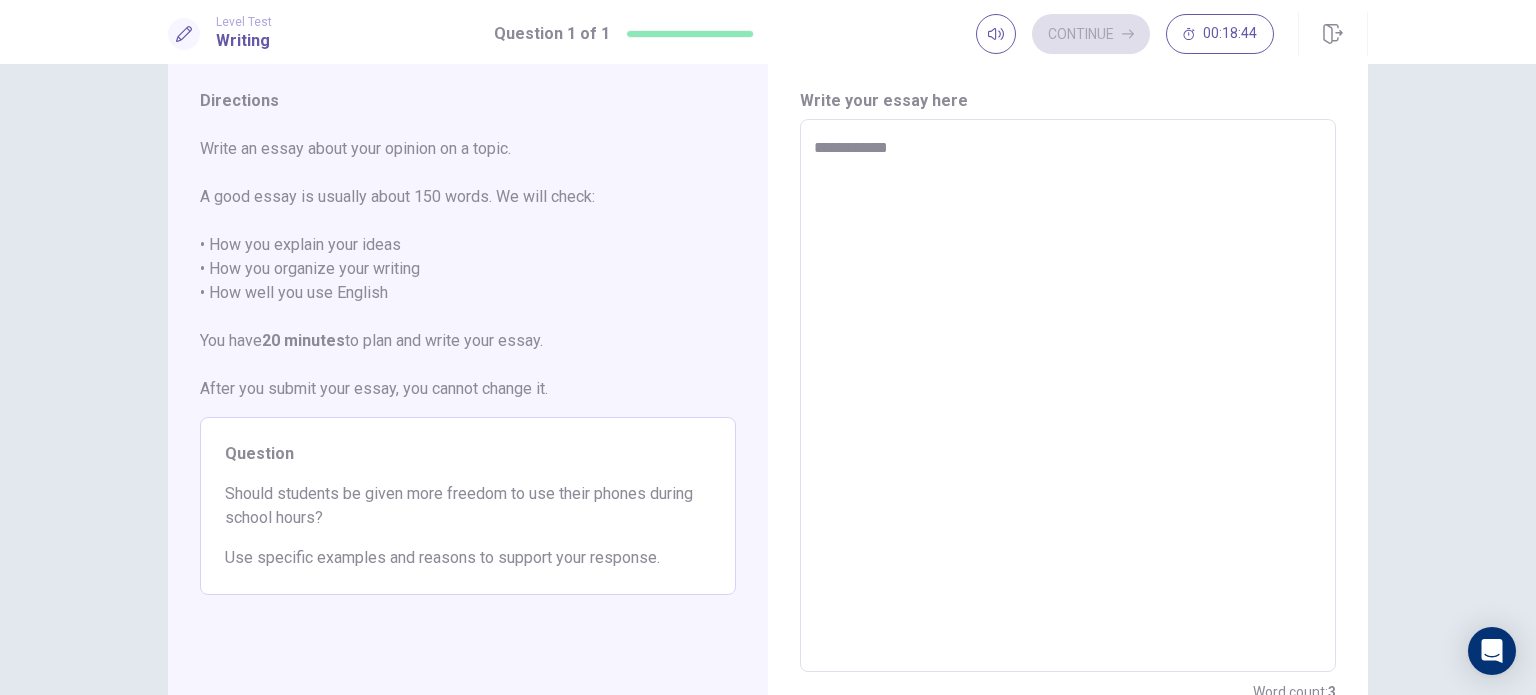 type on "*" 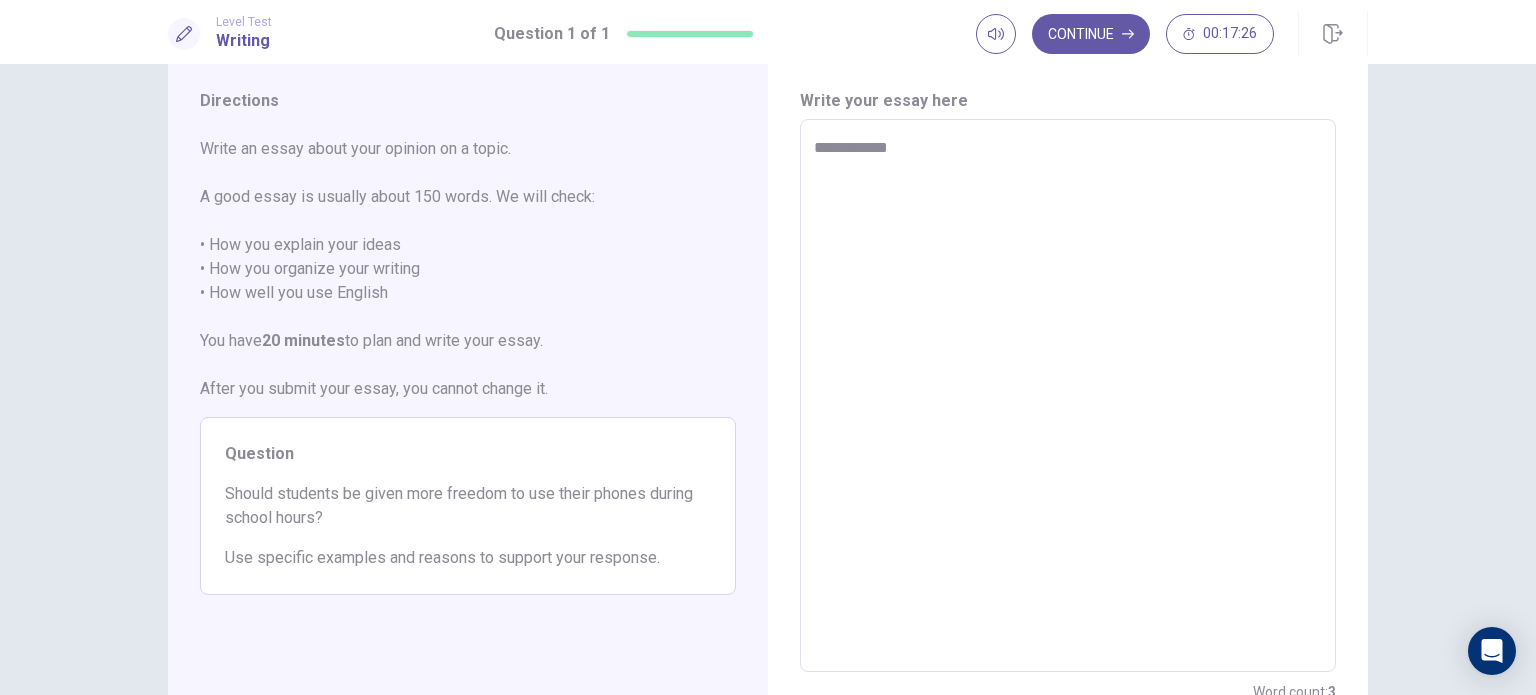 type on "*" 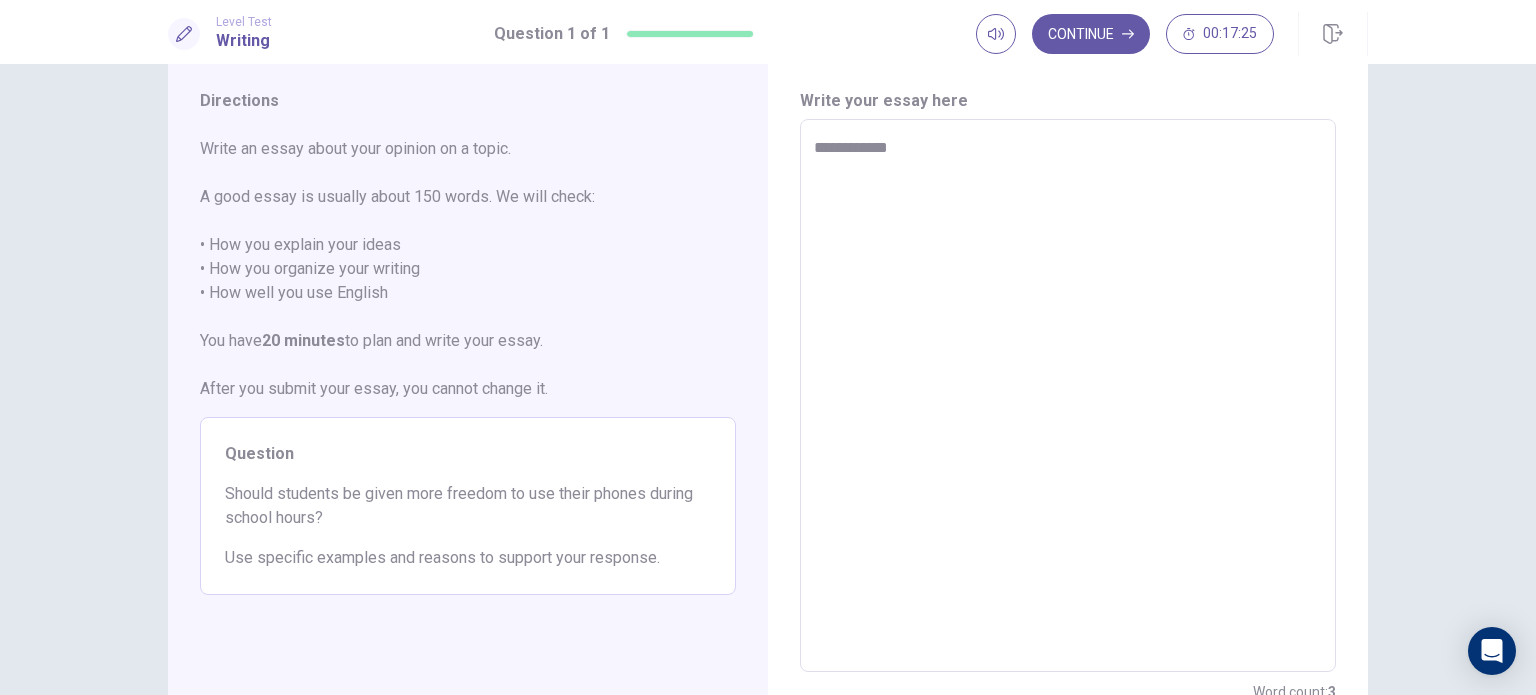 type on "**********" 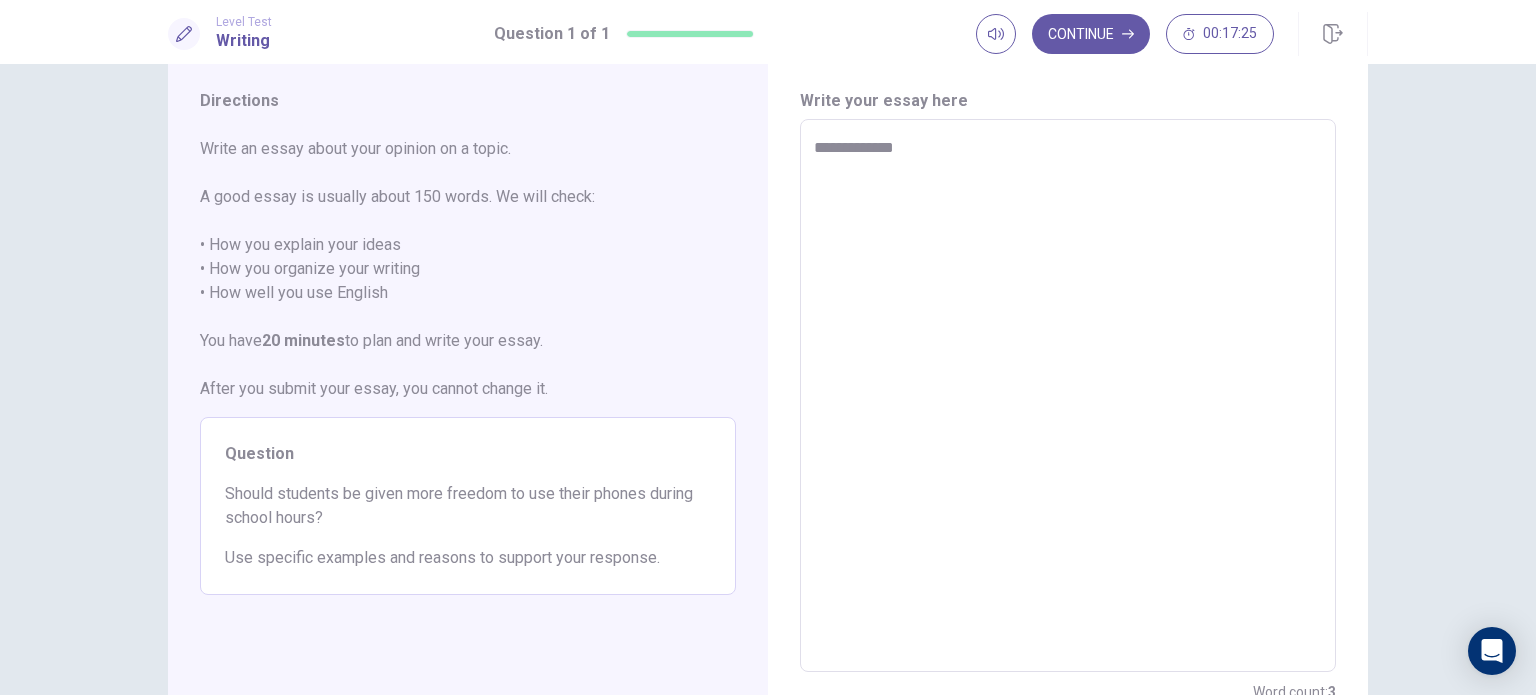 type on "*" 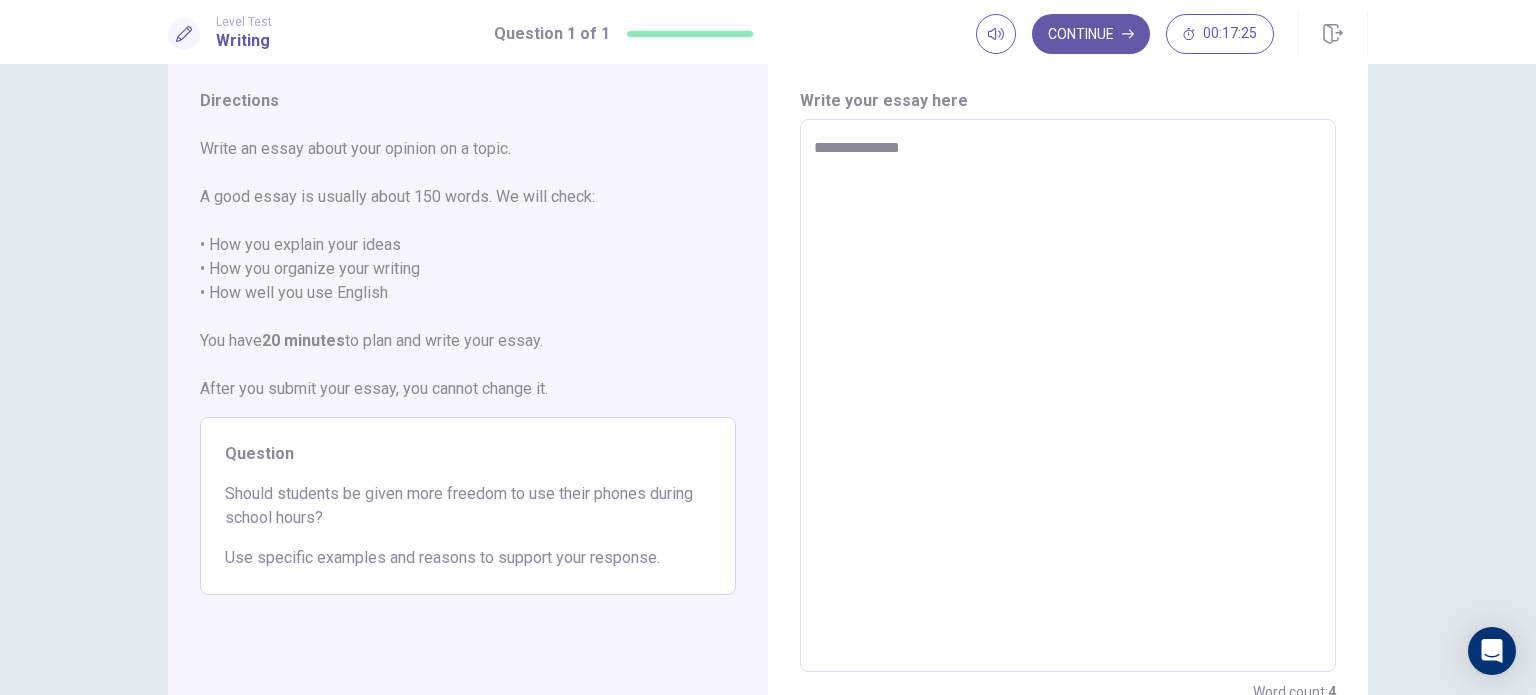 type on "*" 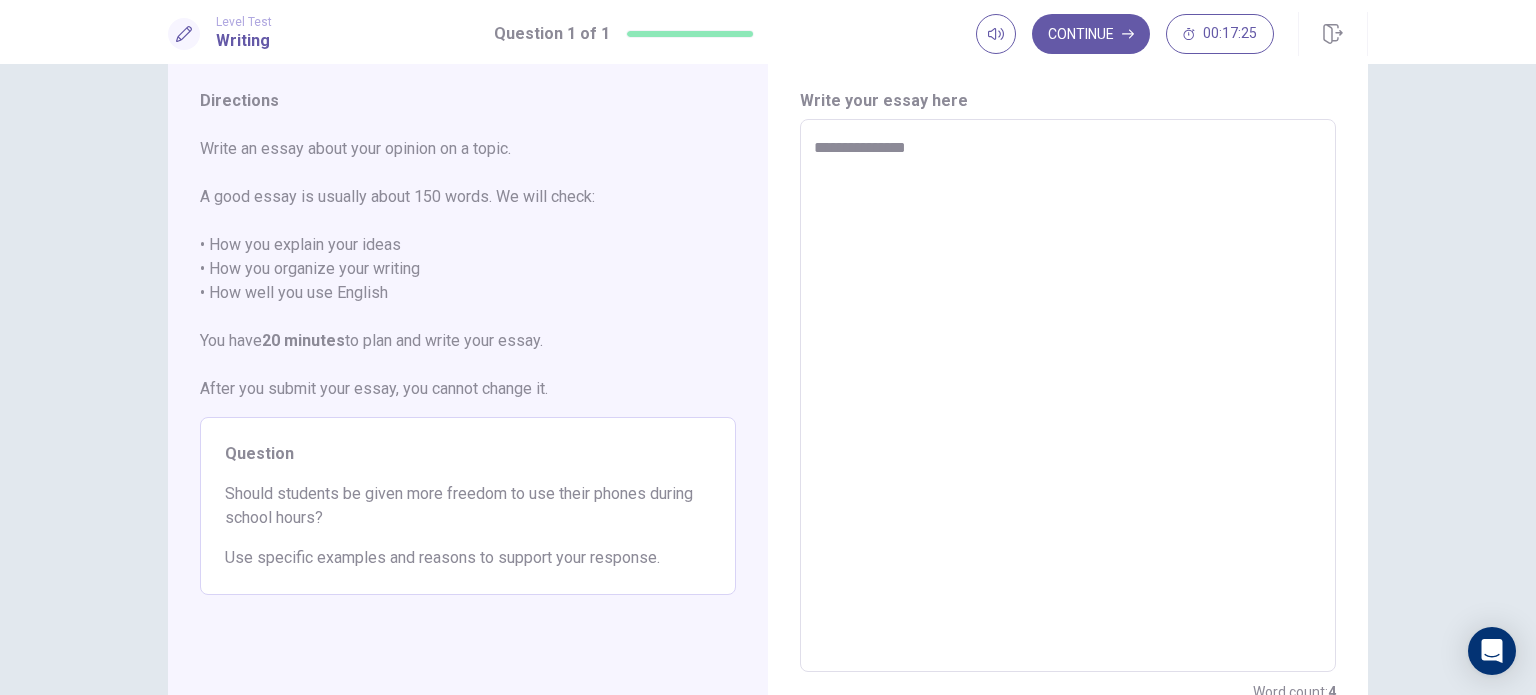 type on "*" 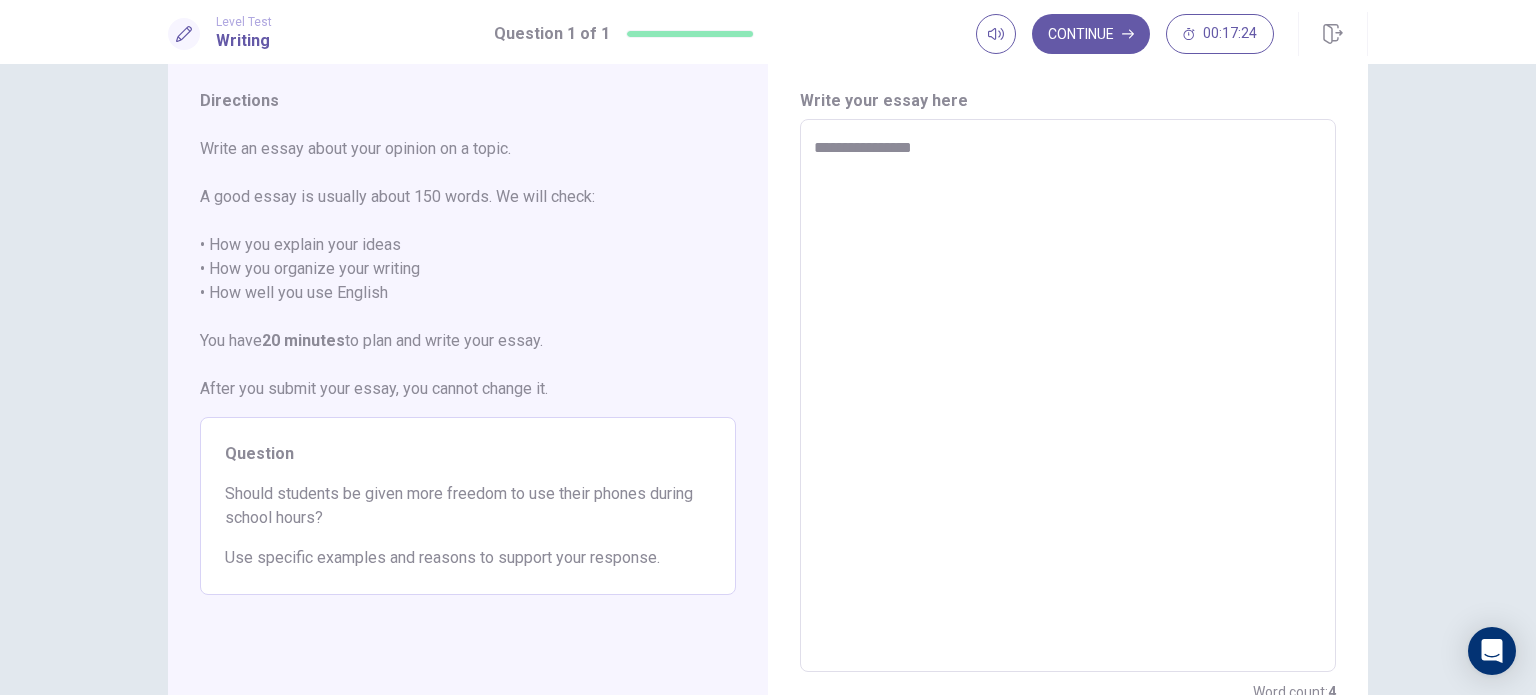 type on "**********" 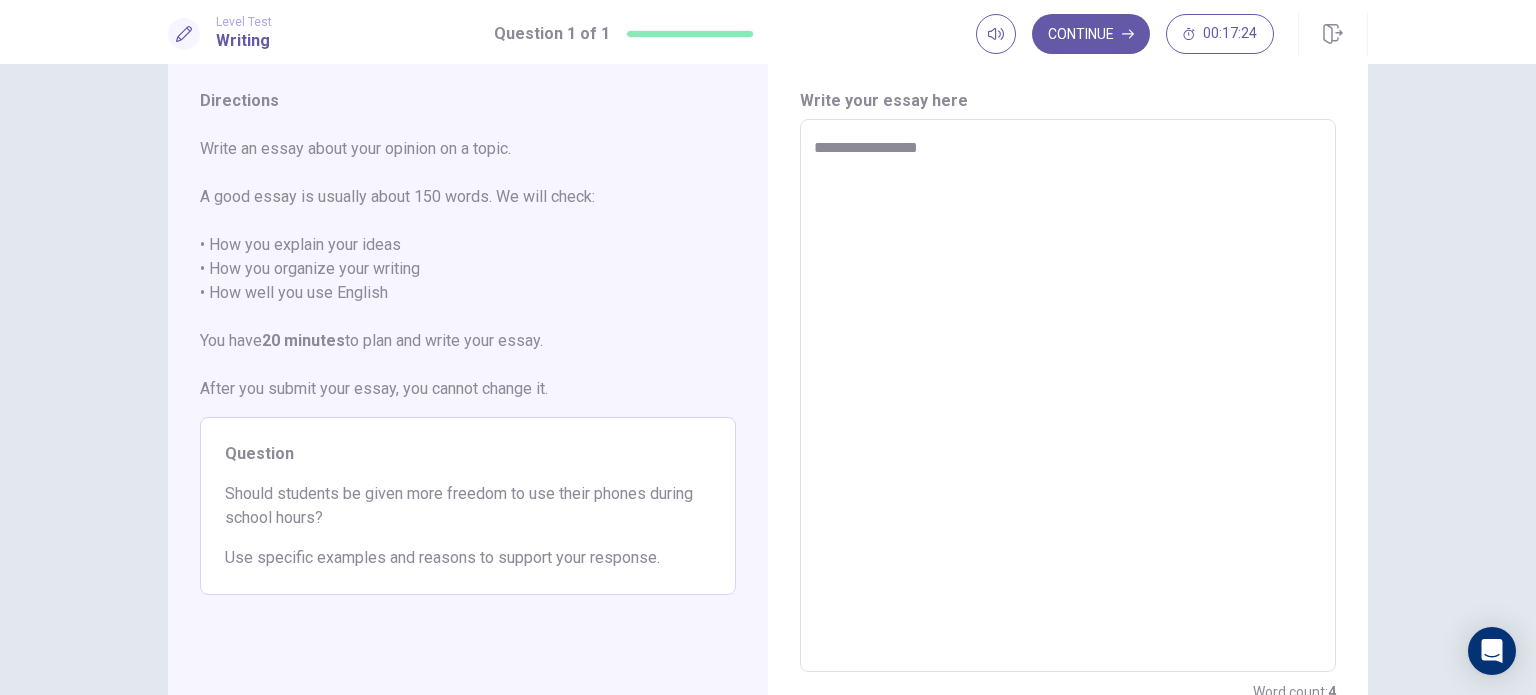 type on "*" 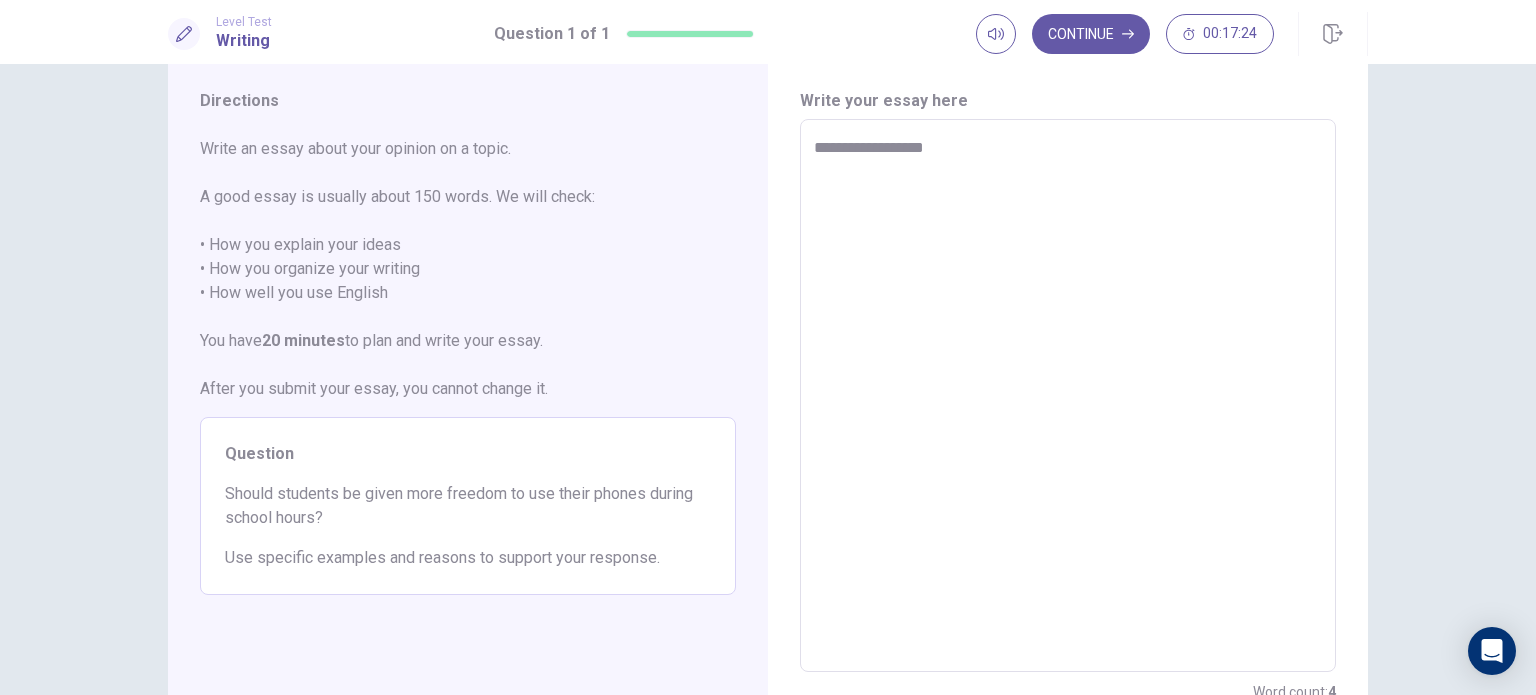 type on "*" 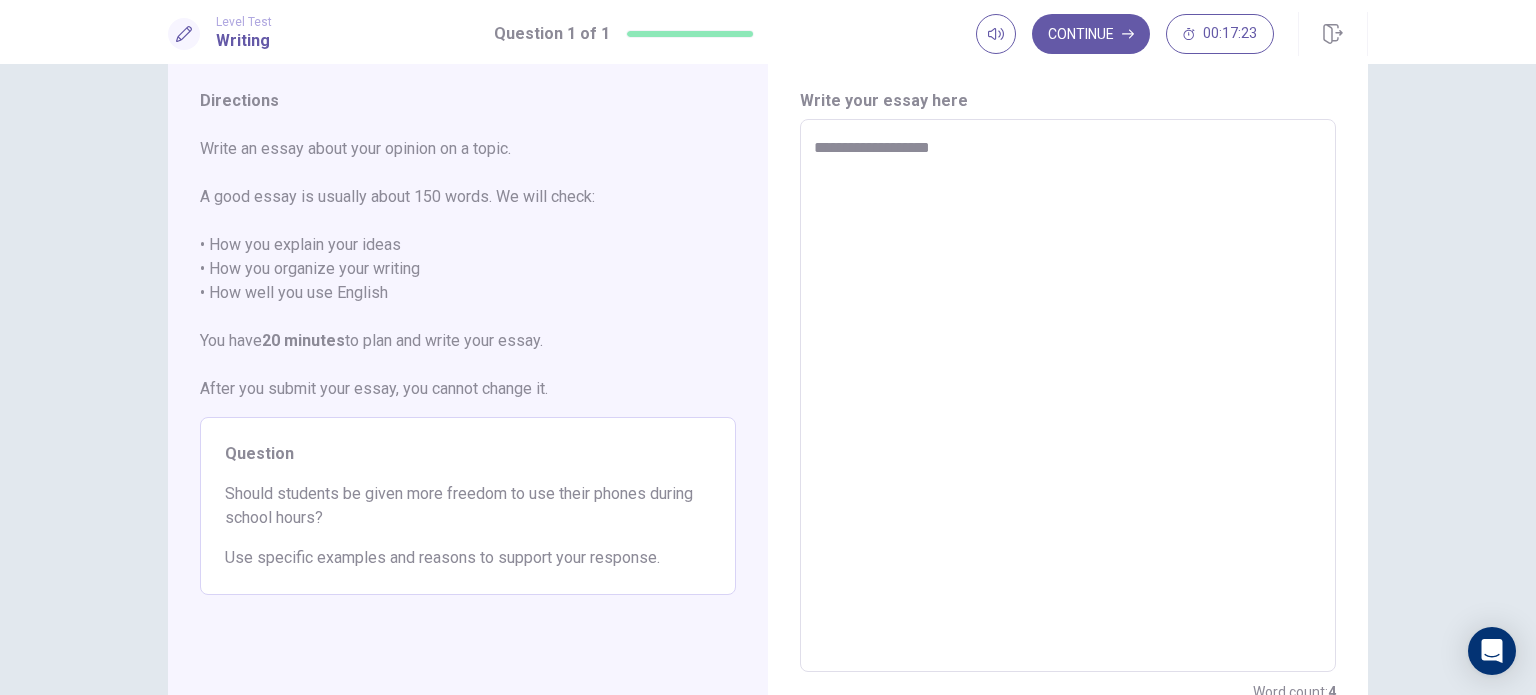 type on "*" 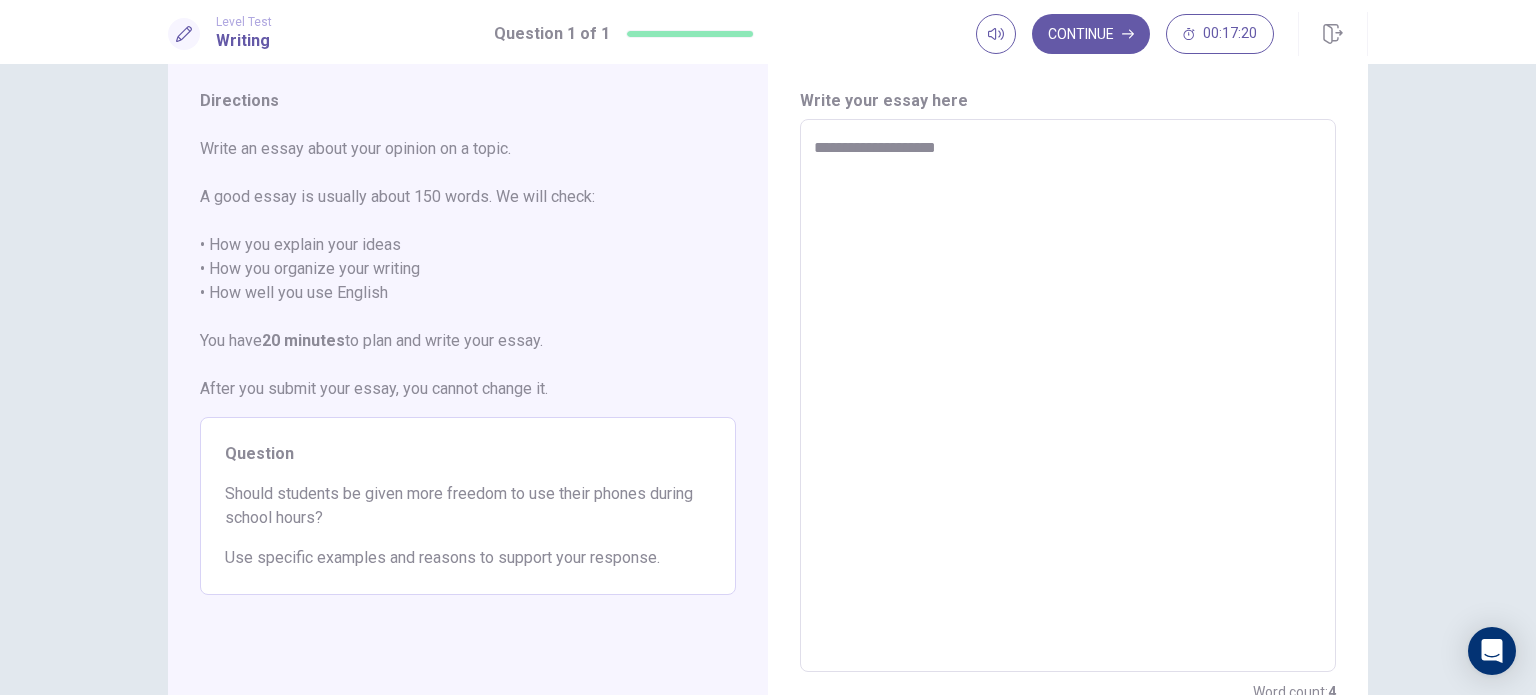 type on "*" 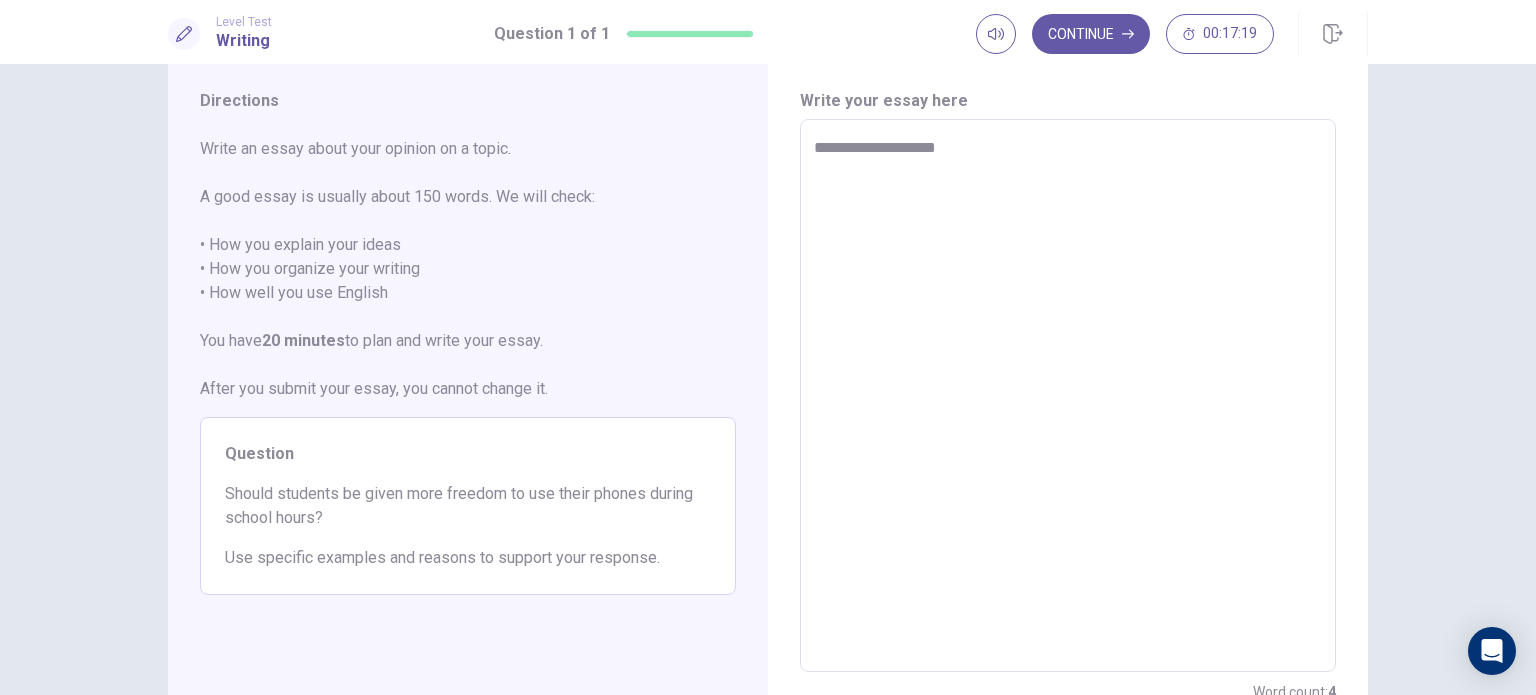 type on "**********" 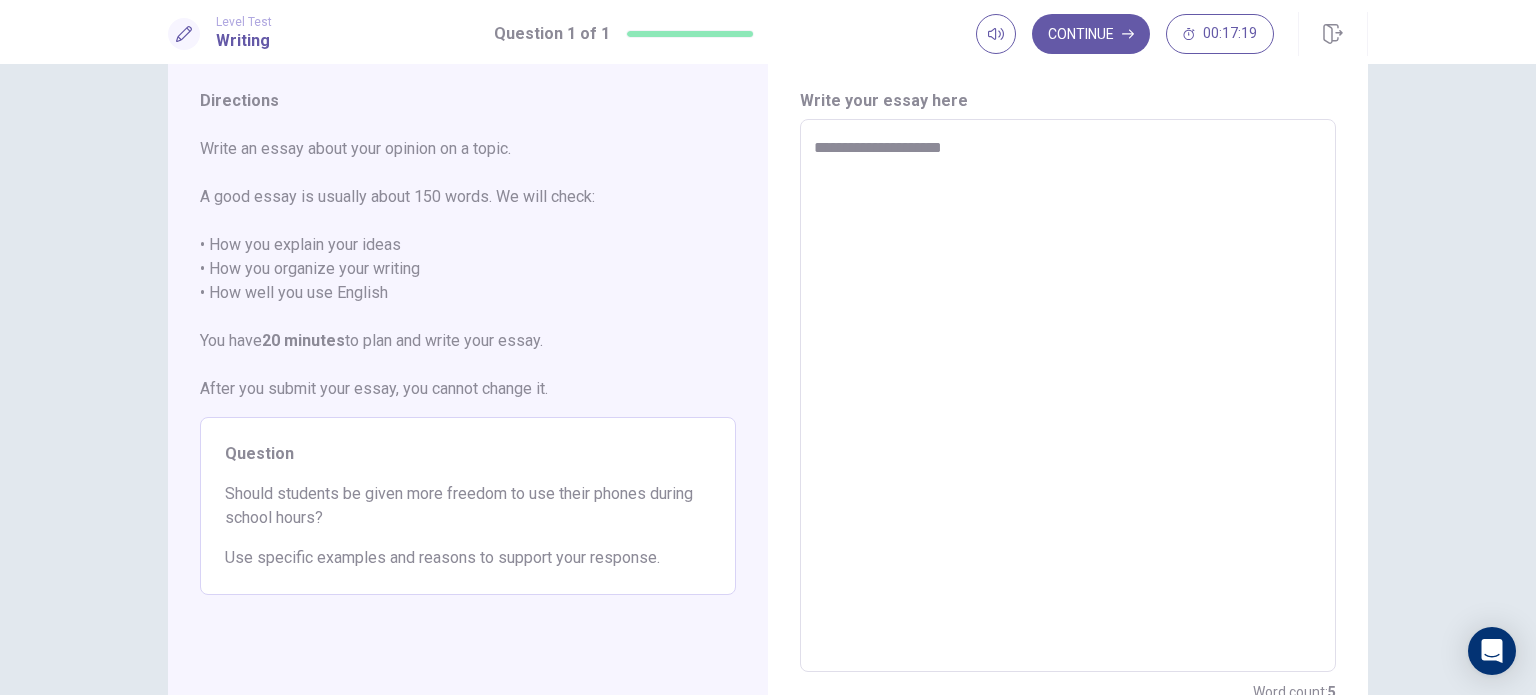 type on "*" 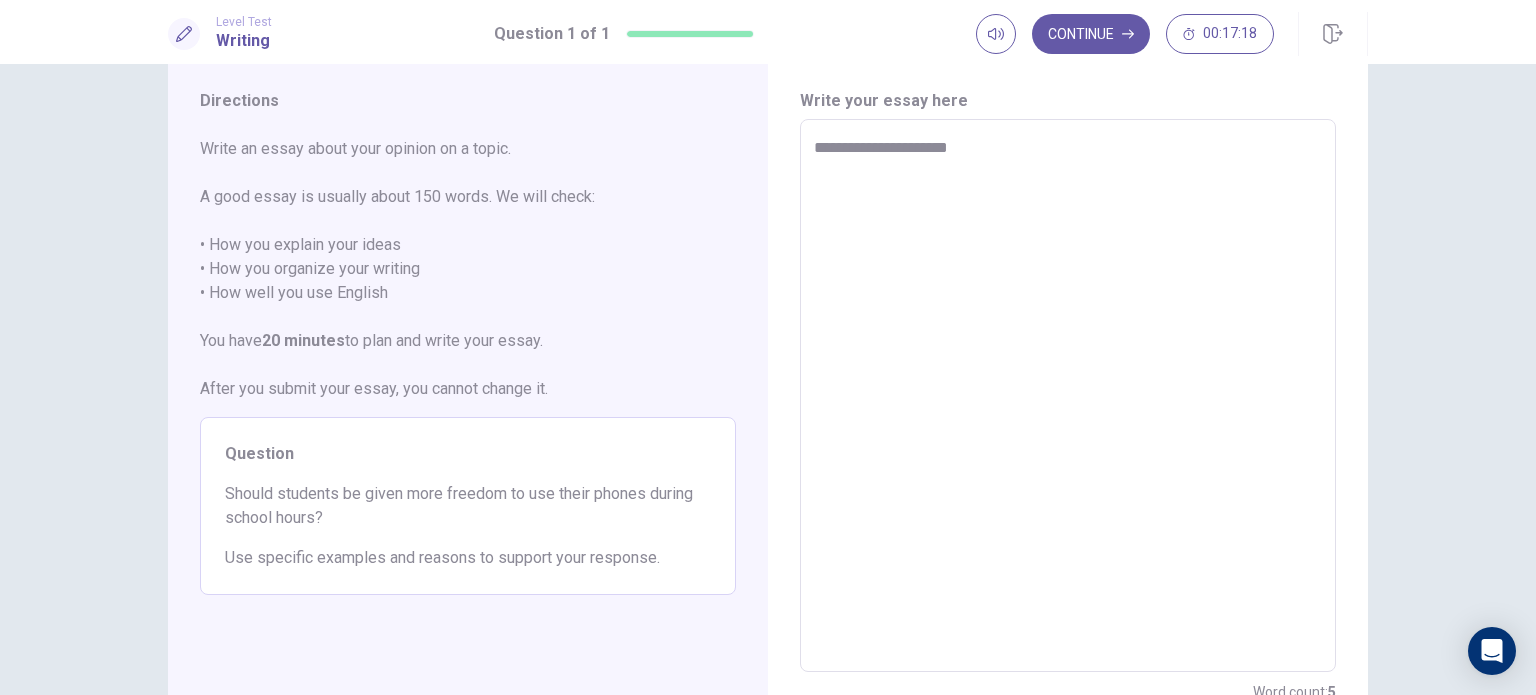 type on "*" 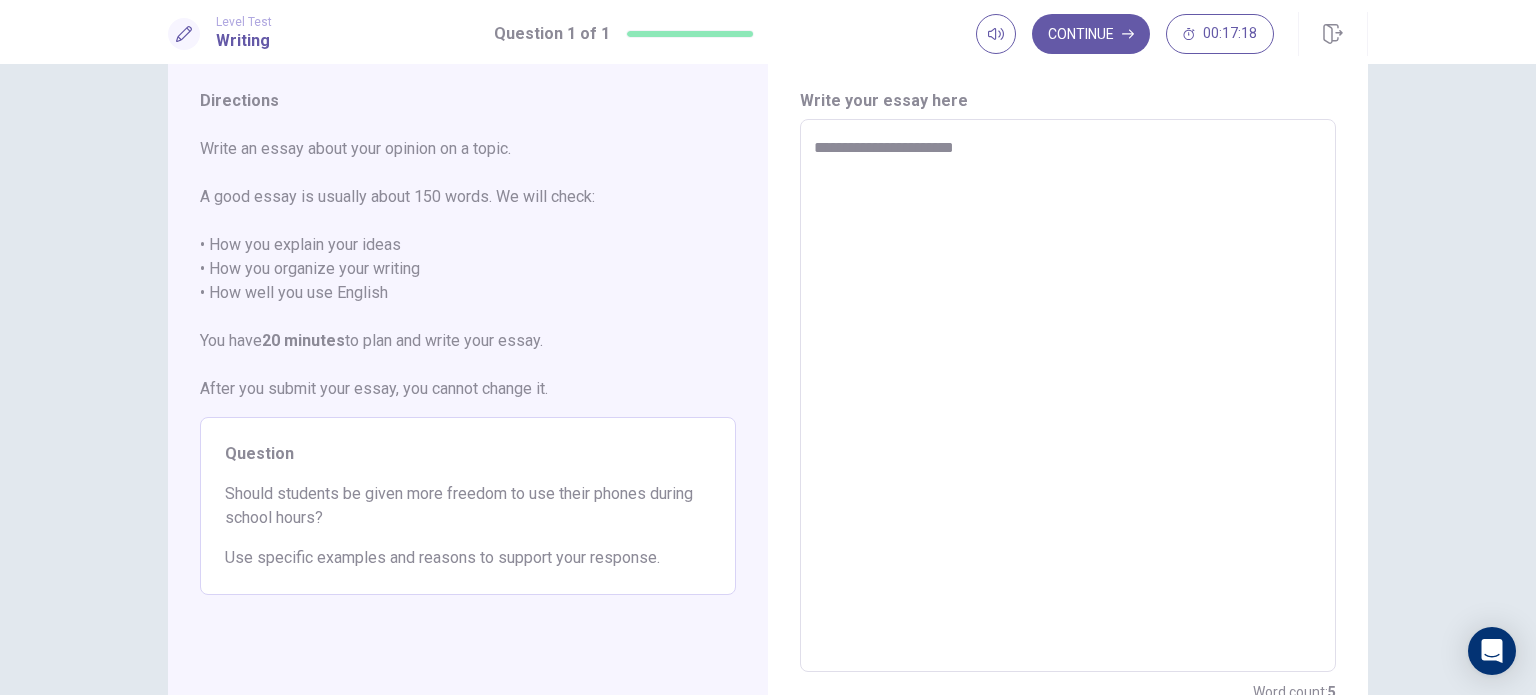 type on "*" 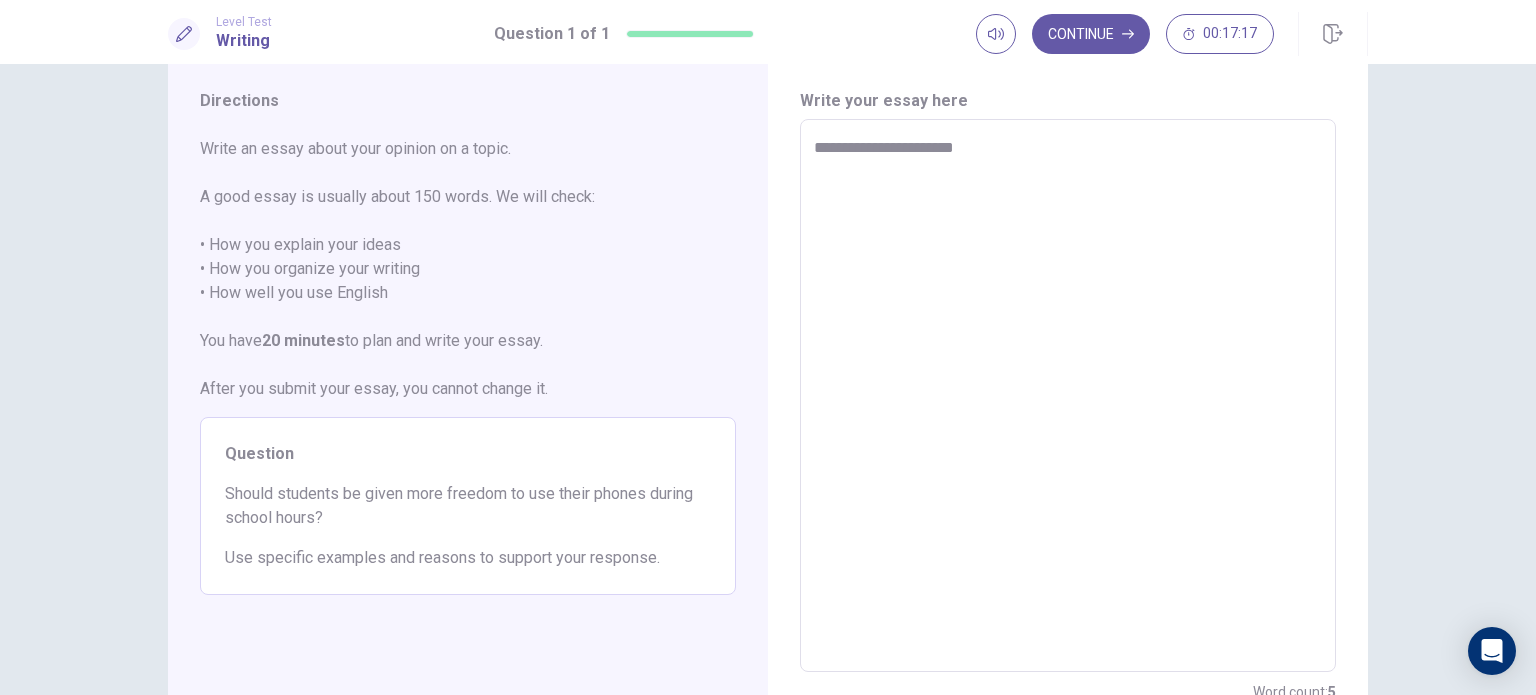 type on "**********" 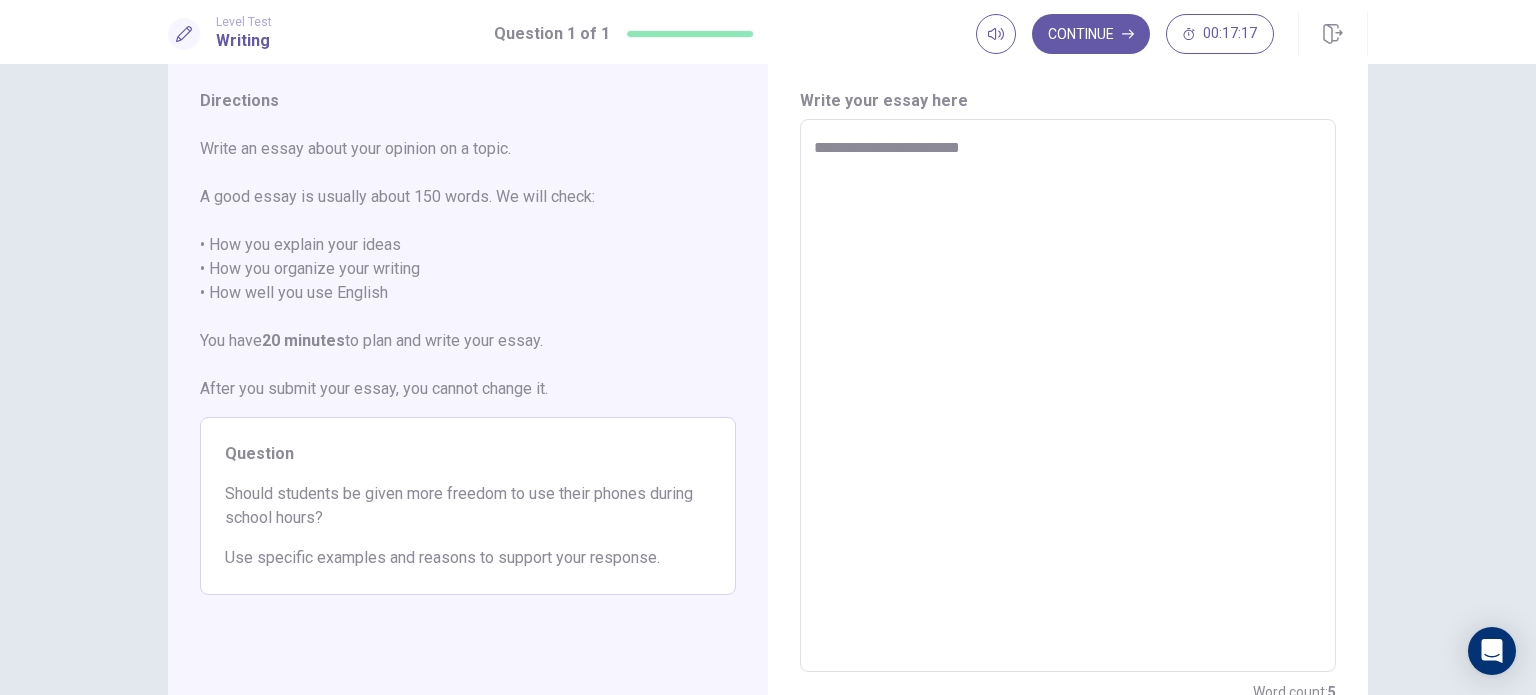 type on "*" 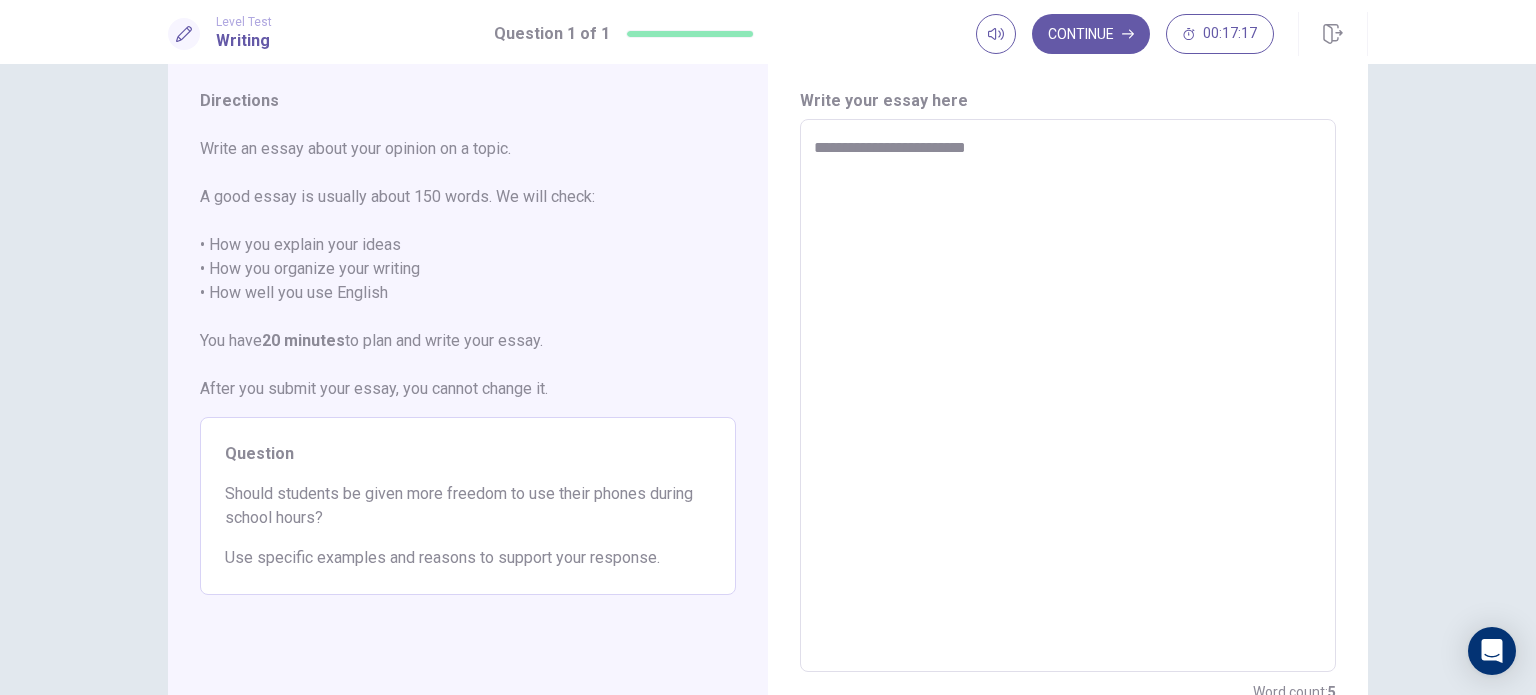 type on "*" 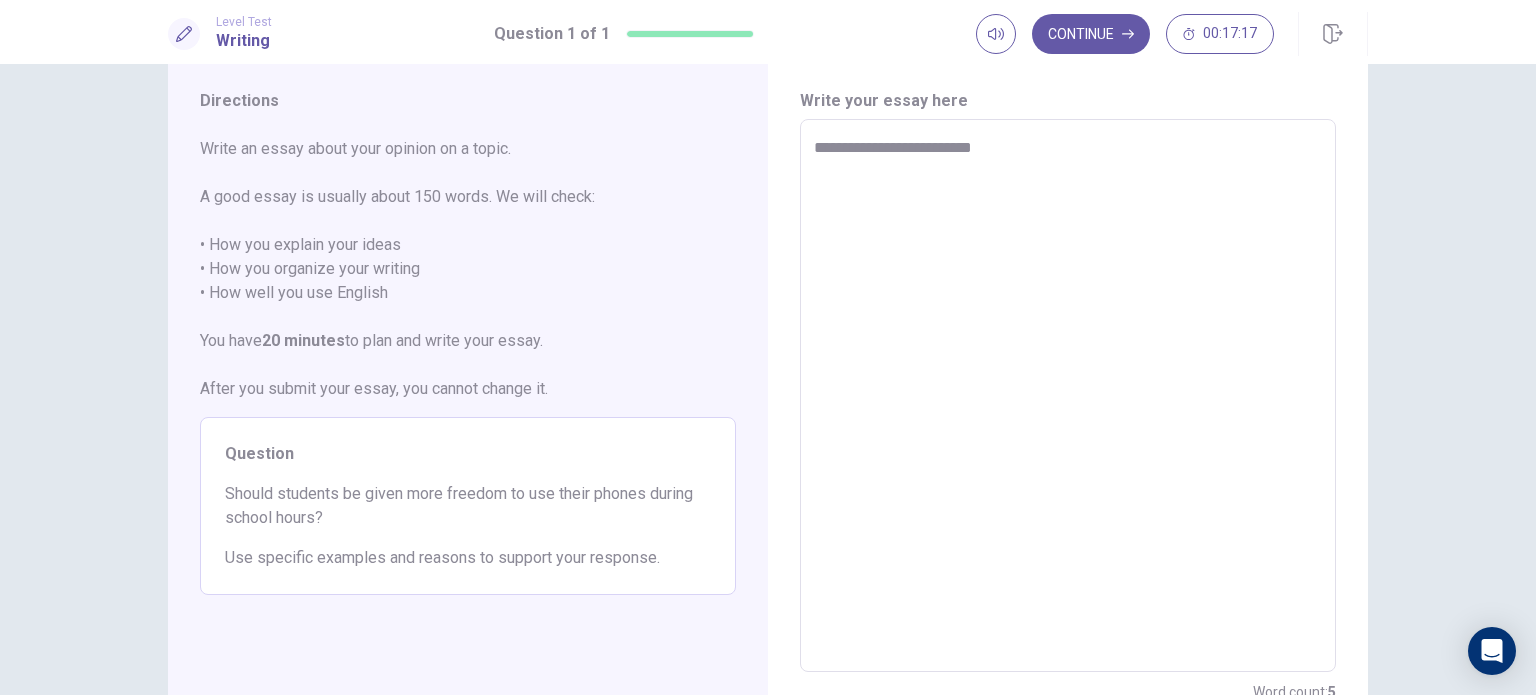 type on "*" 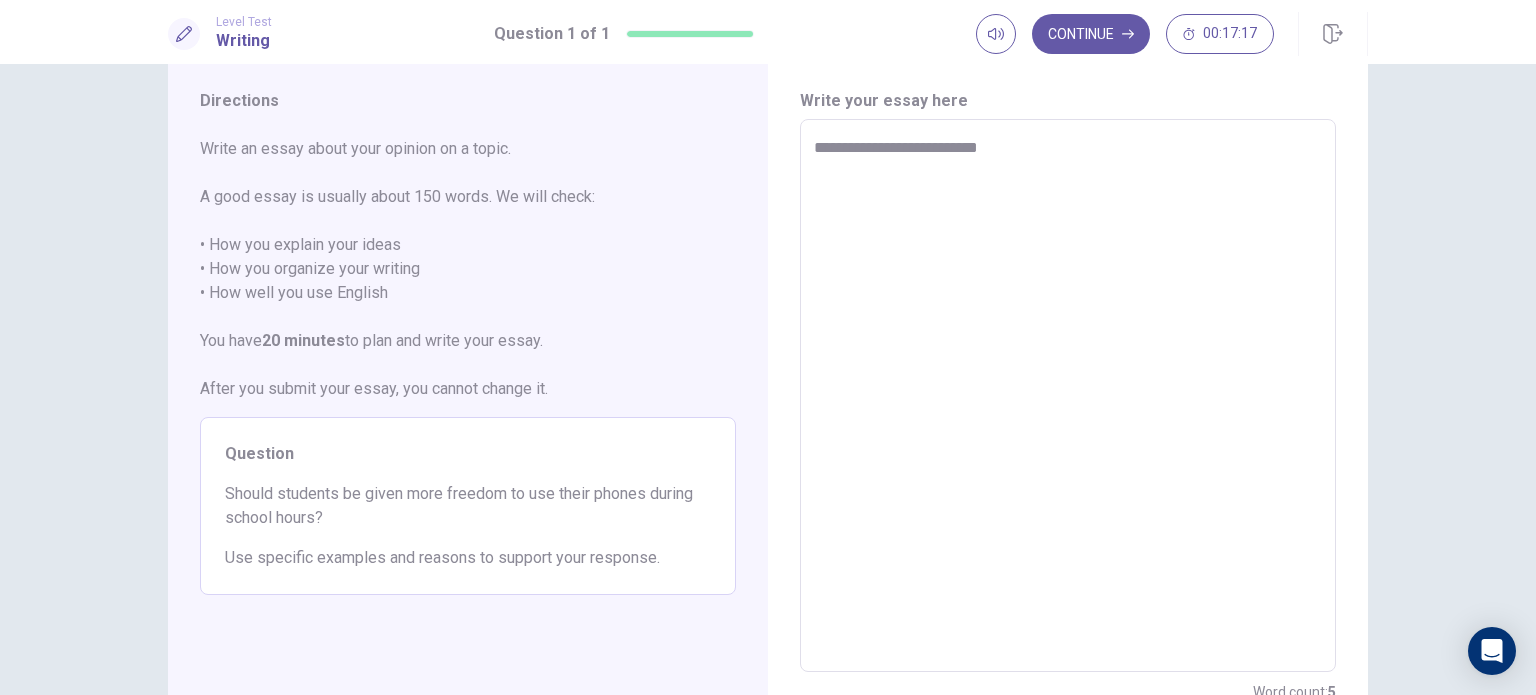 type on "*" 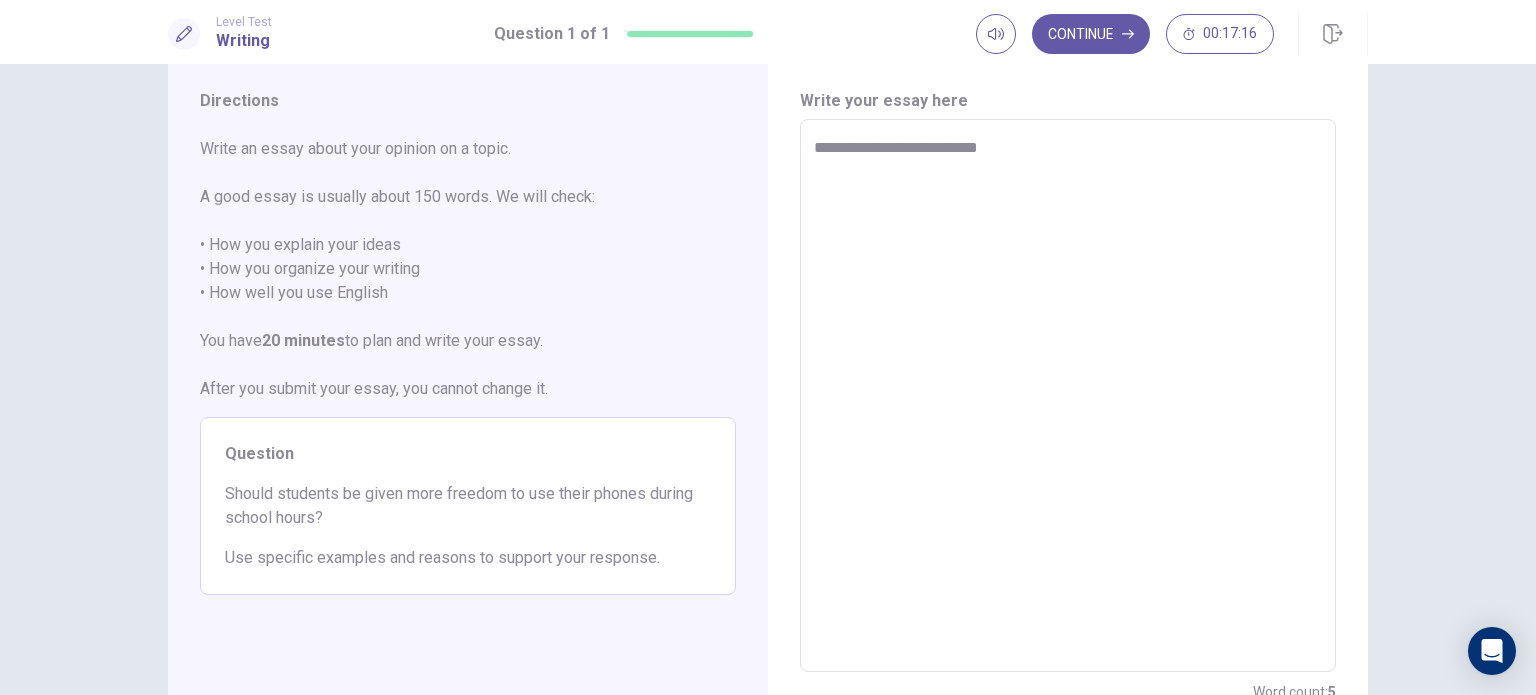 type on "**********" 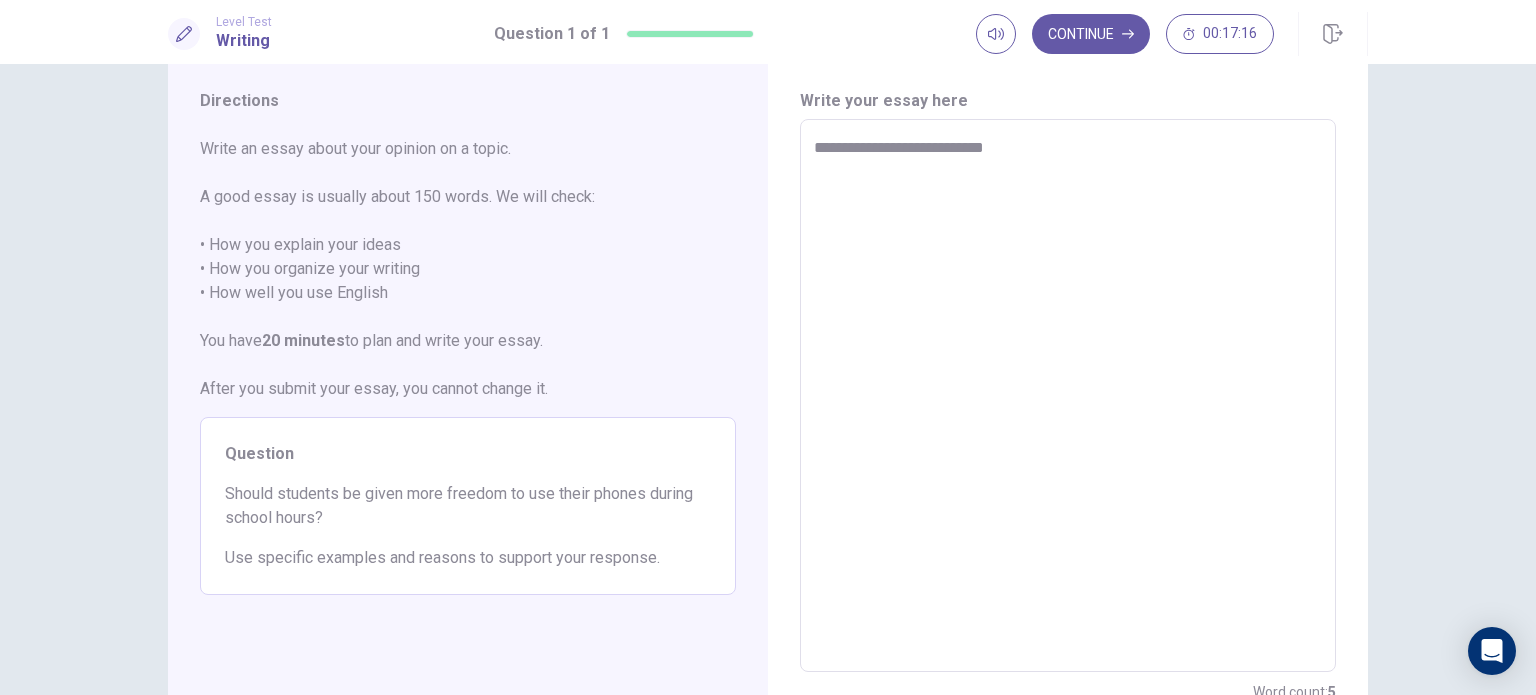 type on "*" 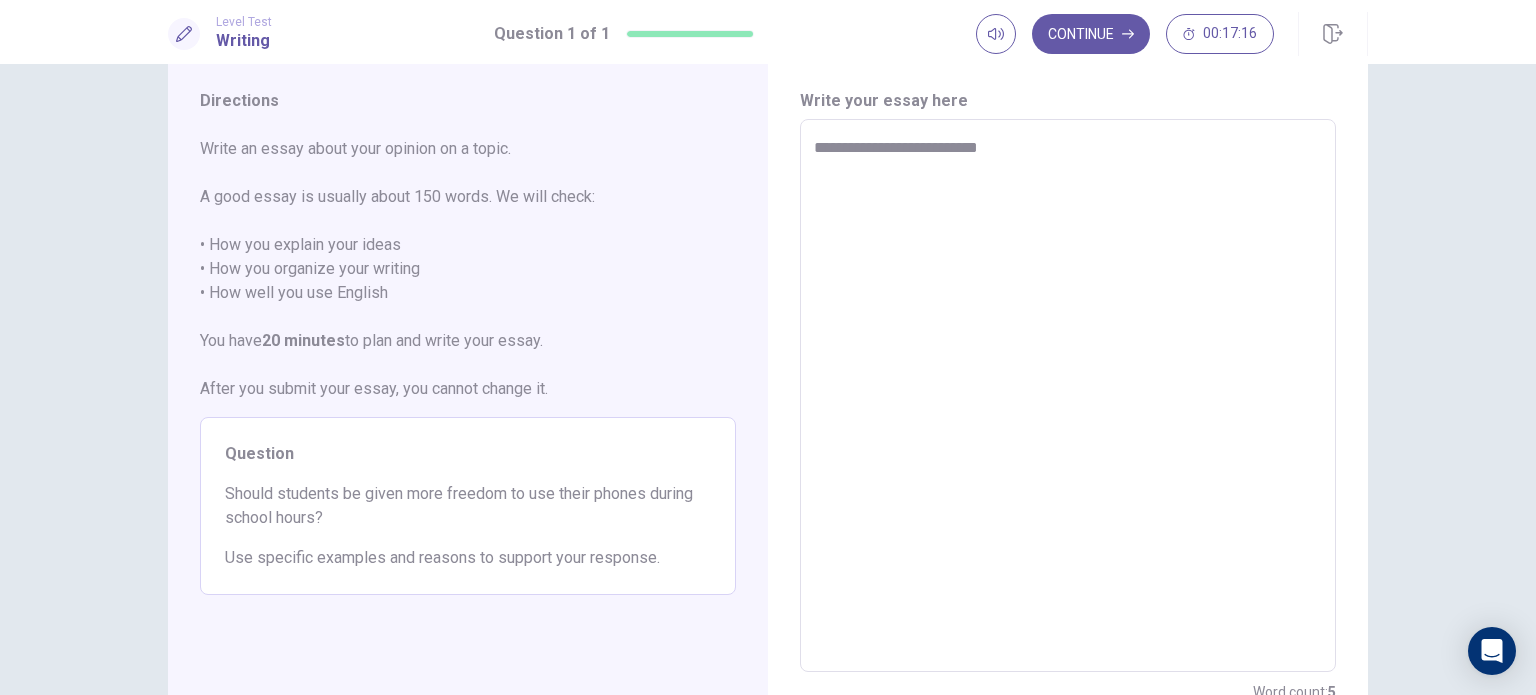 type on "*" 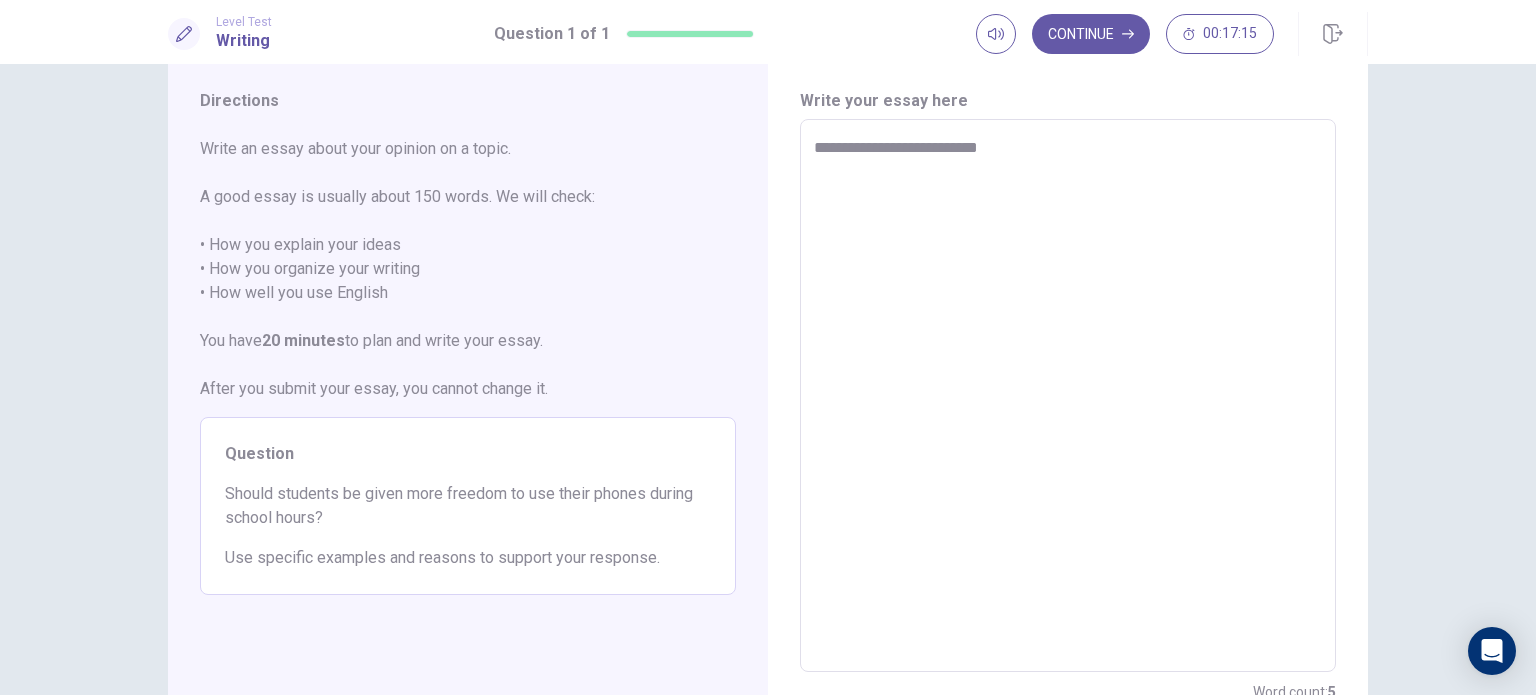 type on "**********" 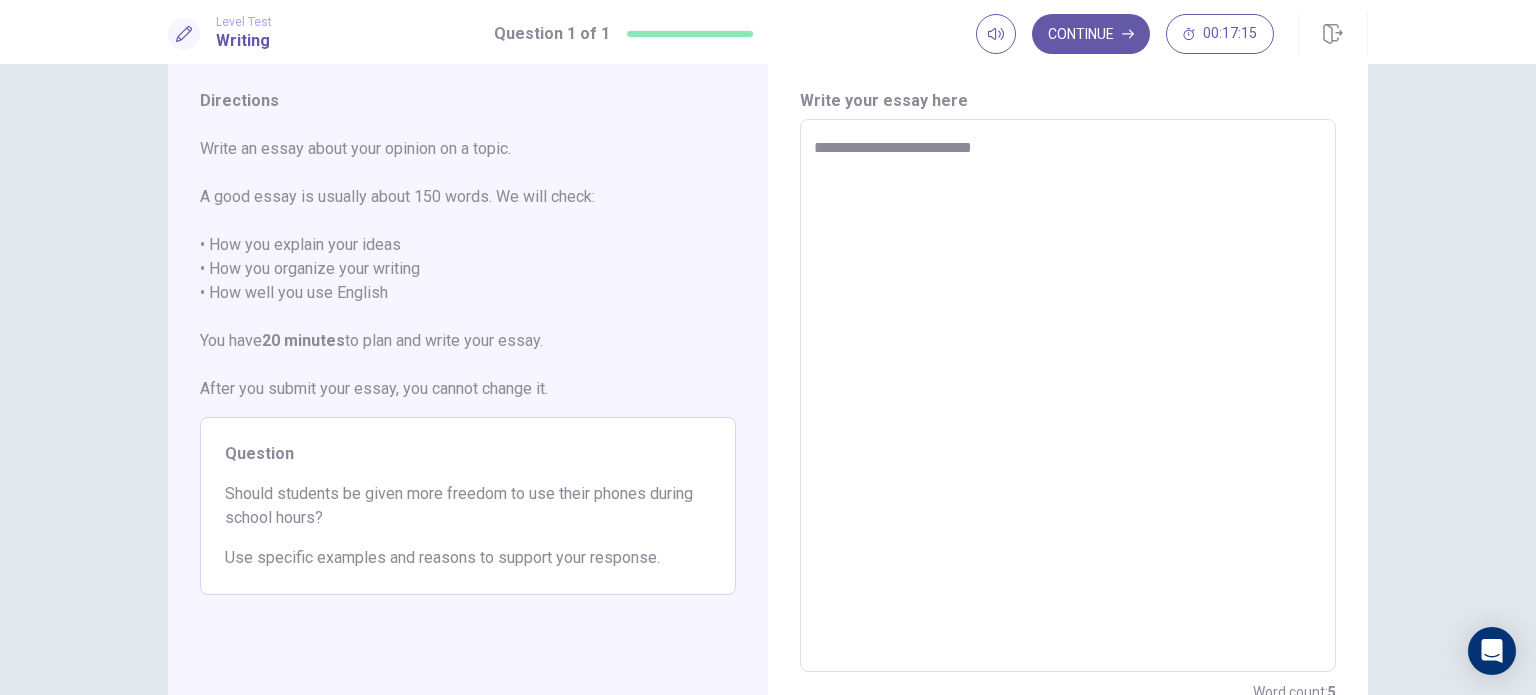type on "**********" 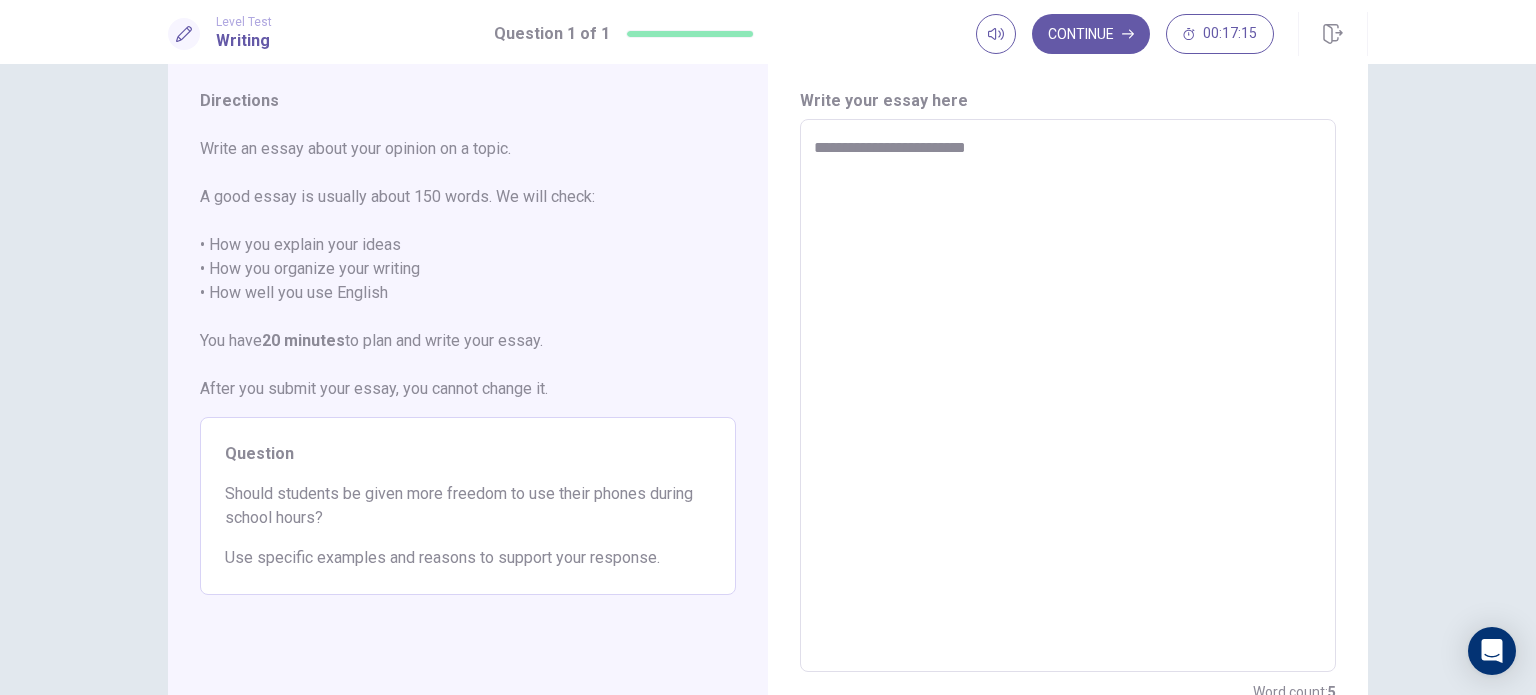 type on "*" 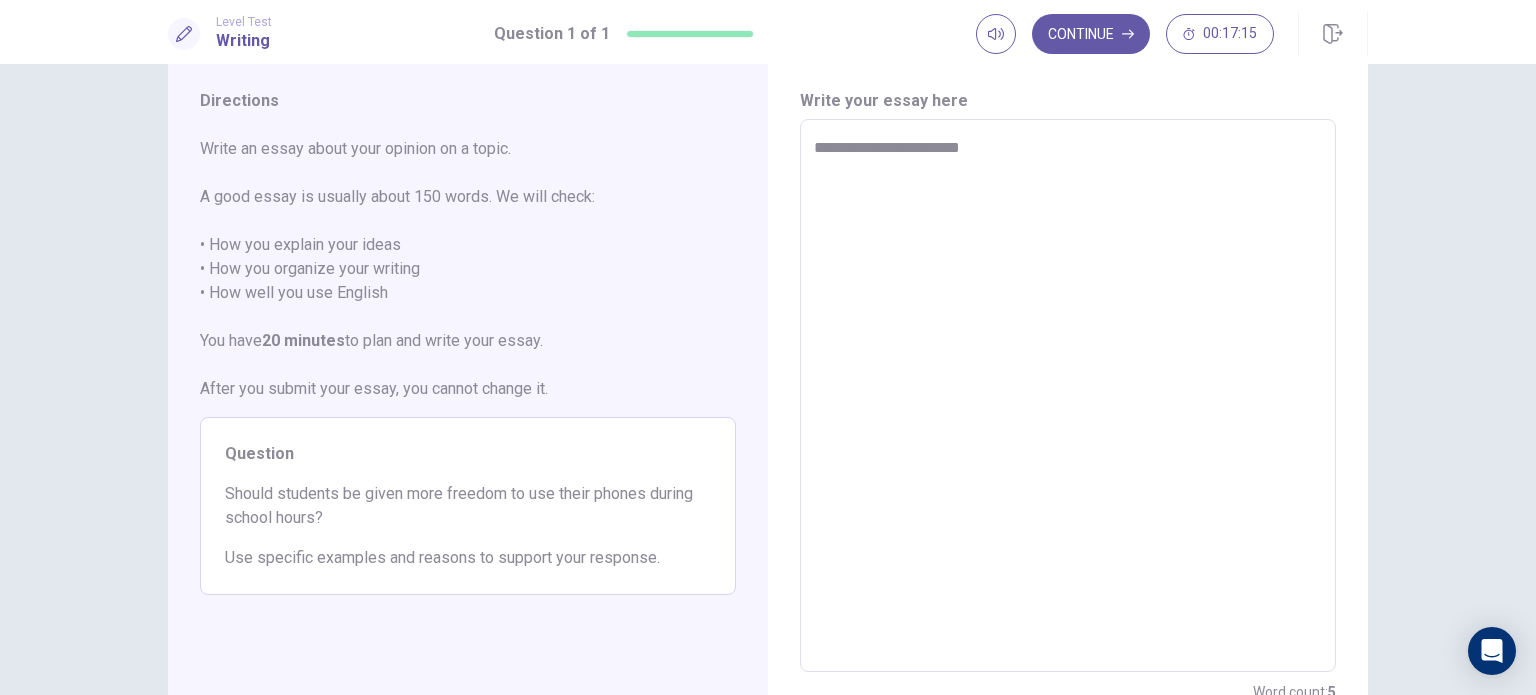 type on "**********" 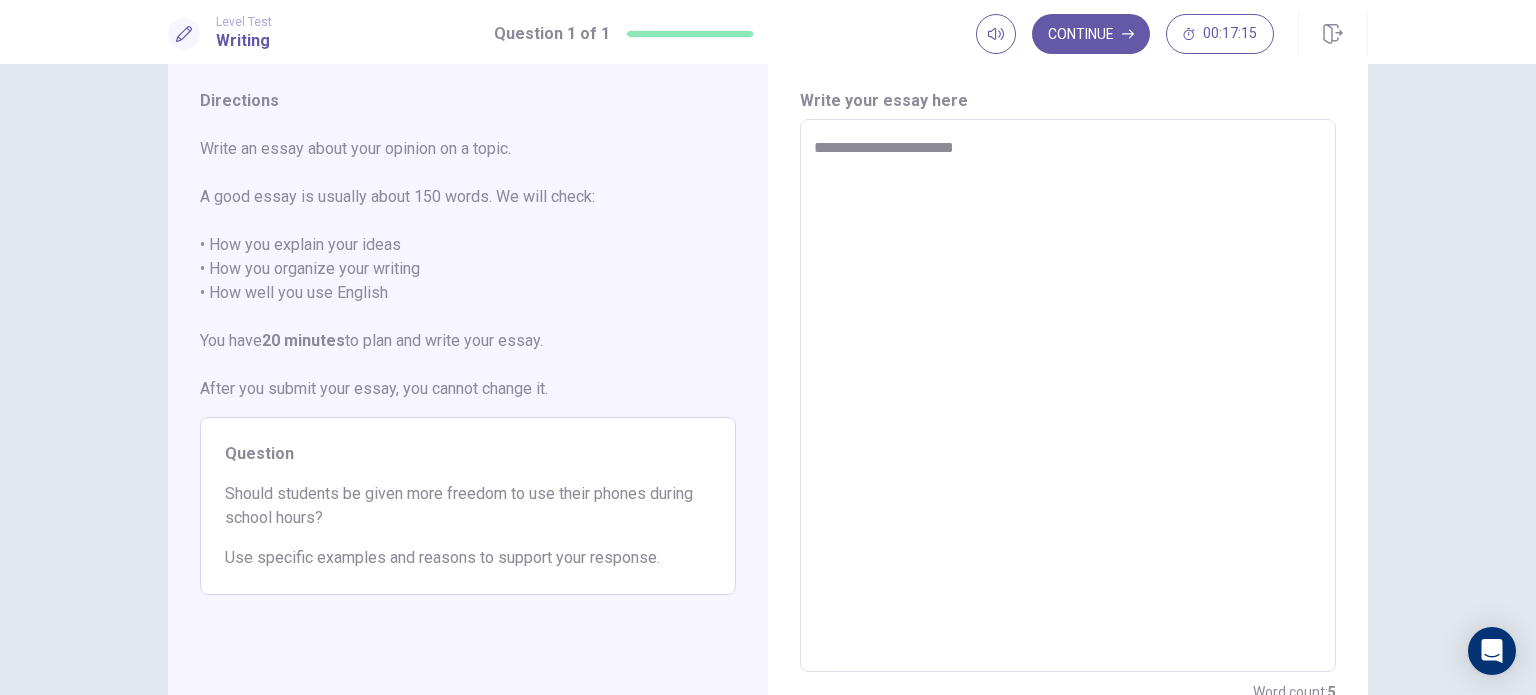 type on "*" 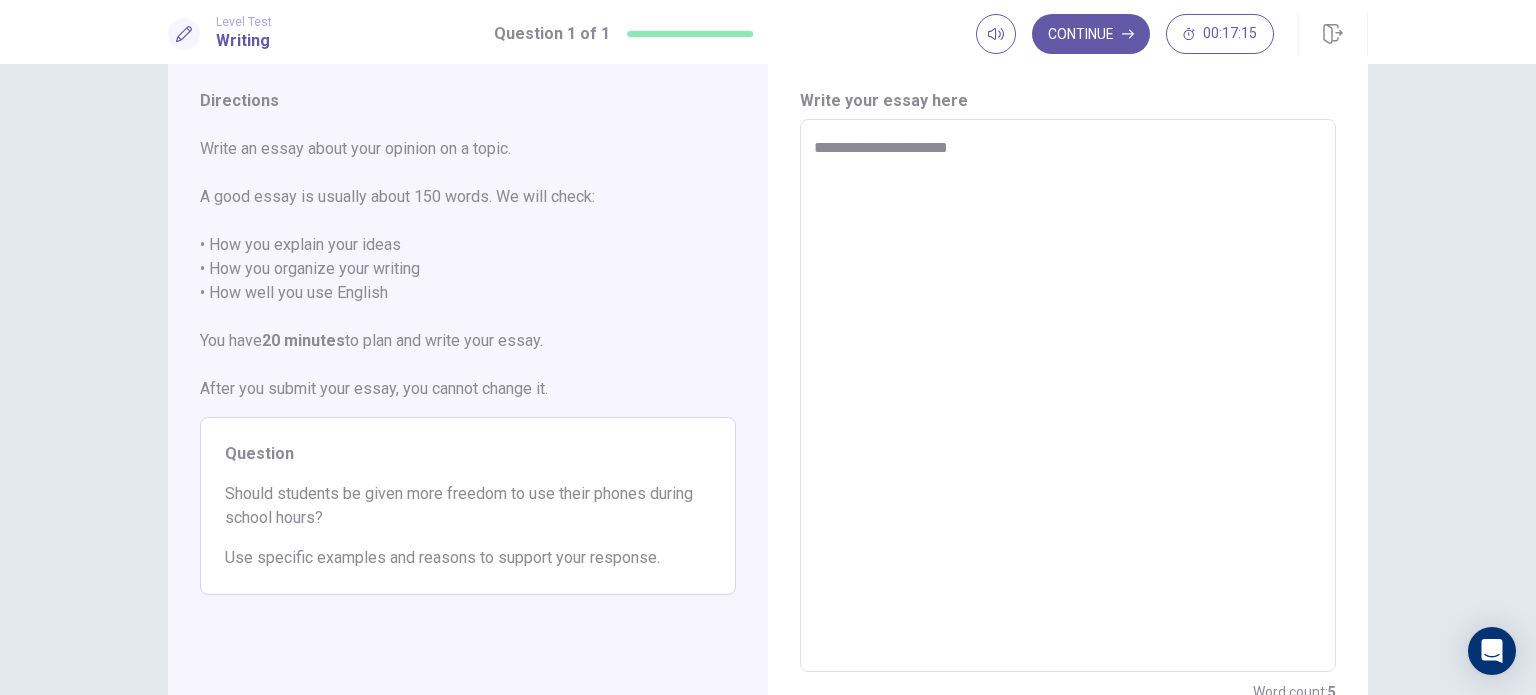 type on "*" 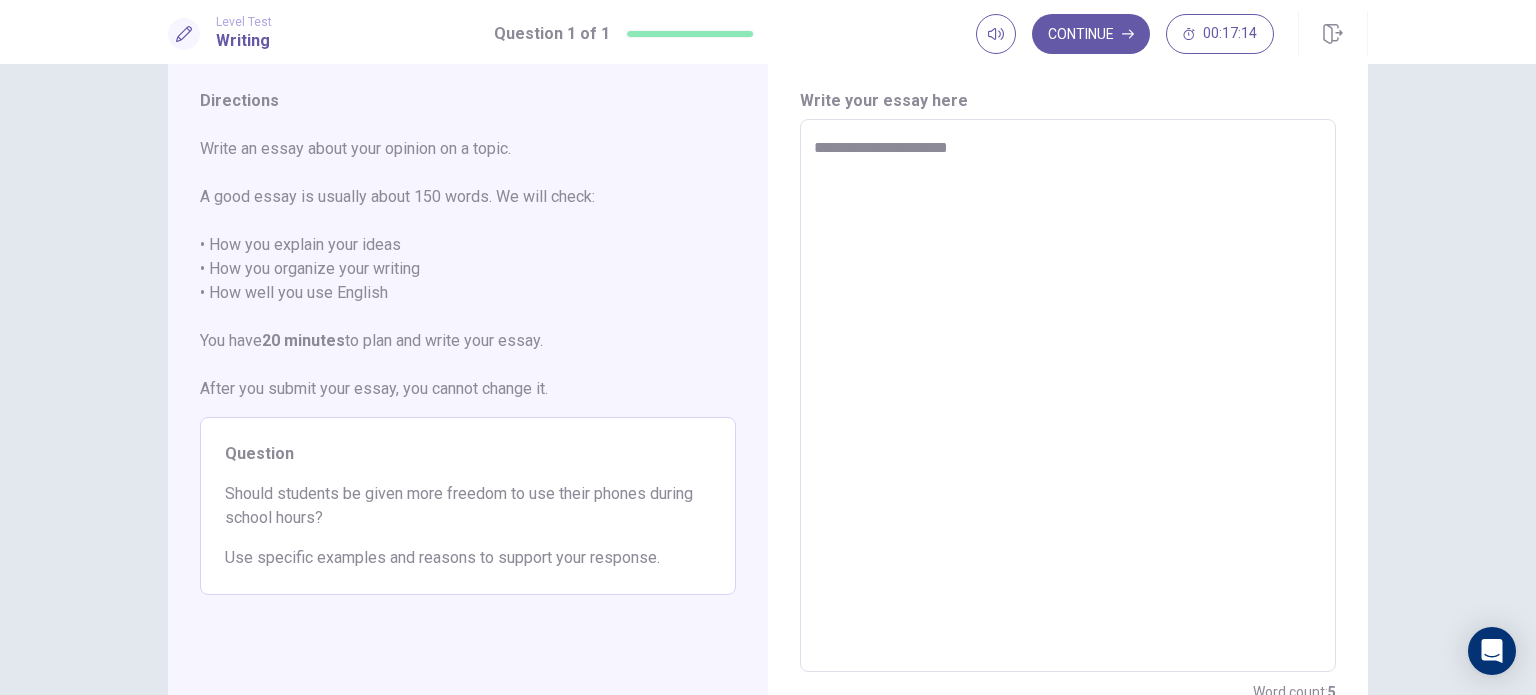 type on "**********" 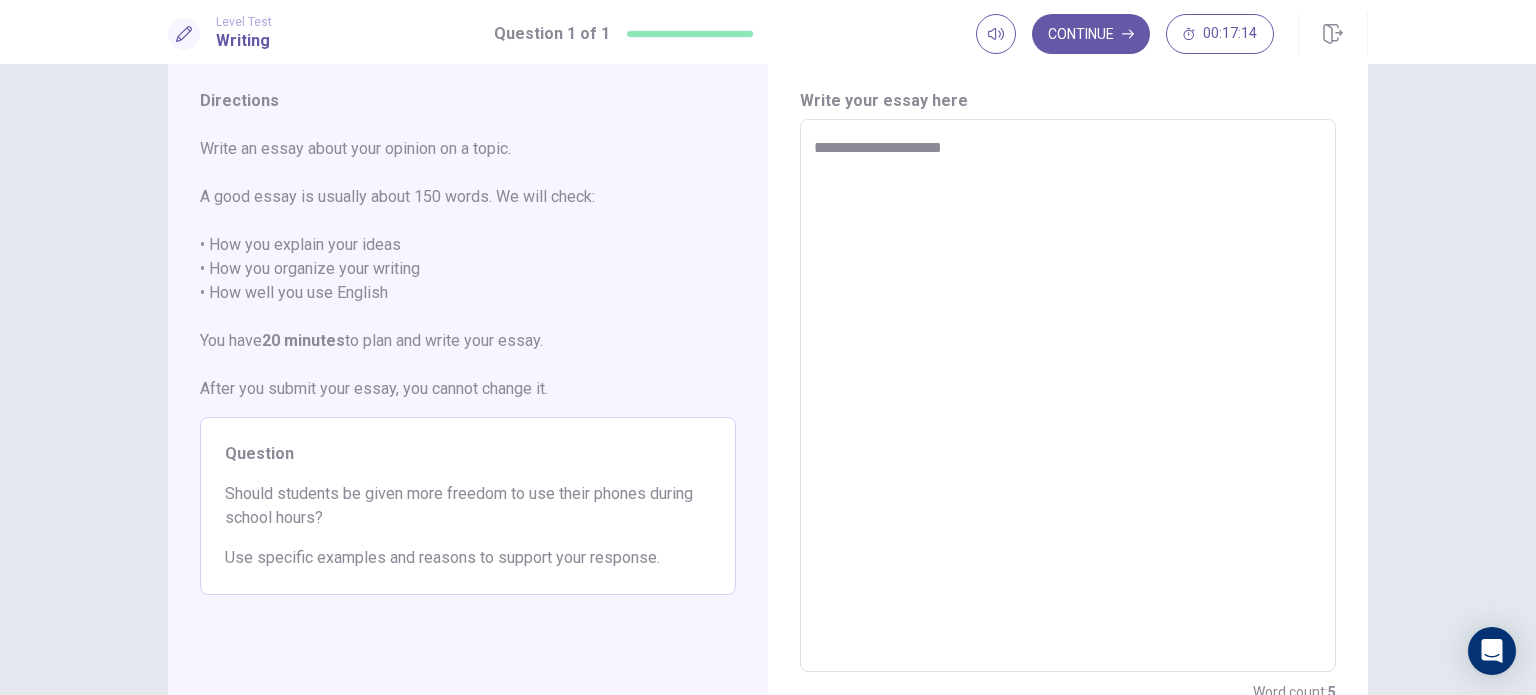 type on "*" 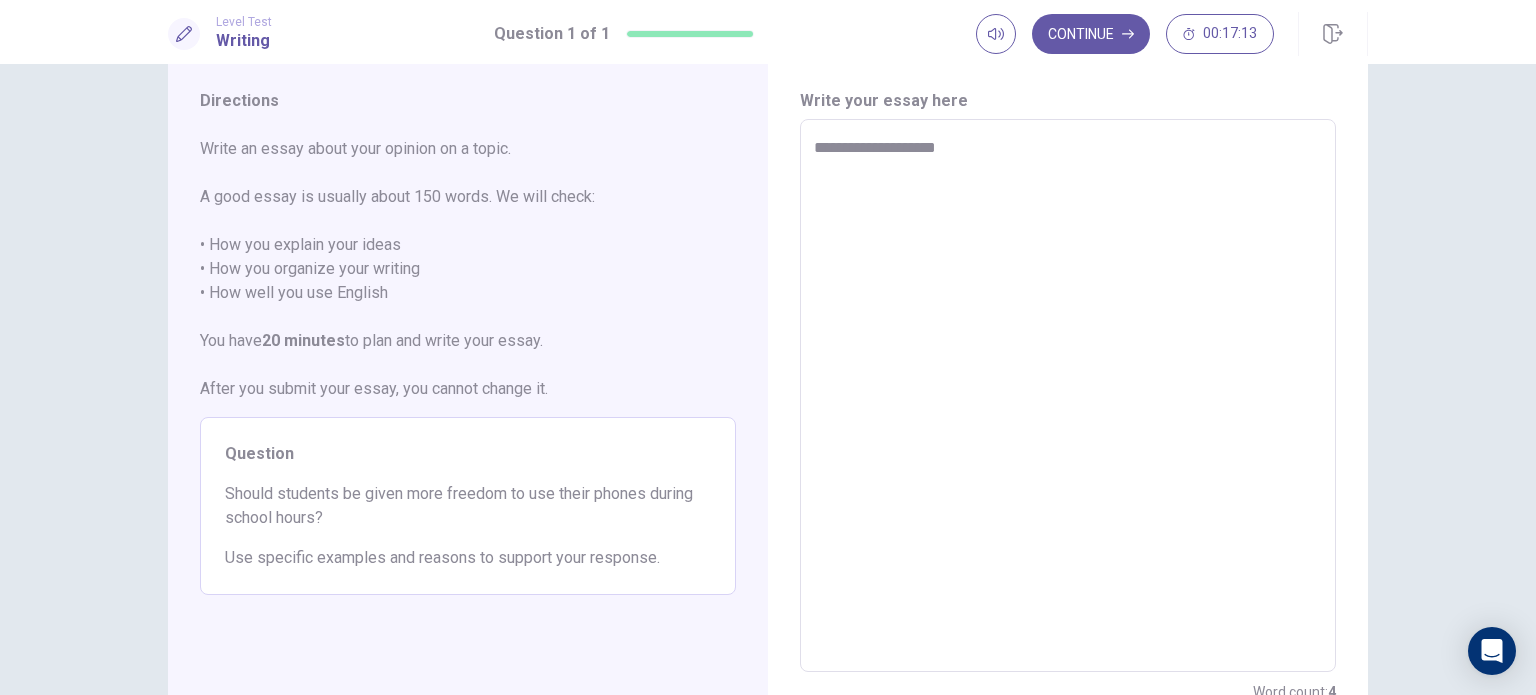 type on "*" 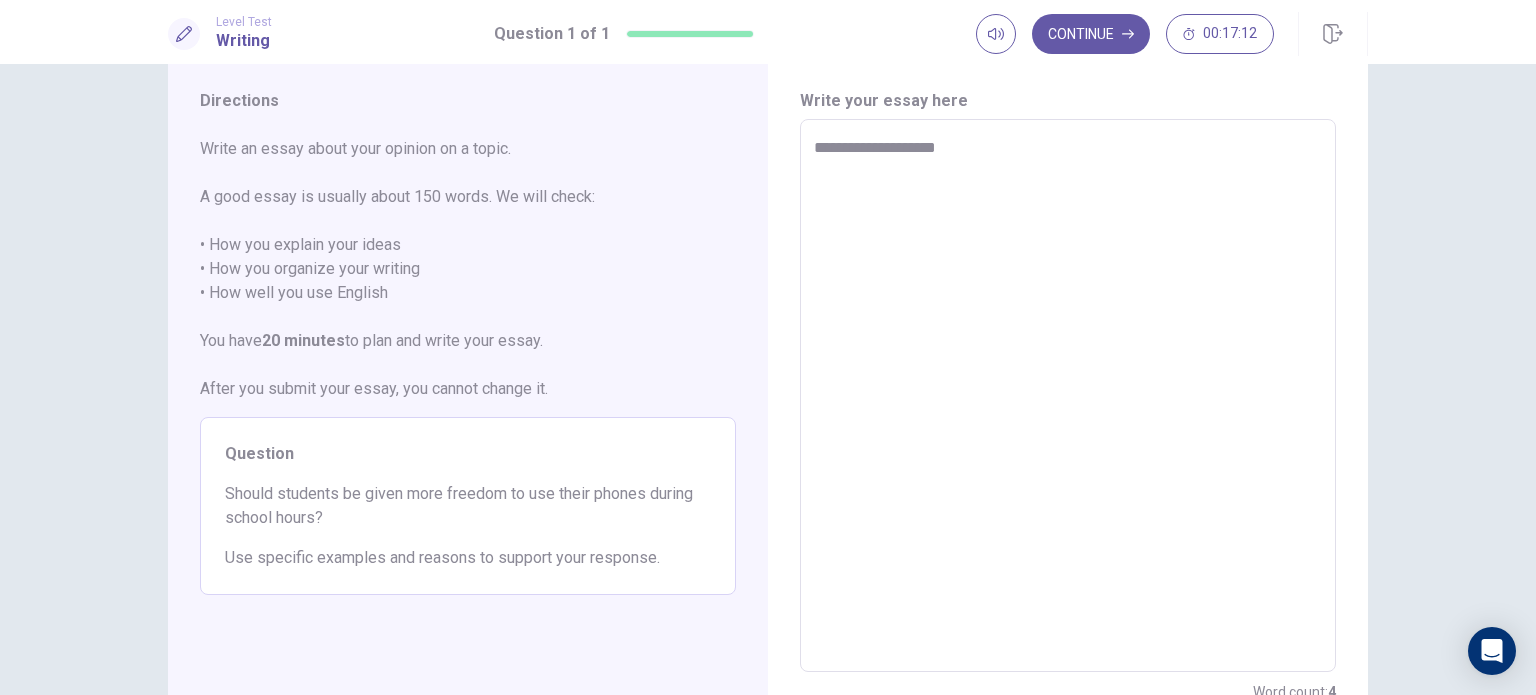 type on "**********" 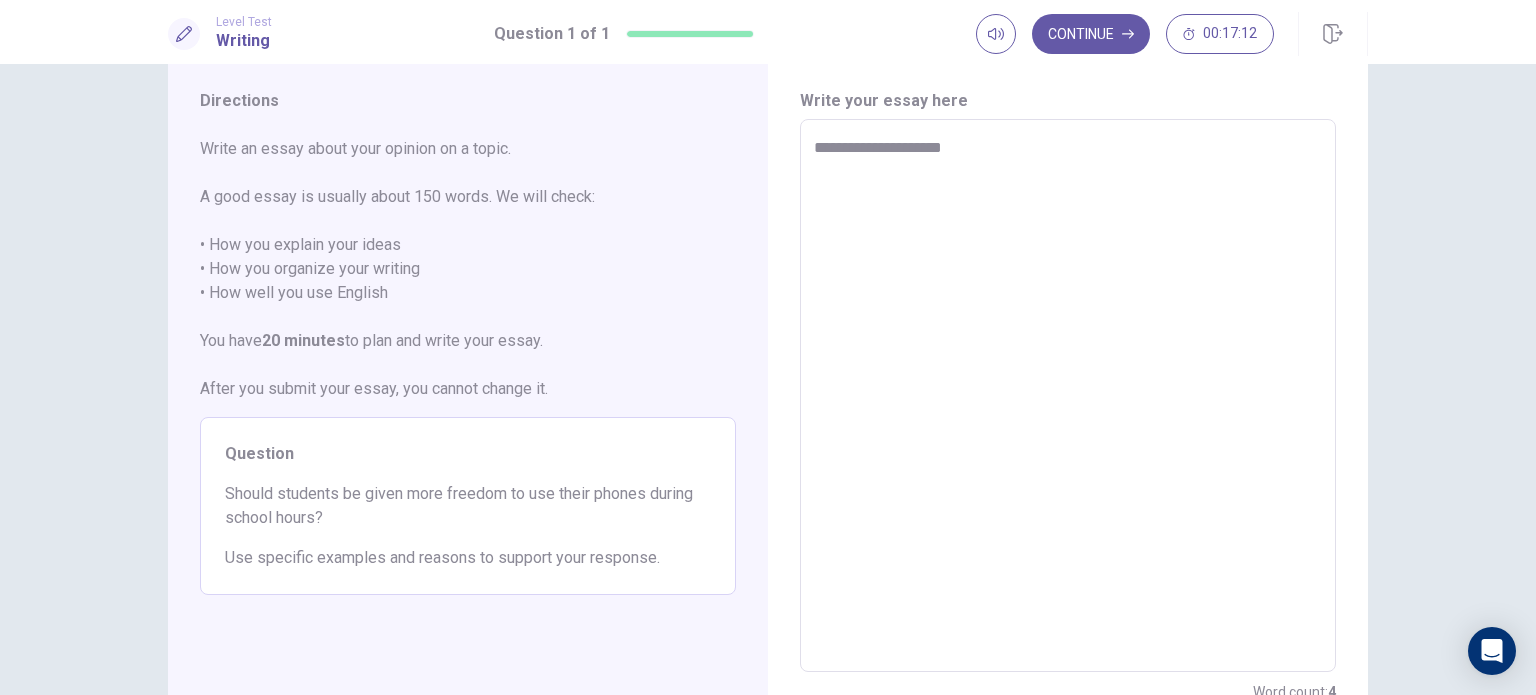 type on "*" 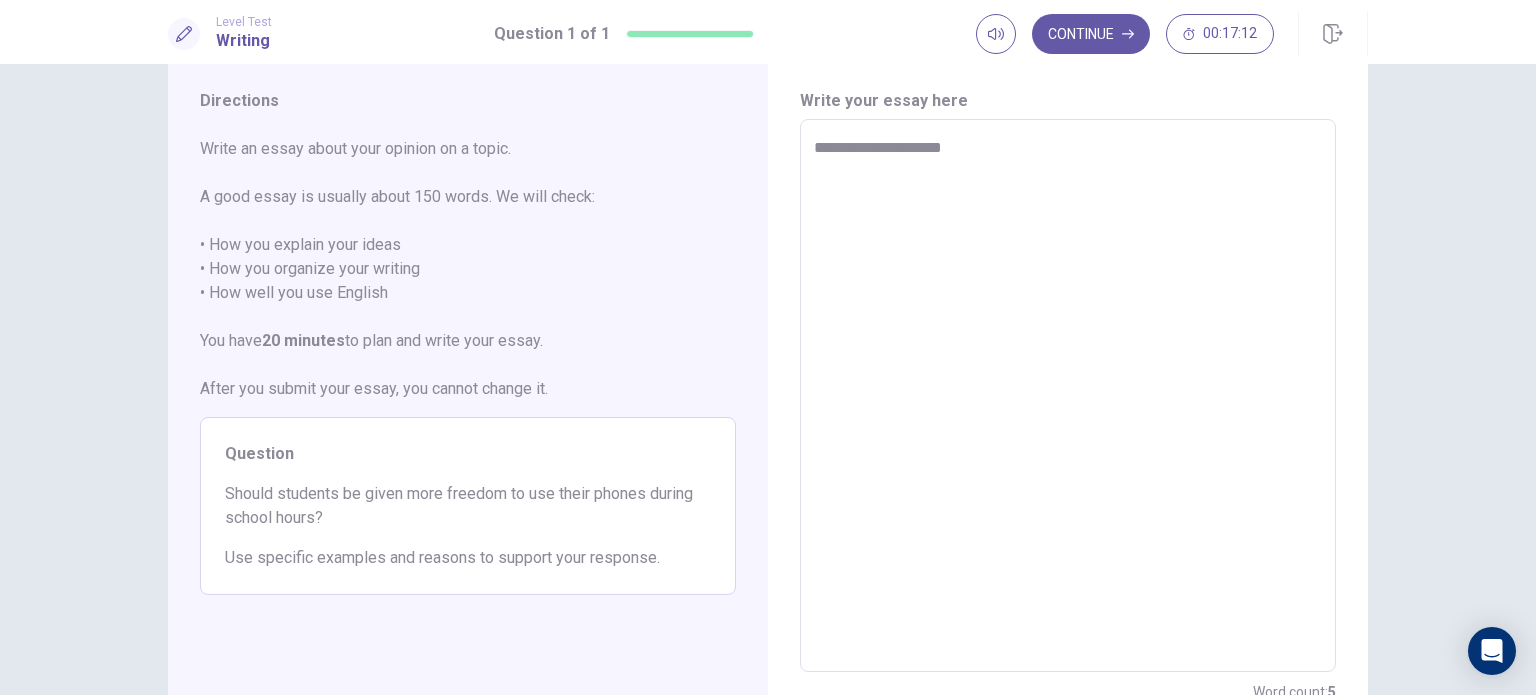 type on "**********" 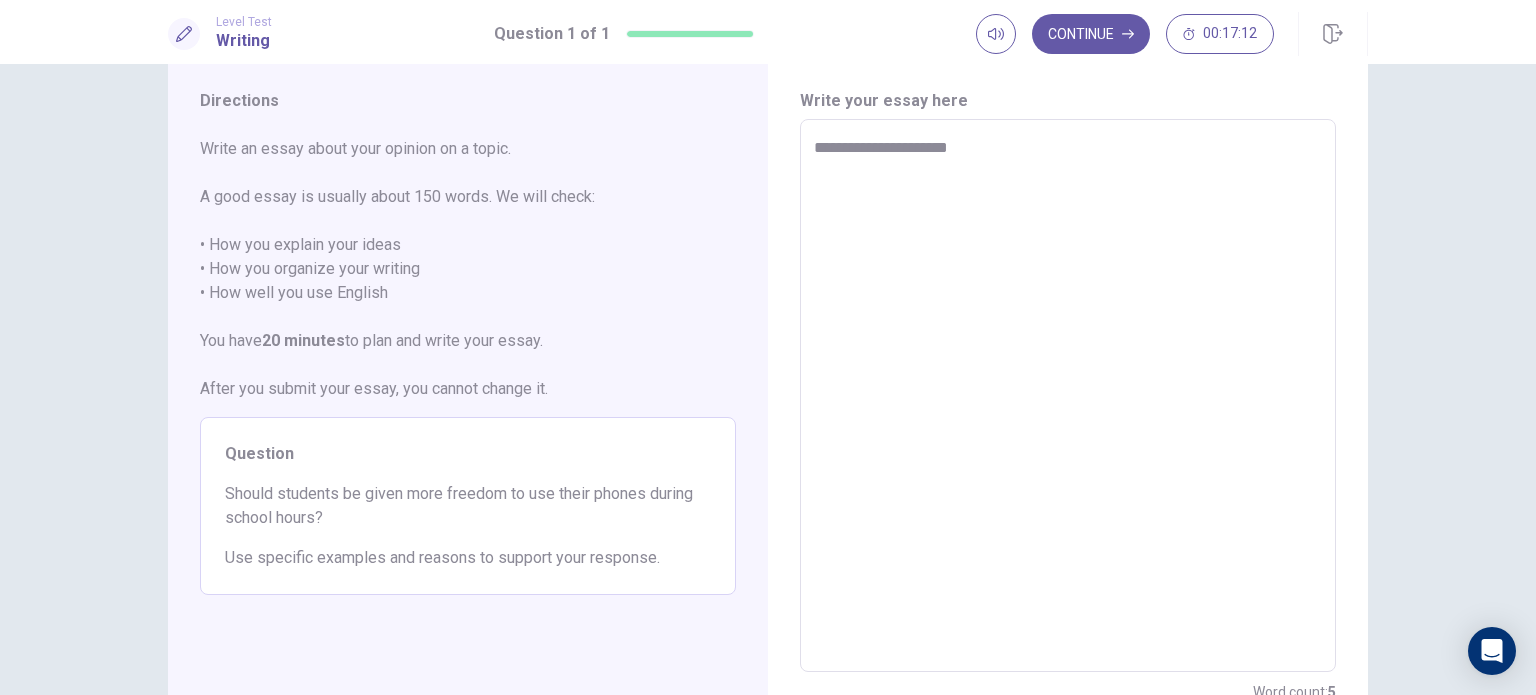 type on "*" 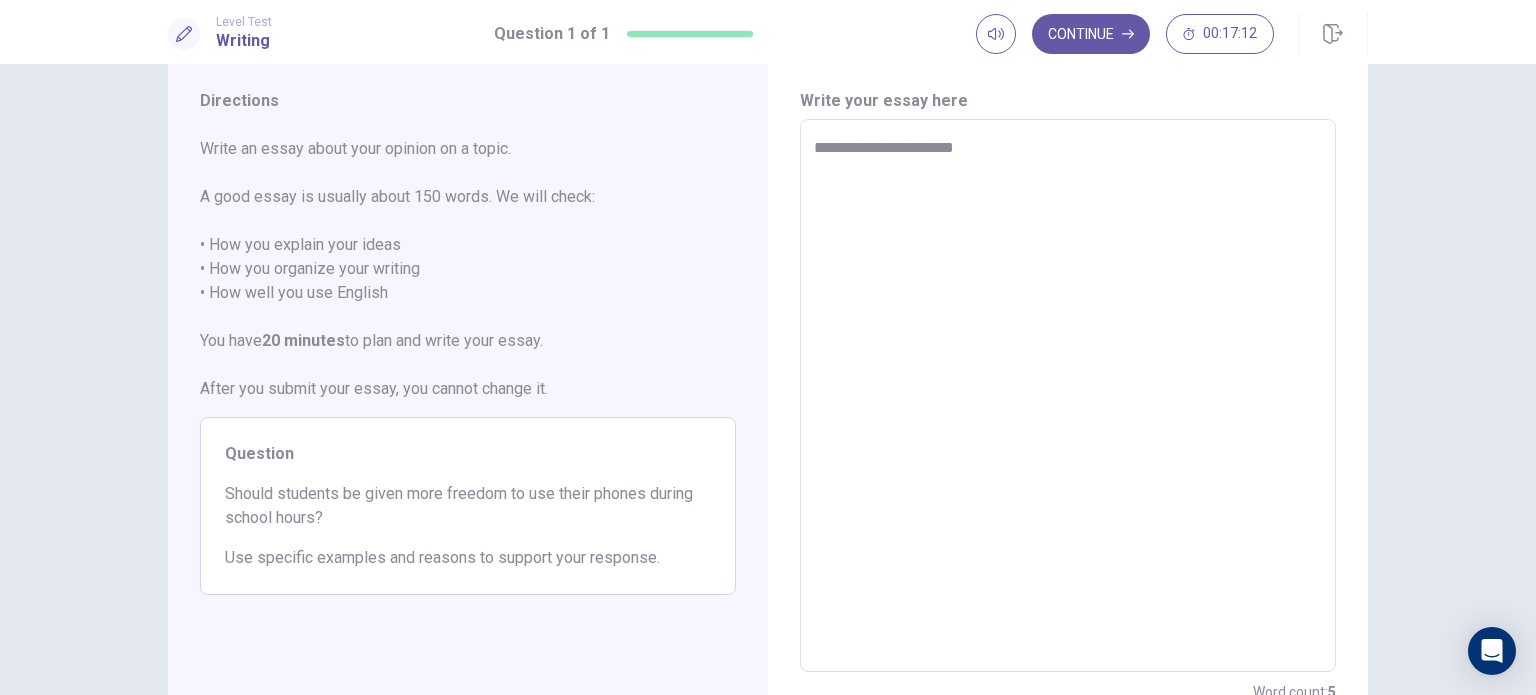 type on "*" 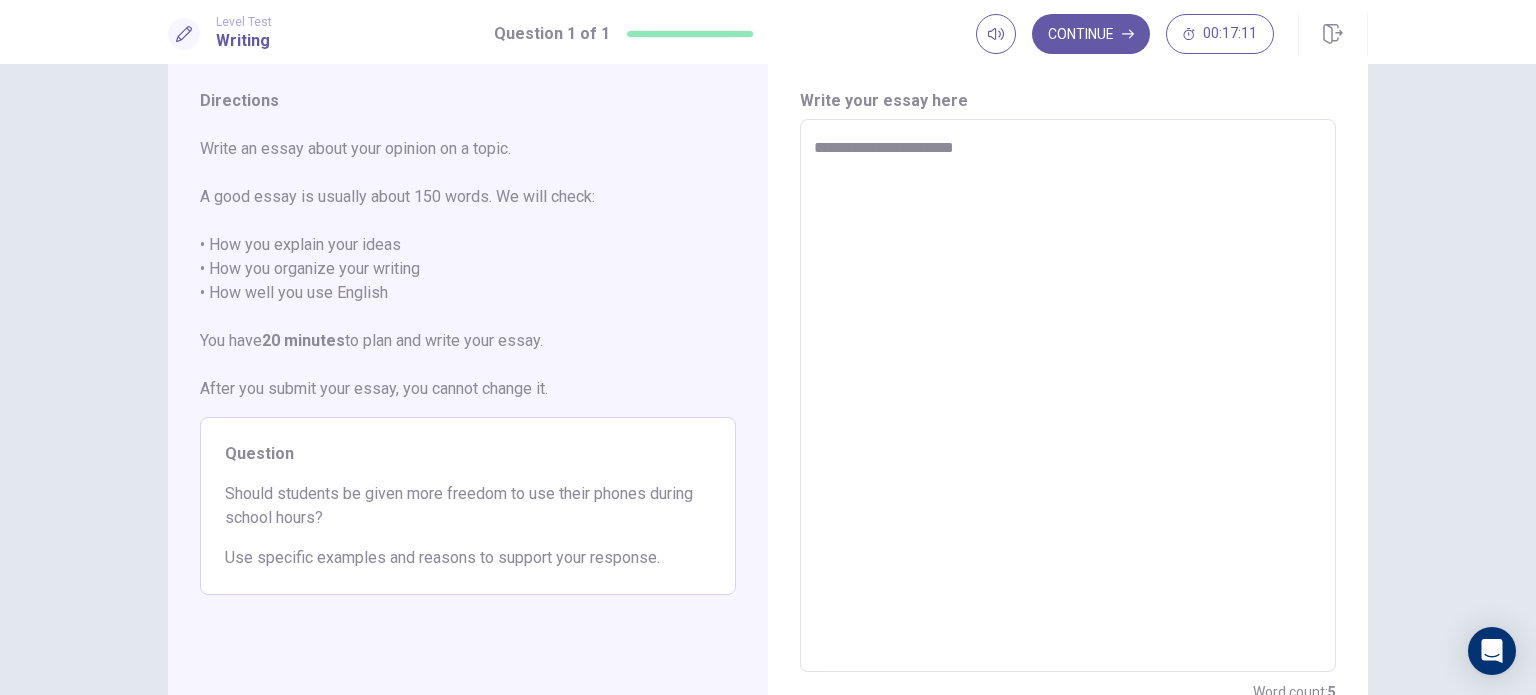type on "**********" 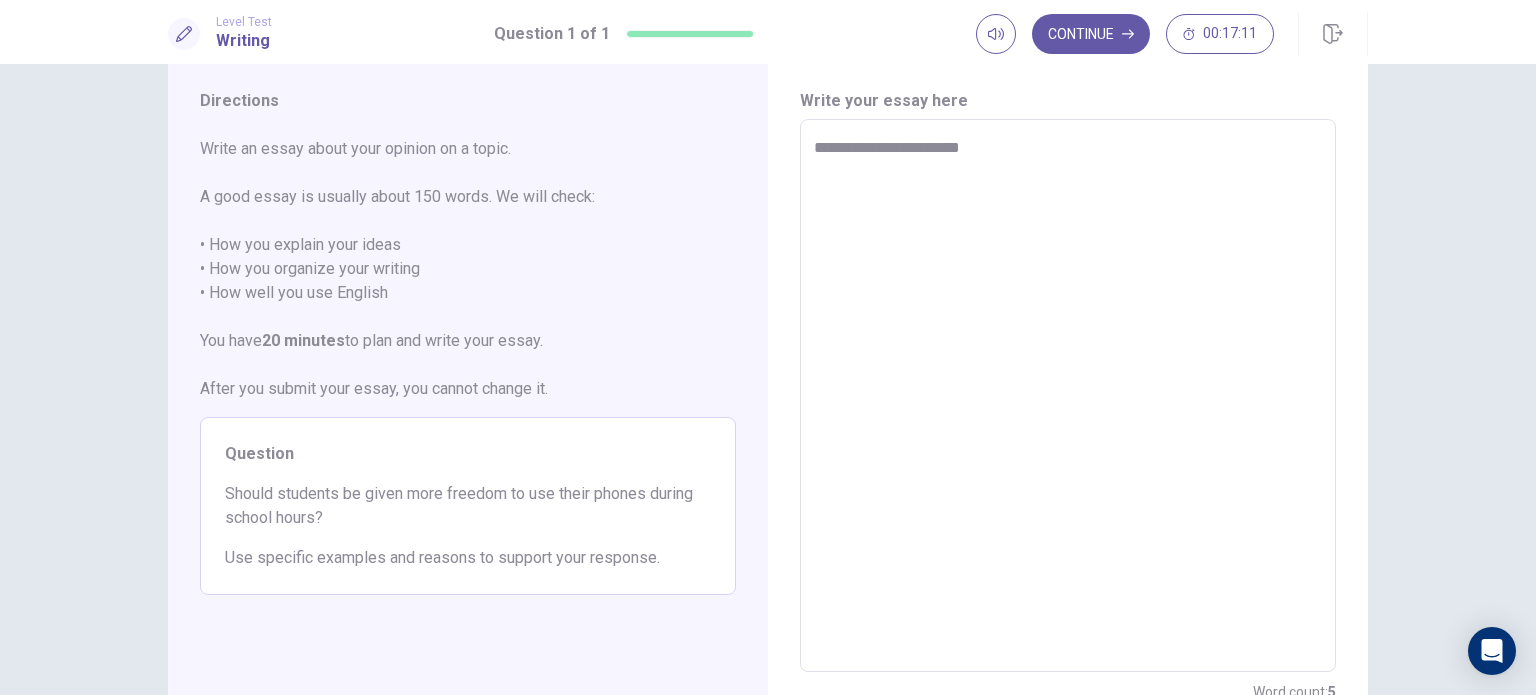 type on "*" 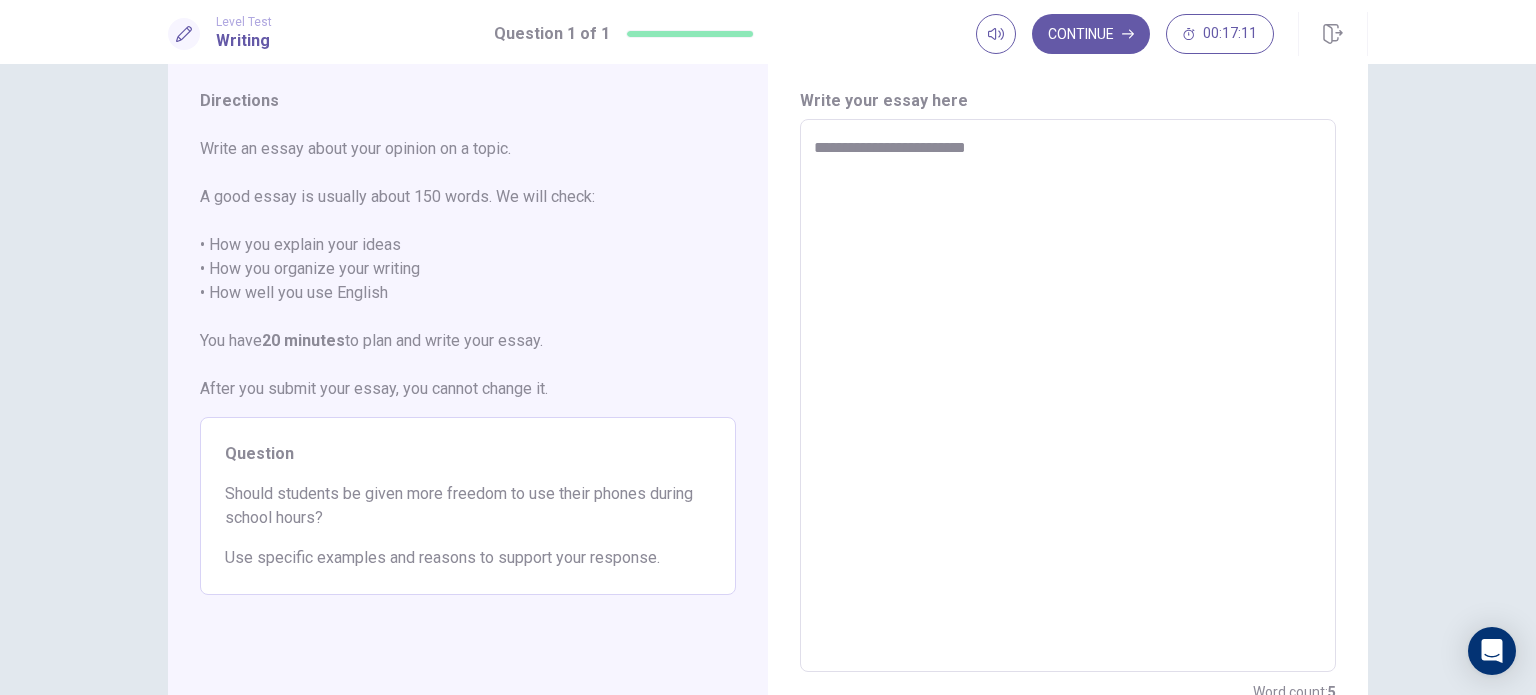 type on "*" 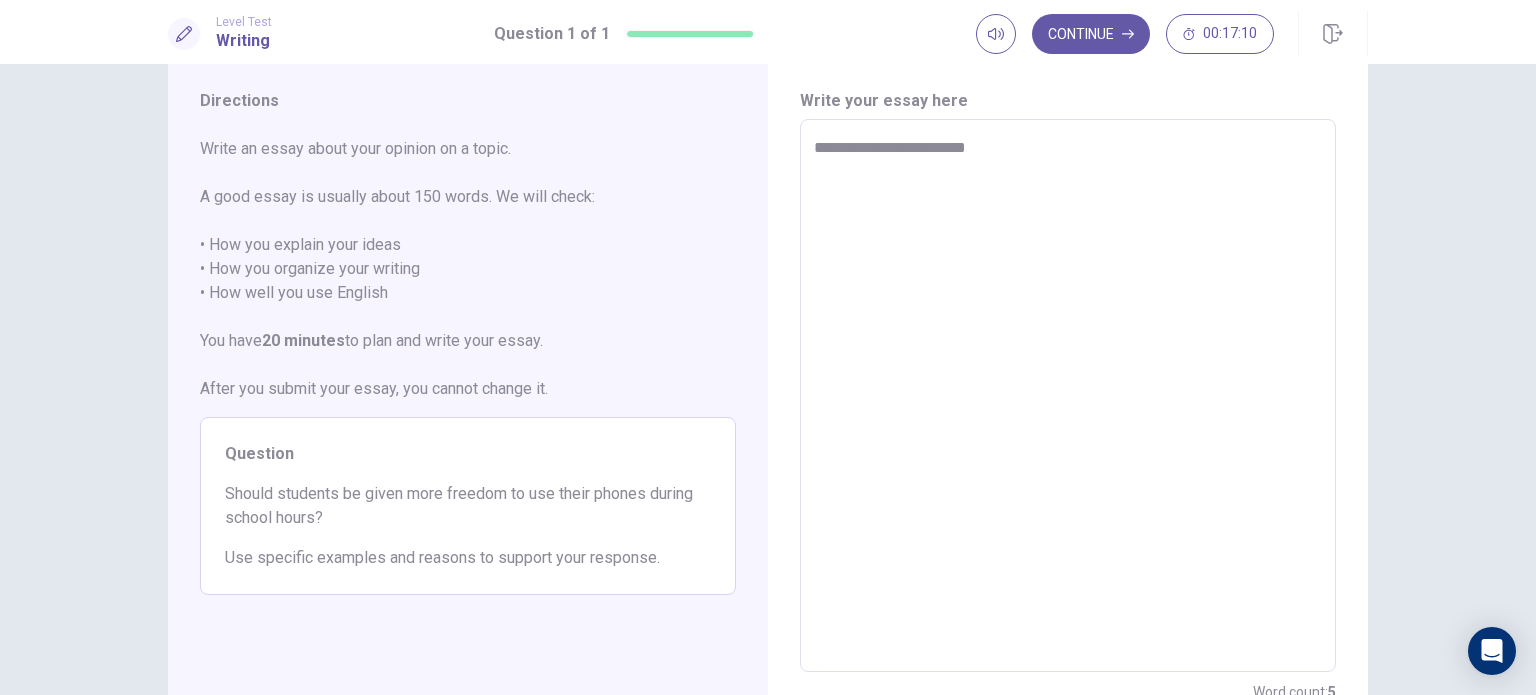 type on "**********" 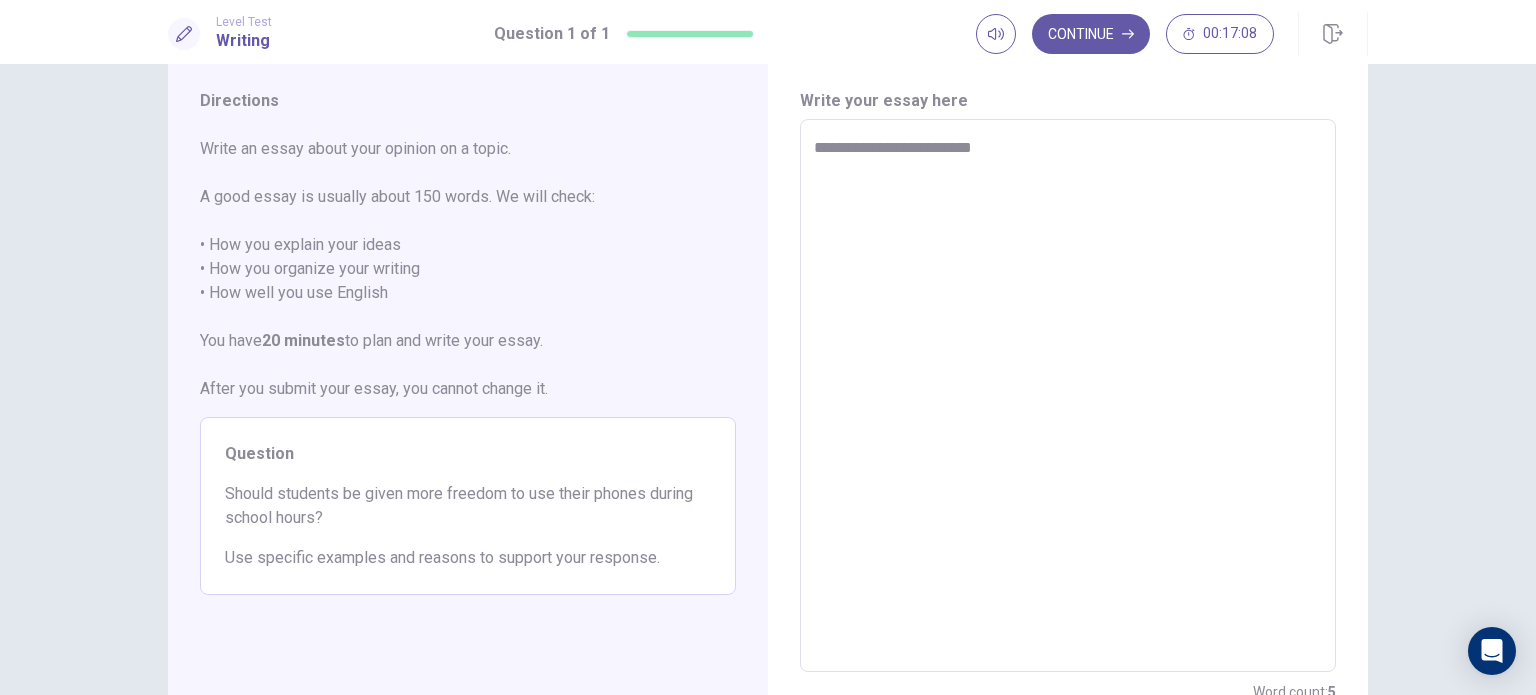 type on "*" 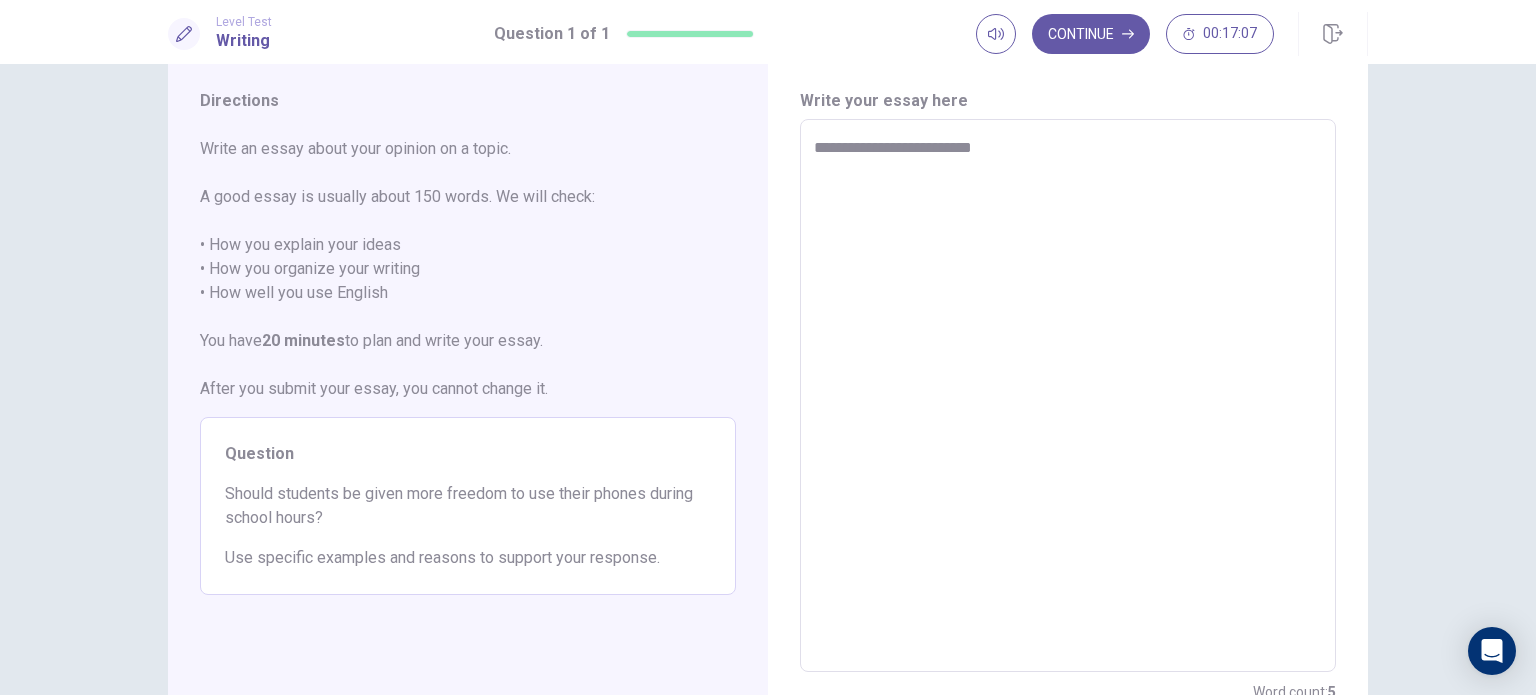 type on "**********" 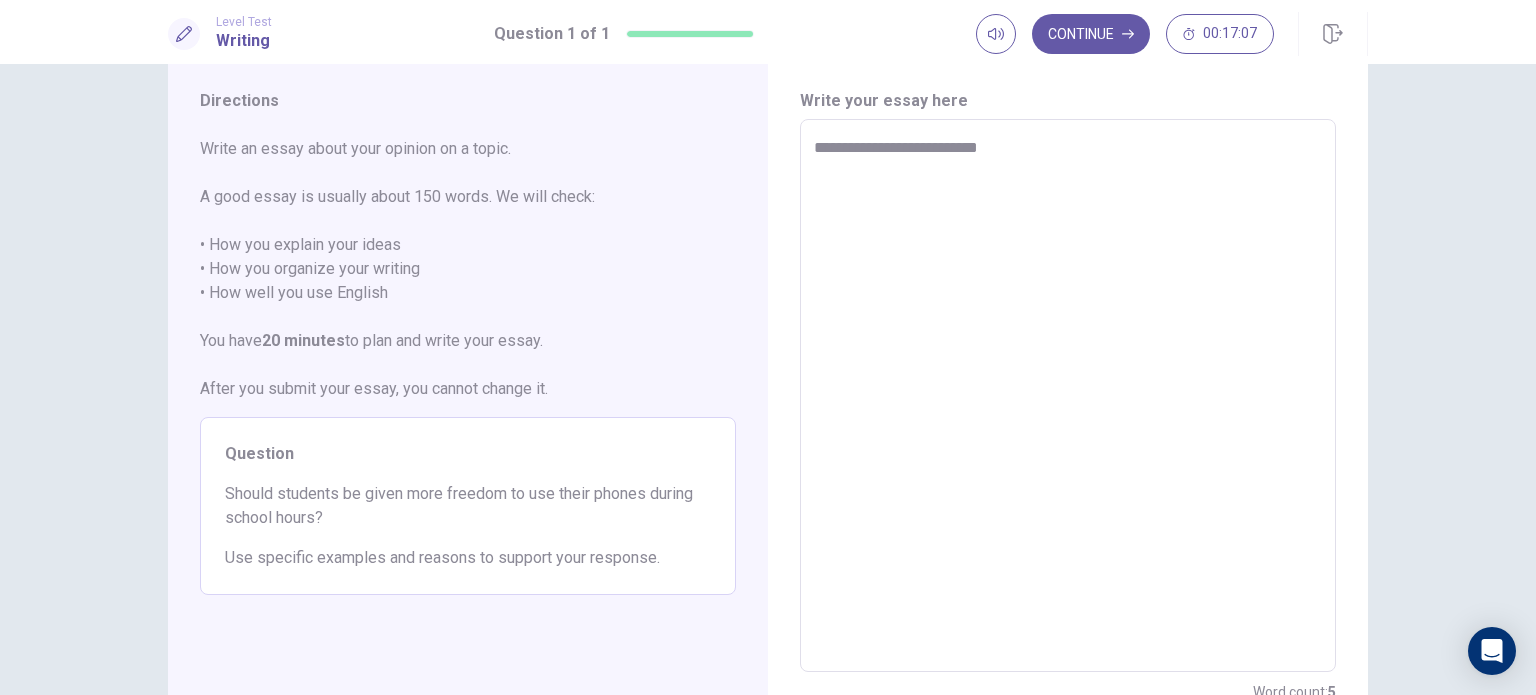 type on "*" 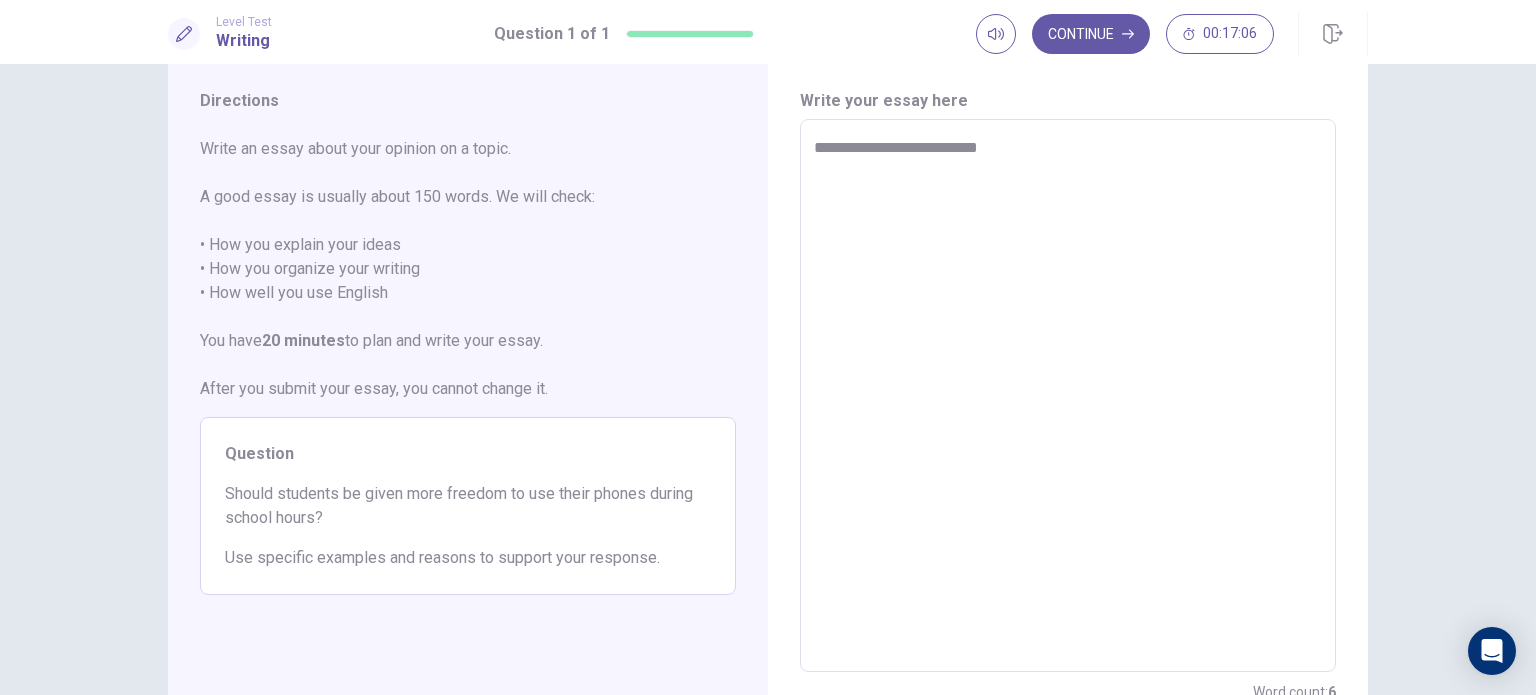 type on "**********" 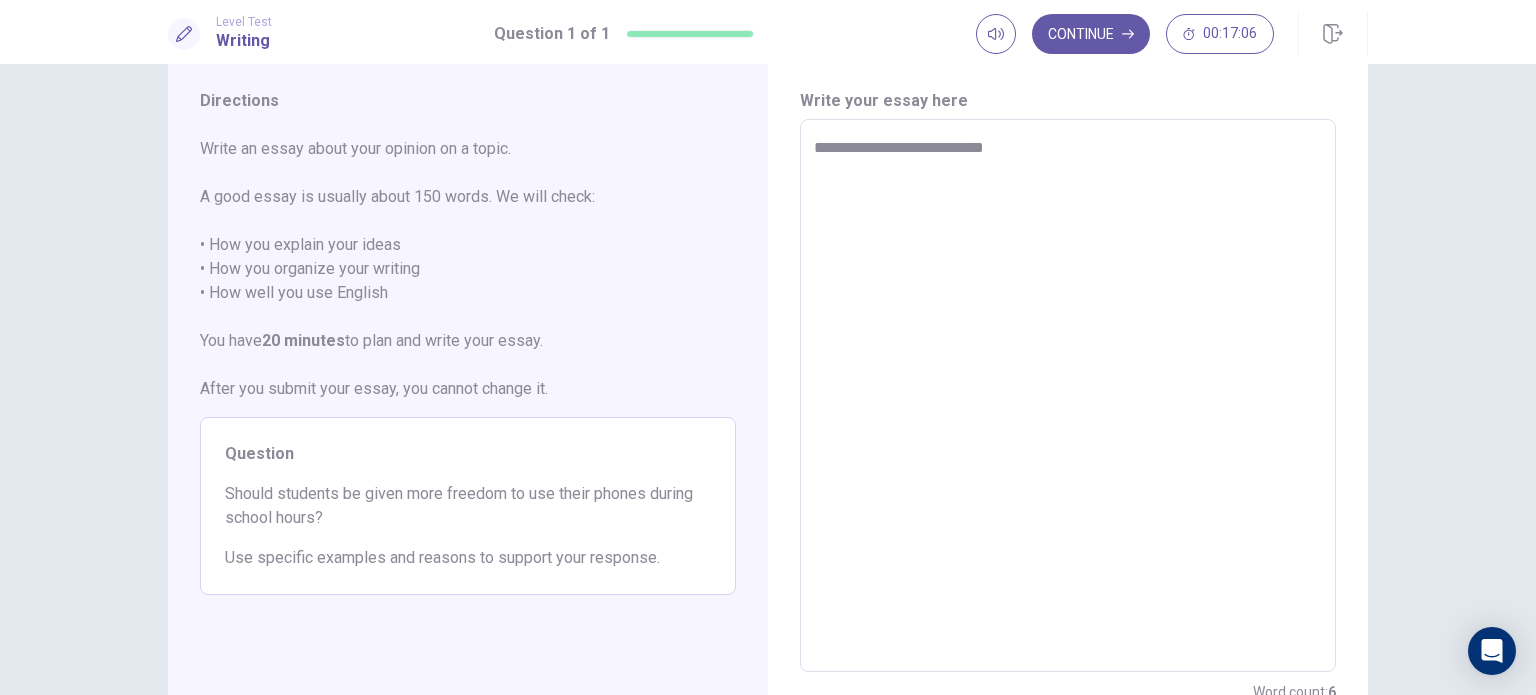 type on "*" 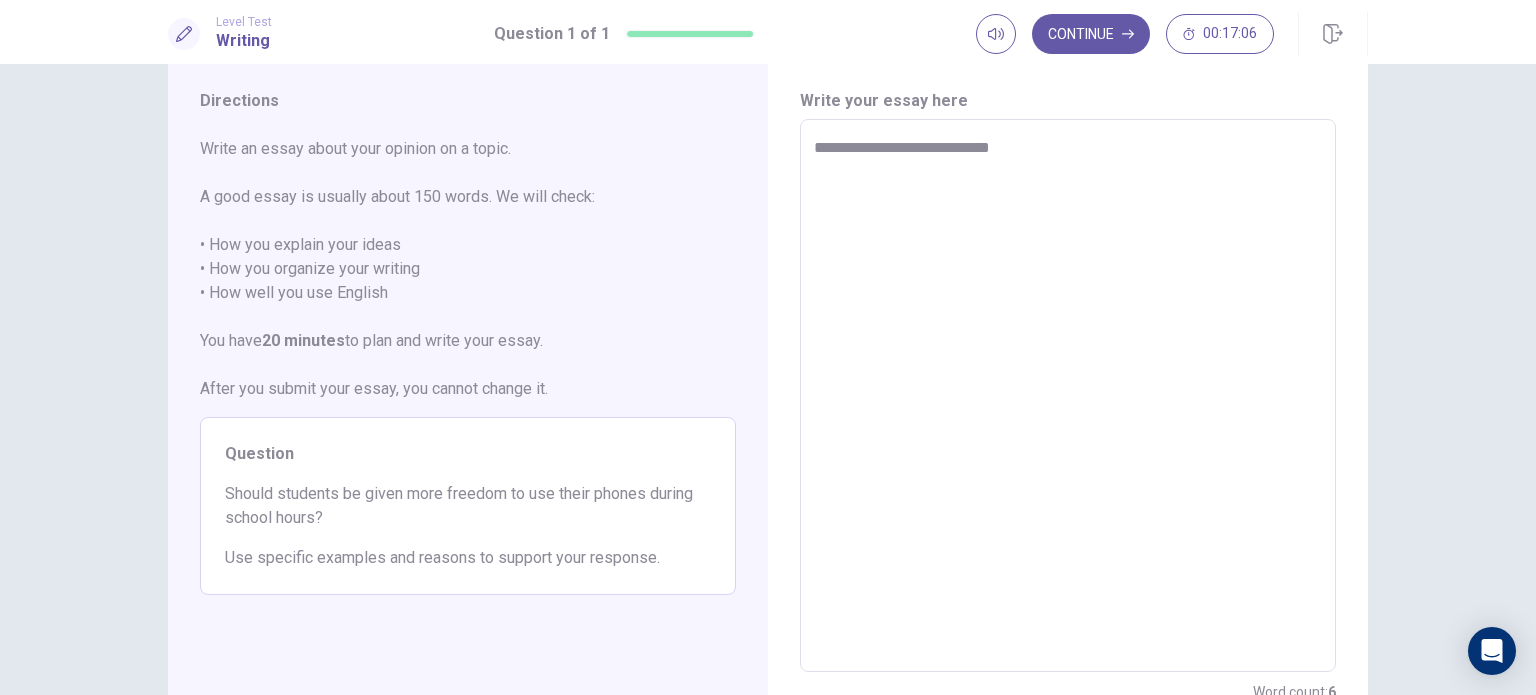 type on "*" 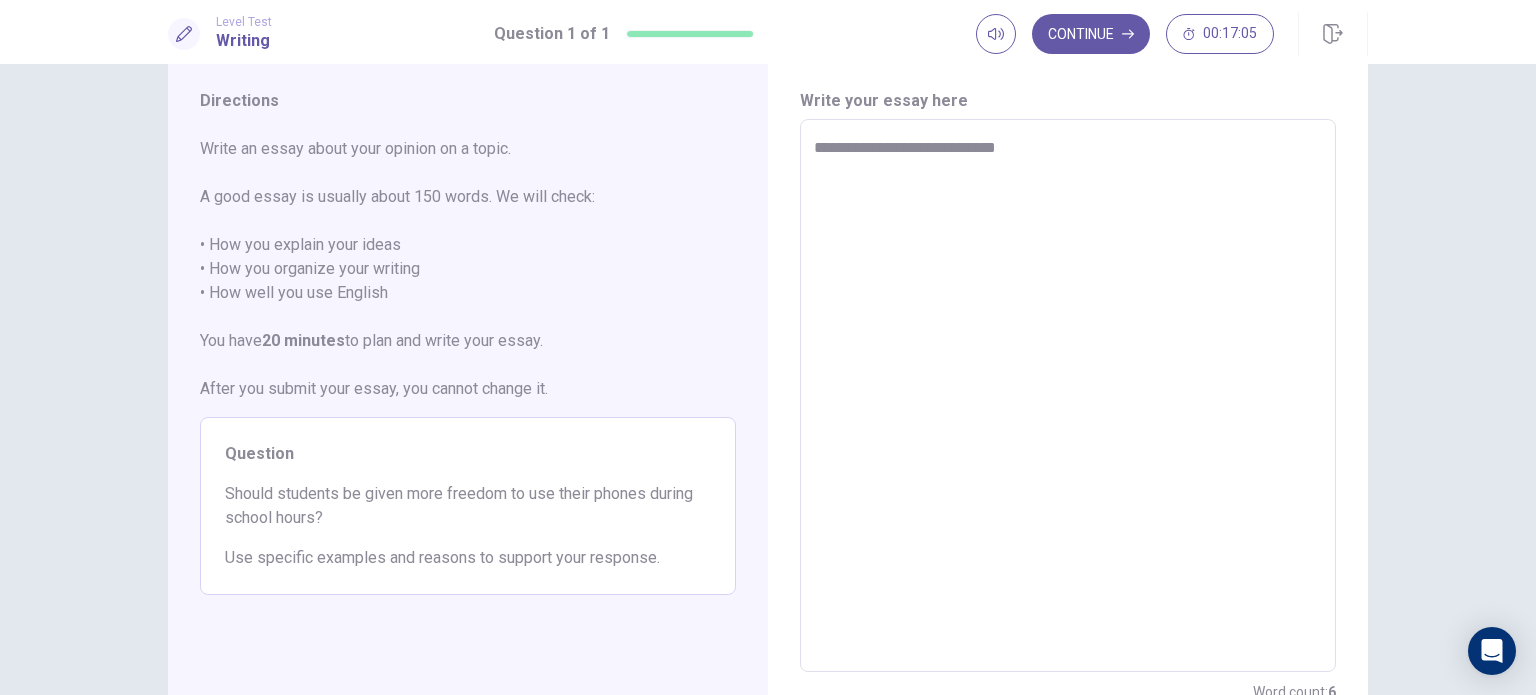 type on "*" 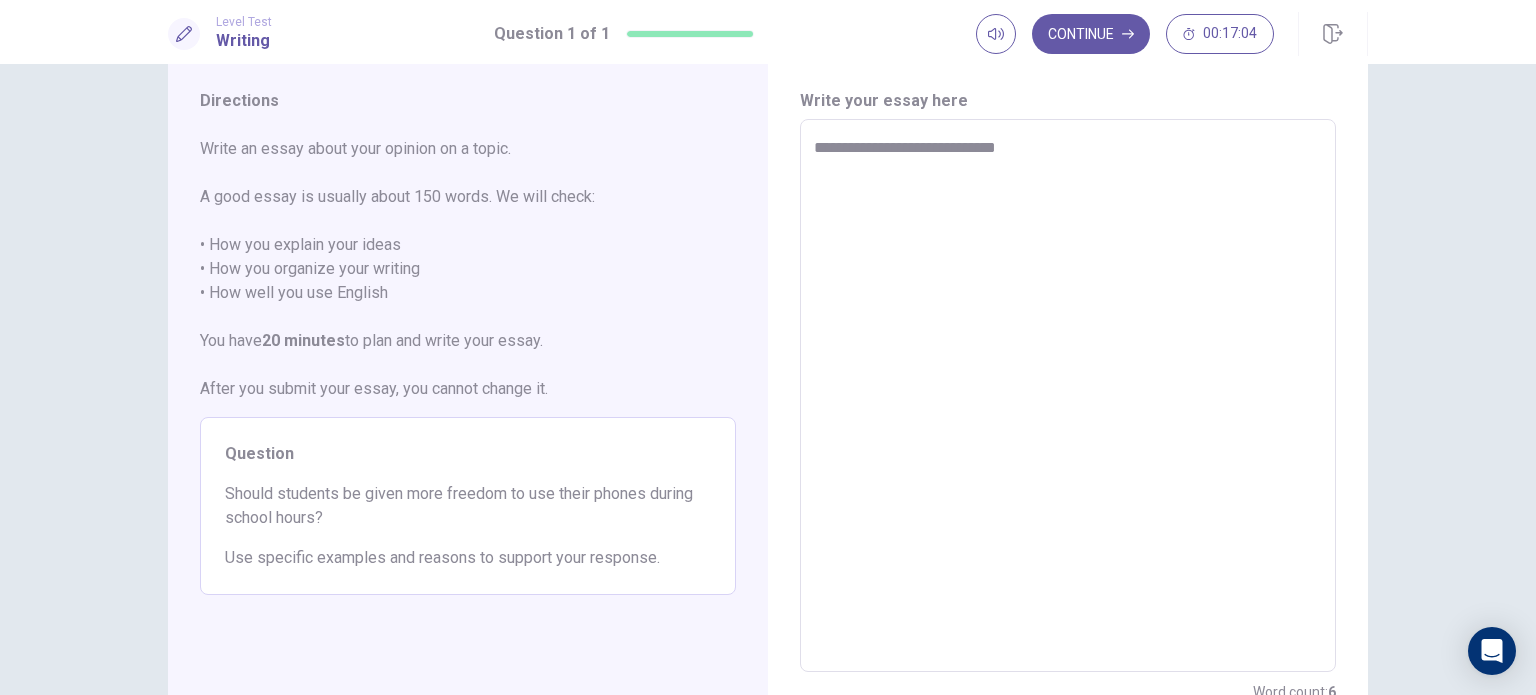 type on "**********" 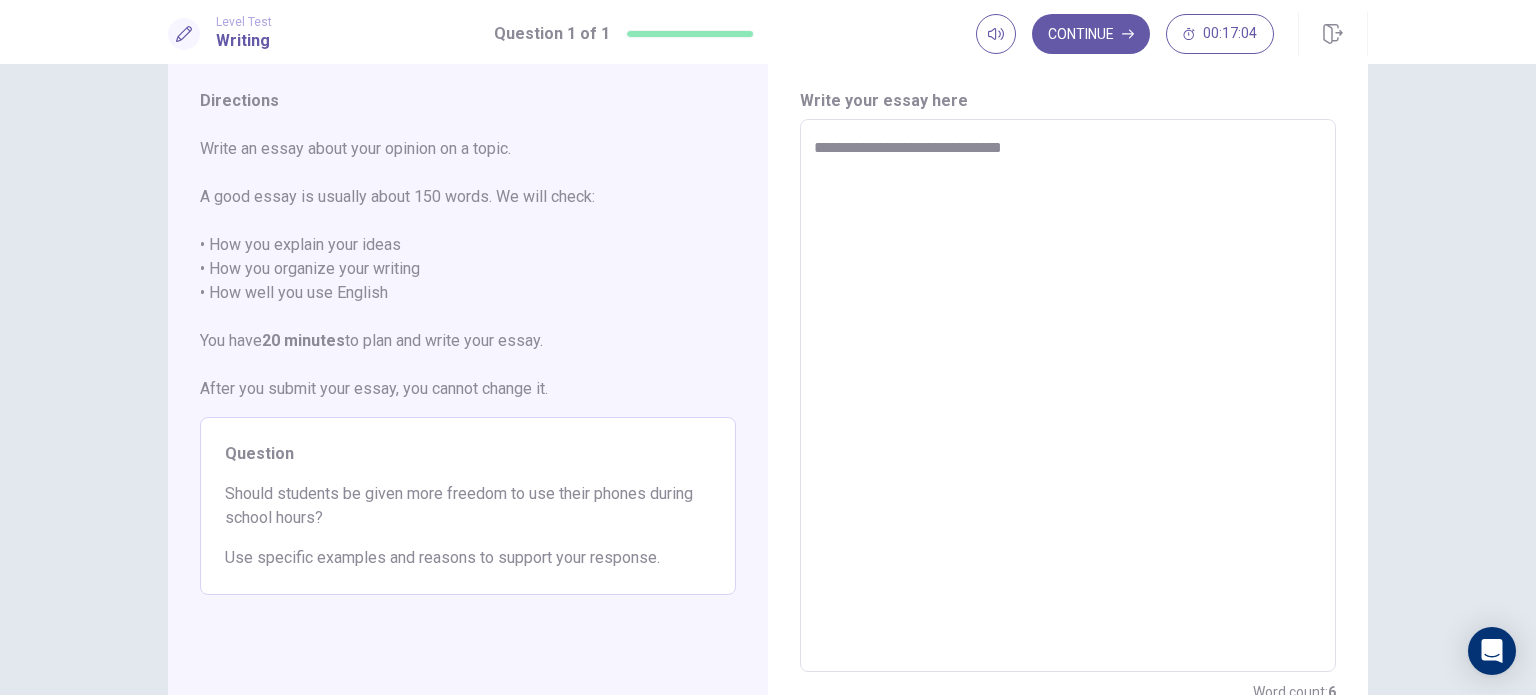 type on "*" 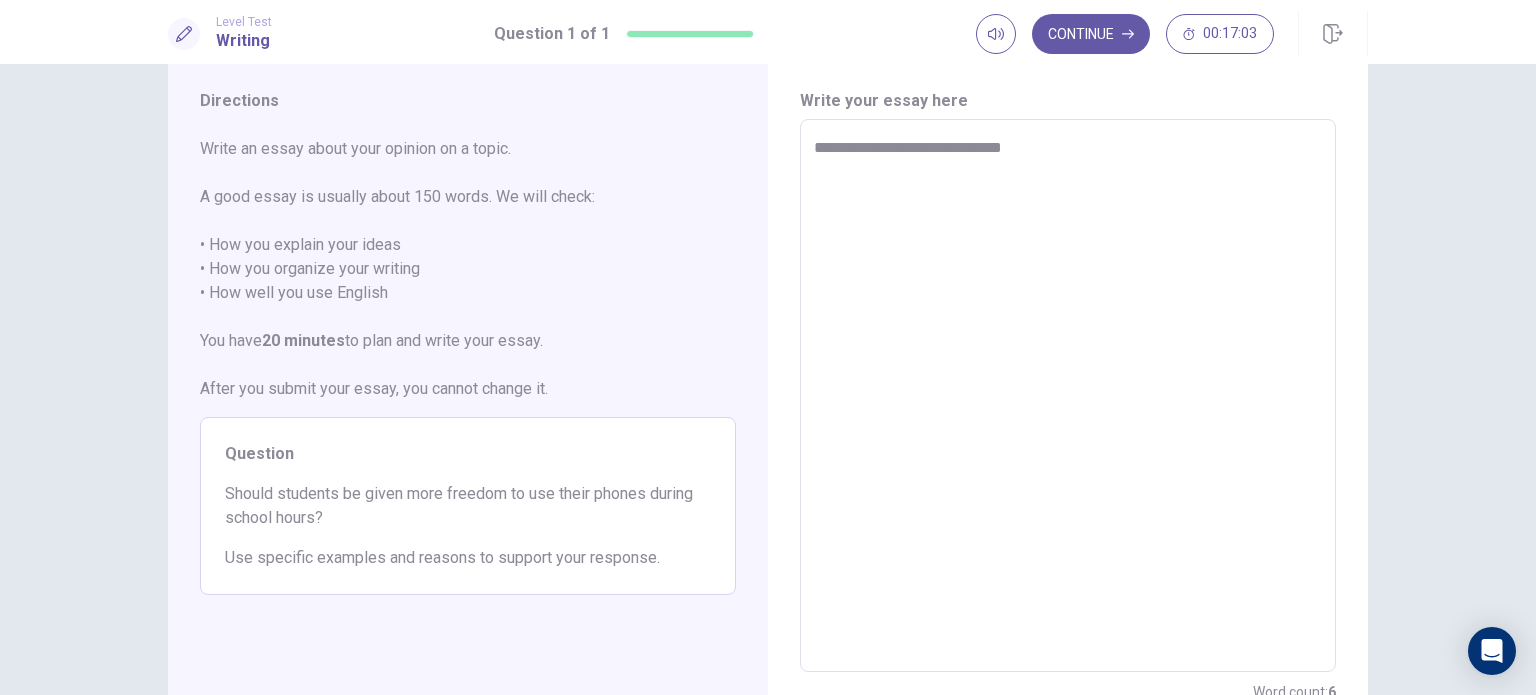 type on "**********" 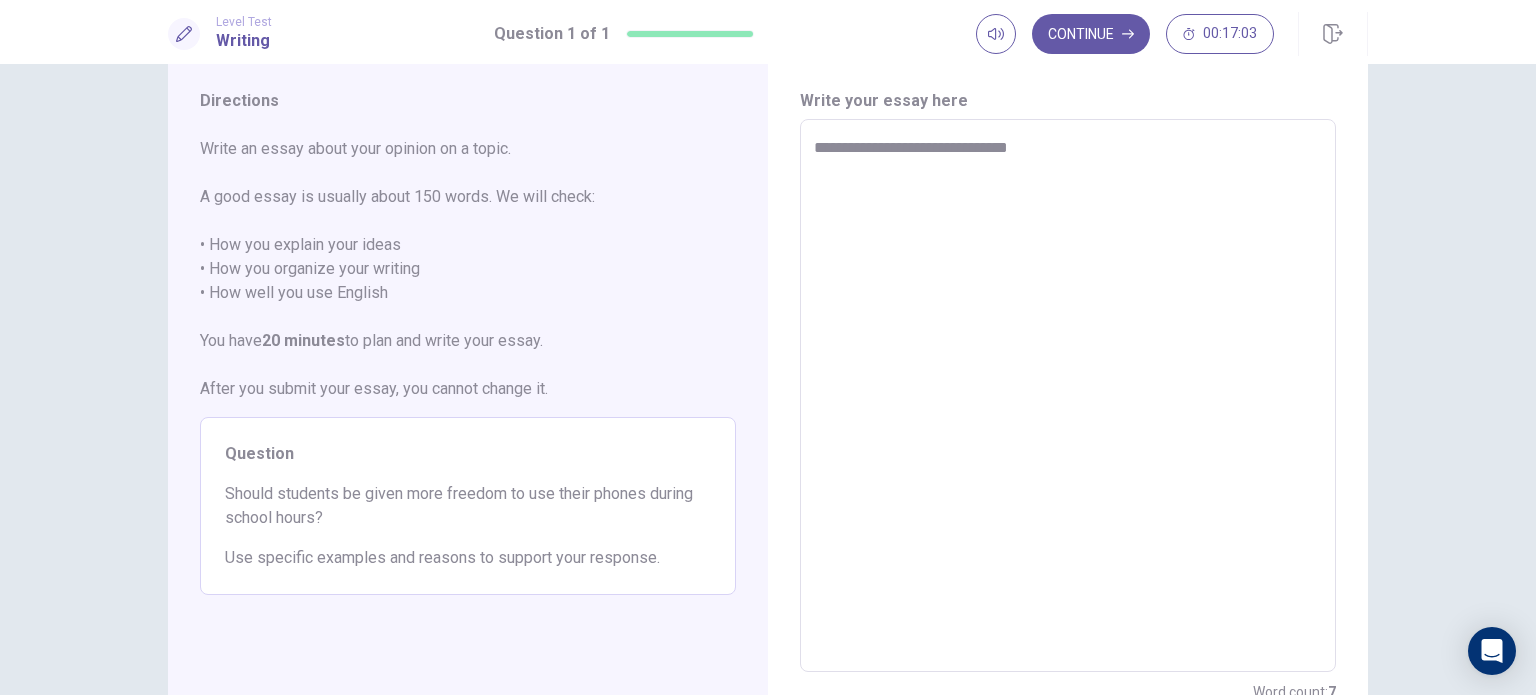 type on "*" 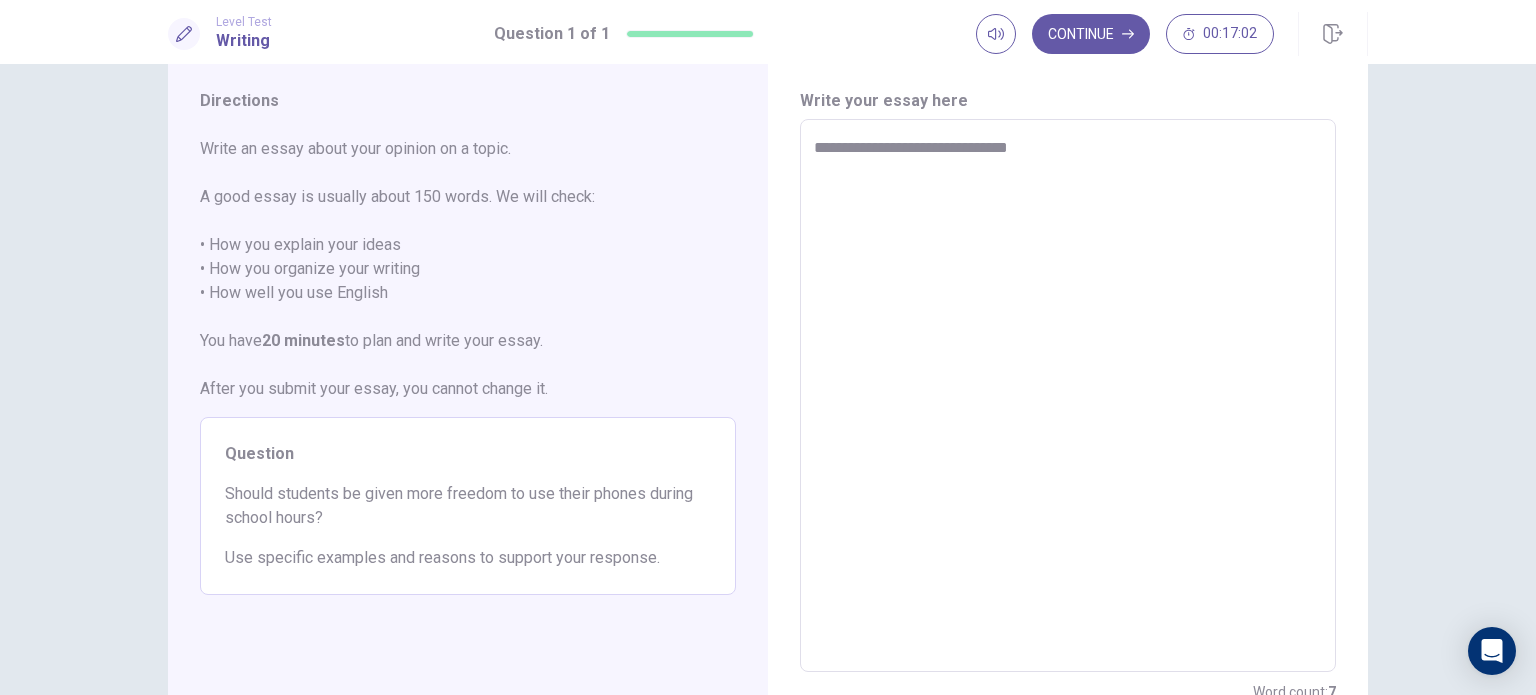 type on "**********" 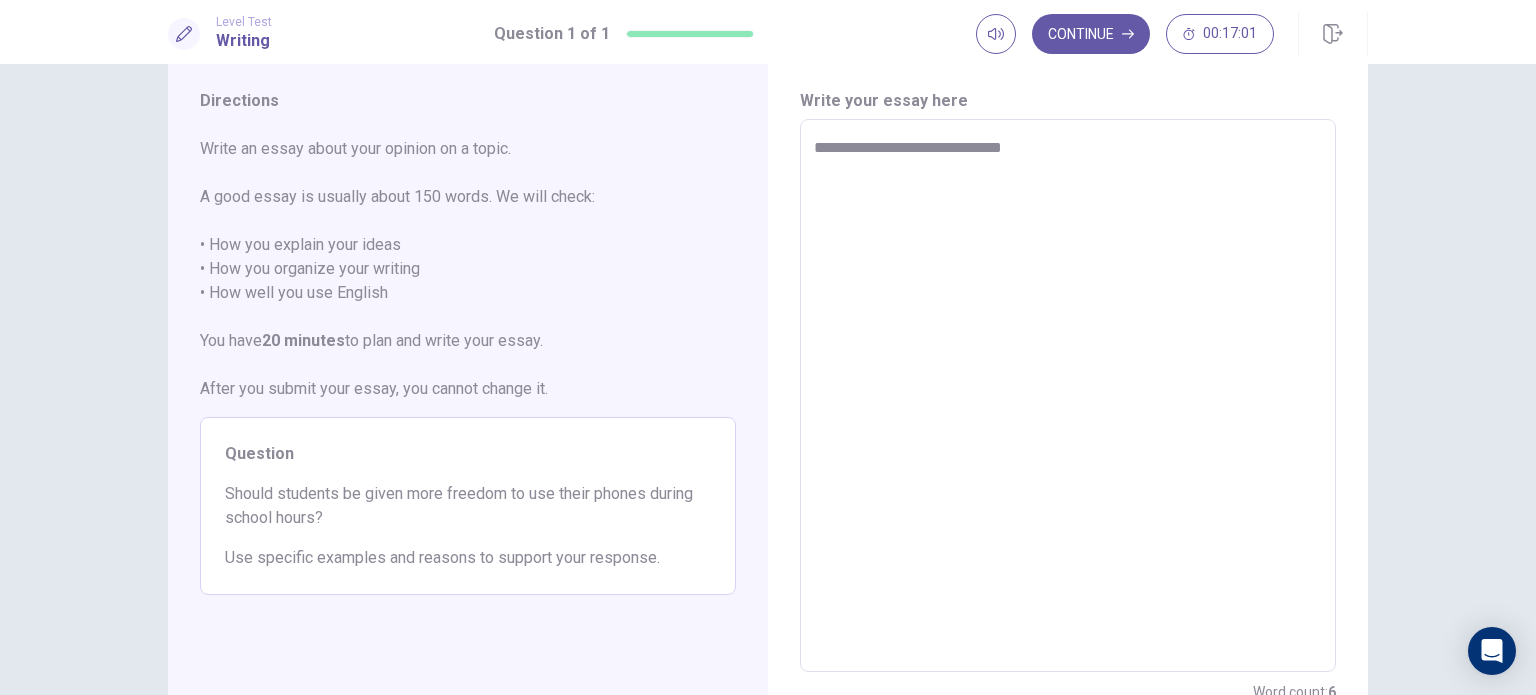 type on "*" 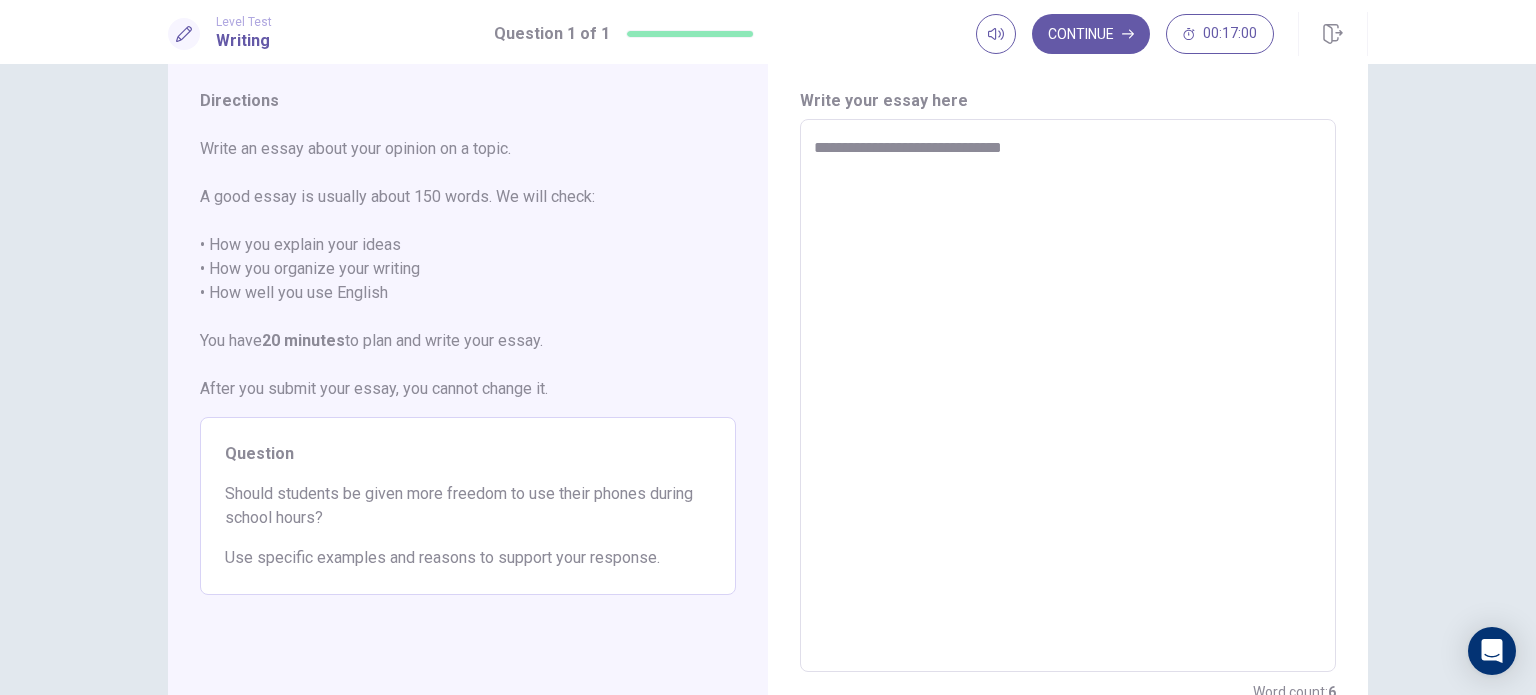 type on "**********" 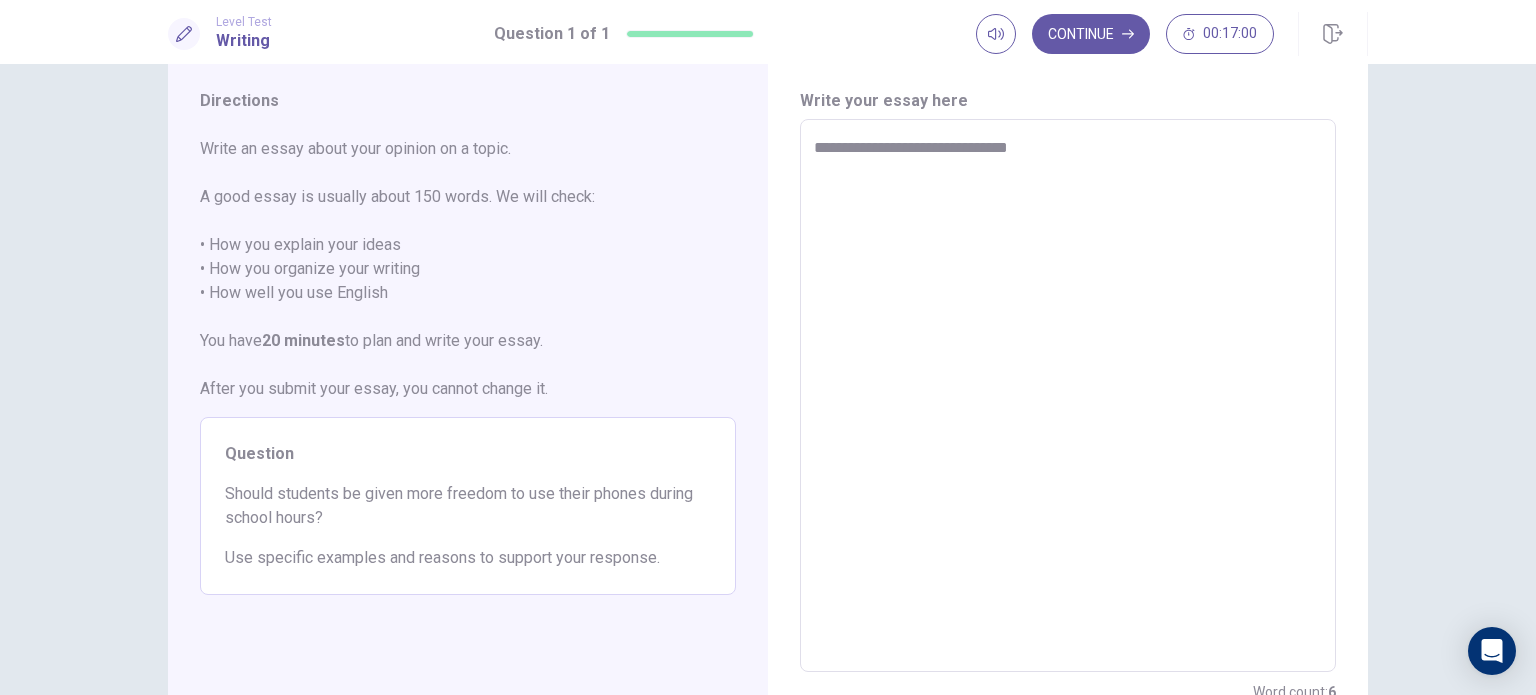 type on "*" 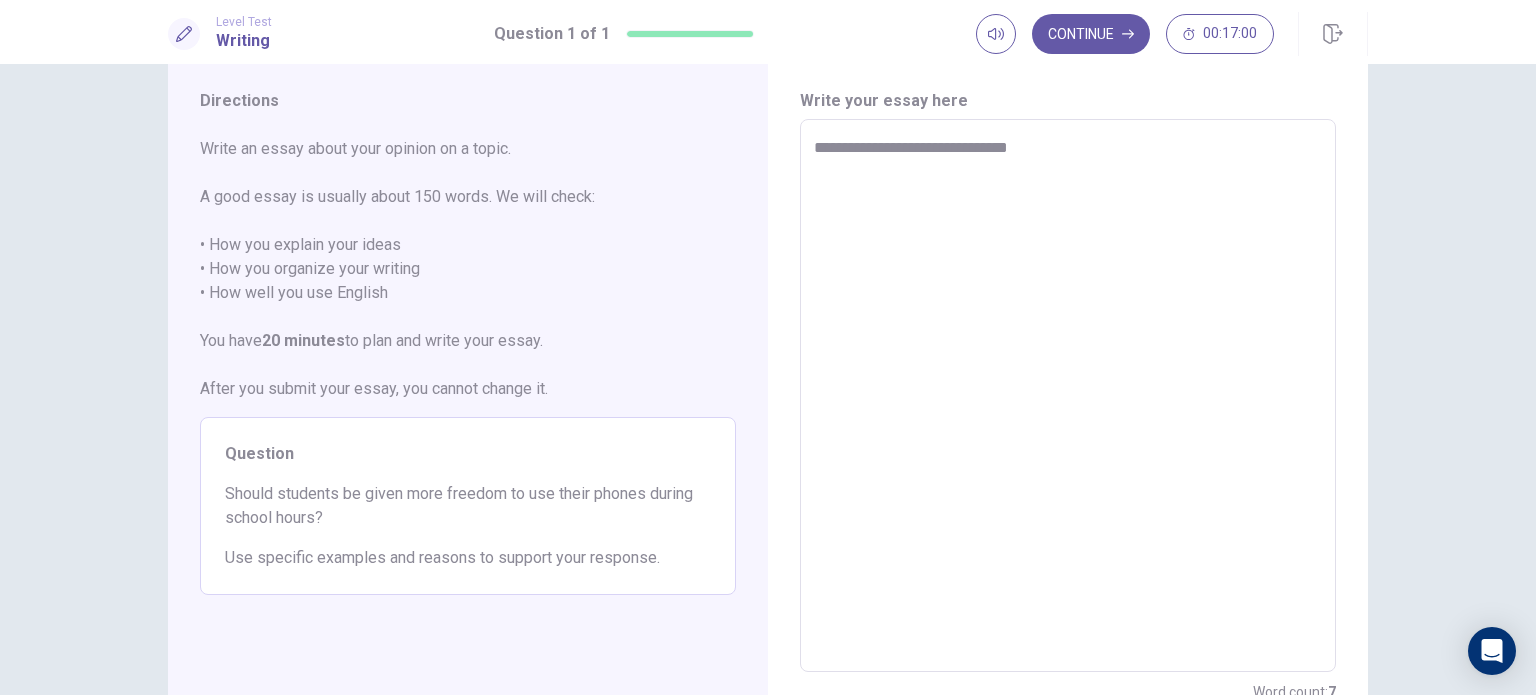 type on "**********" 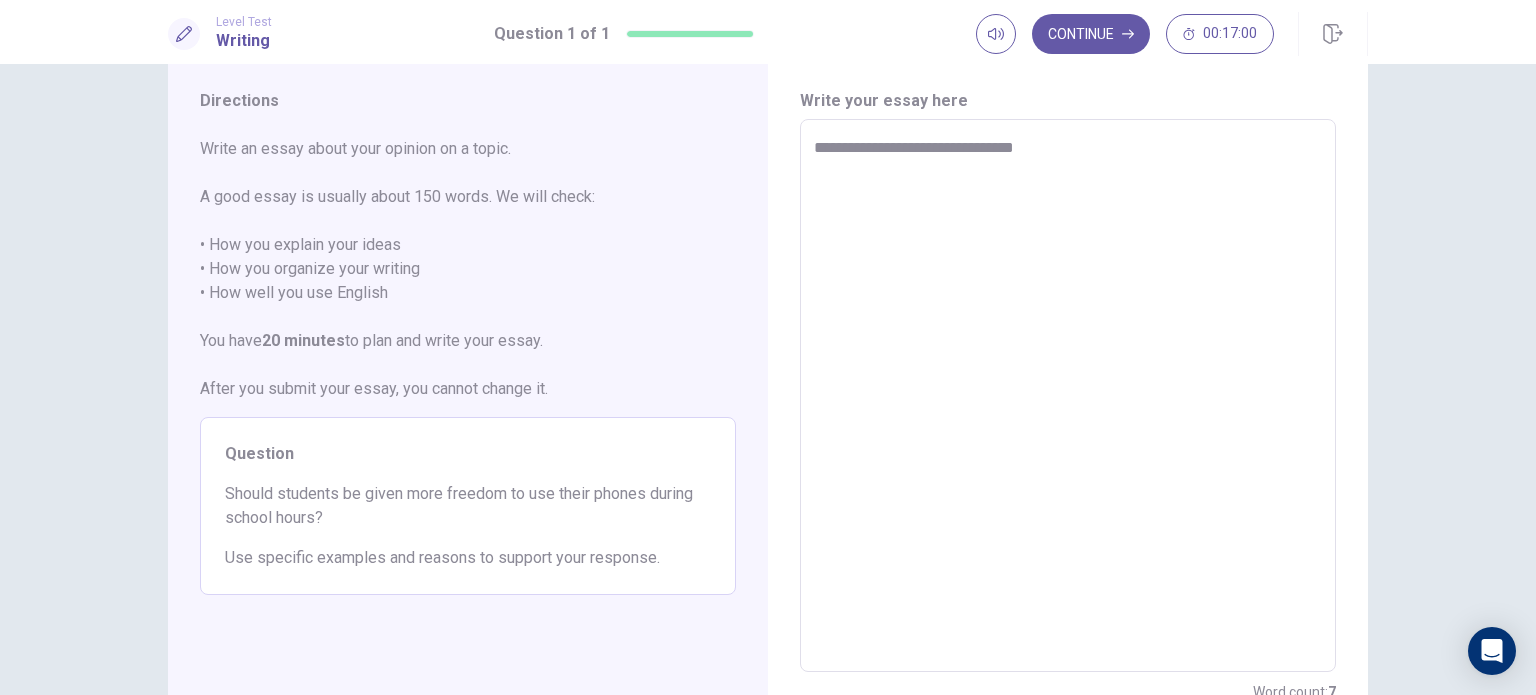 type on "*" 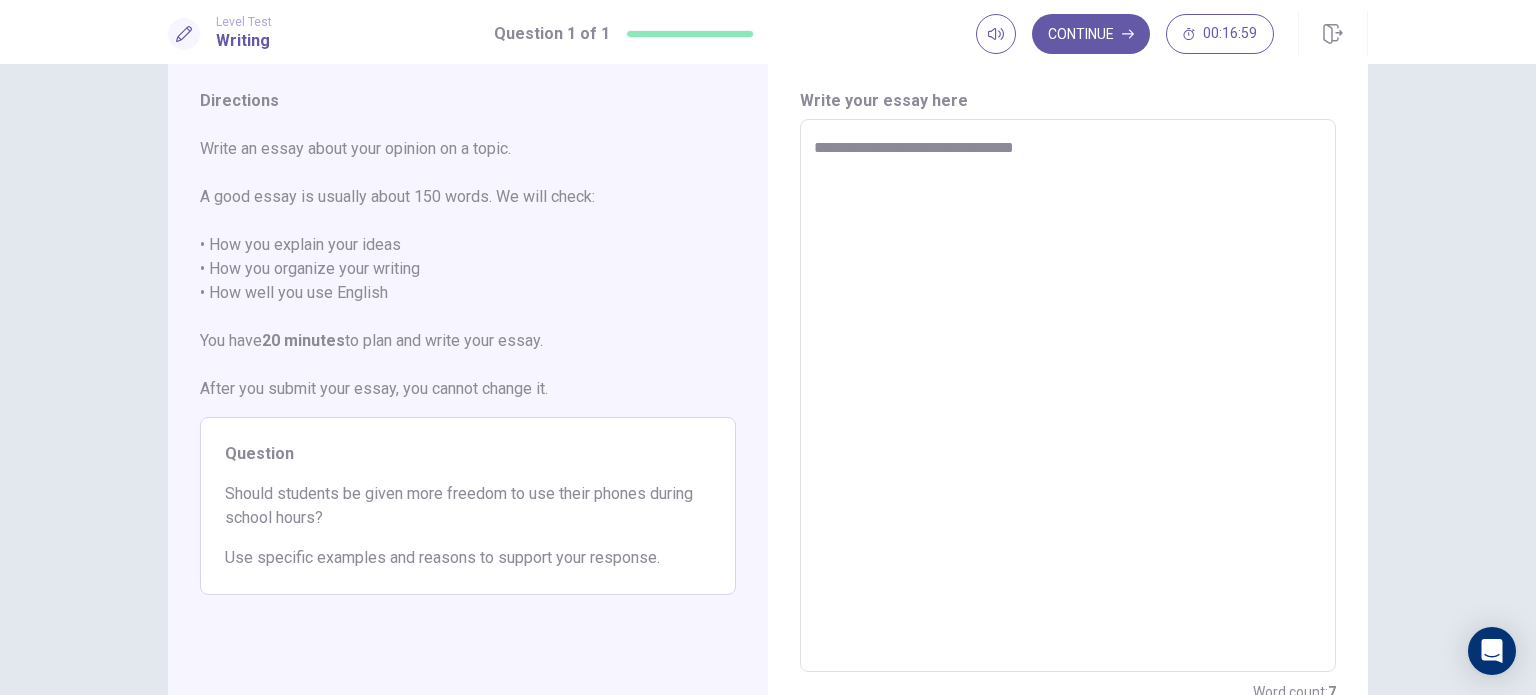 type on "**********" 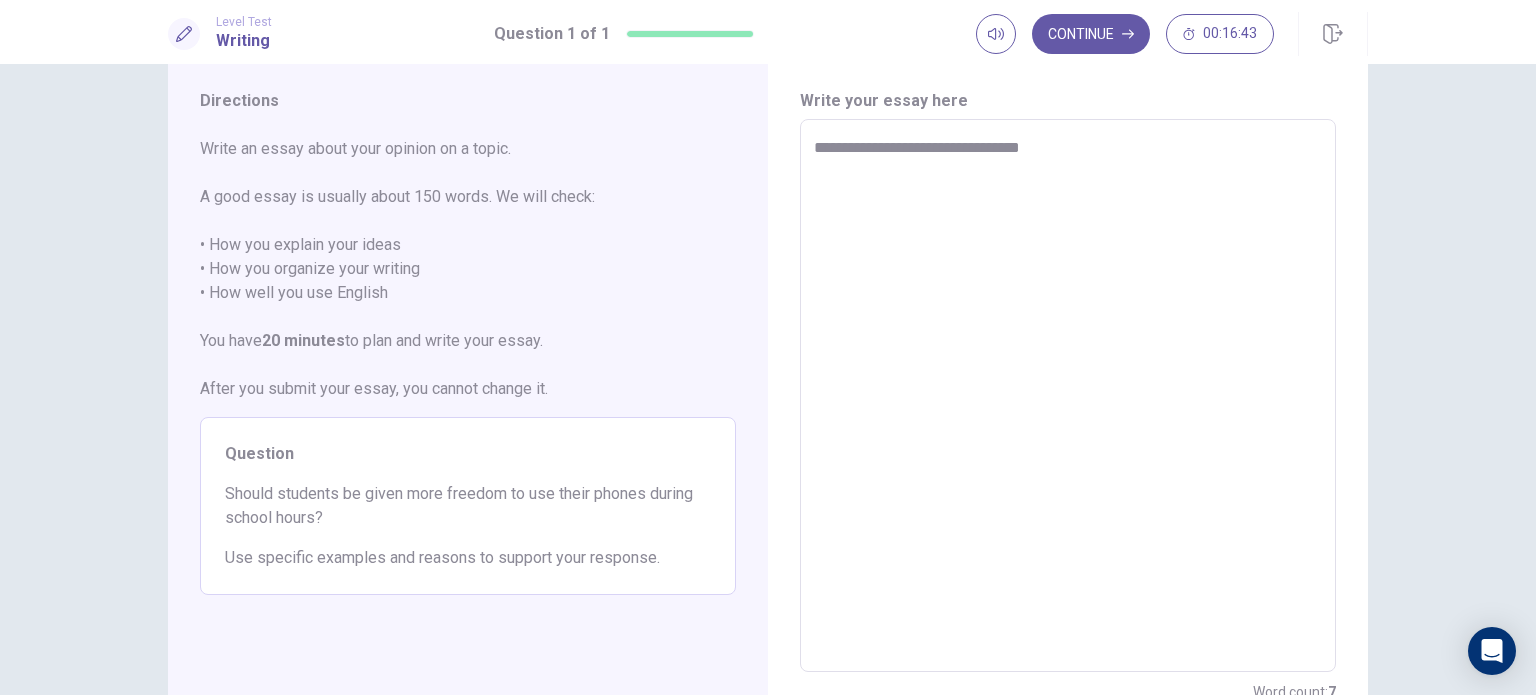 type on "*" 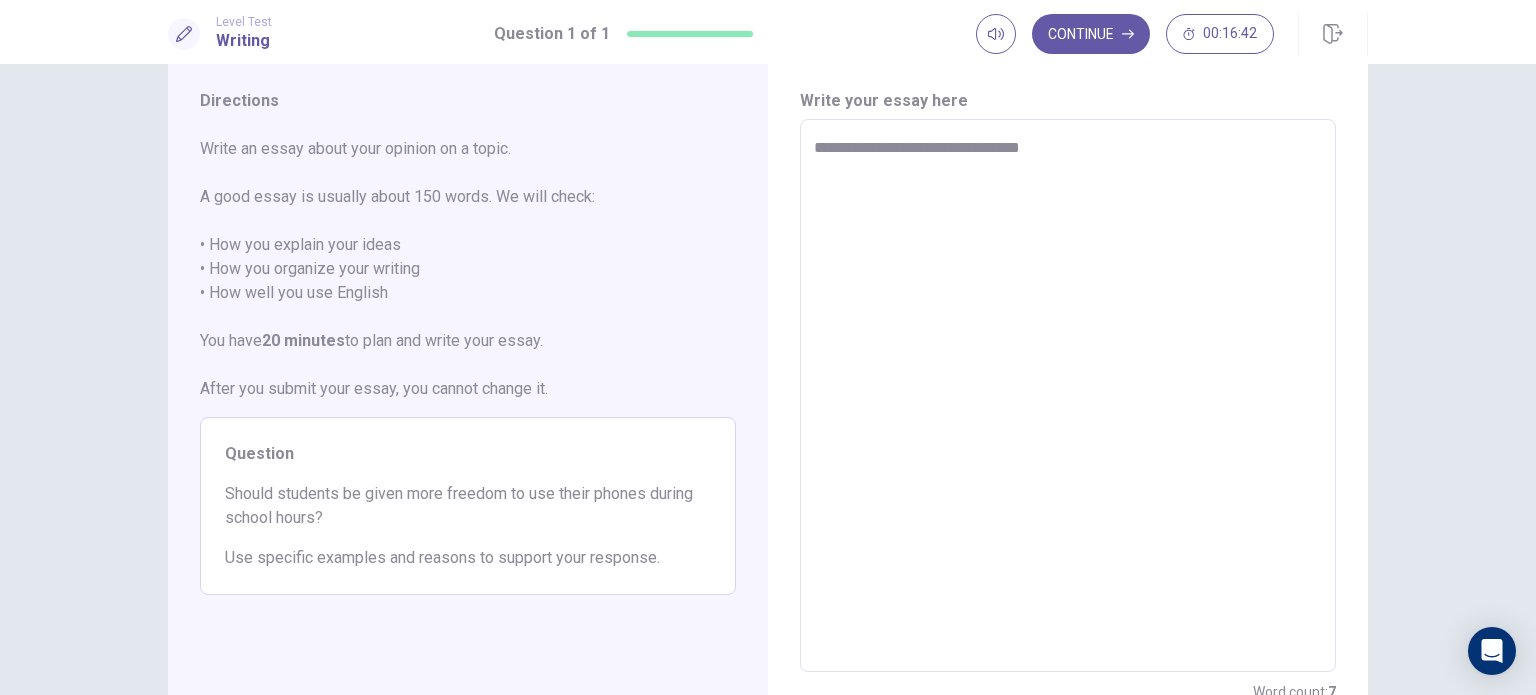type on "**********" 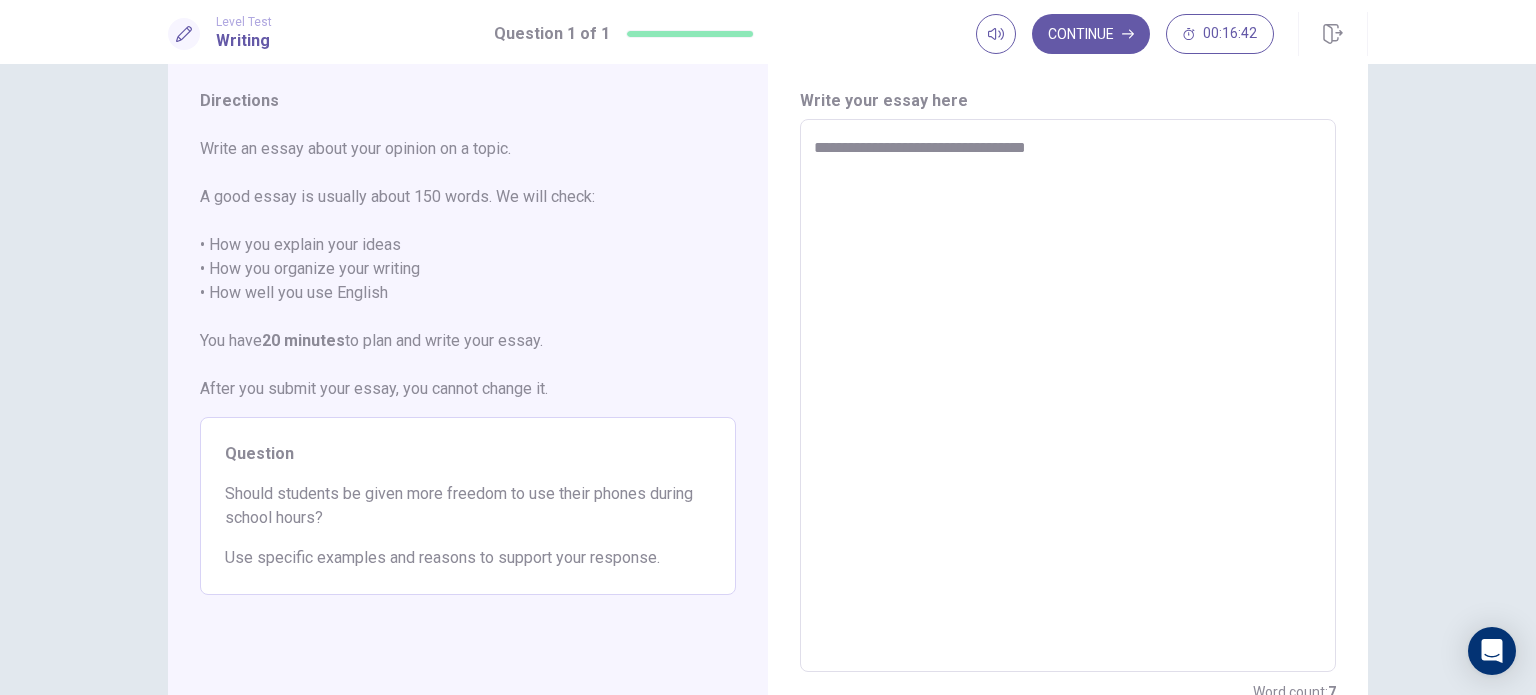 type on "*" 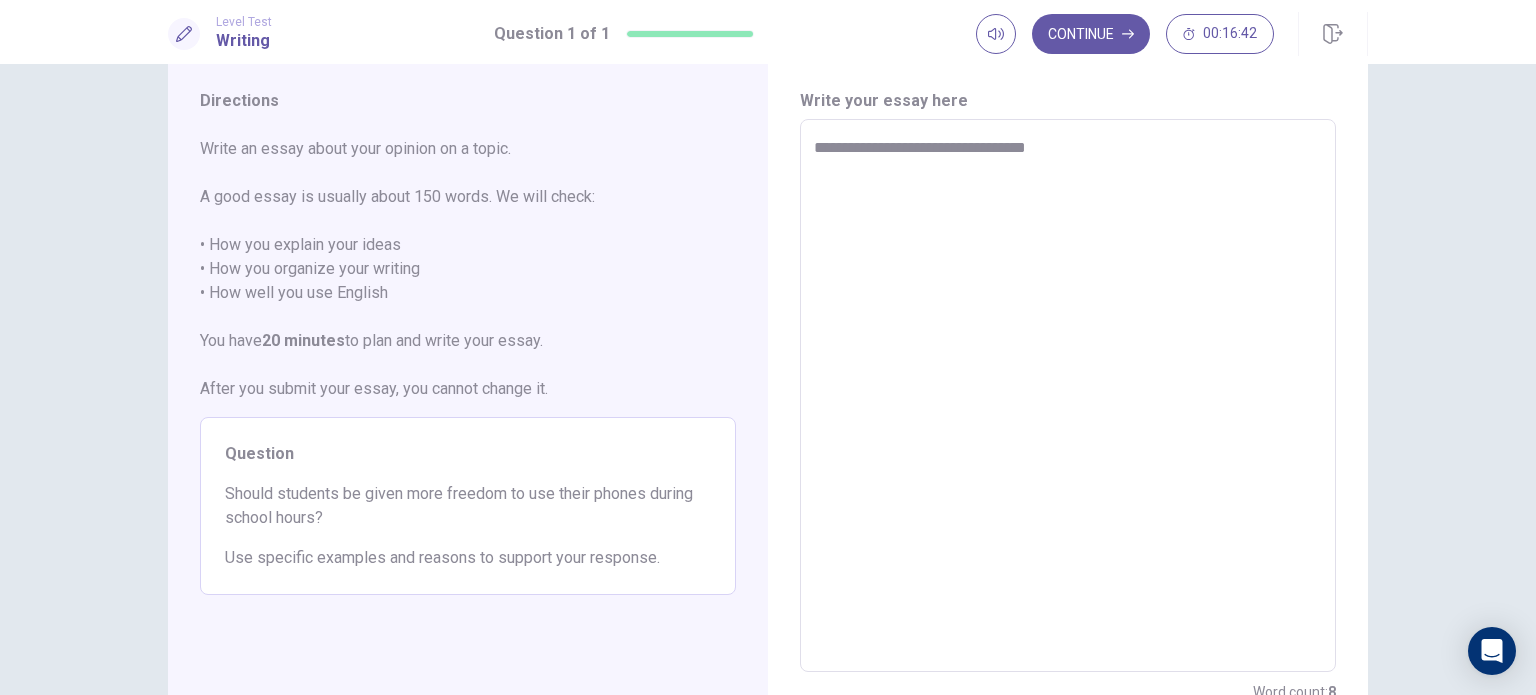 type on "**********" 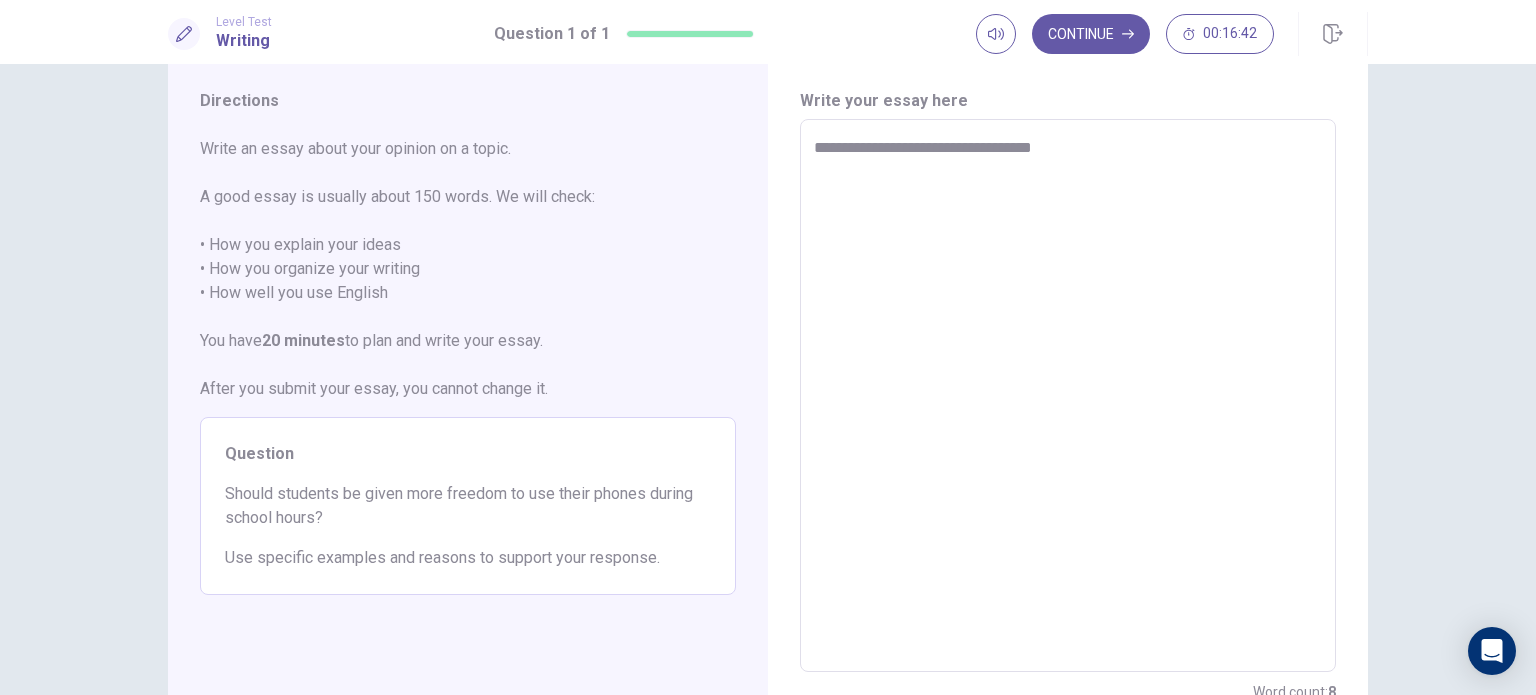 type on "*" 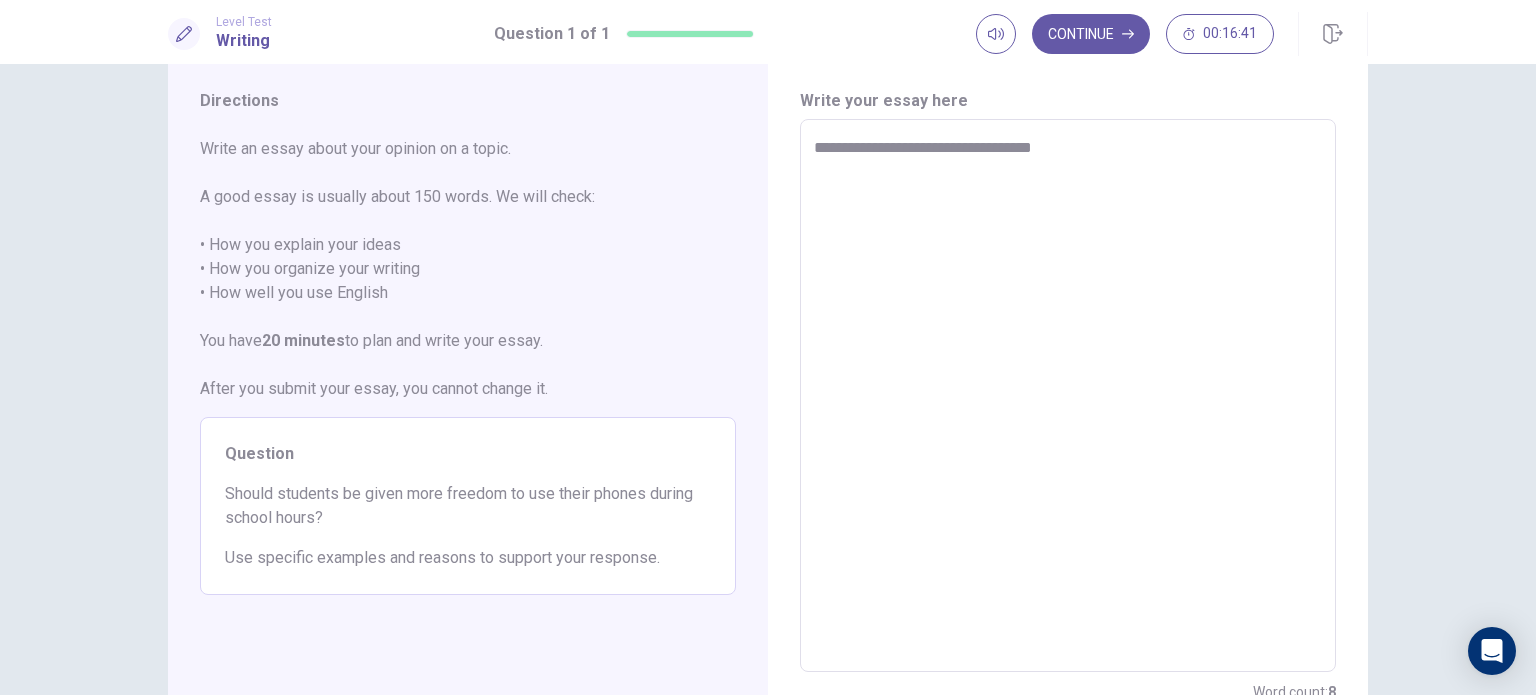 type on "**********" 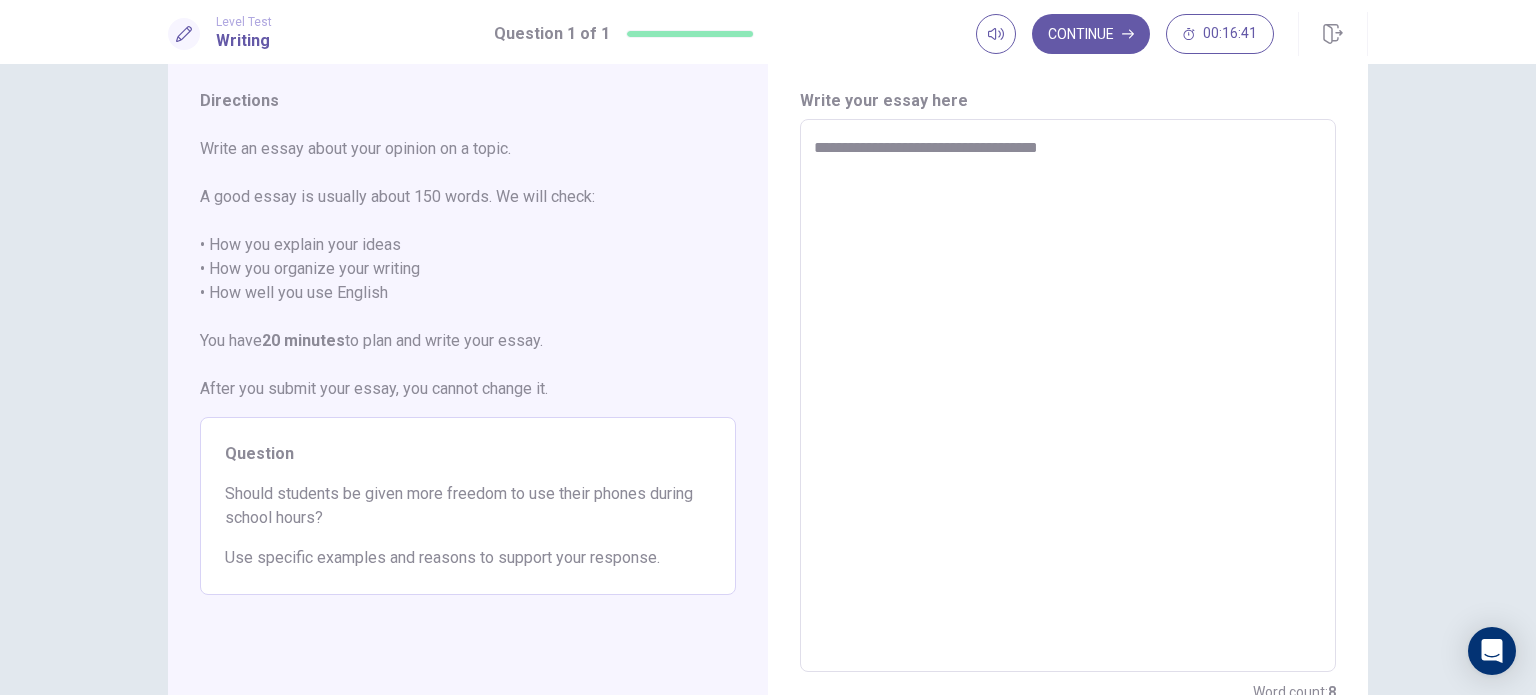 type on "*" 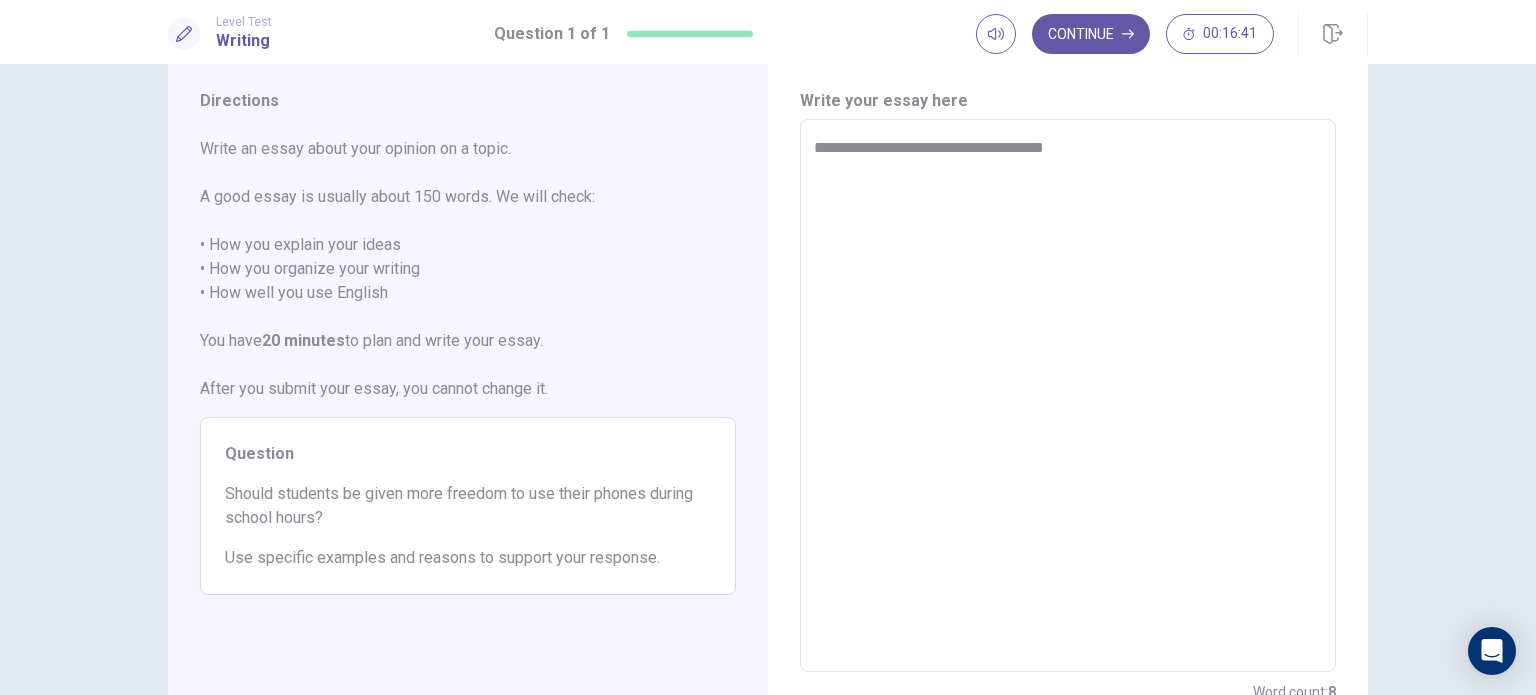 type on "*" 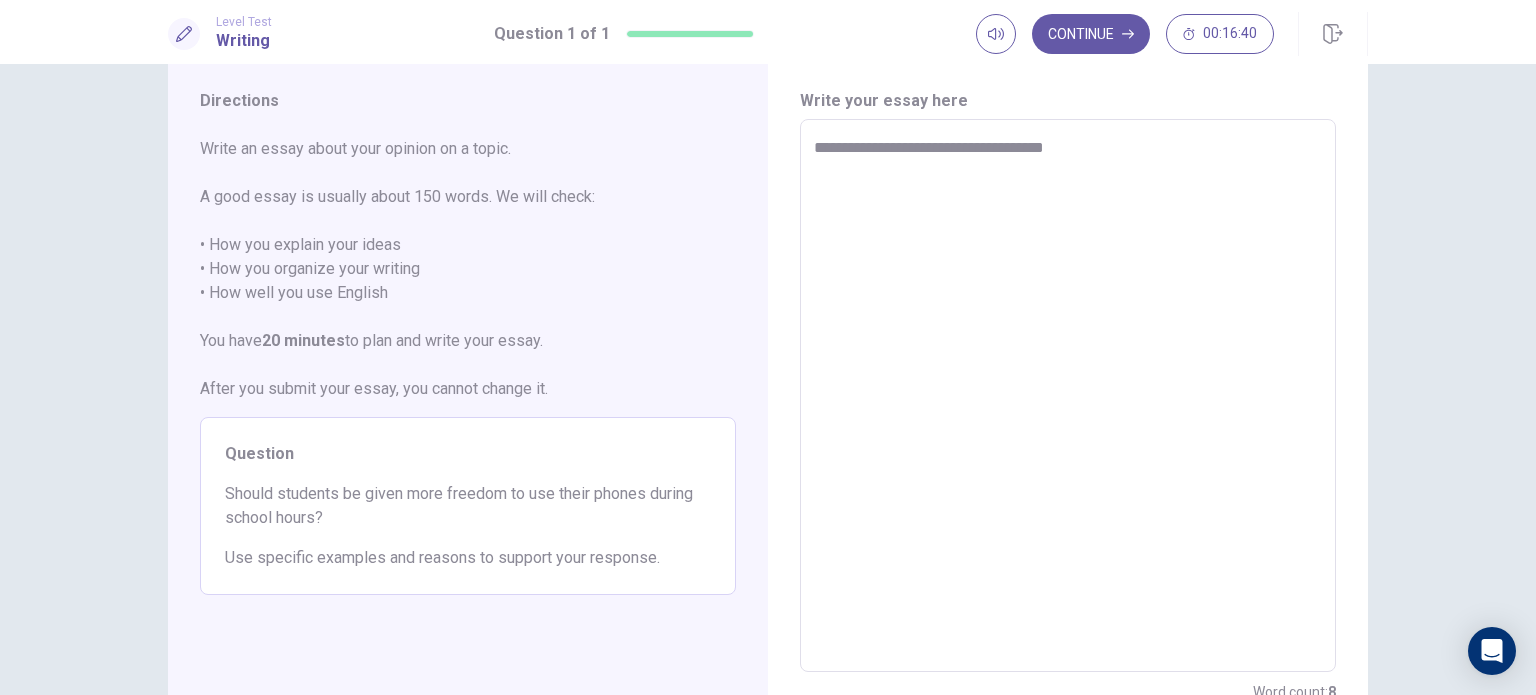 type on "**********" 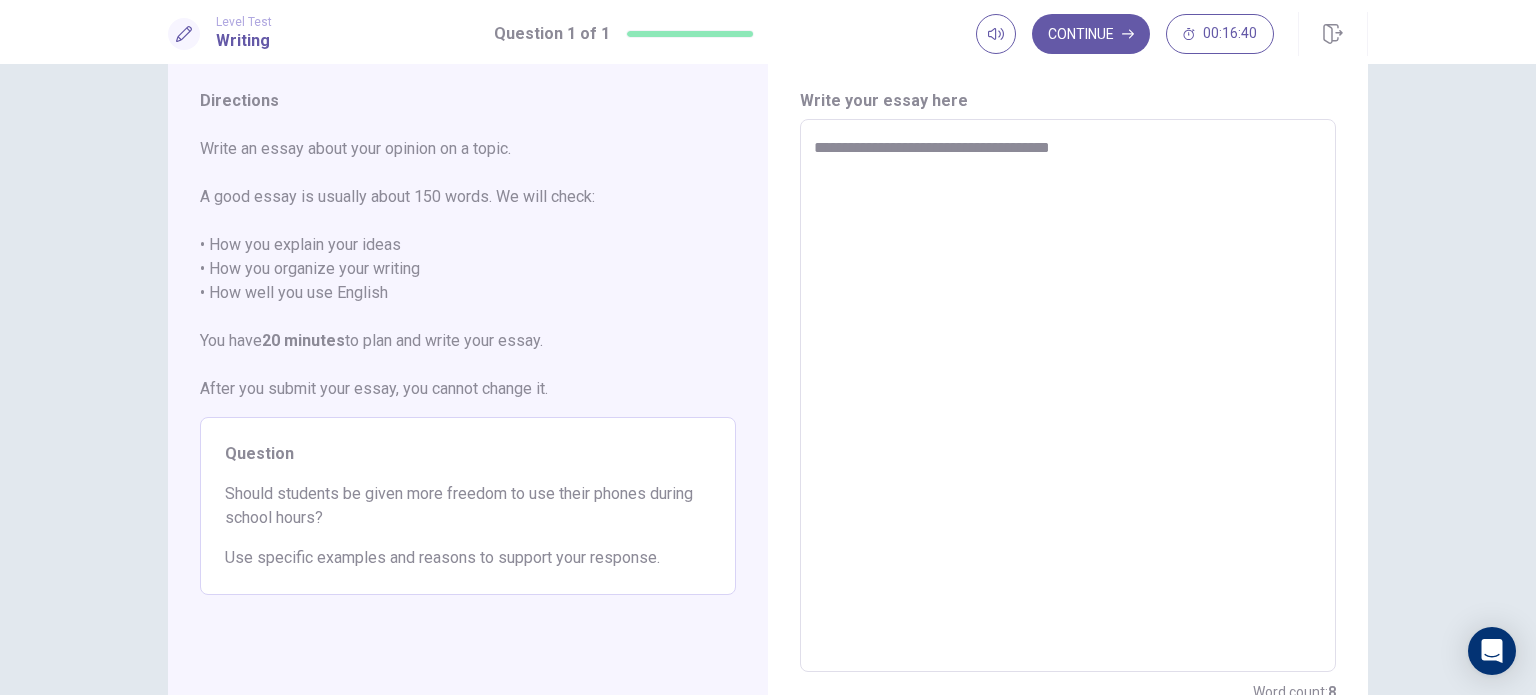 type on "*" 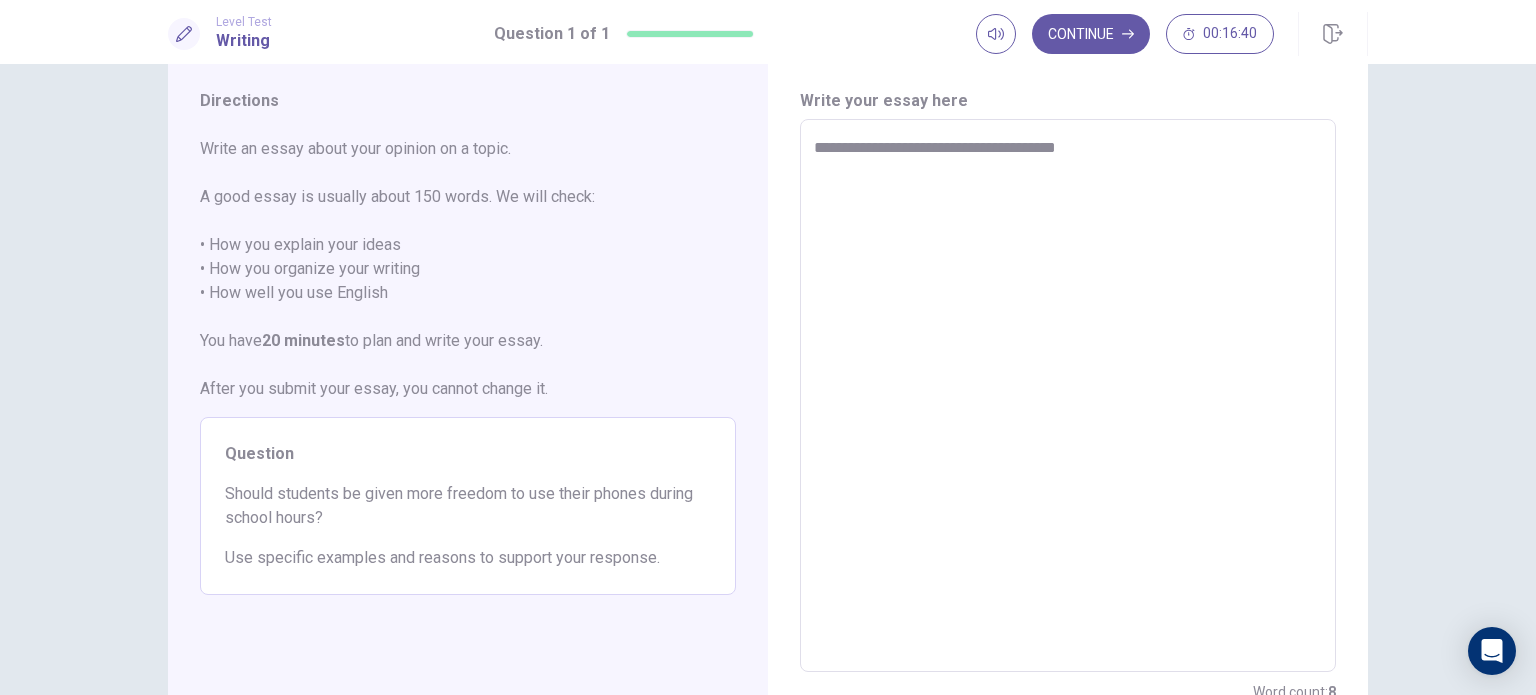 type on "*" 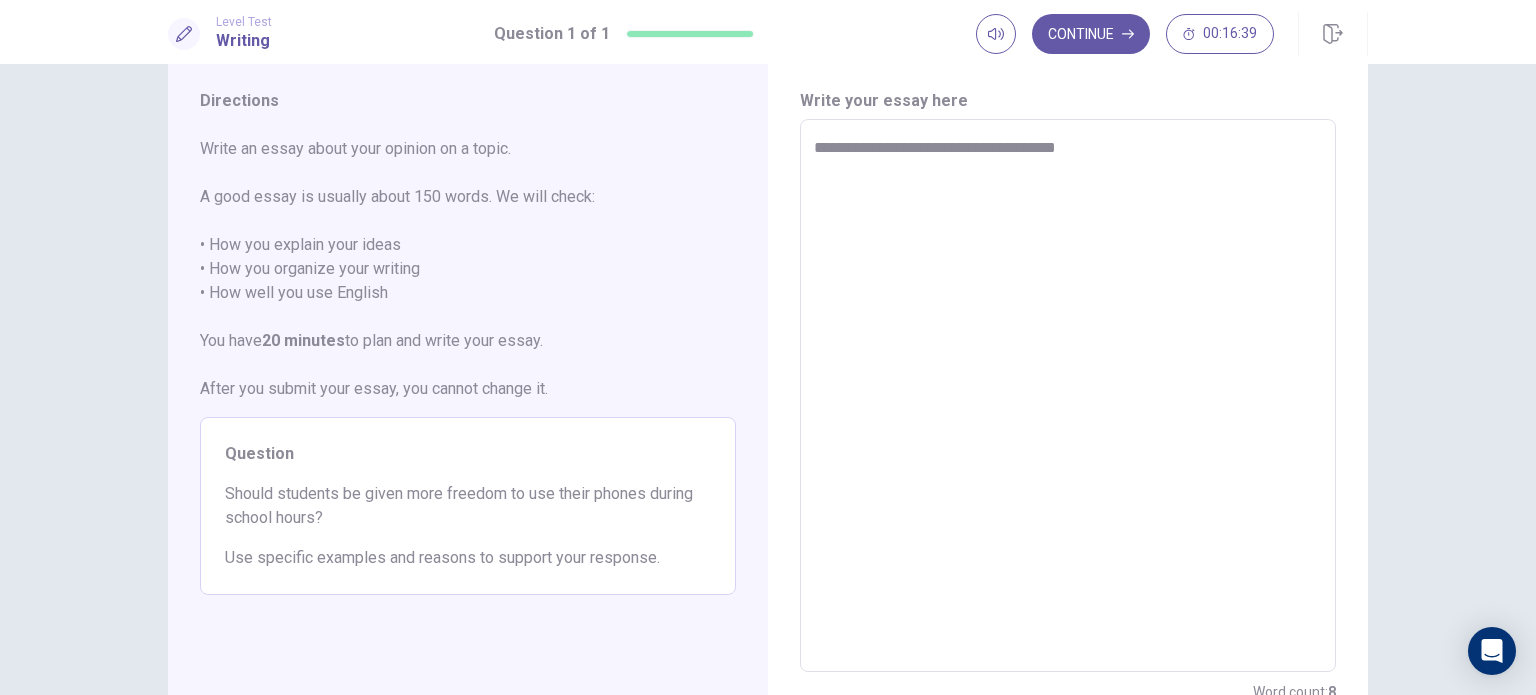 type on "**********" 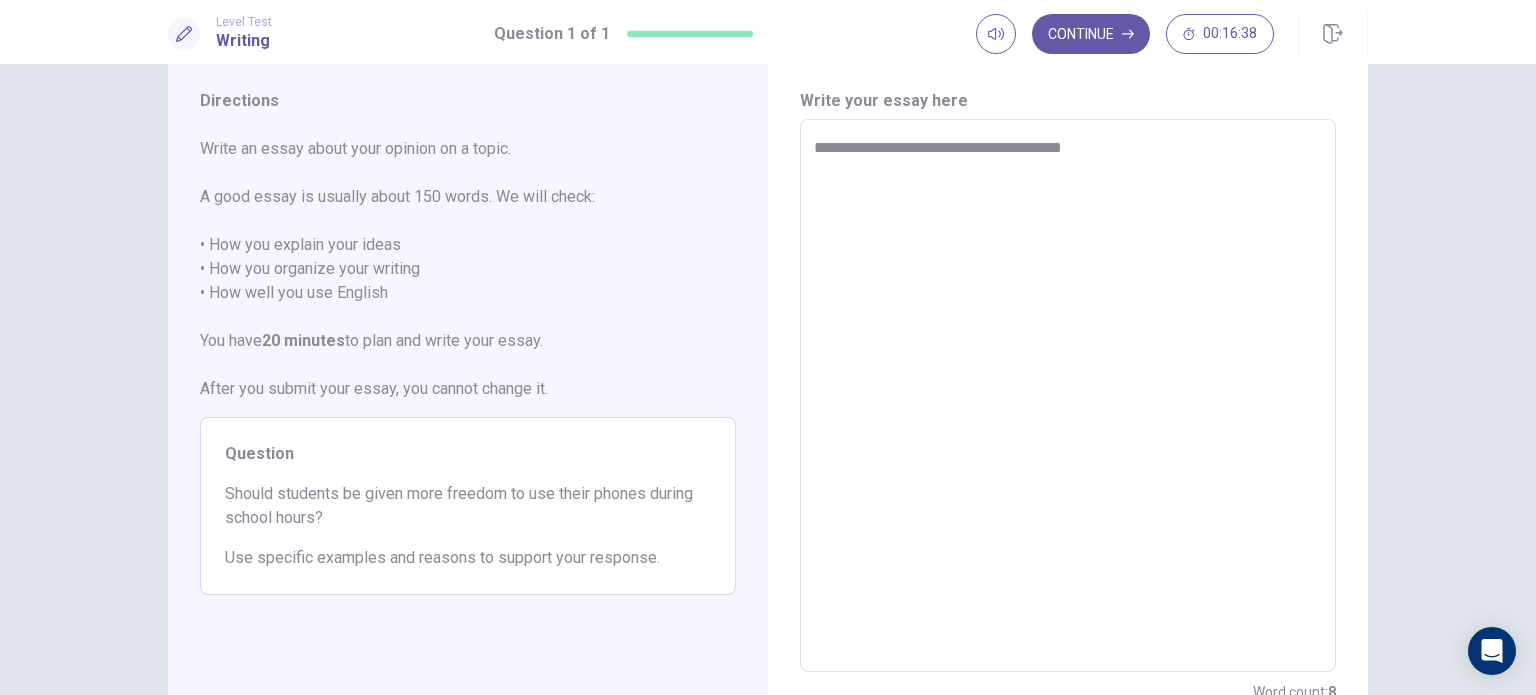 type on "*" 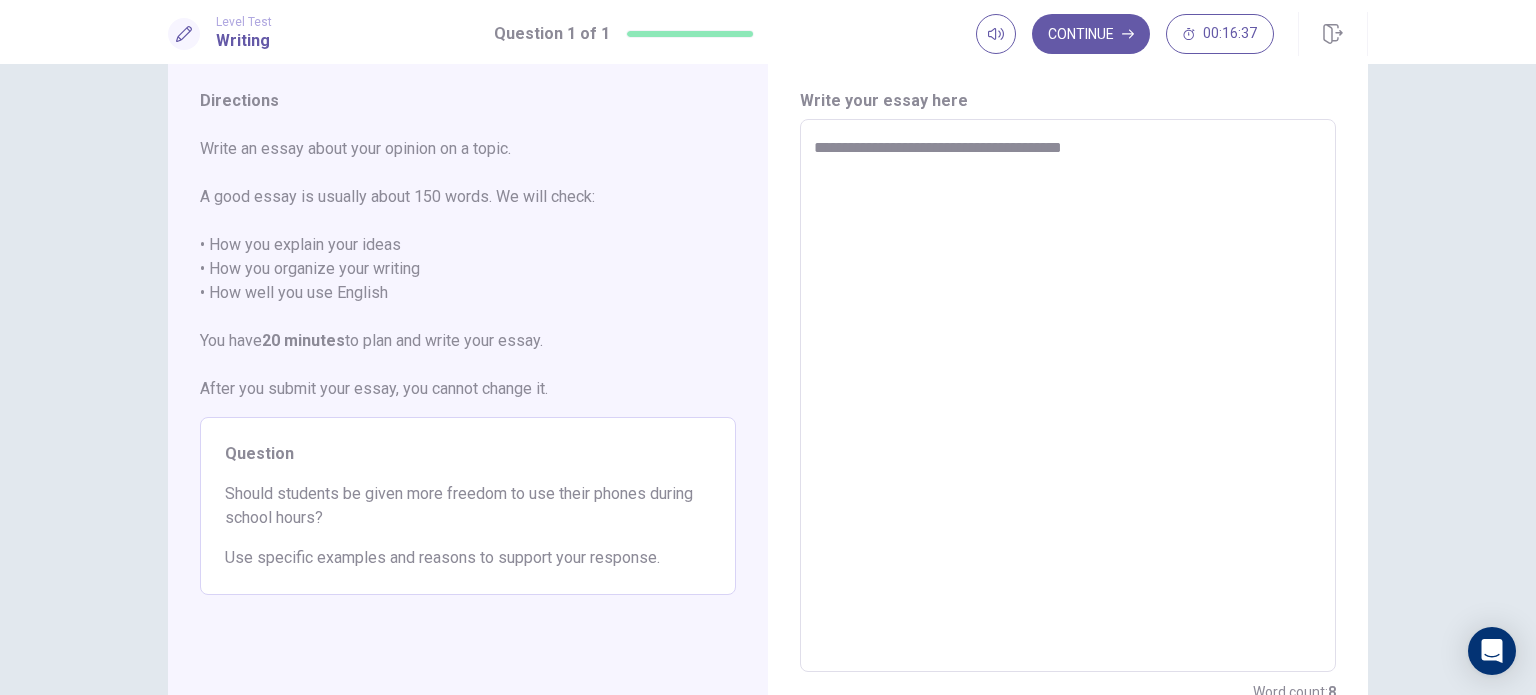 type on "**********" 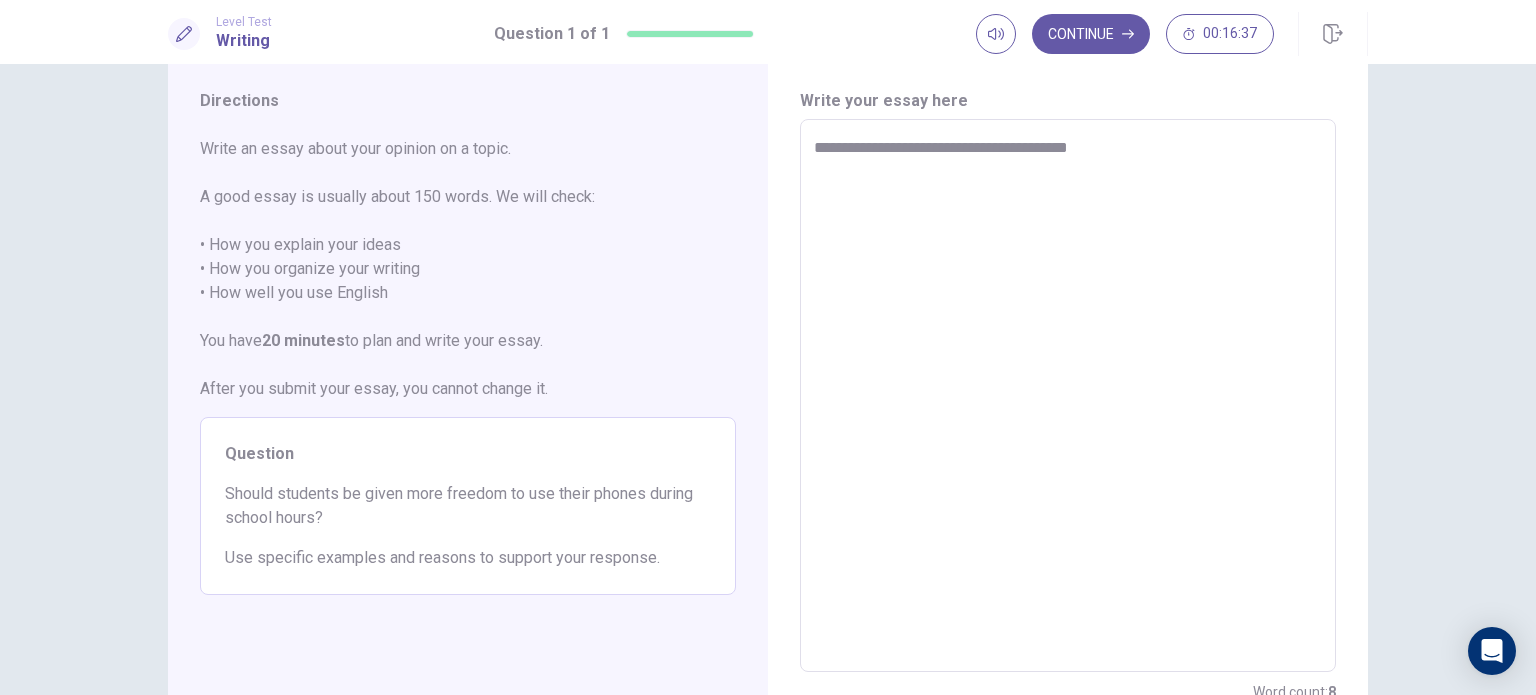 type on "*" 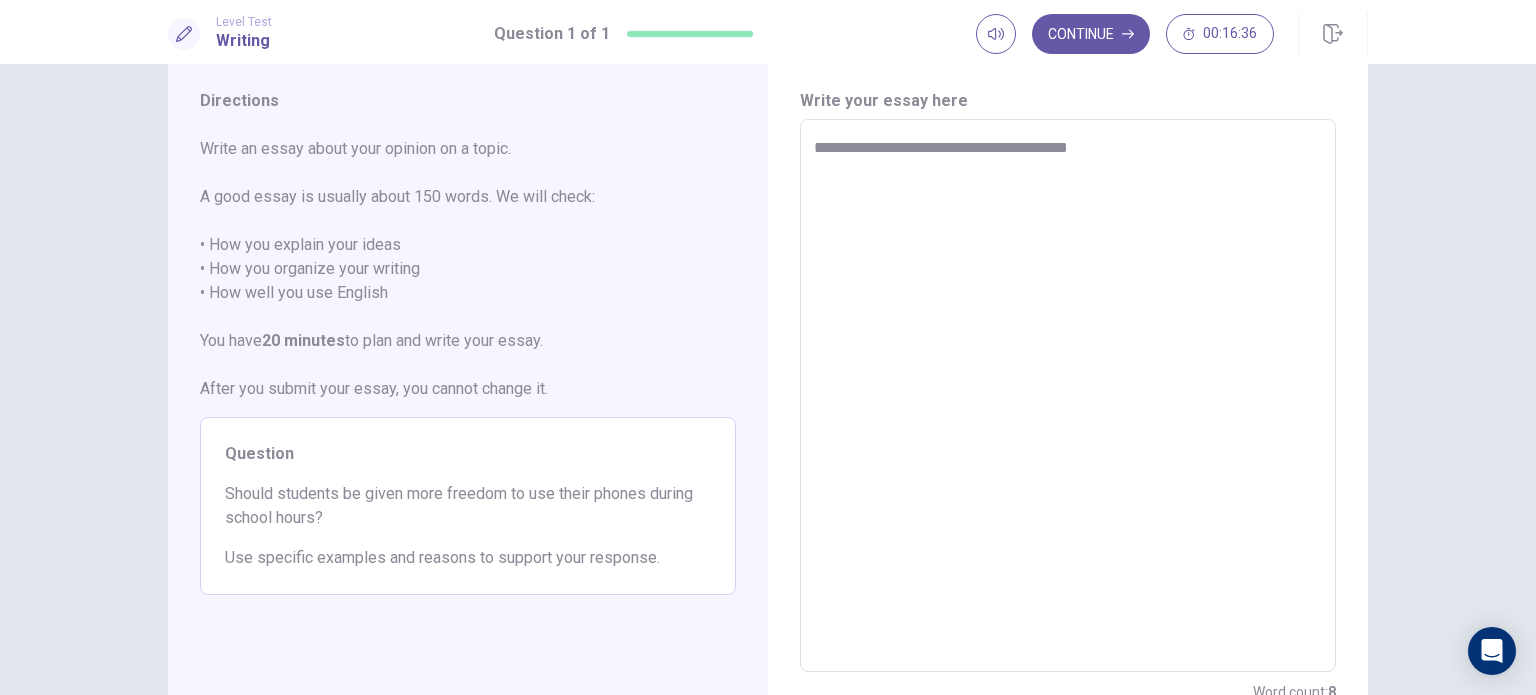 type on "**********" 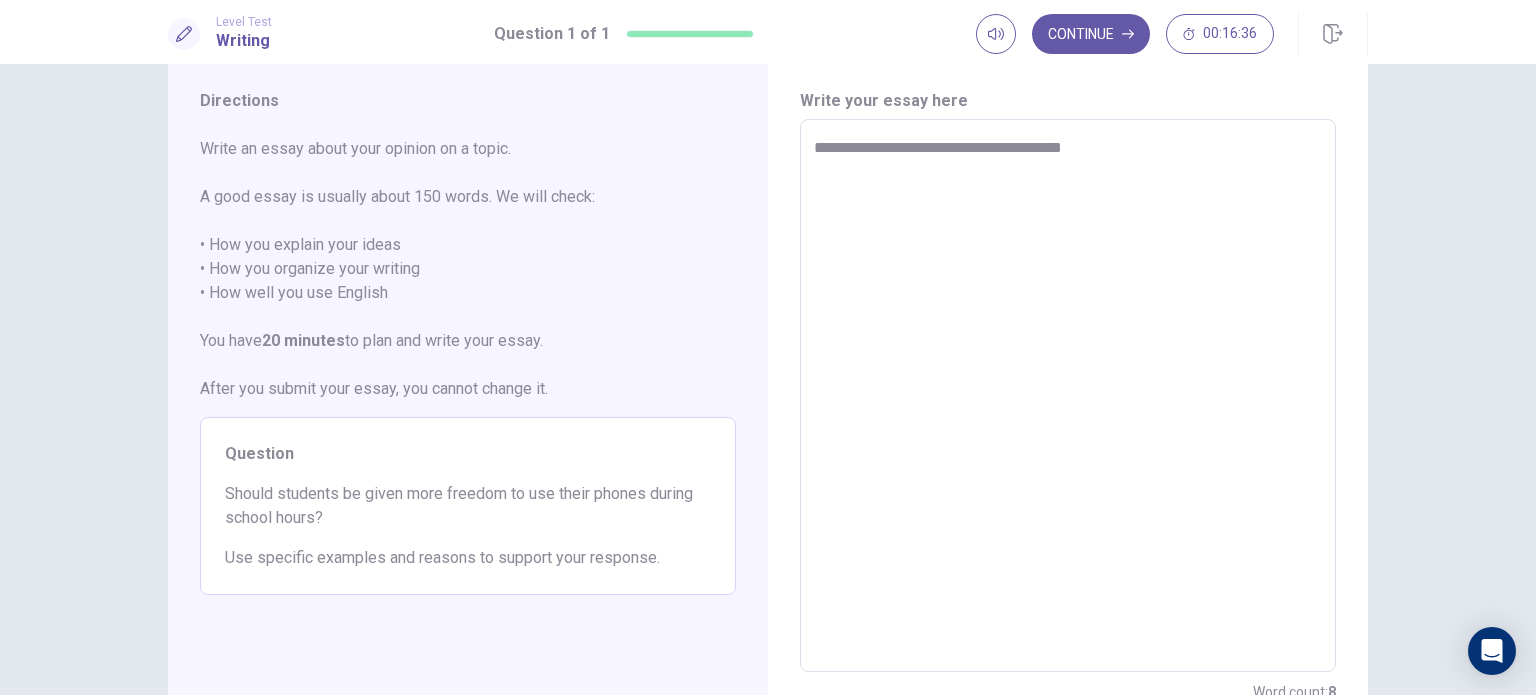 type on "*" 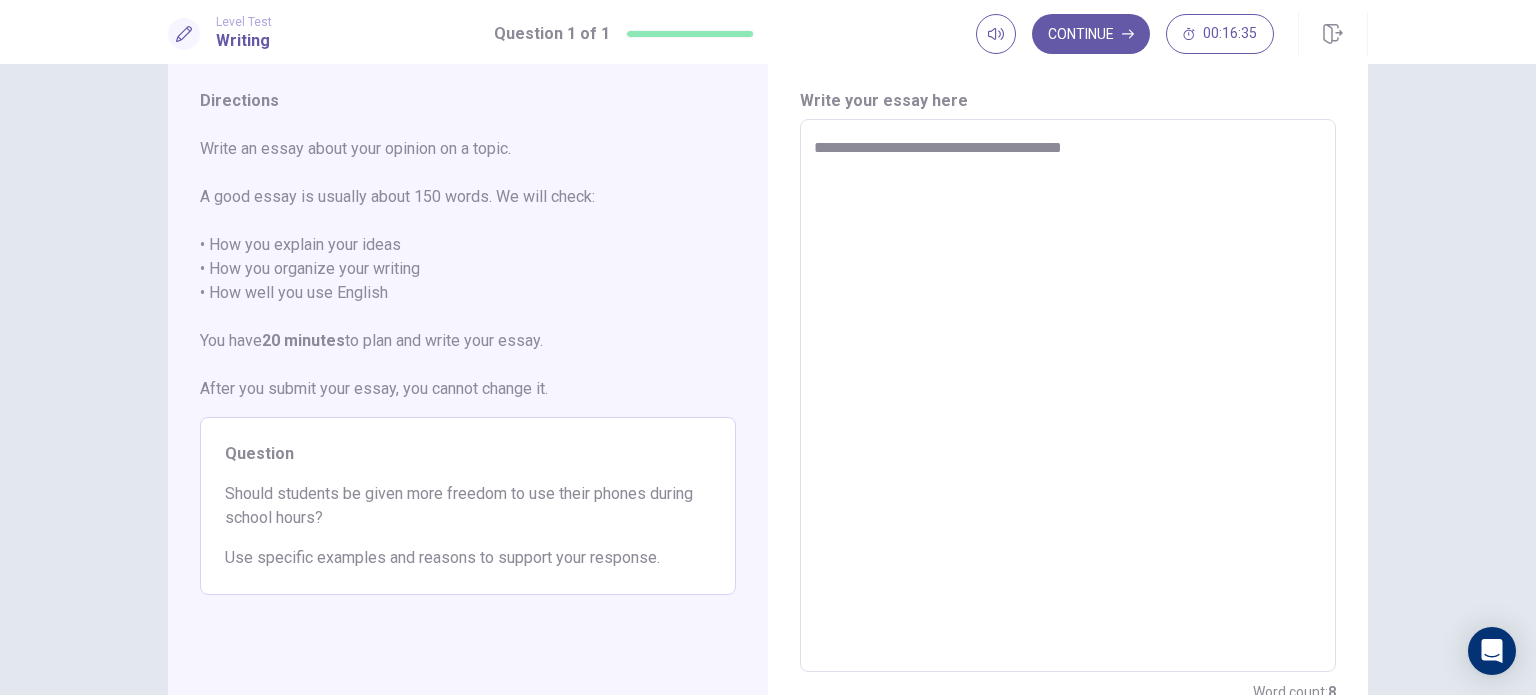 type on "**********" 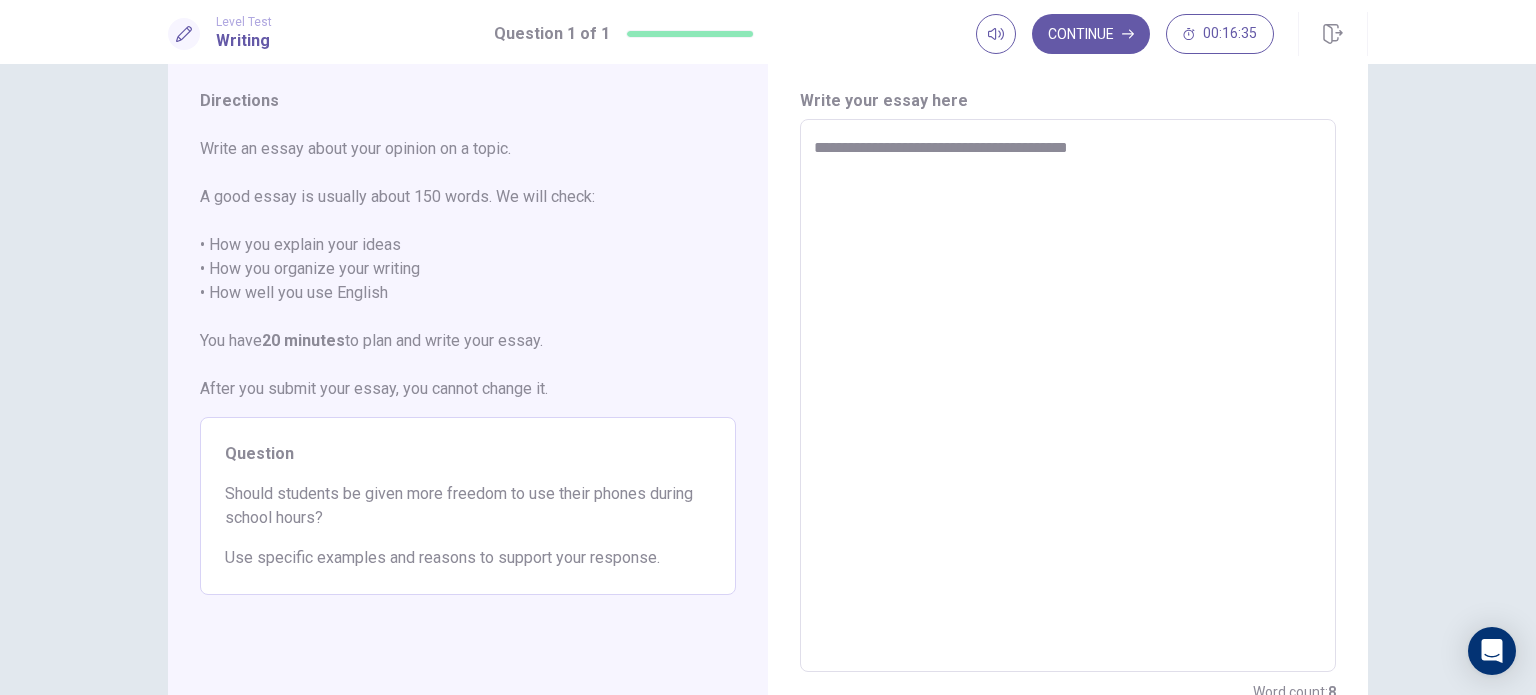 type on "*" 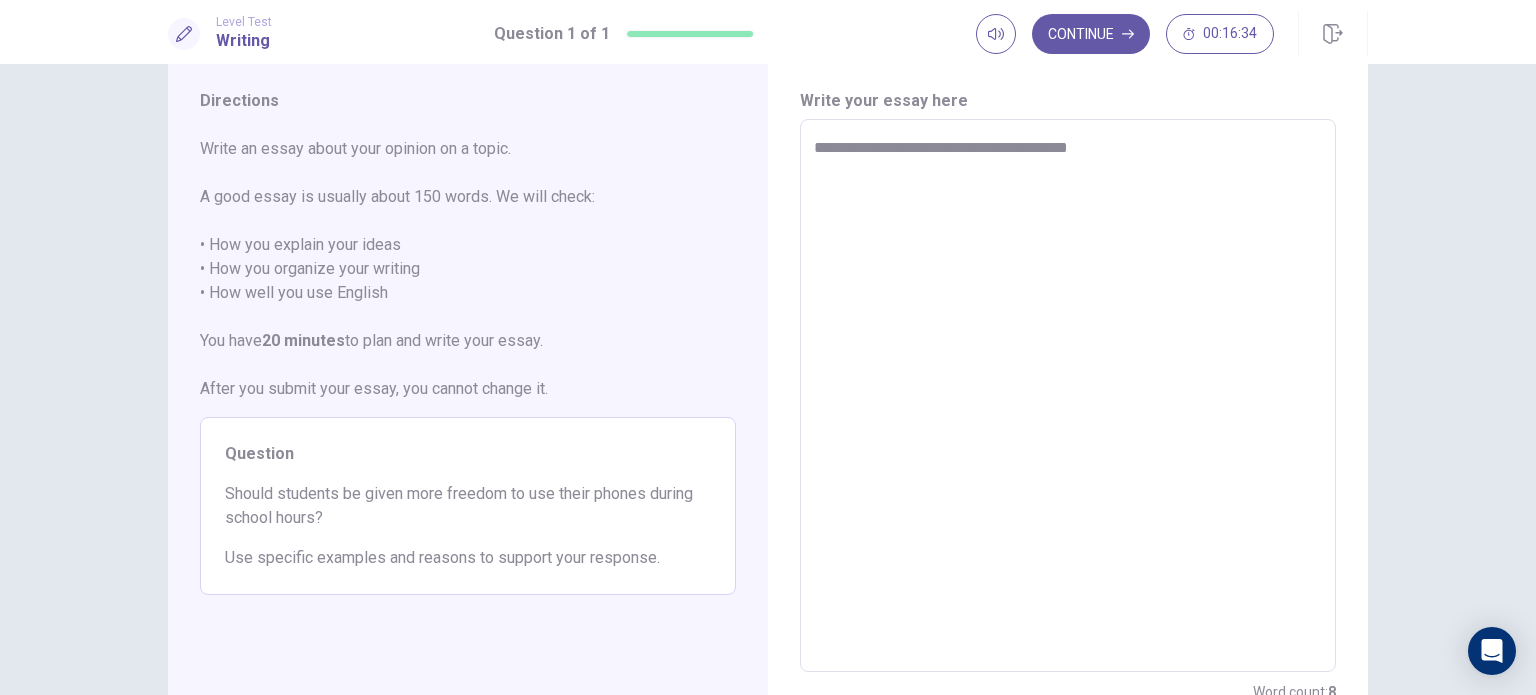 type on "**********" 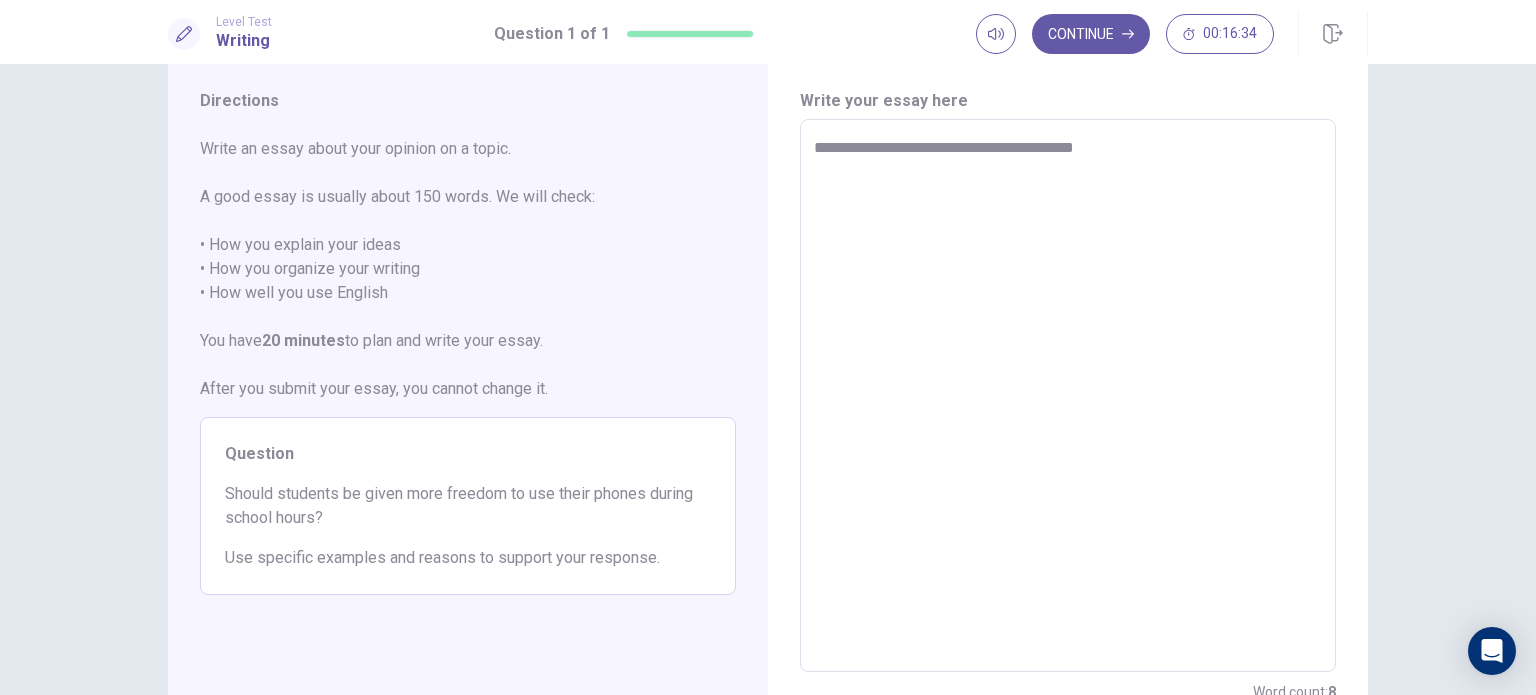 type on "*" 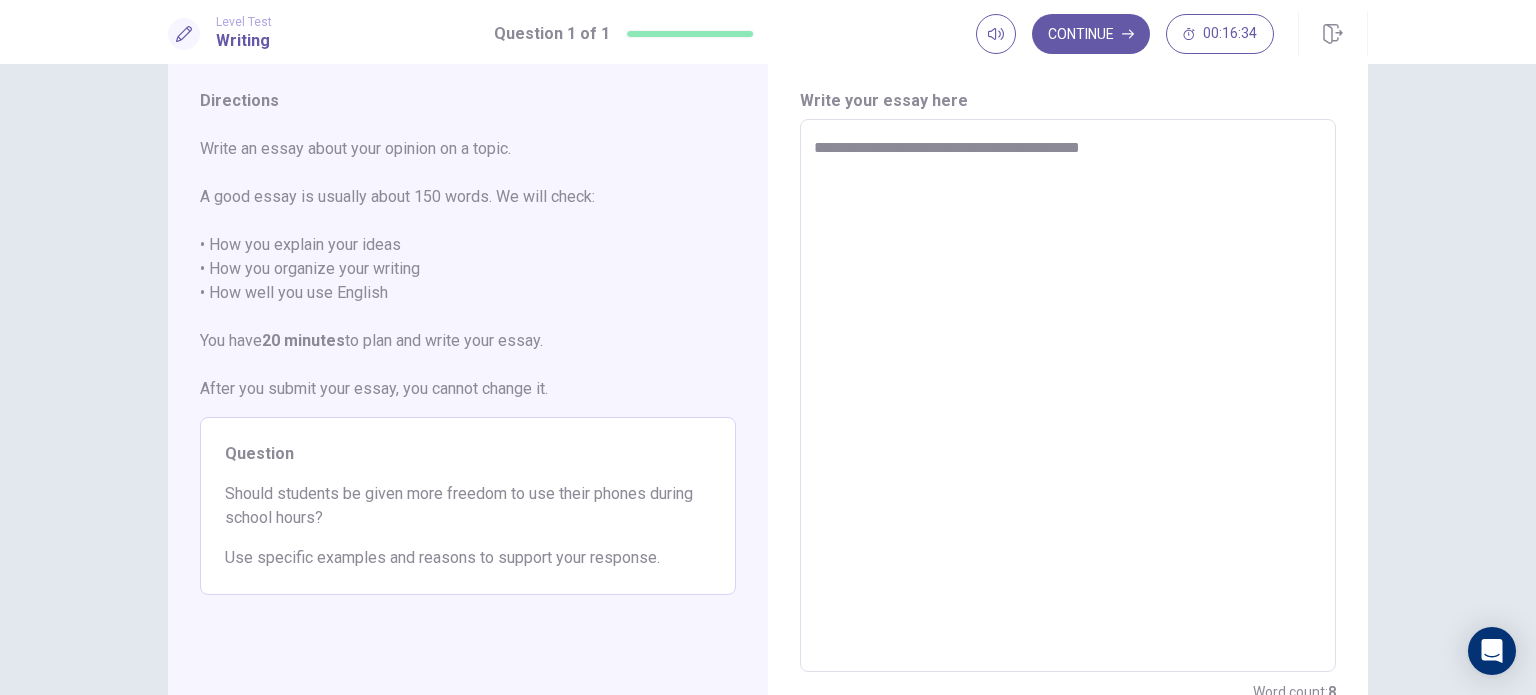 type on "*" 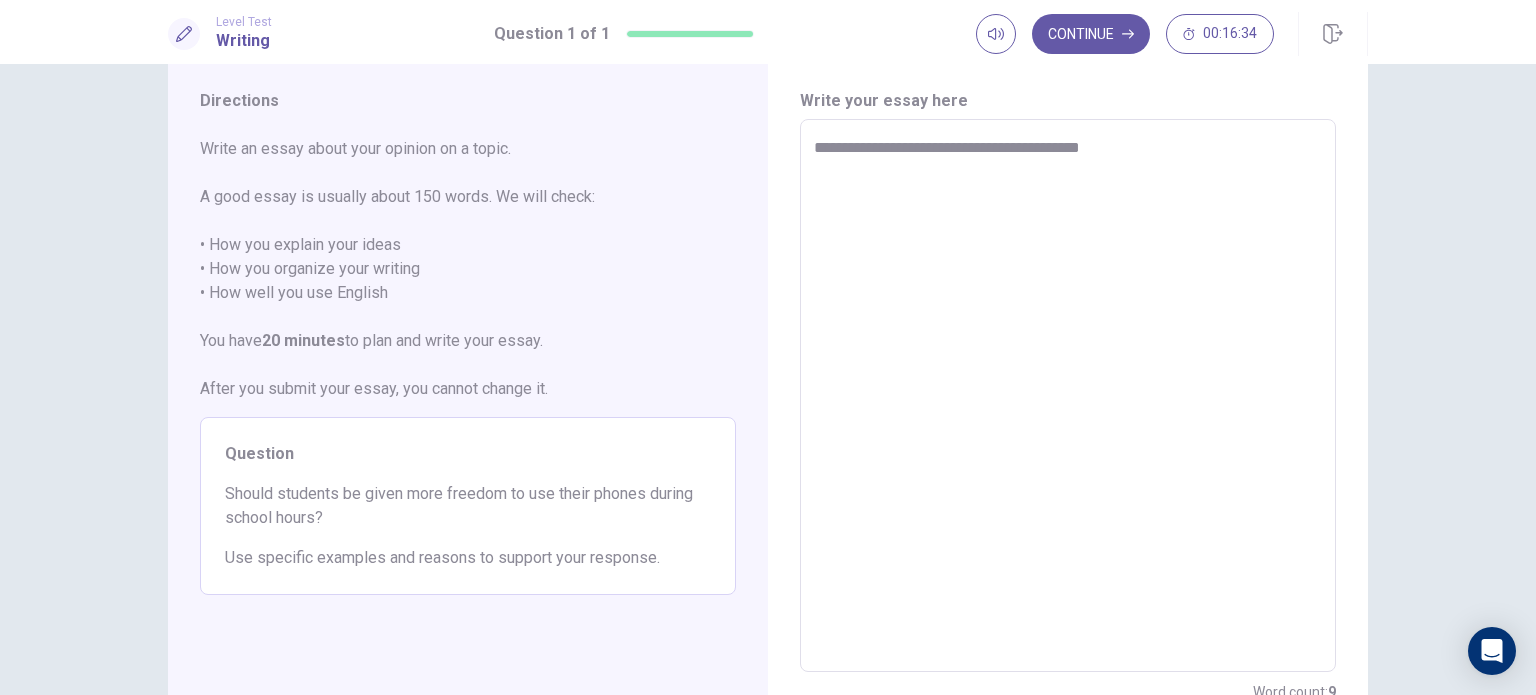 type on "**********" 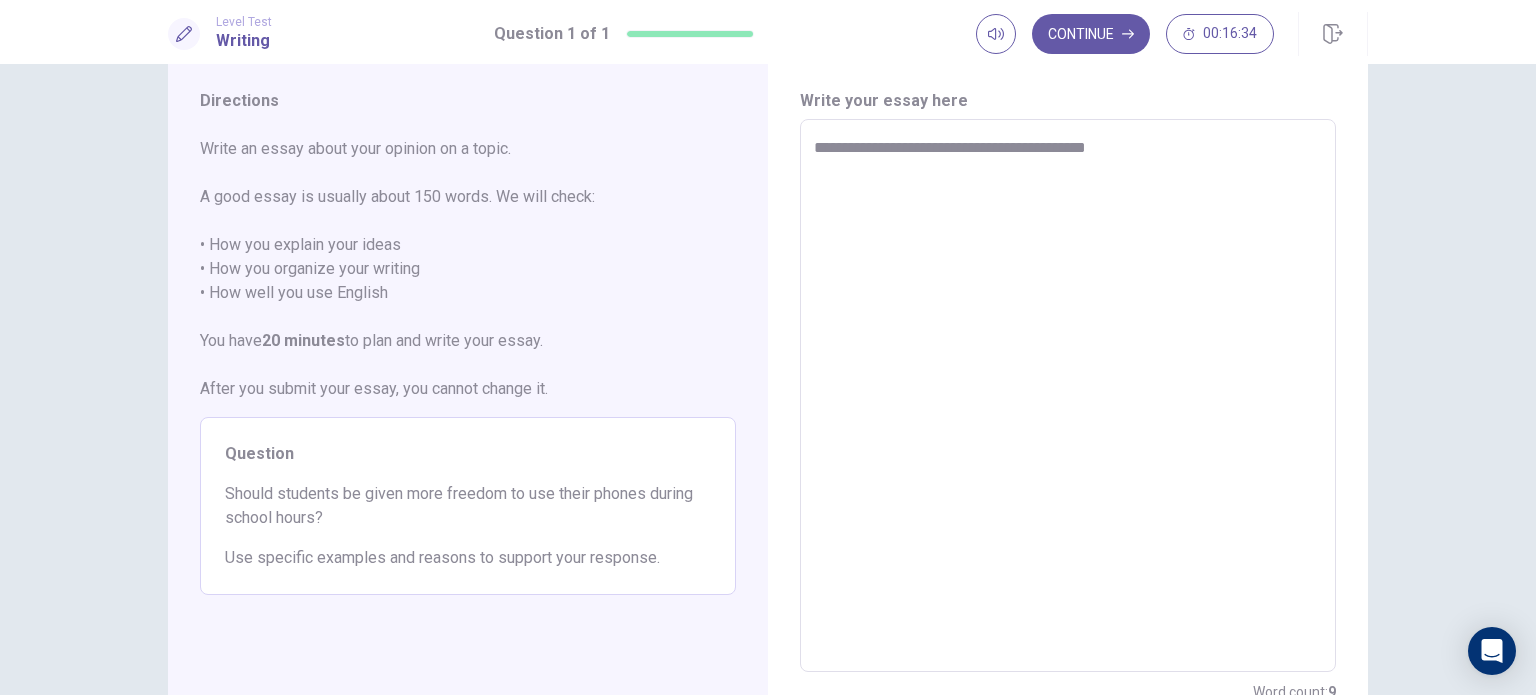 type on "*" 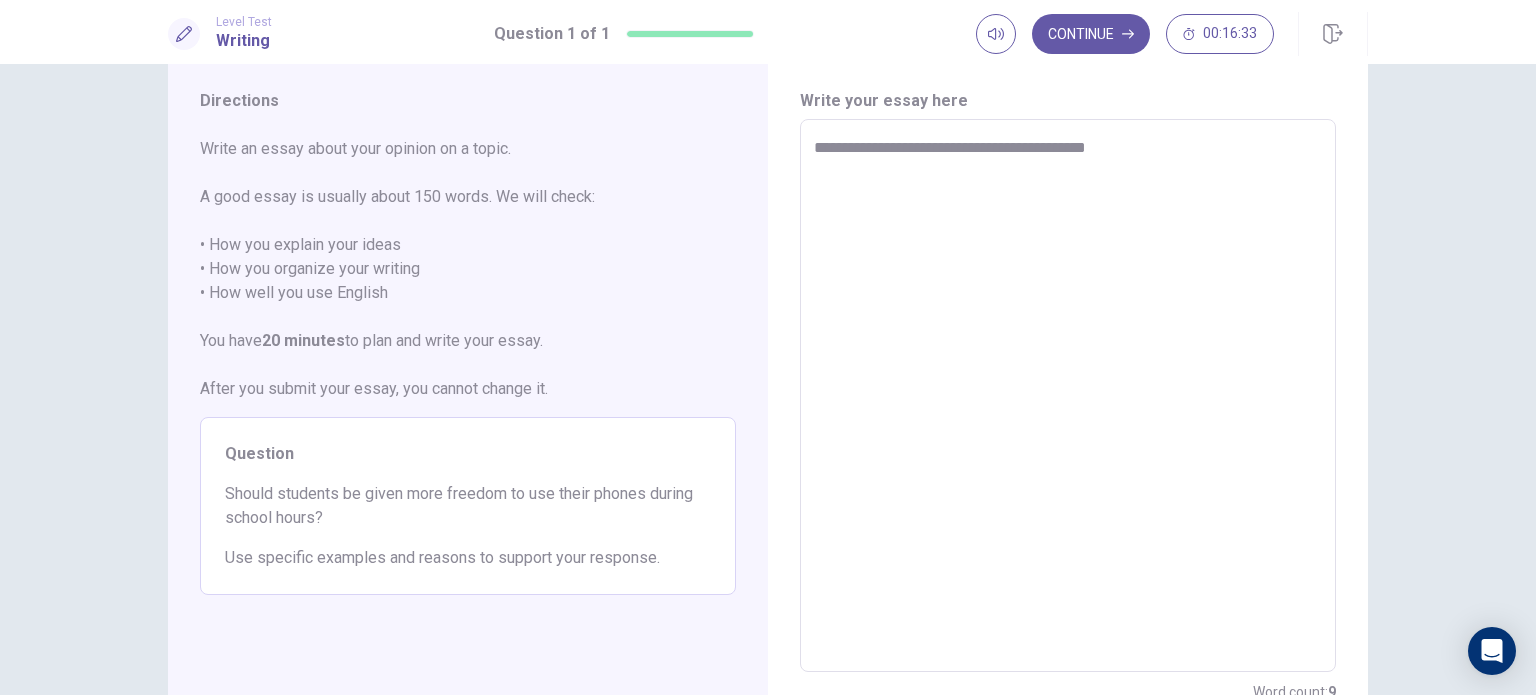 type on "**********" 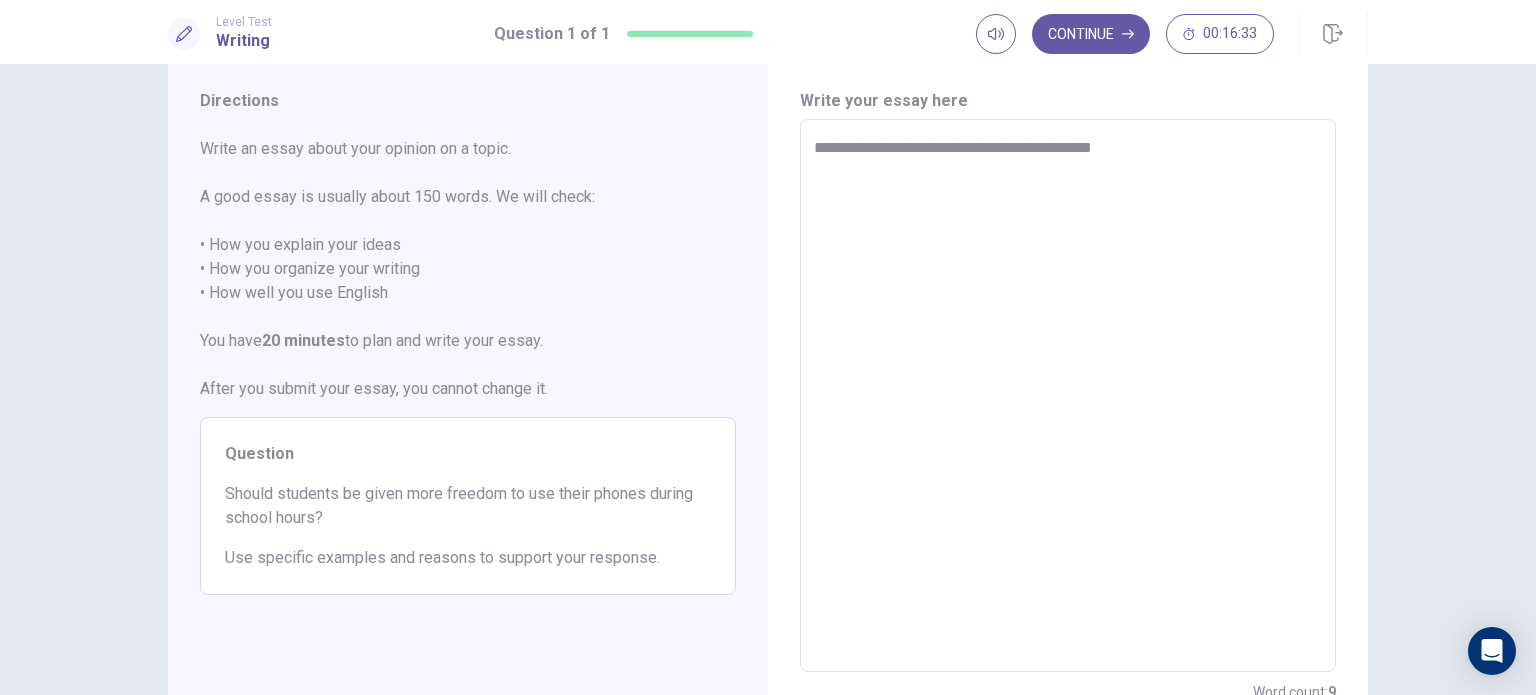 type on "*" 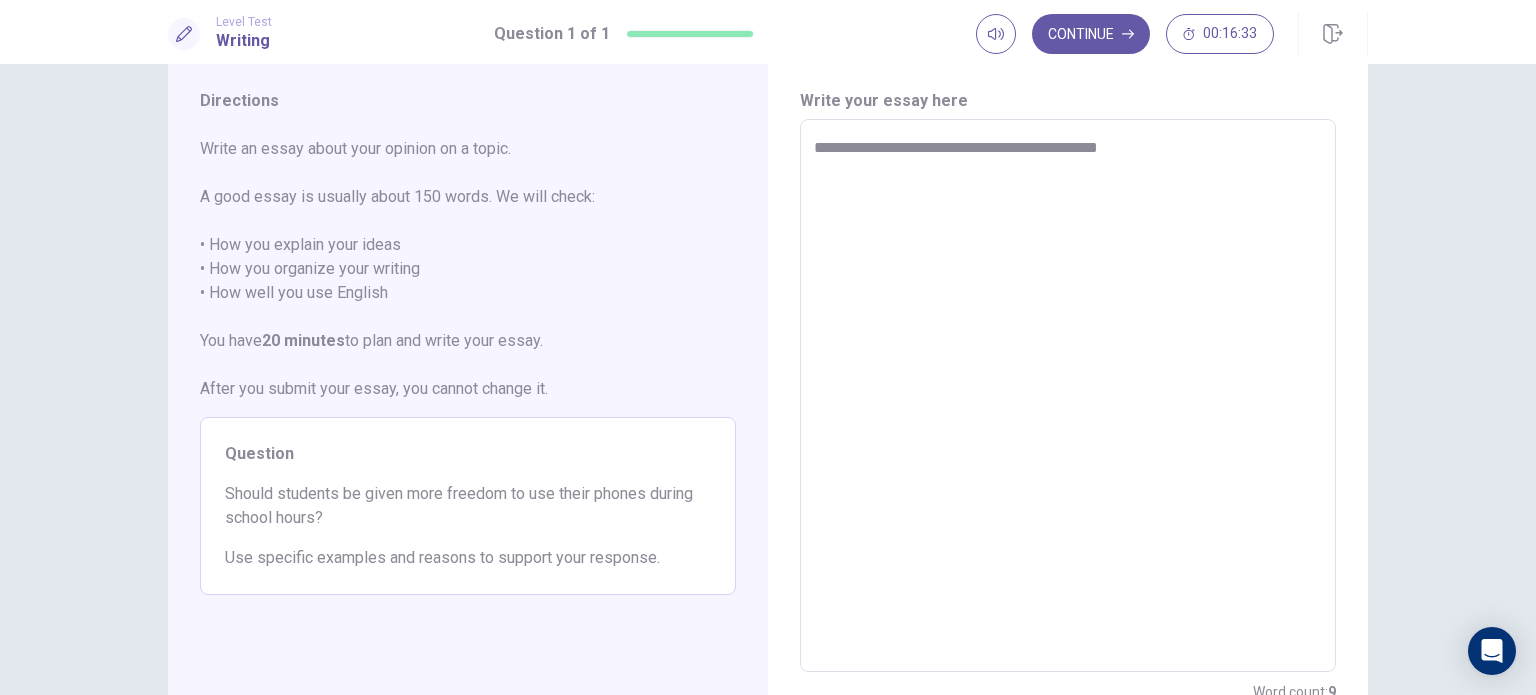 type on "*" 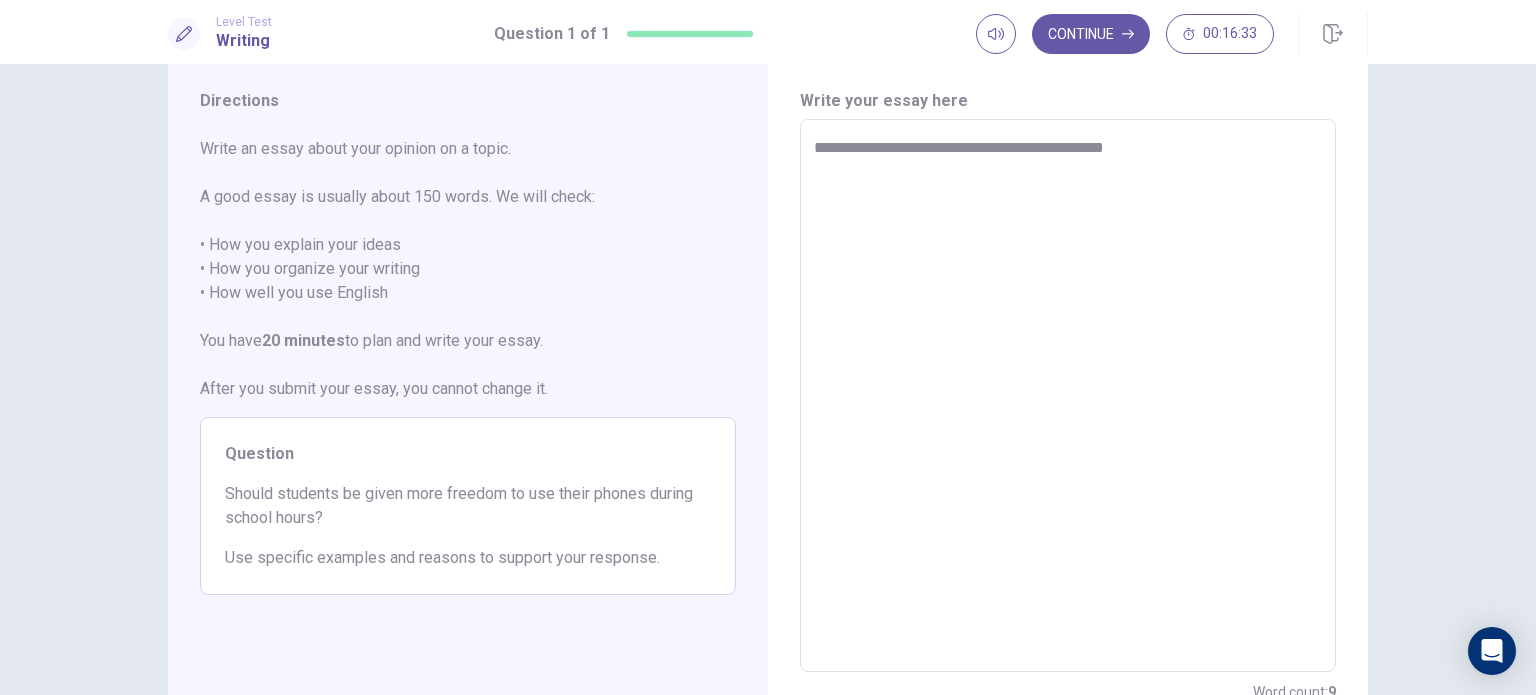 type on "*" 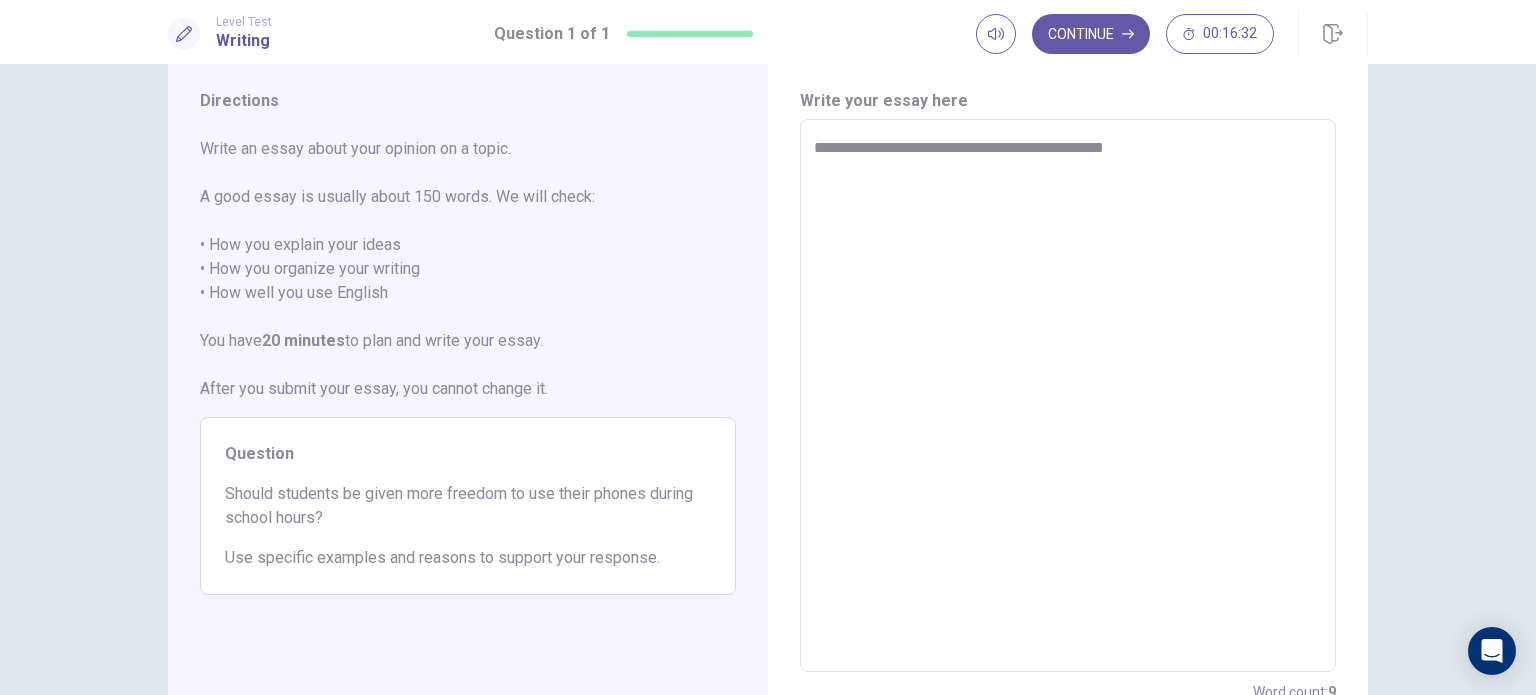 type on "**********" 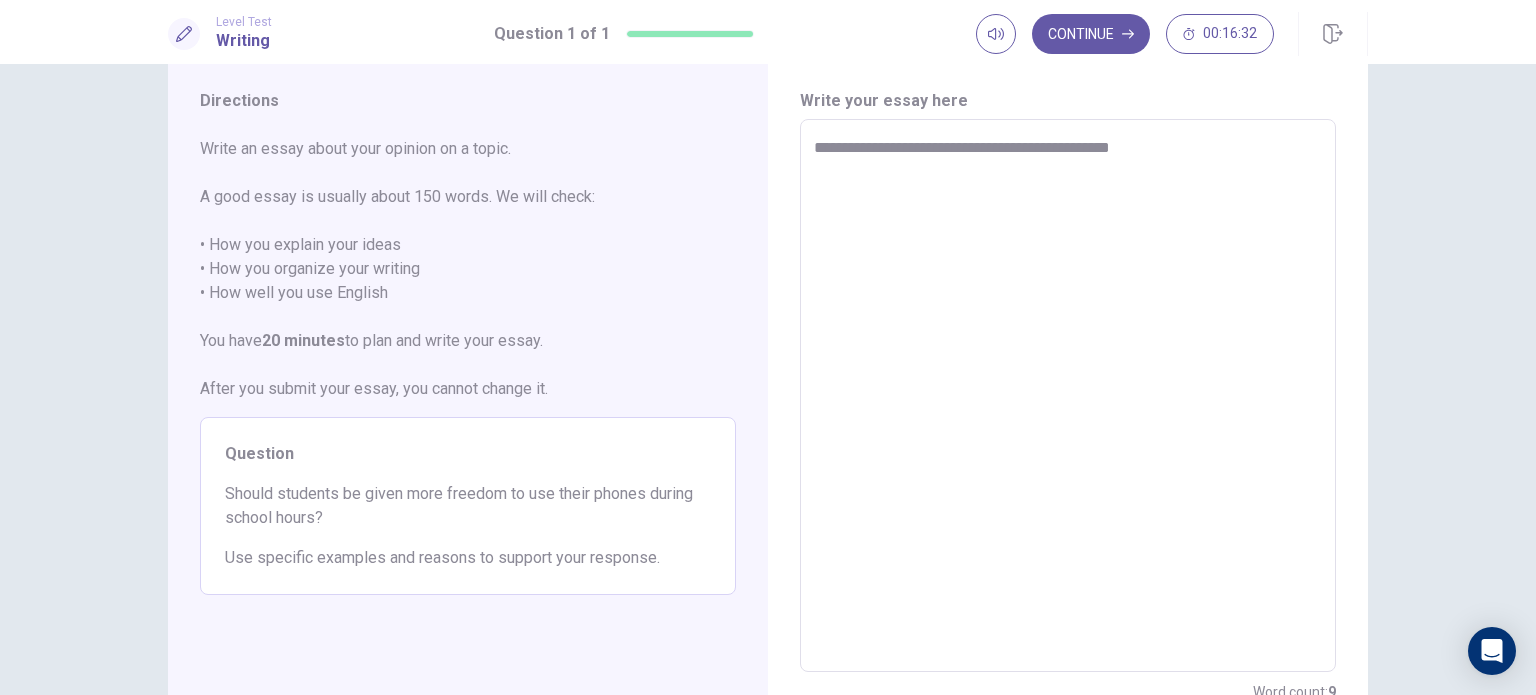 type on "*" 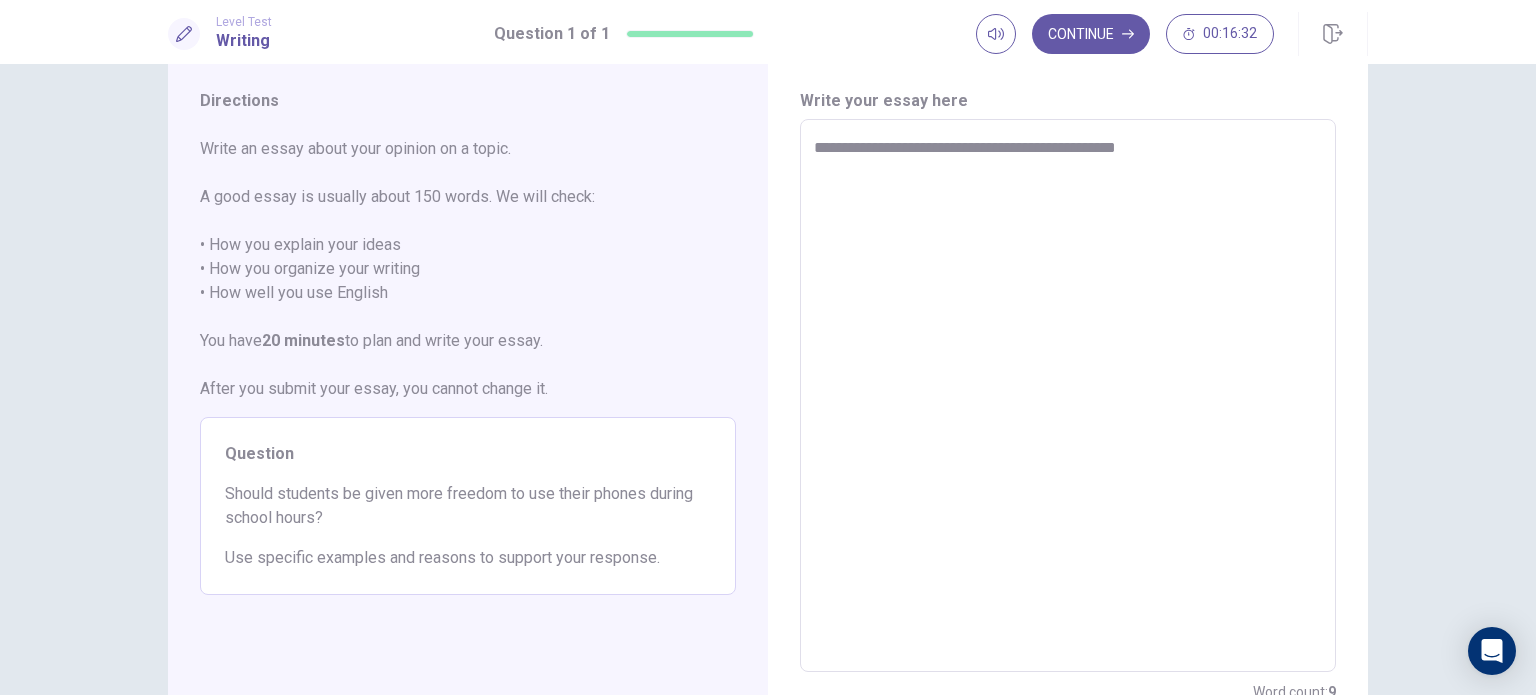 type on "*" 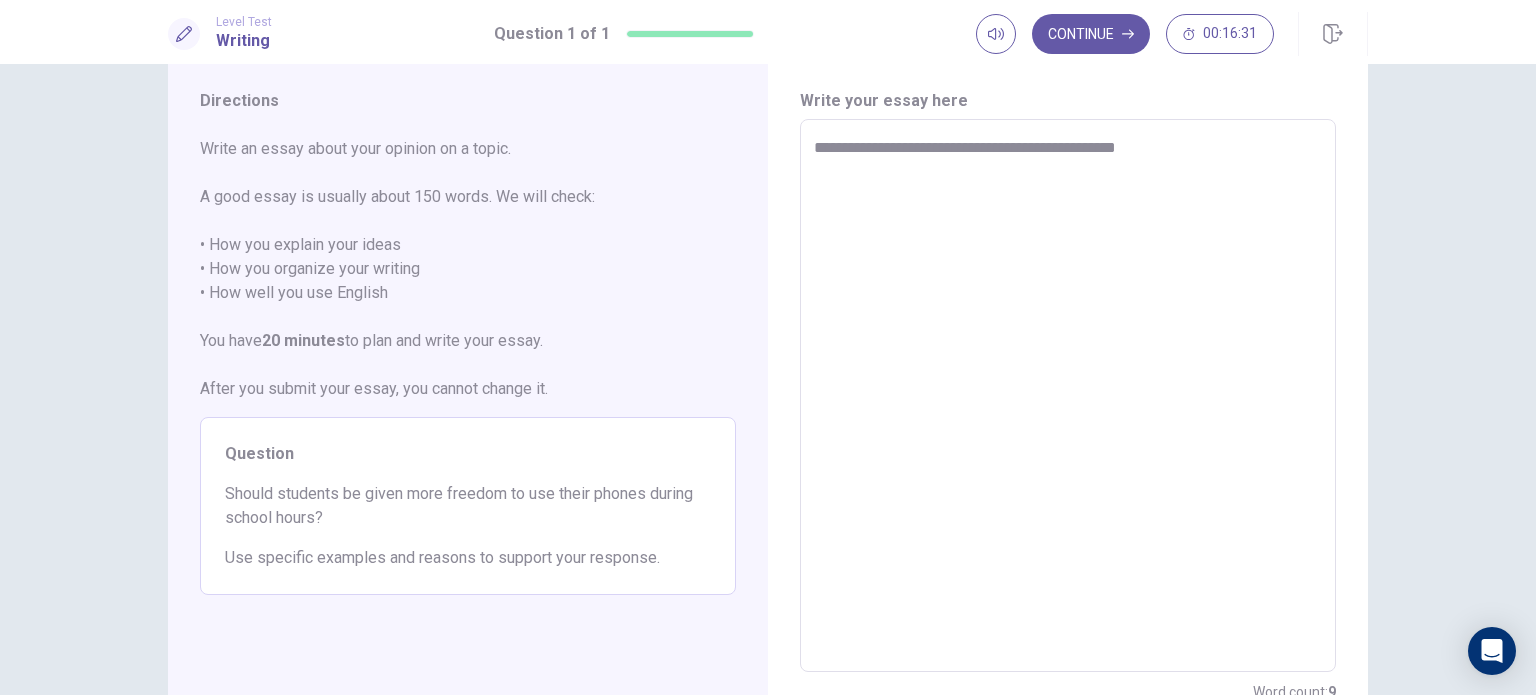 type on "**********" 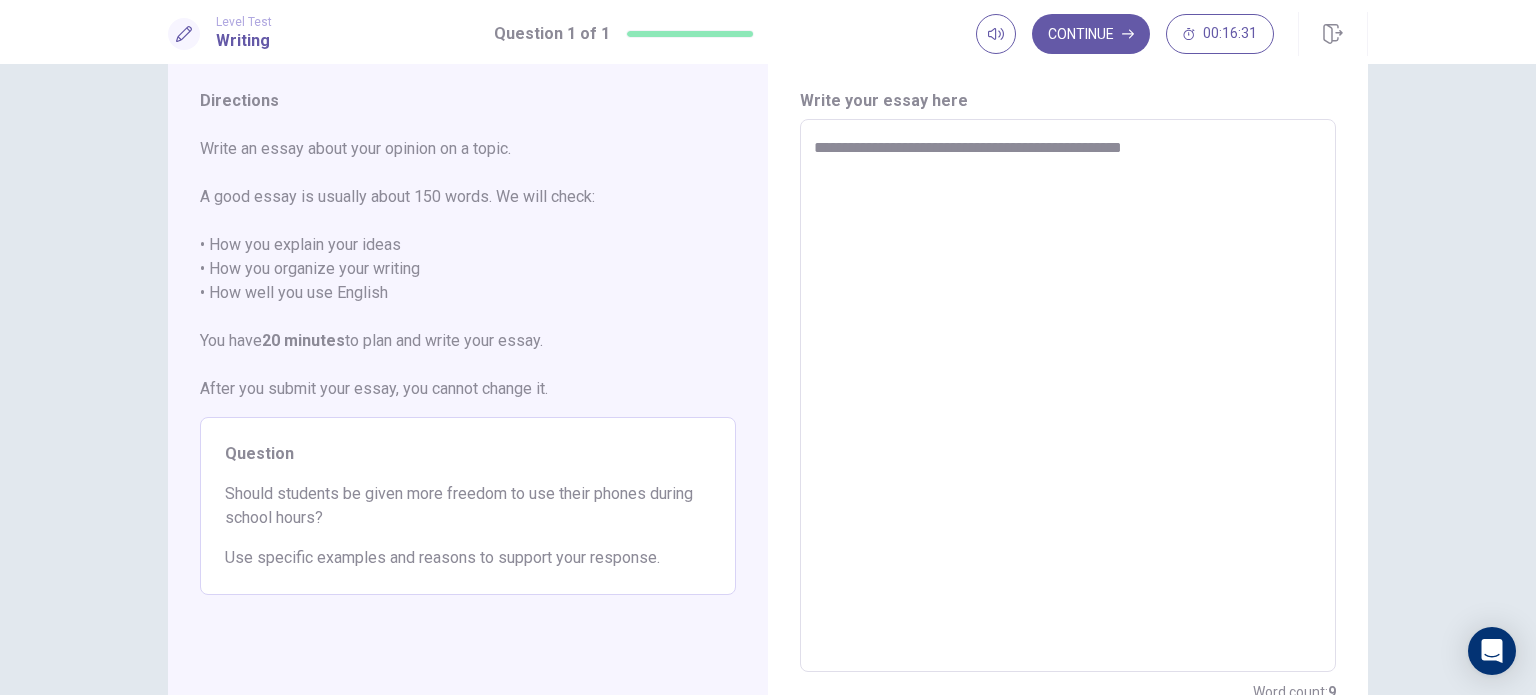 type on "*" 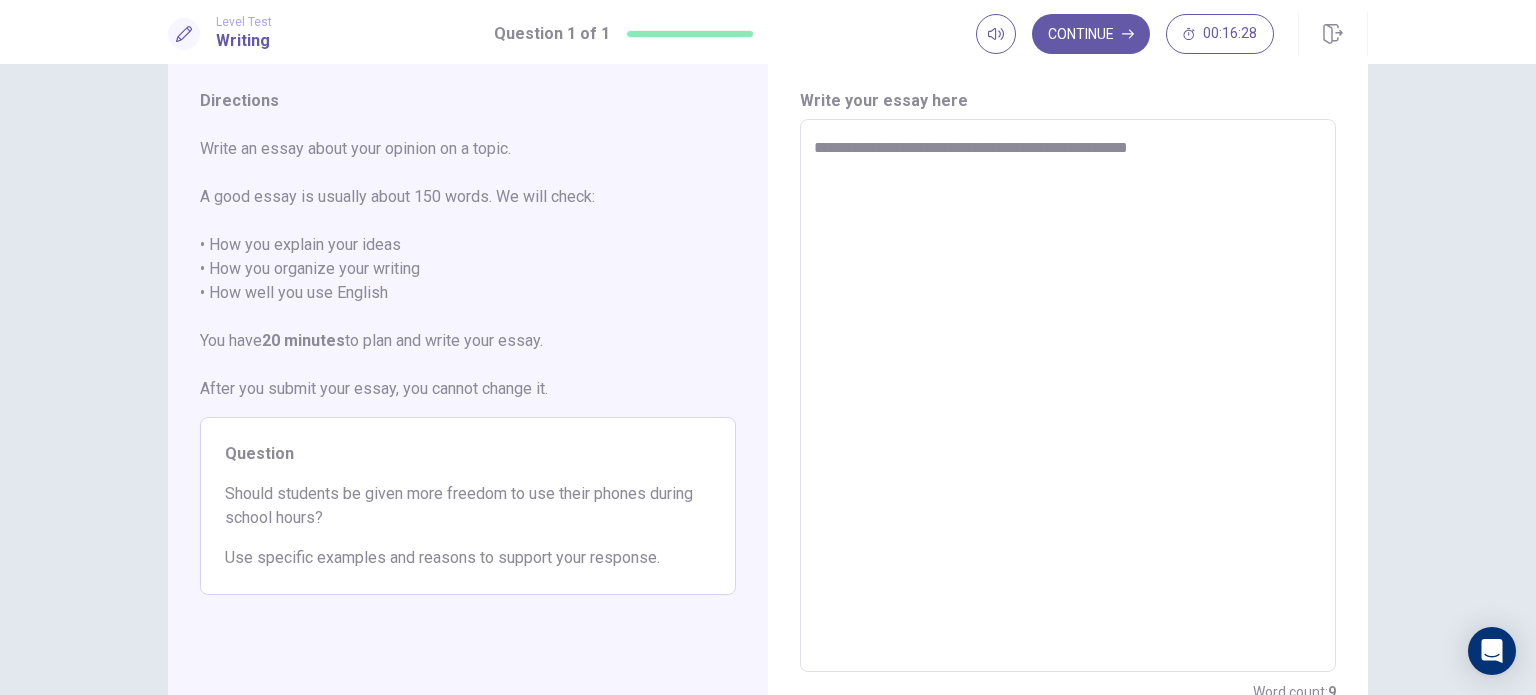 click on "**********" at bounding box center (1068, 396) 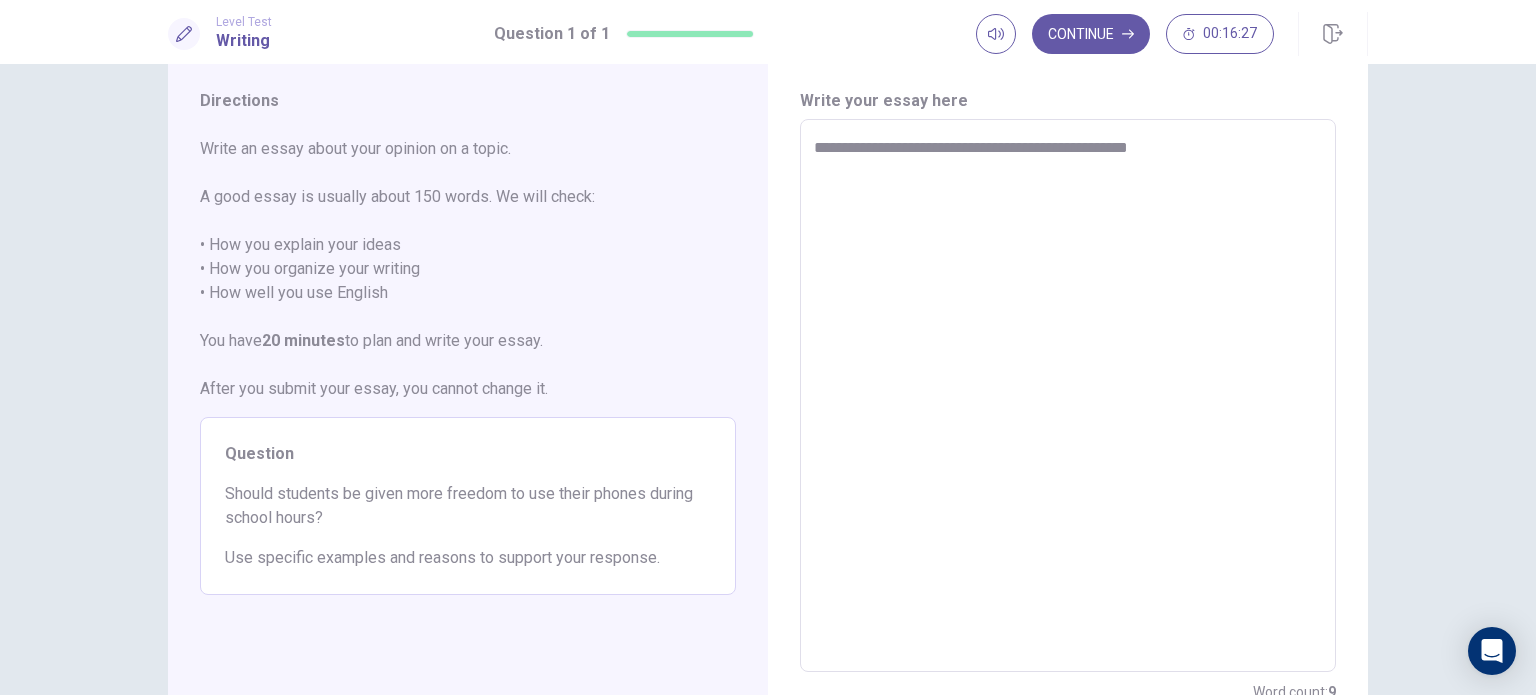 type on "**********" 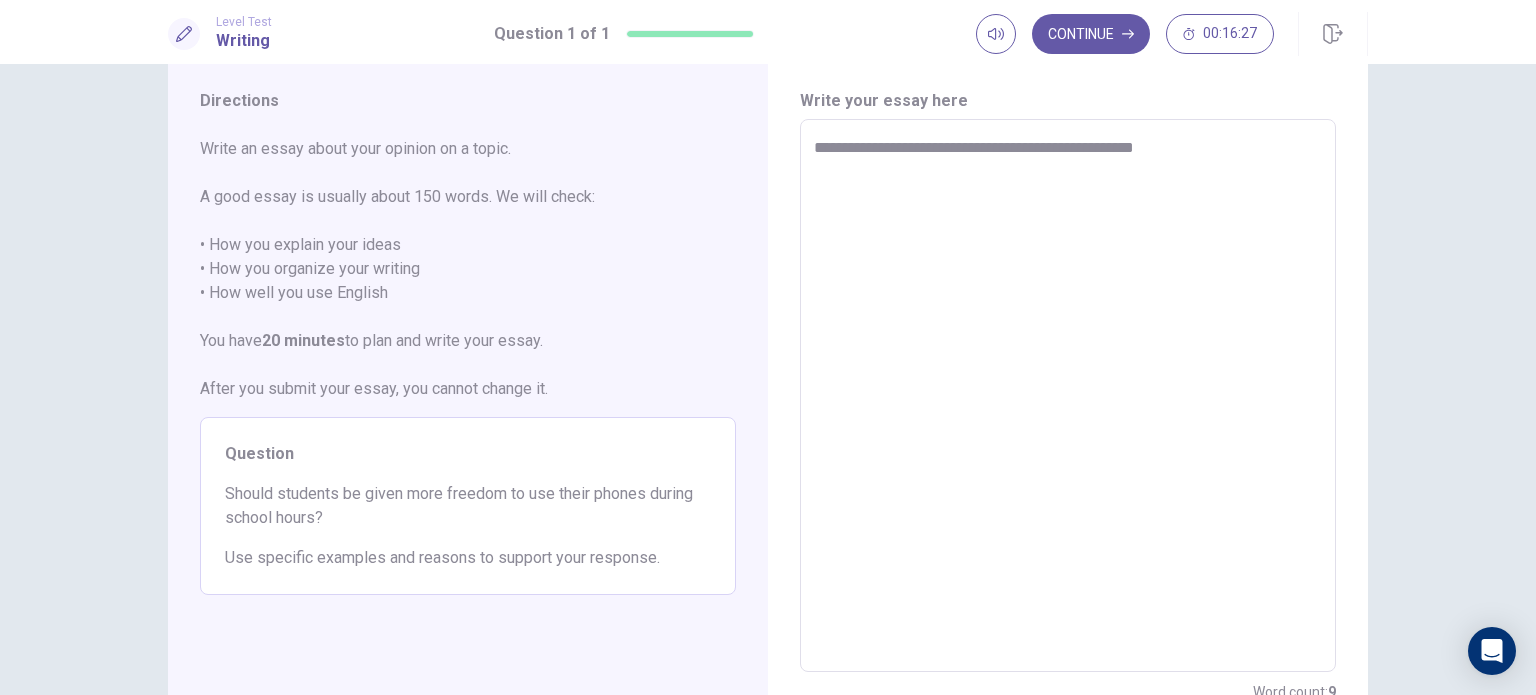 type on "*" 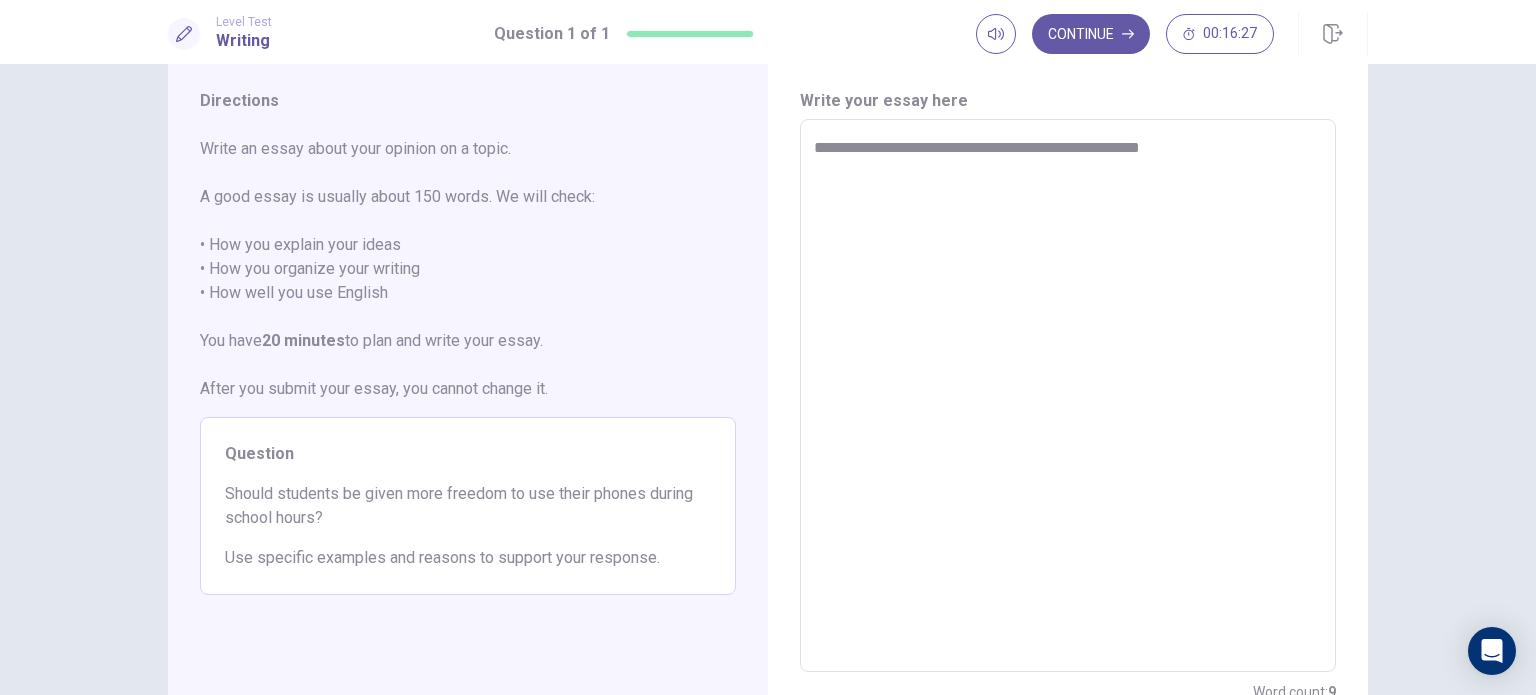 type on "*" 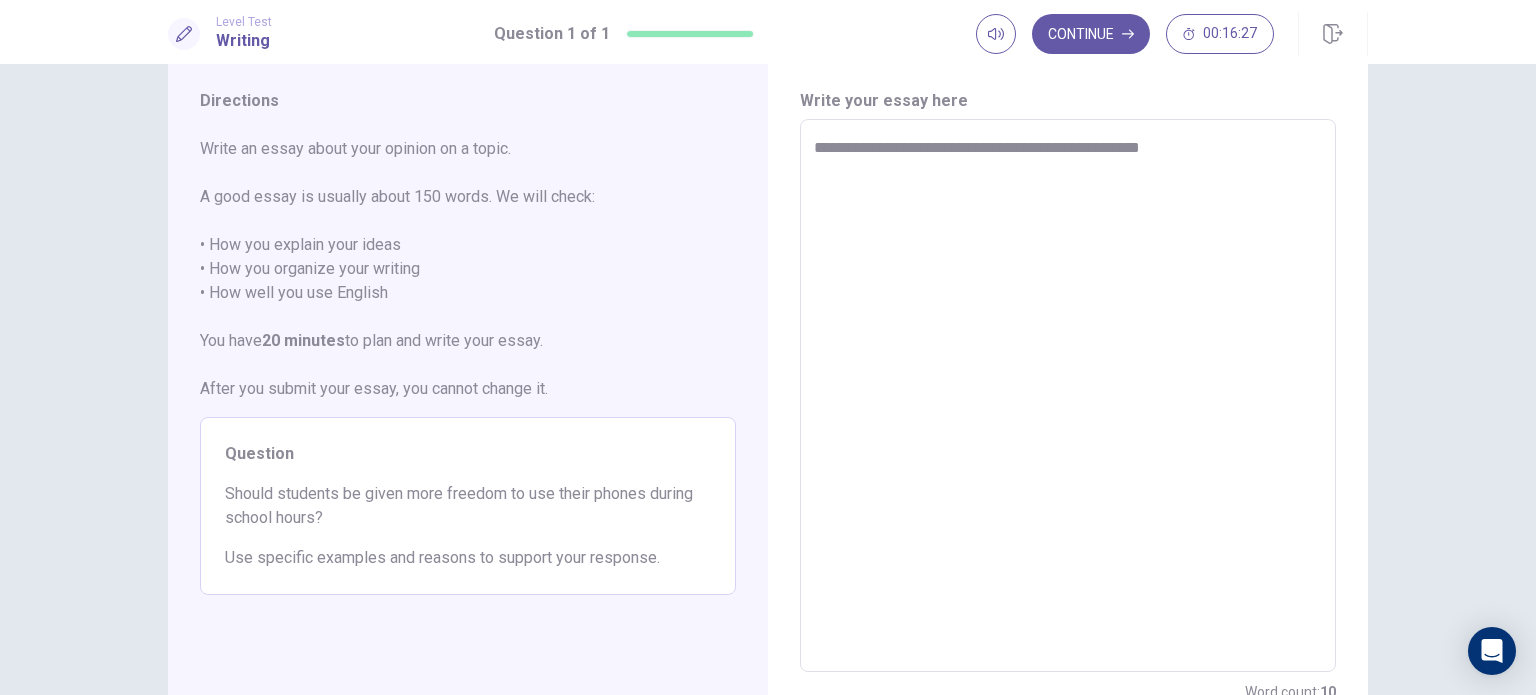 type on "**********" 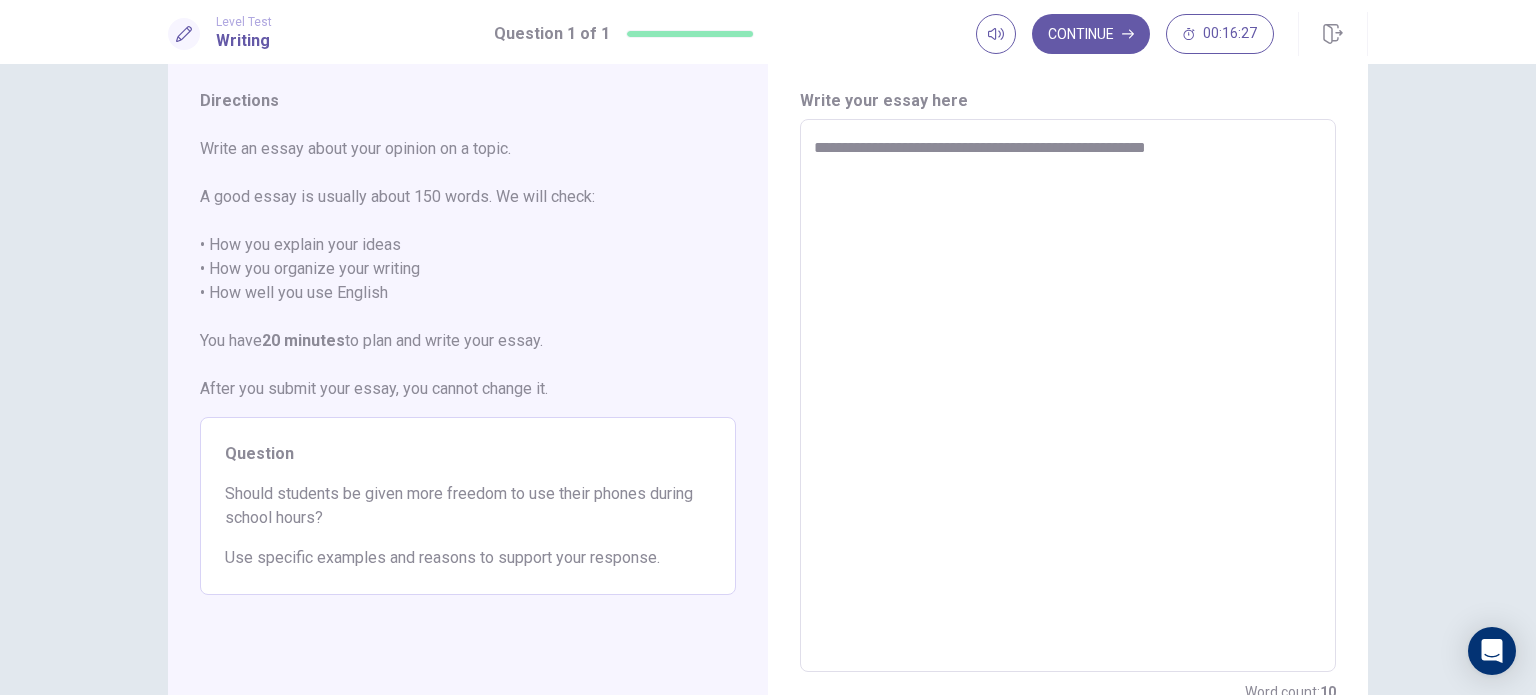 type on "*" 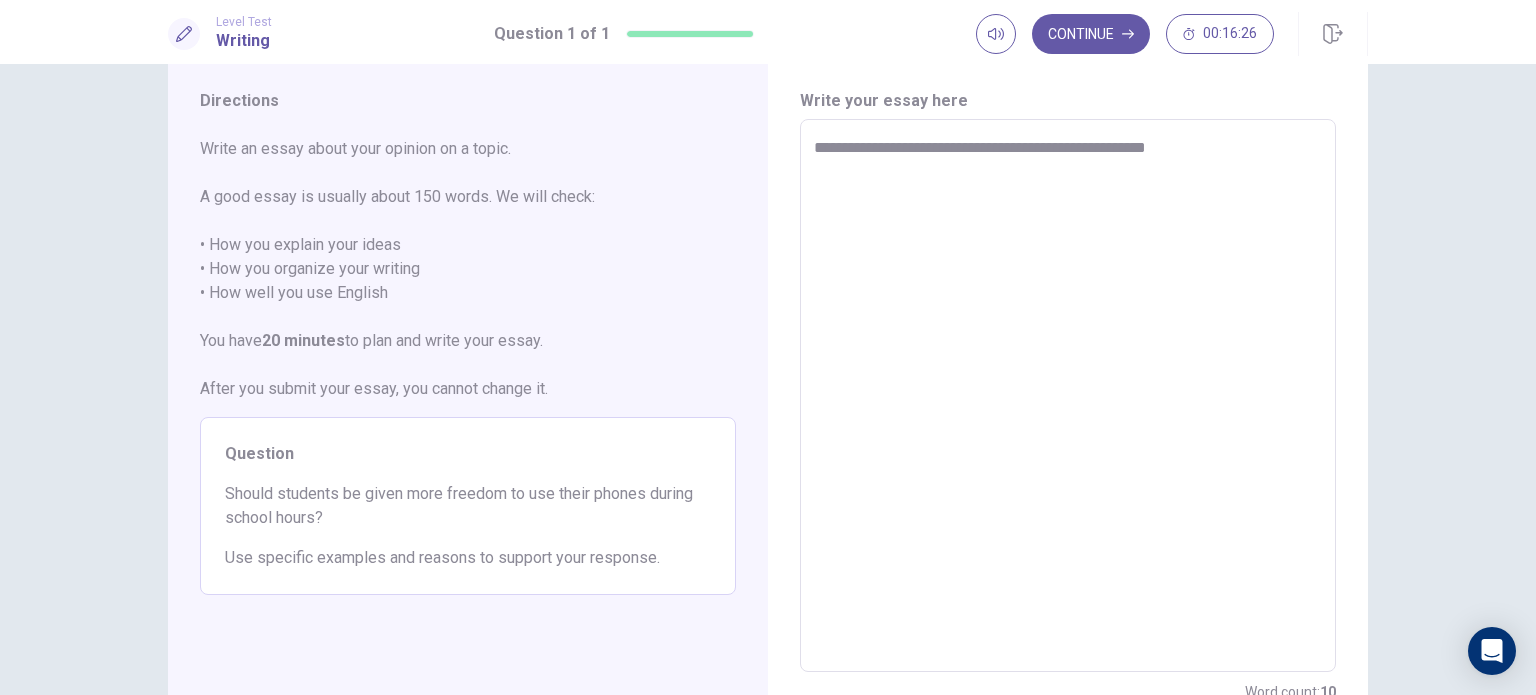 type on "**********" 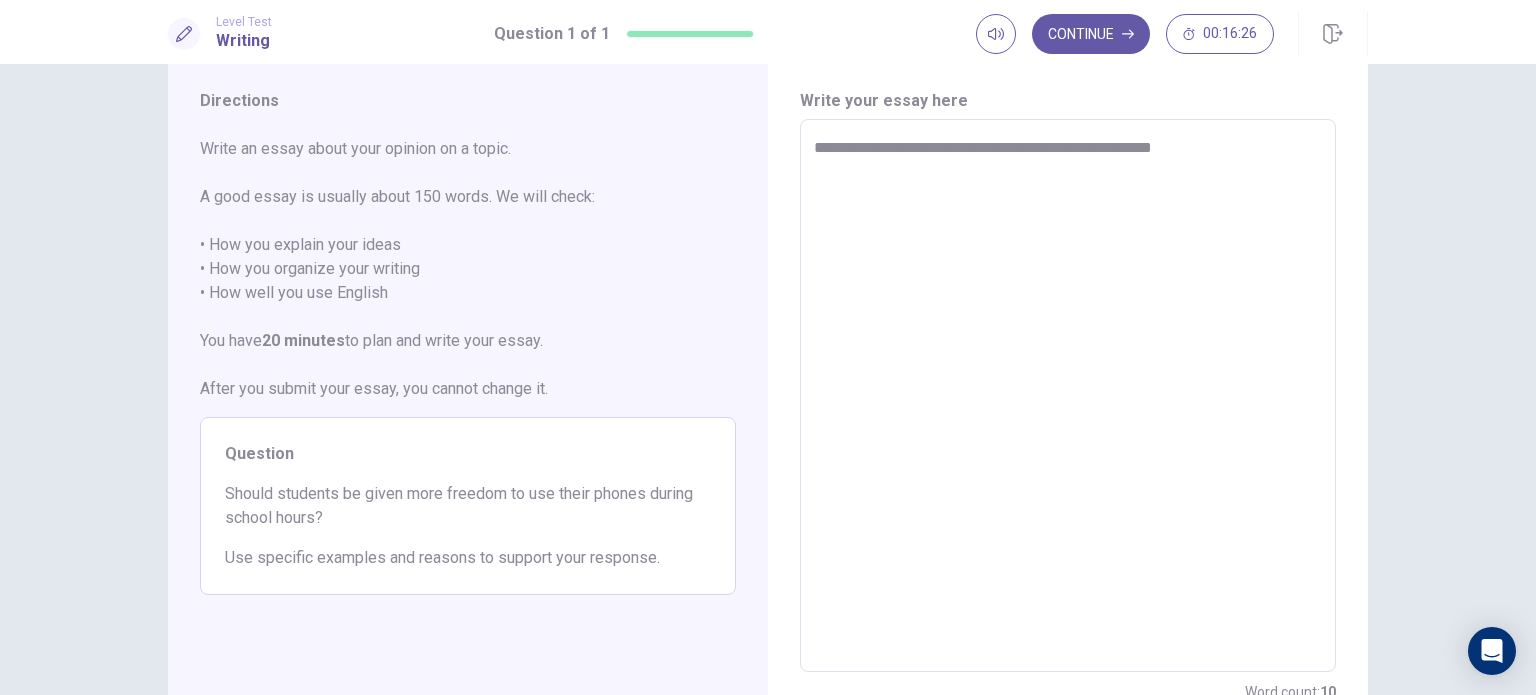 type on "*" 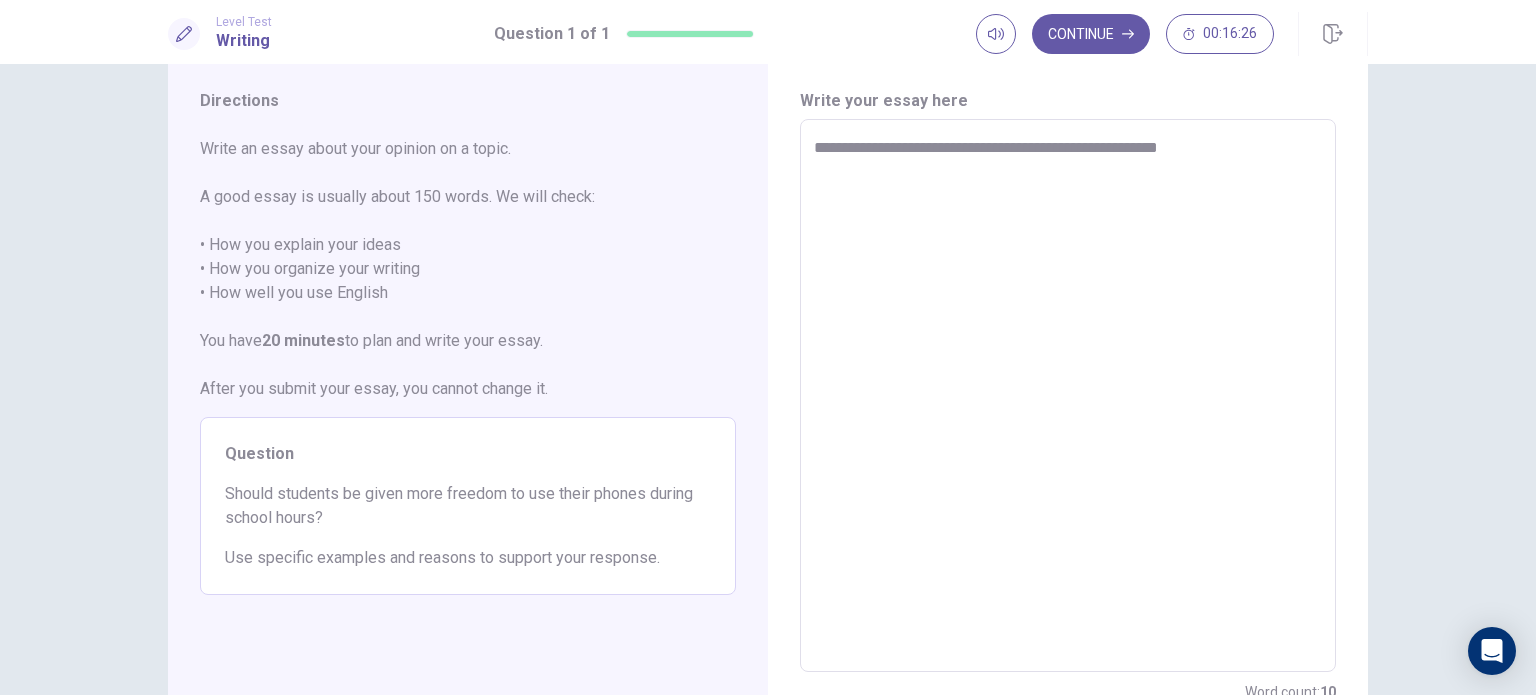 type on "*" 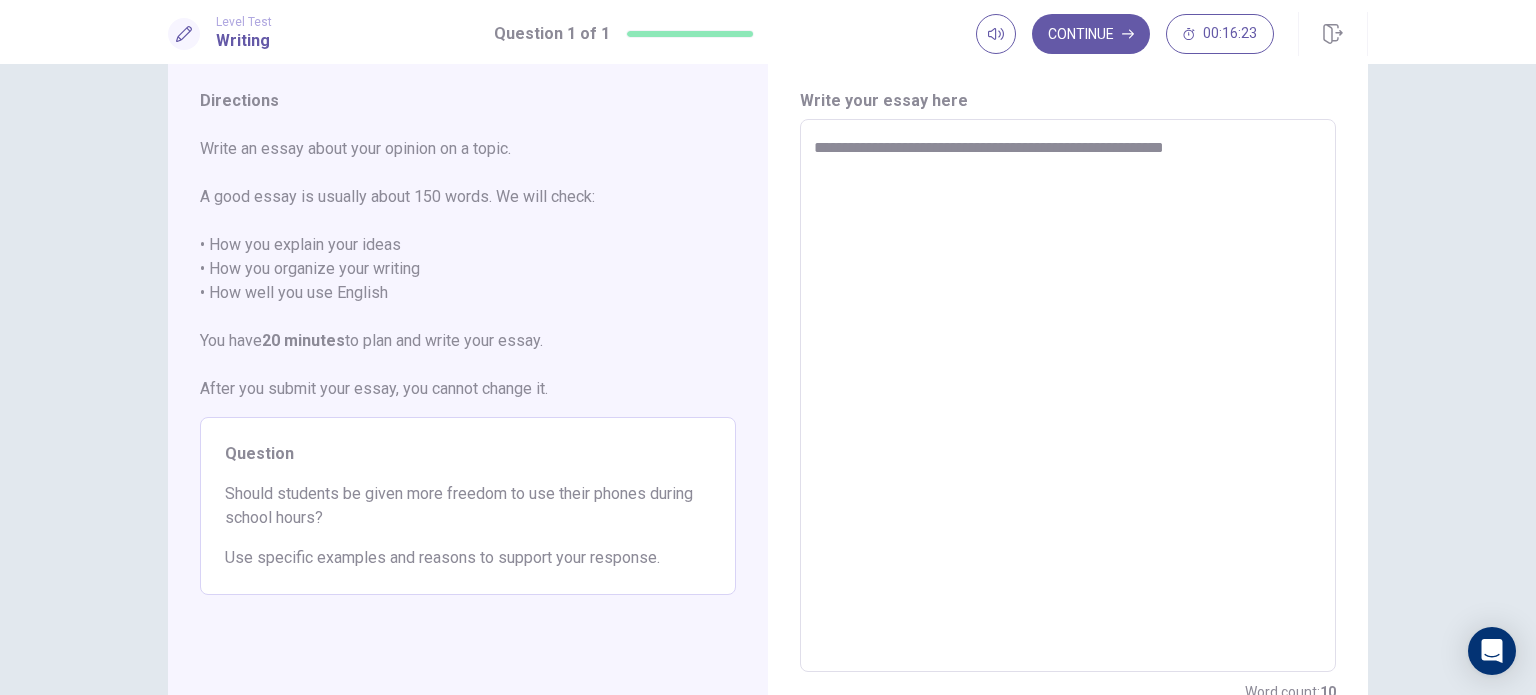 click on "**********" at bounding box center [1068, 396] 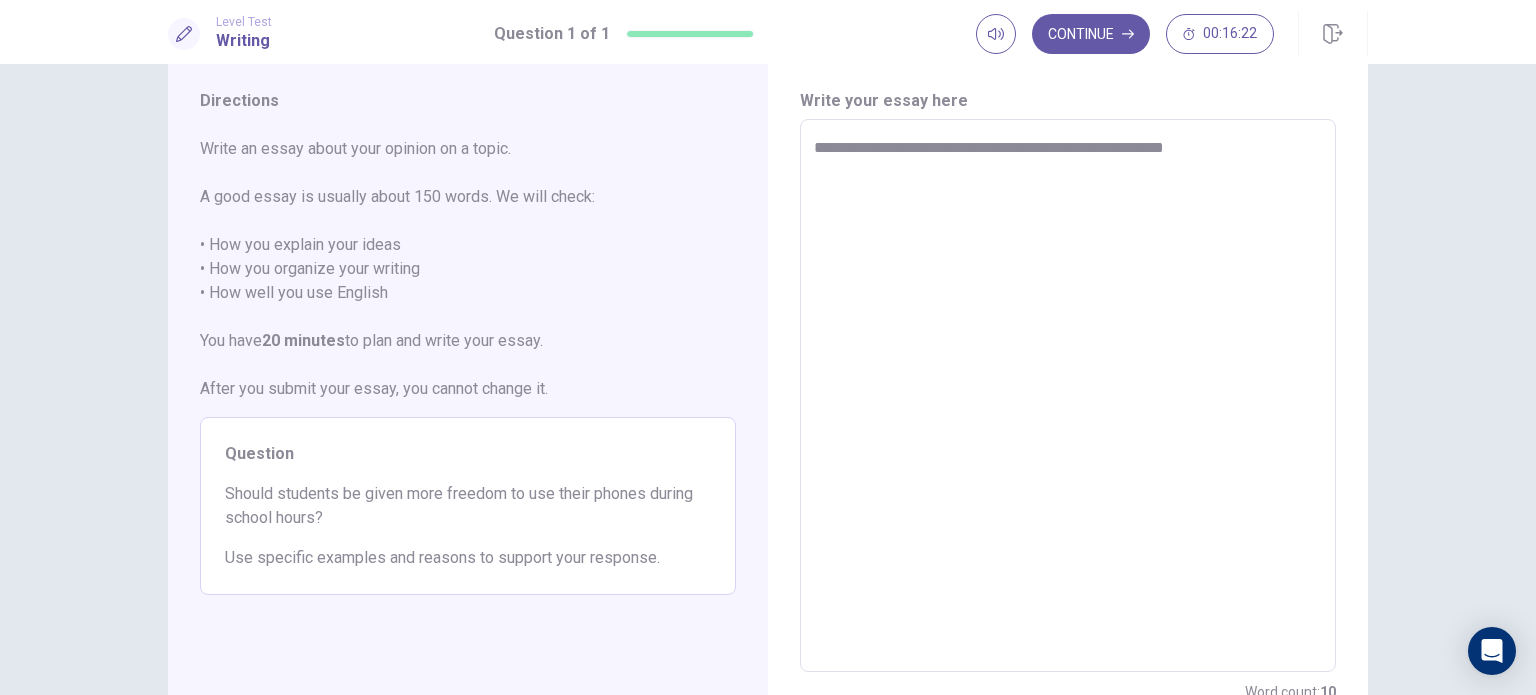 type on "**********" 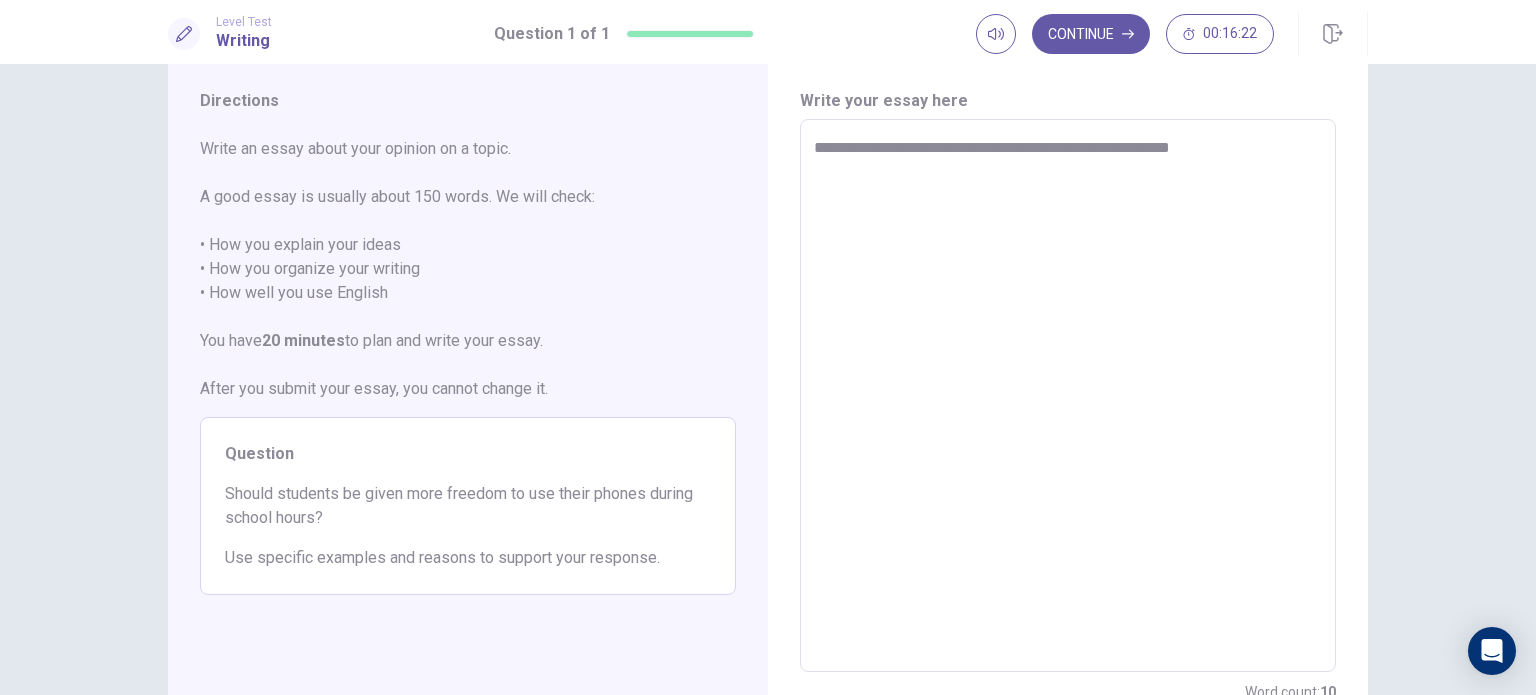 type on "*" 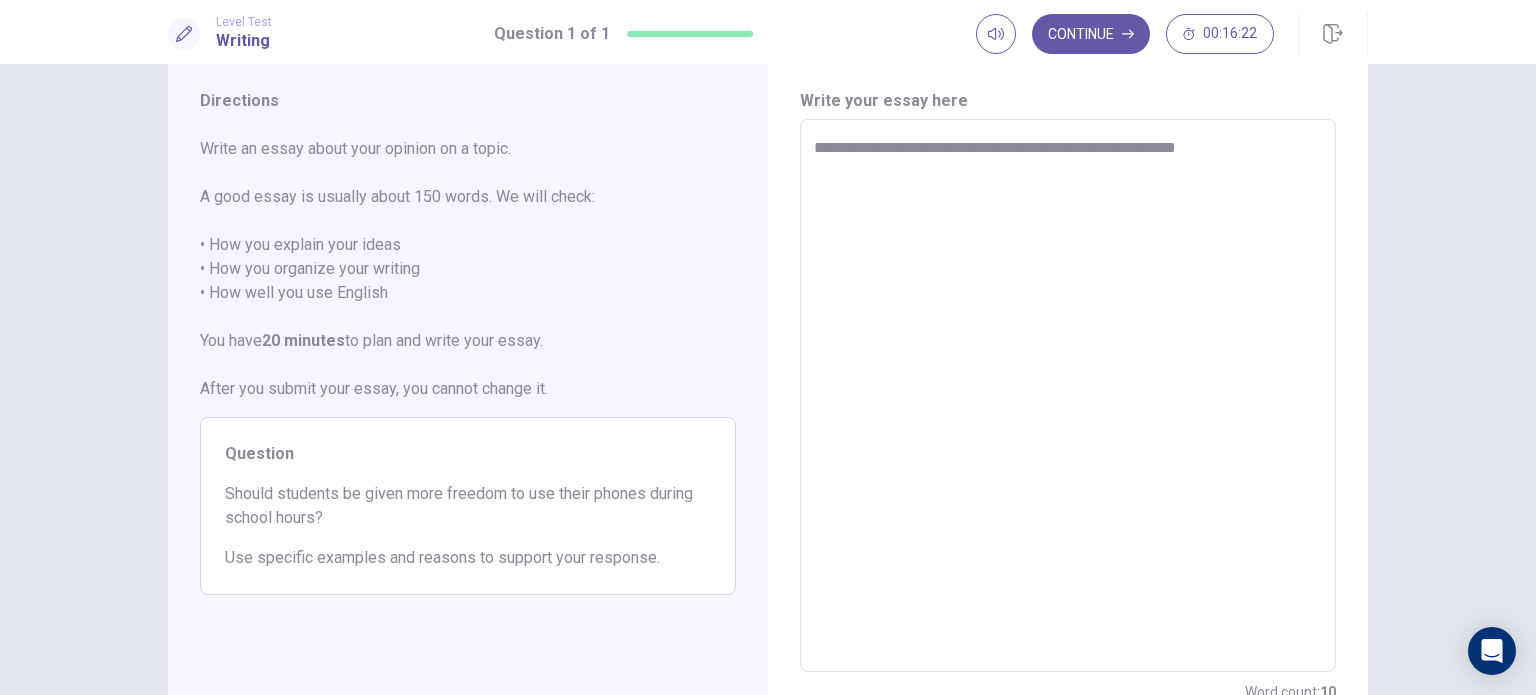 type on "*" 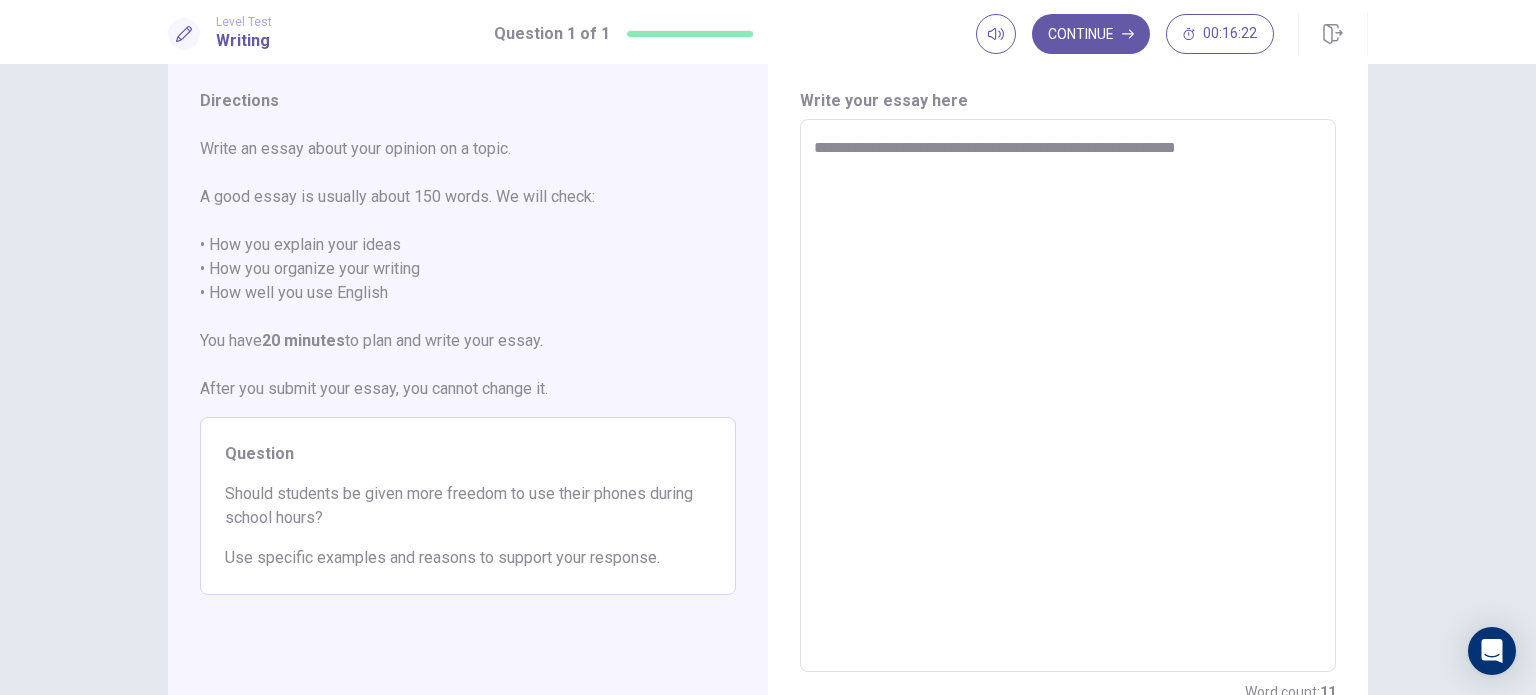 type on "**********" 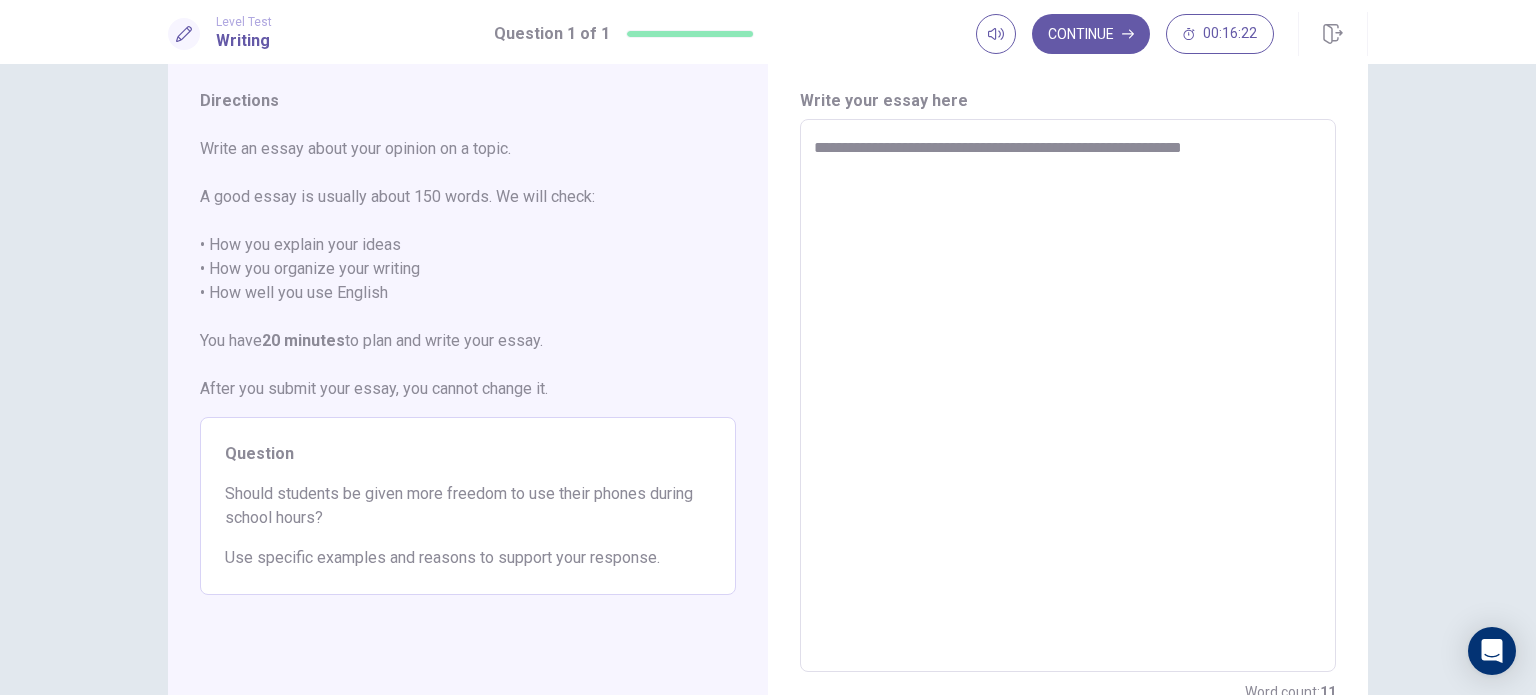 type on "*" 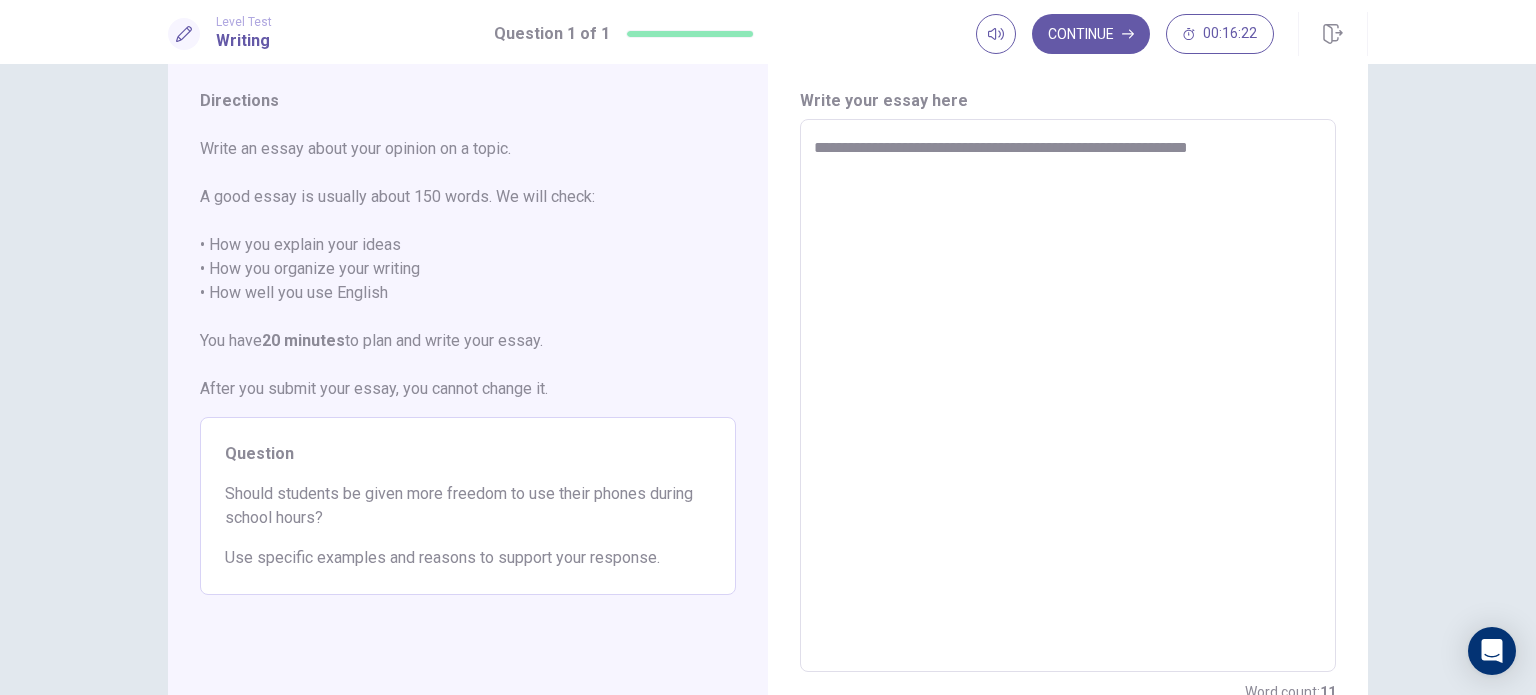 type on "*" 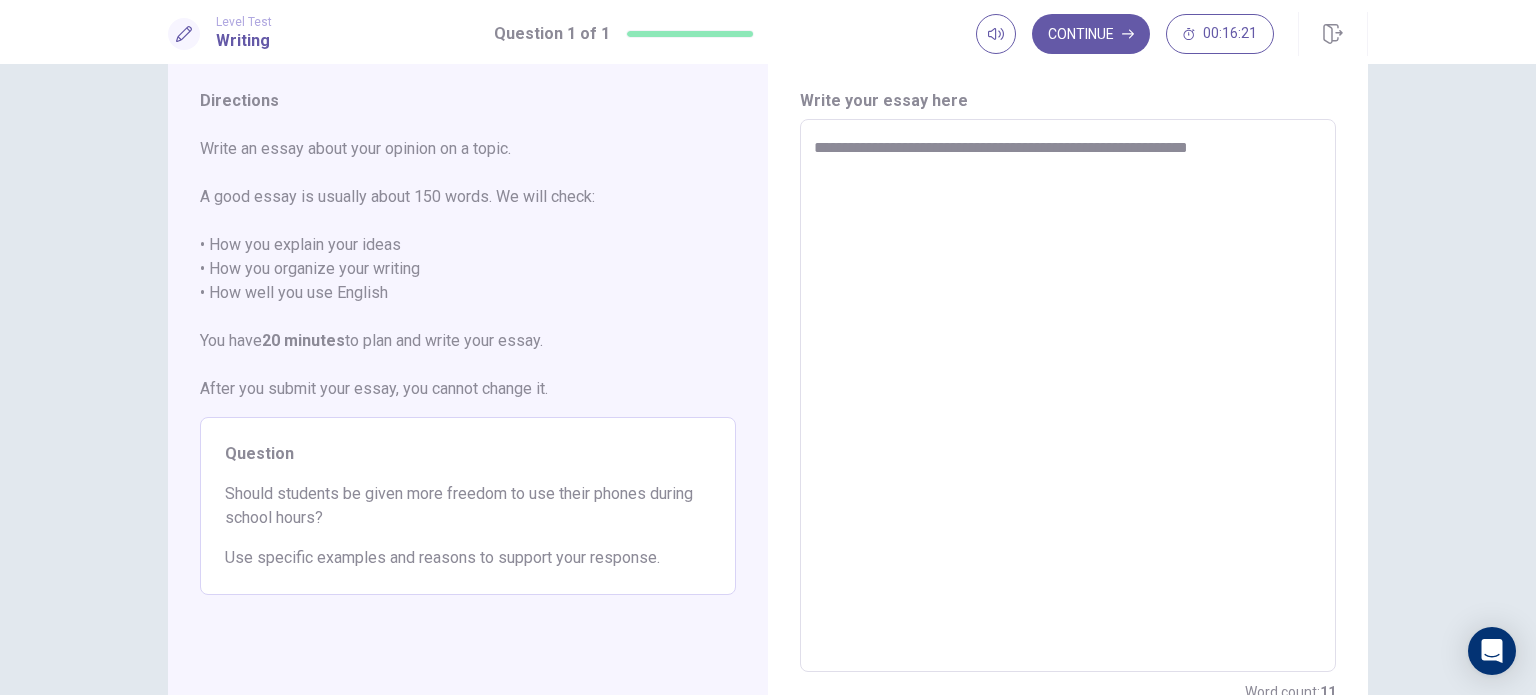 type on "**********" 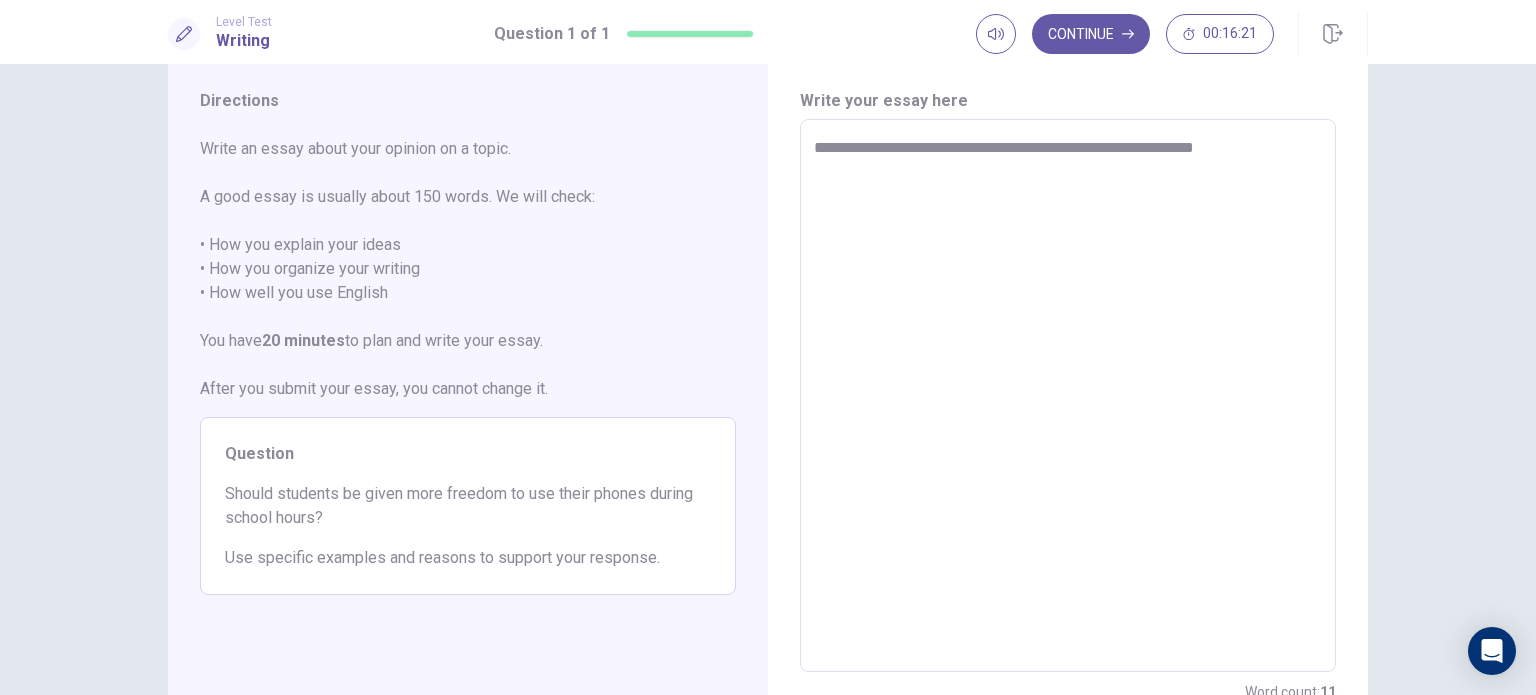 type on "*" 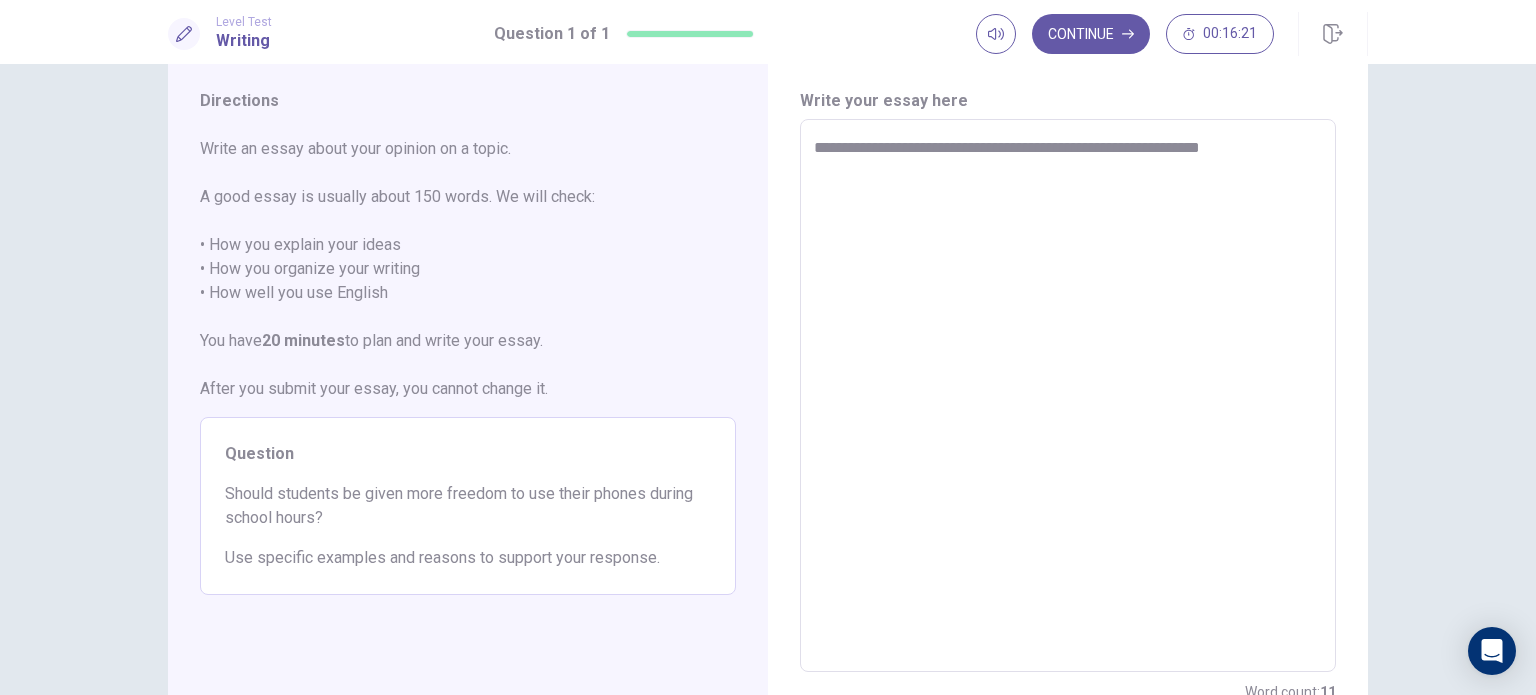 type on "*" 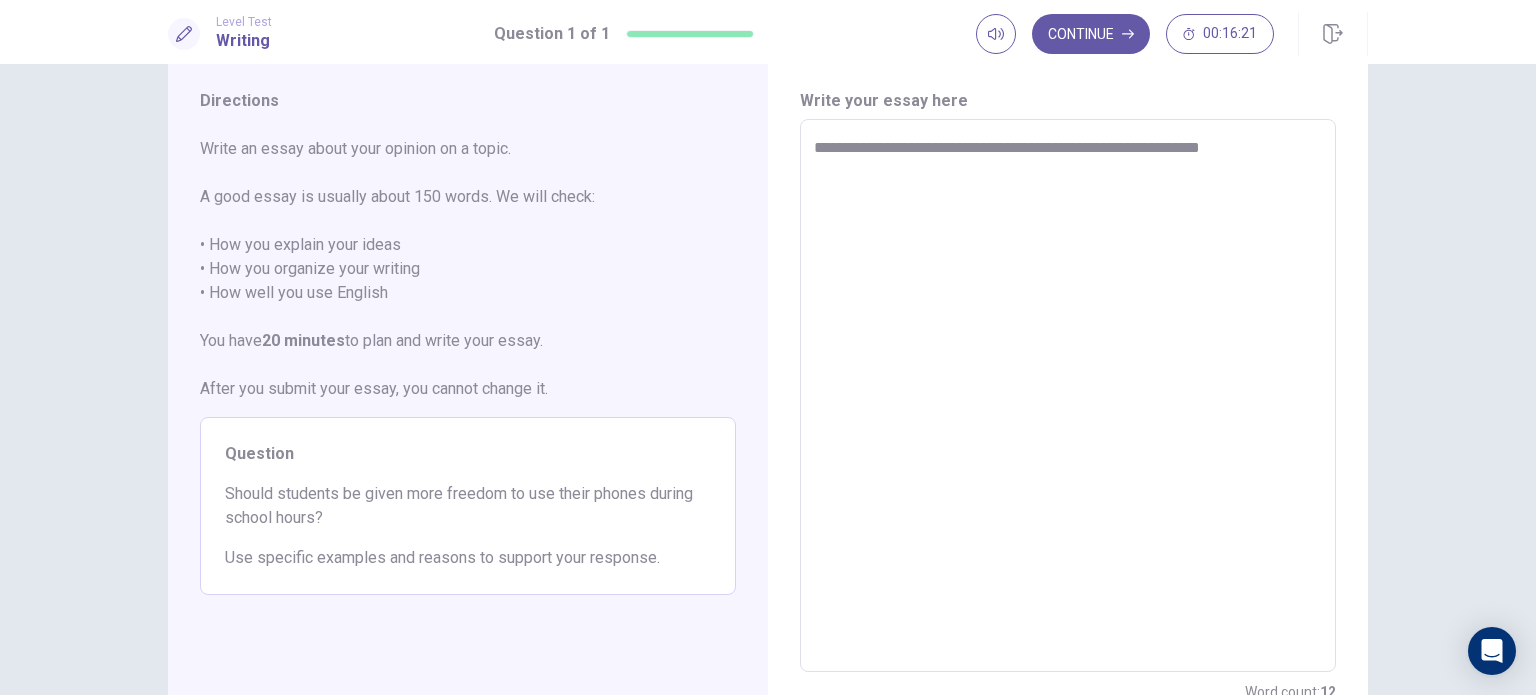 type on "**********" 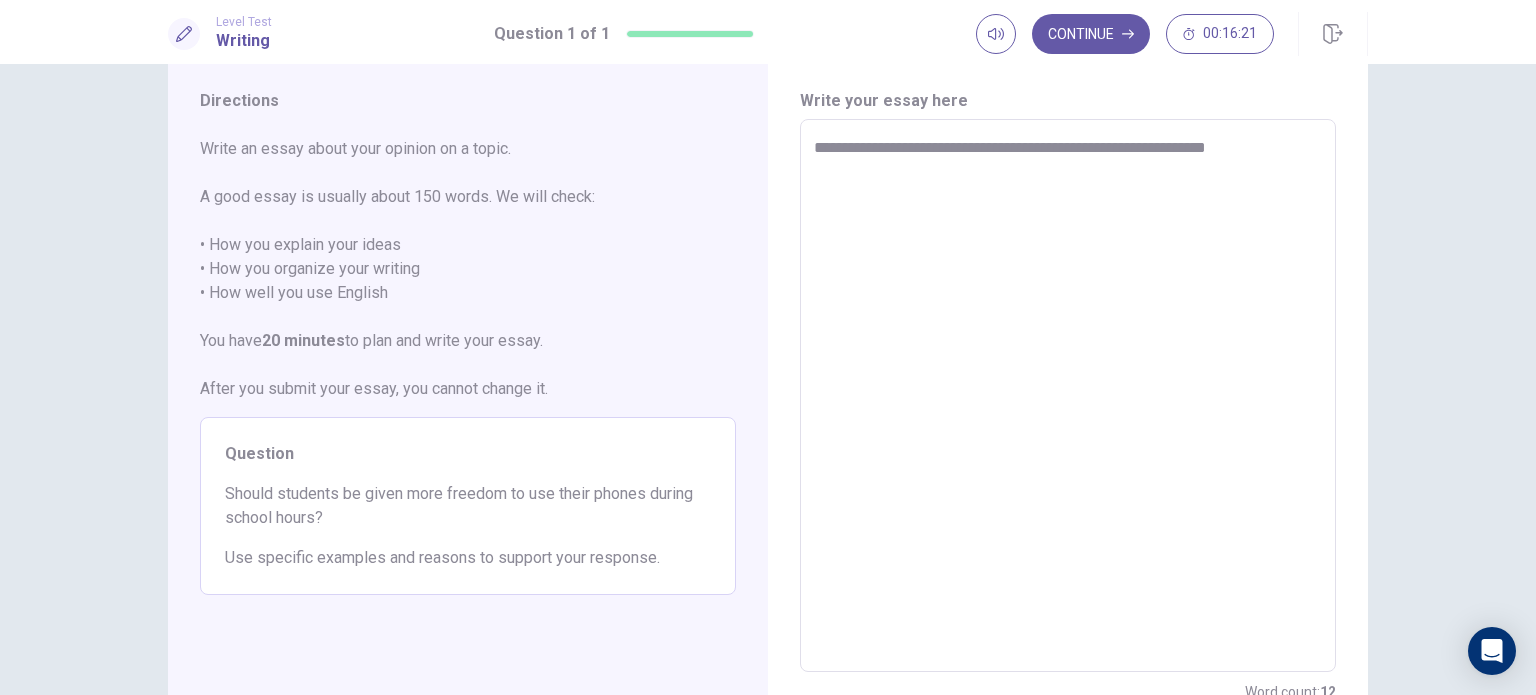 type on "*" 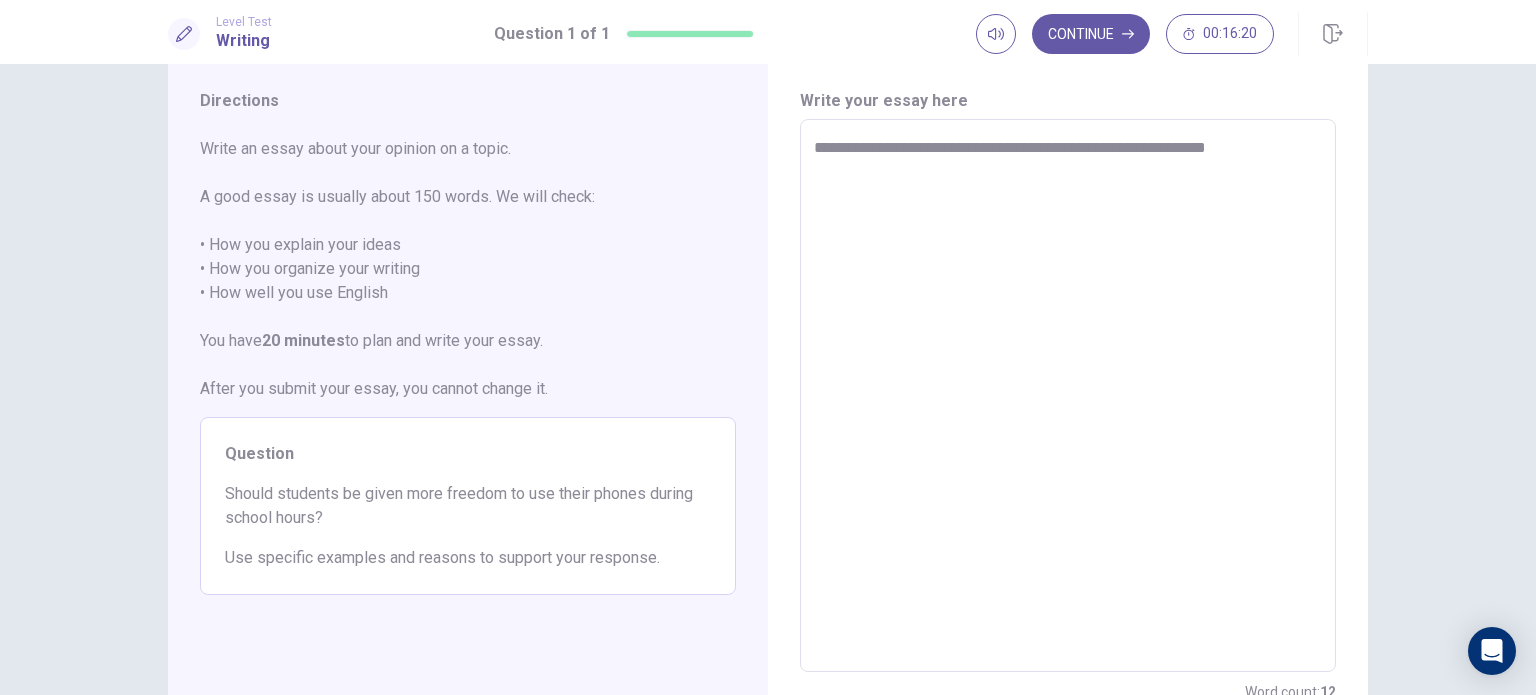 type on "**********" 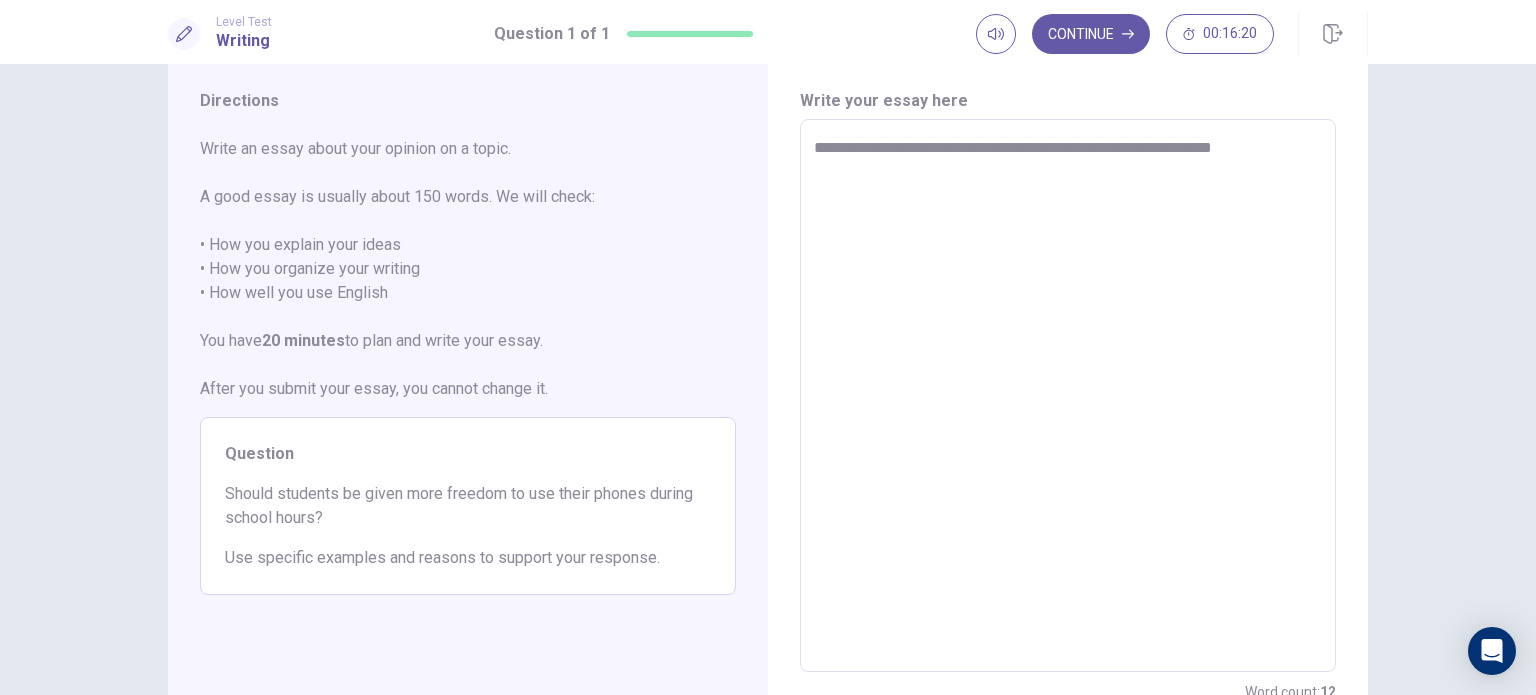 type on "*" 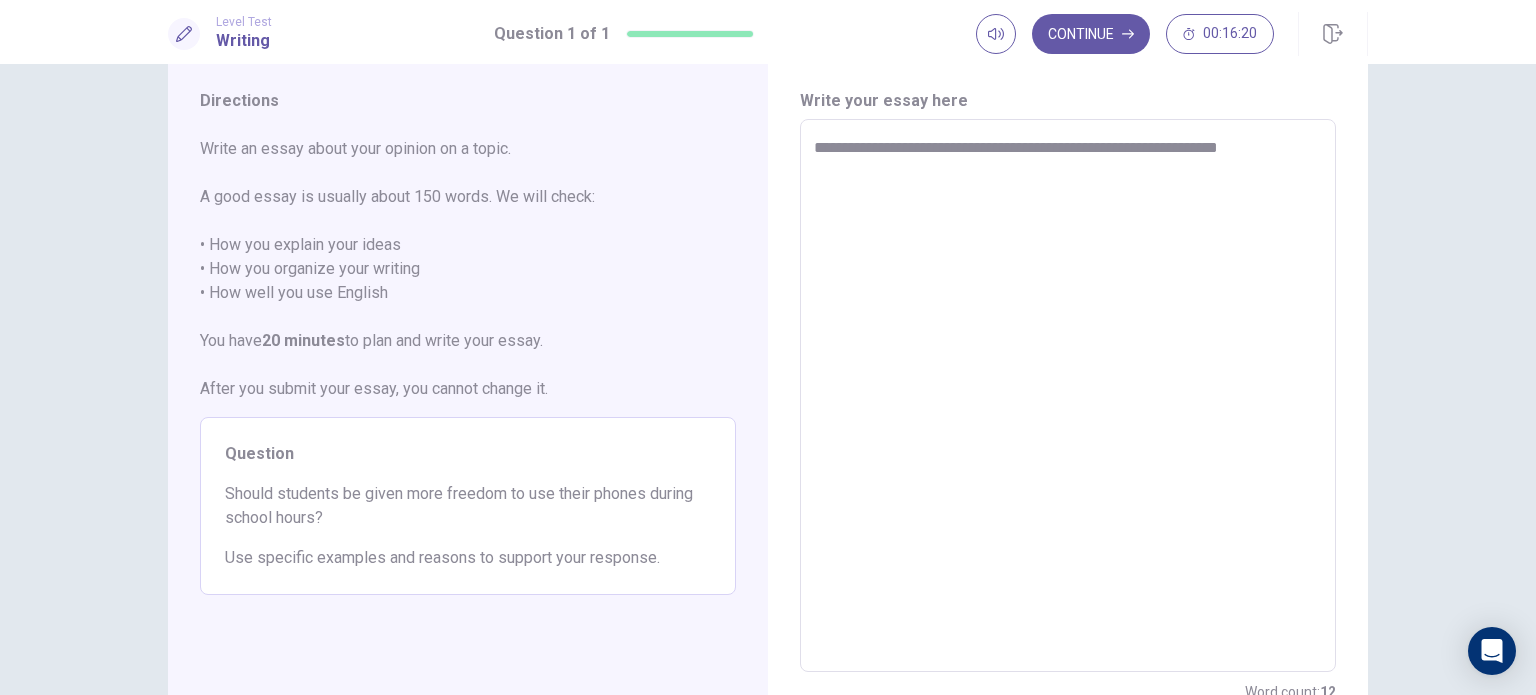 type on "*" 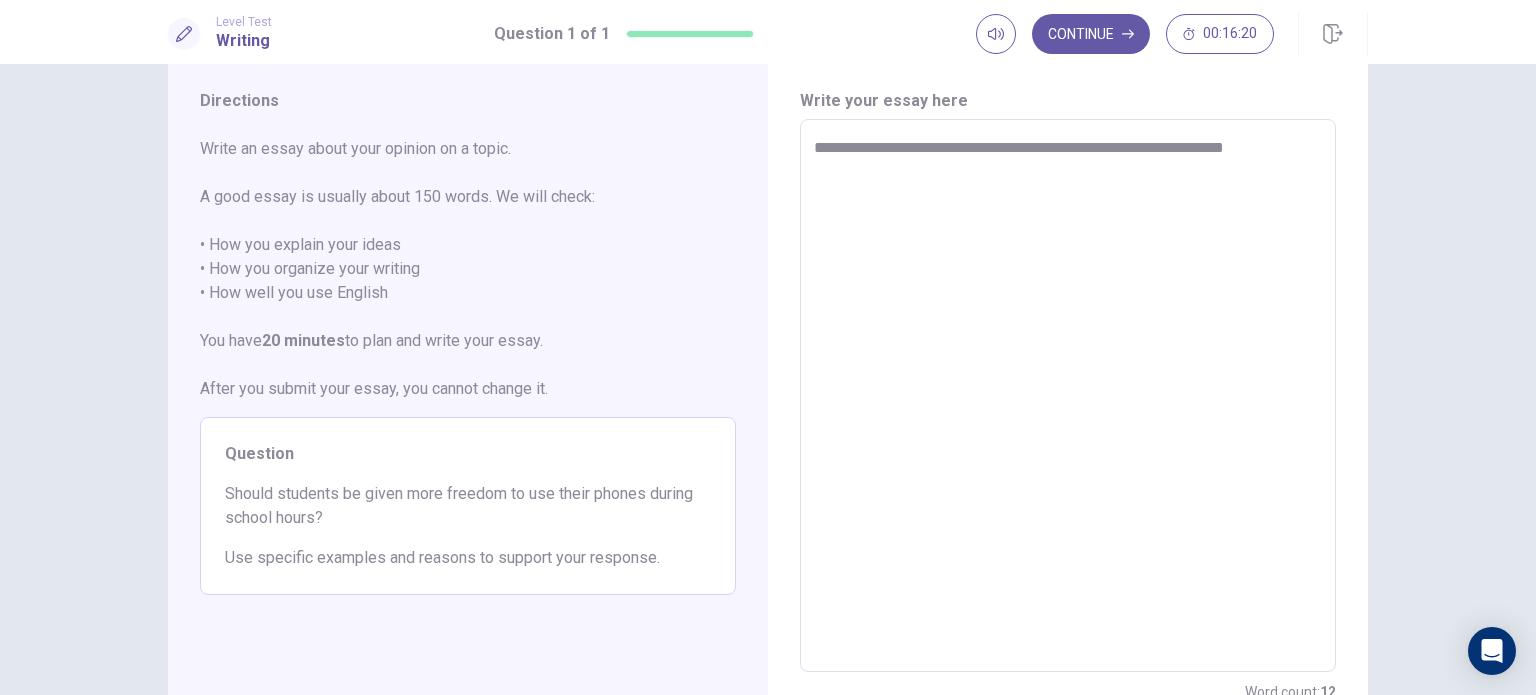 type on "*" 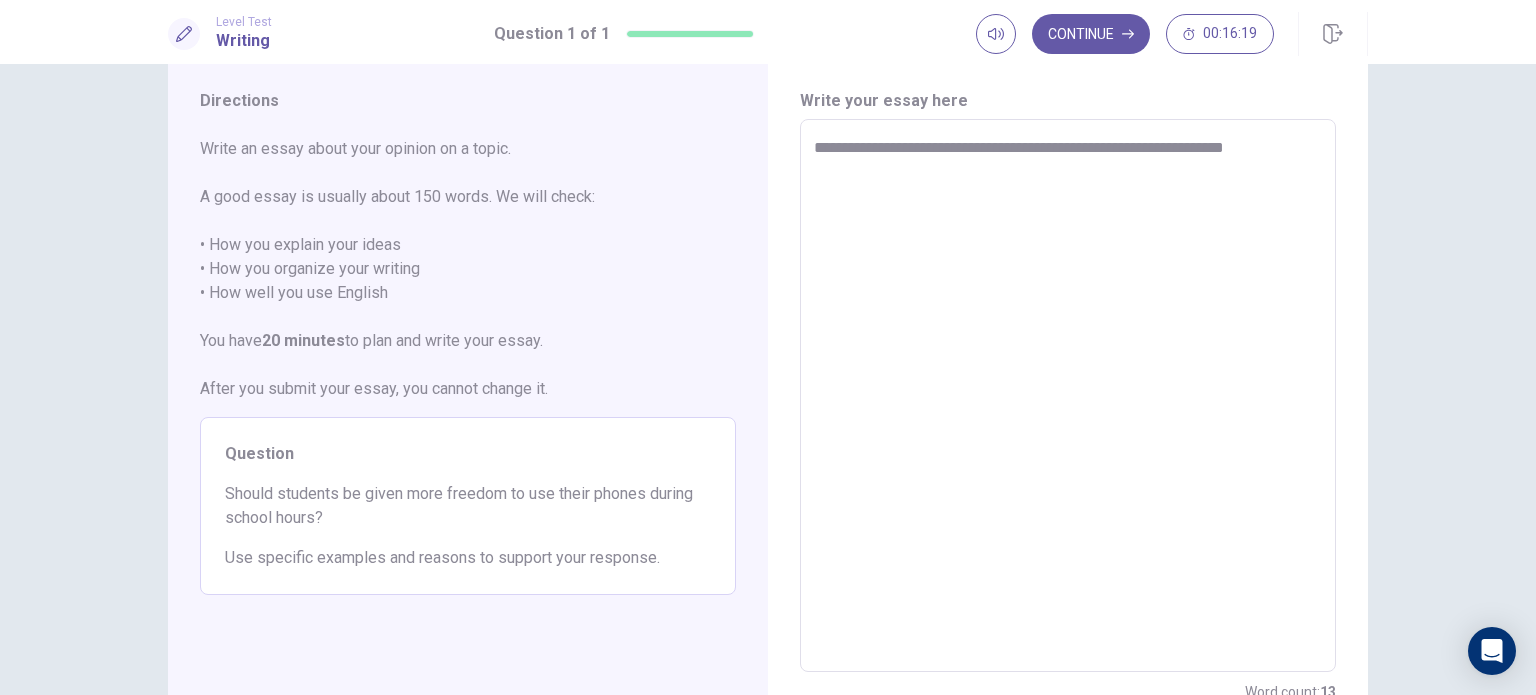 type on "**********" 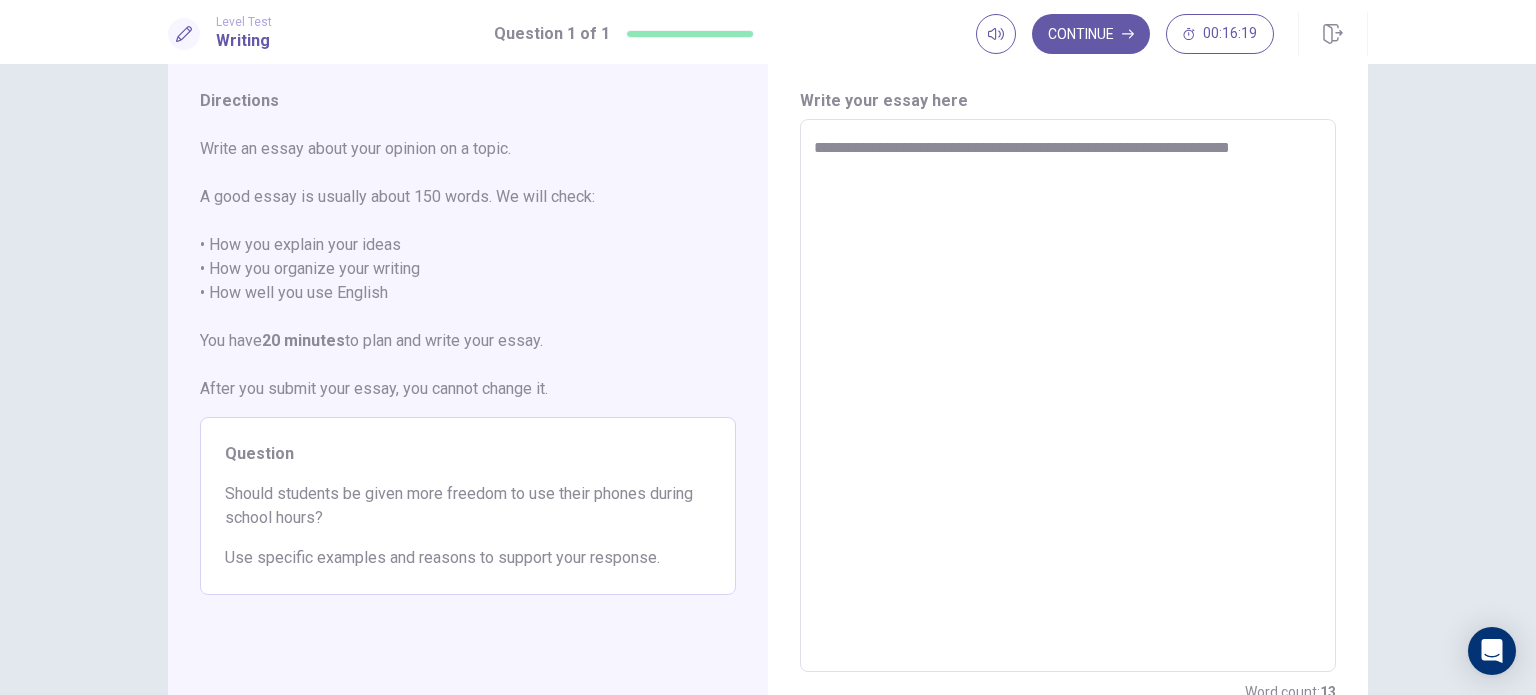 type on "*" 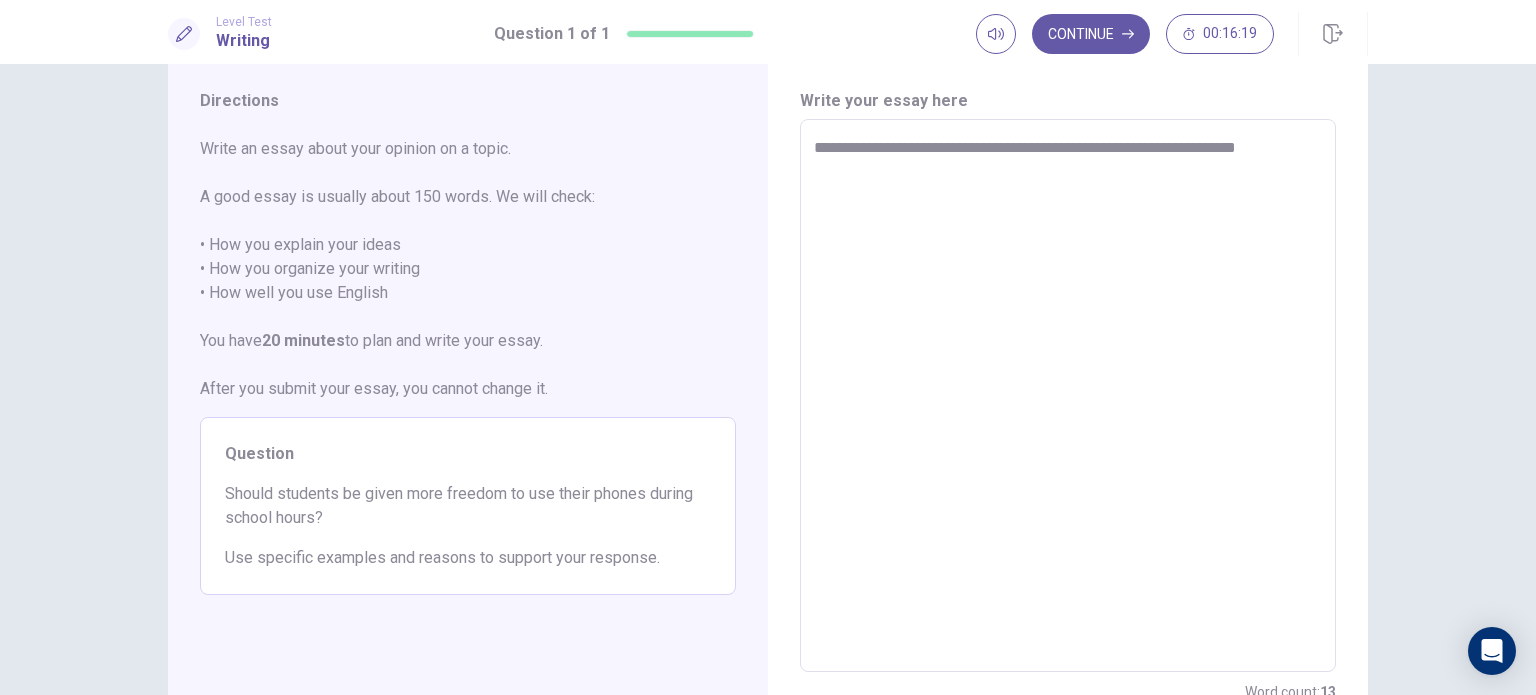 type on "*" 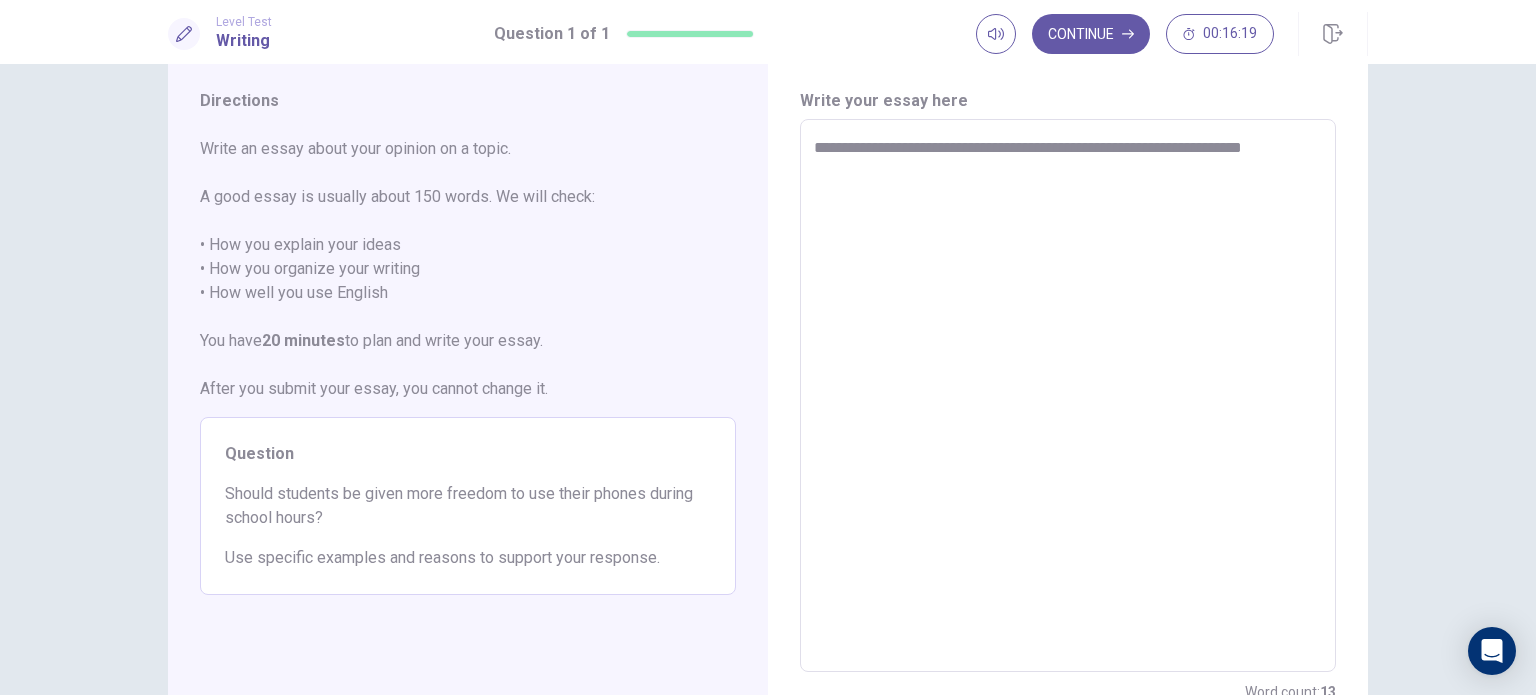type on "*" 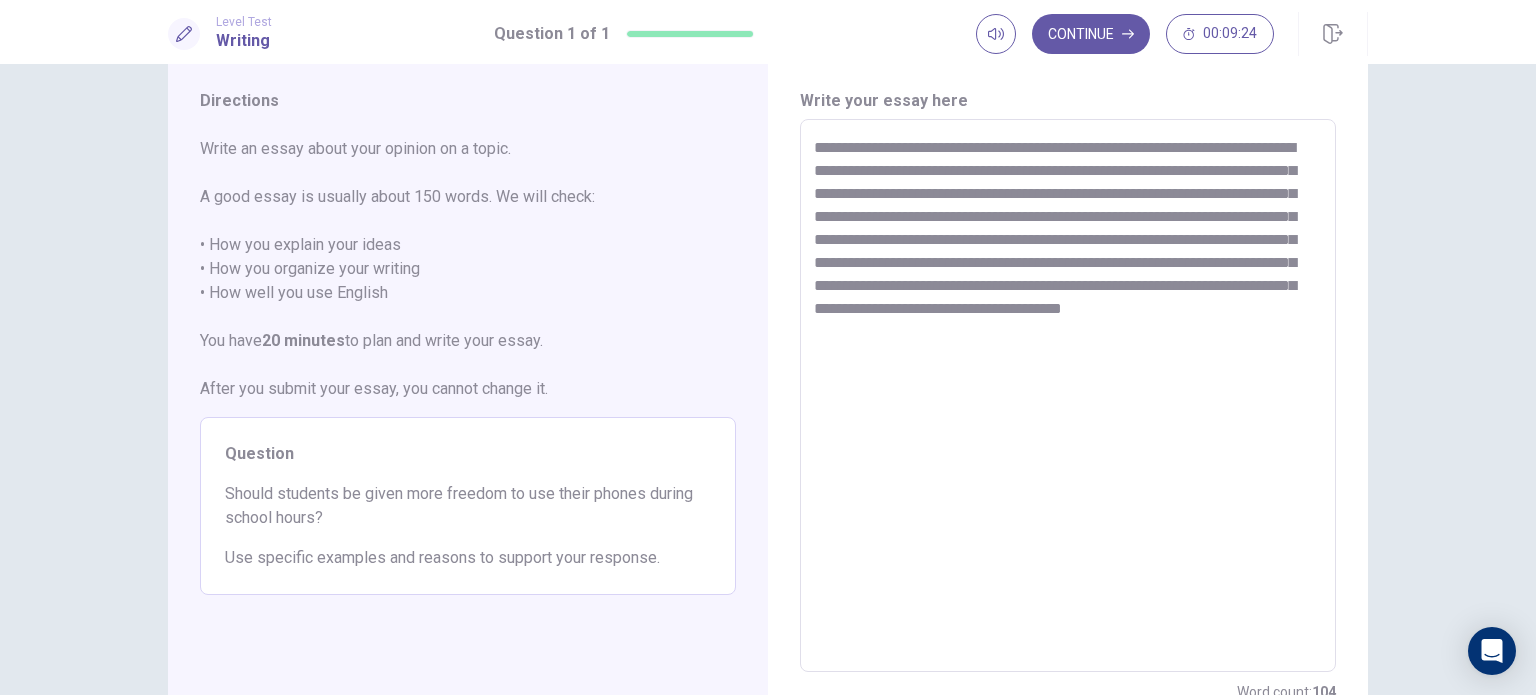 click on "**********" at bounding box center (1068, 396) 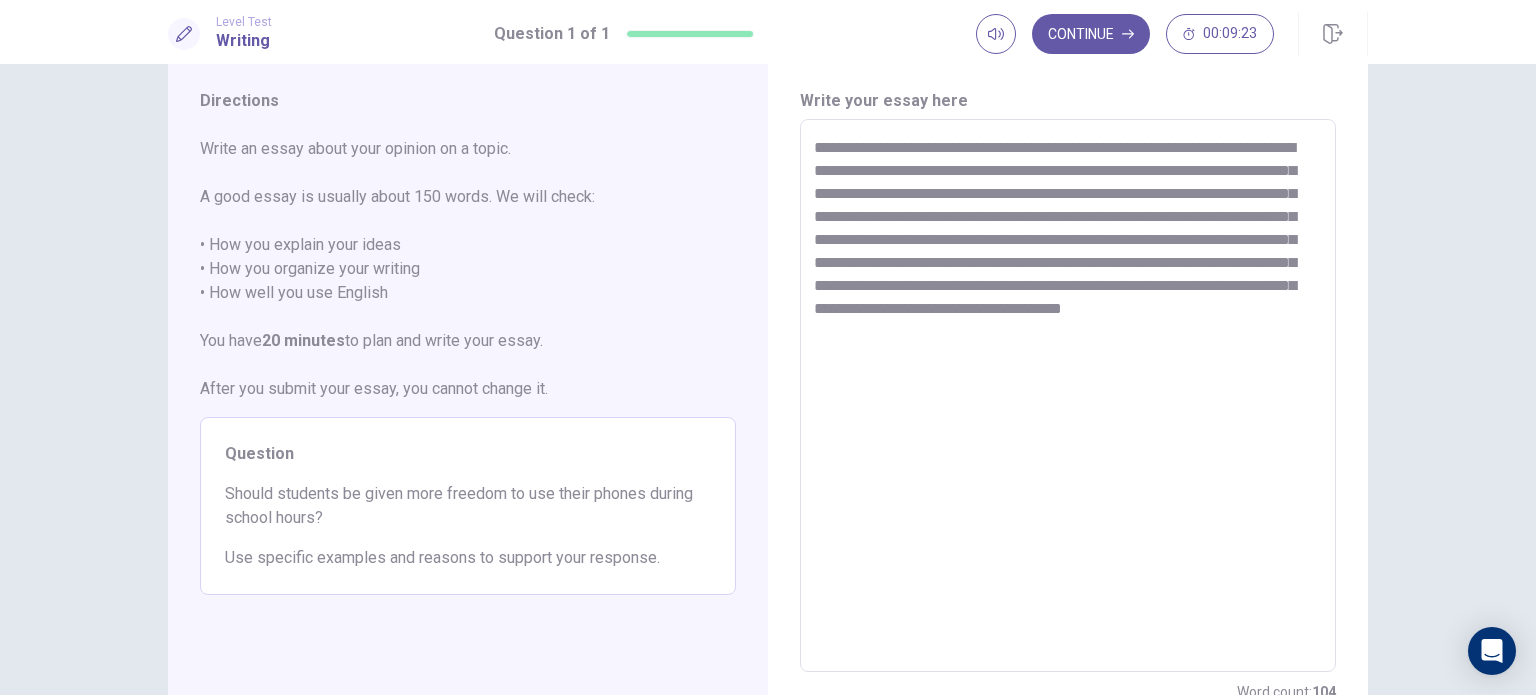 click on "**********" at bounding box center [1068, 396] 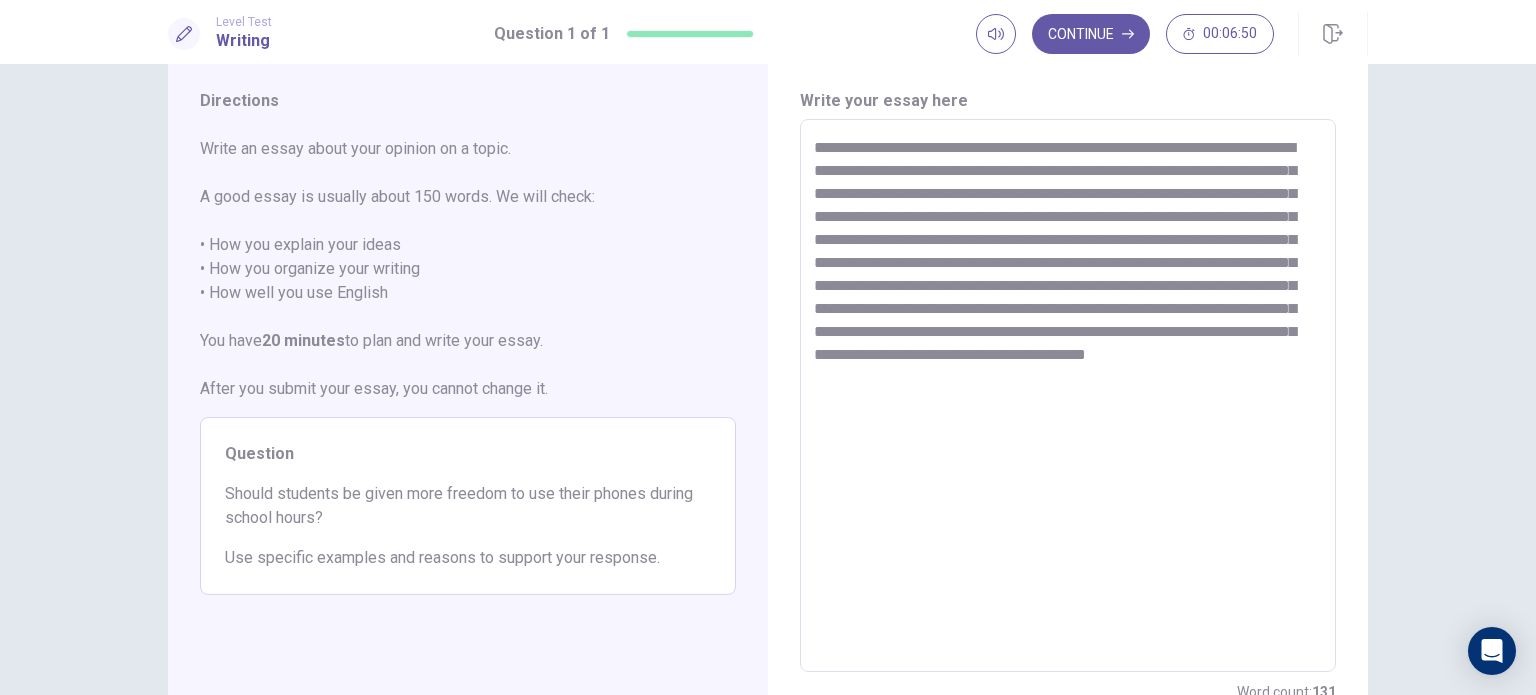 click on "**********" at bounding box center (1068, 396) 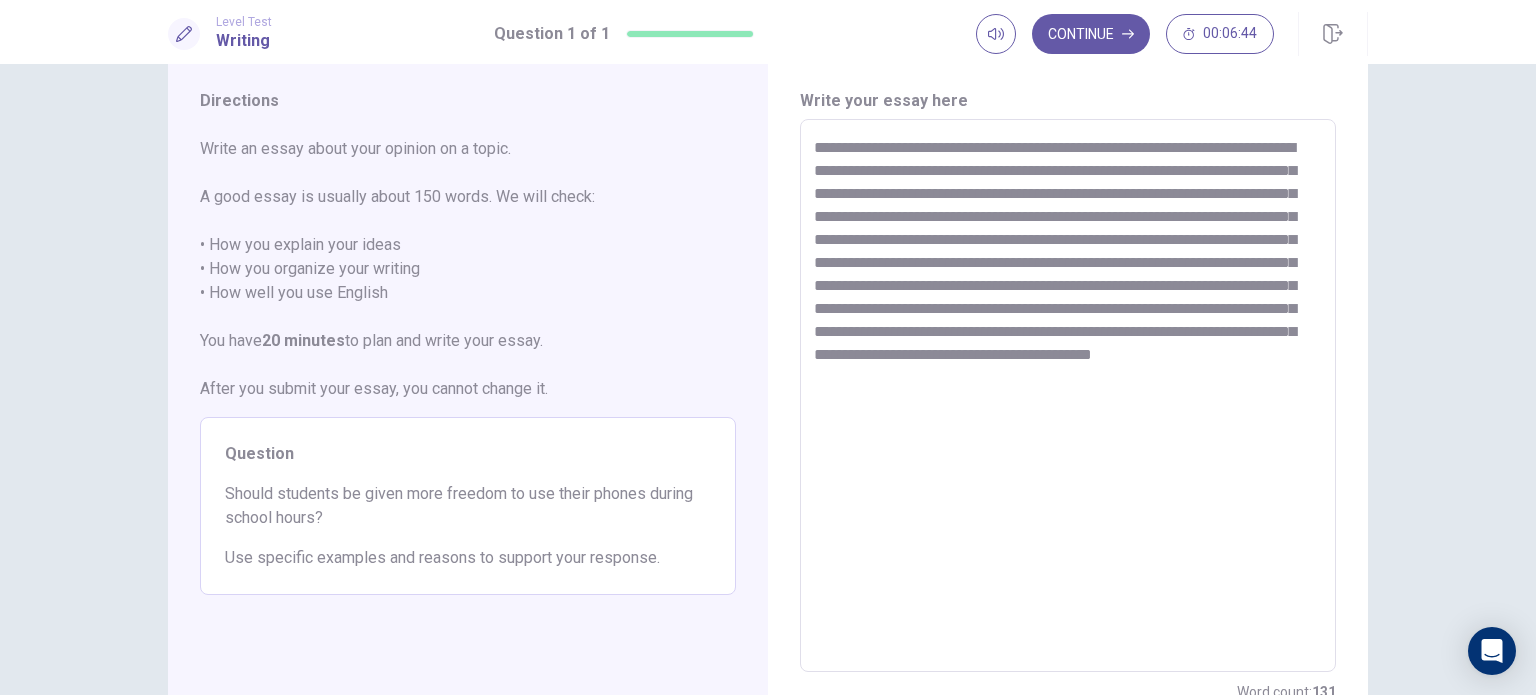 click on "**********" at bounding box center (1068, 396) 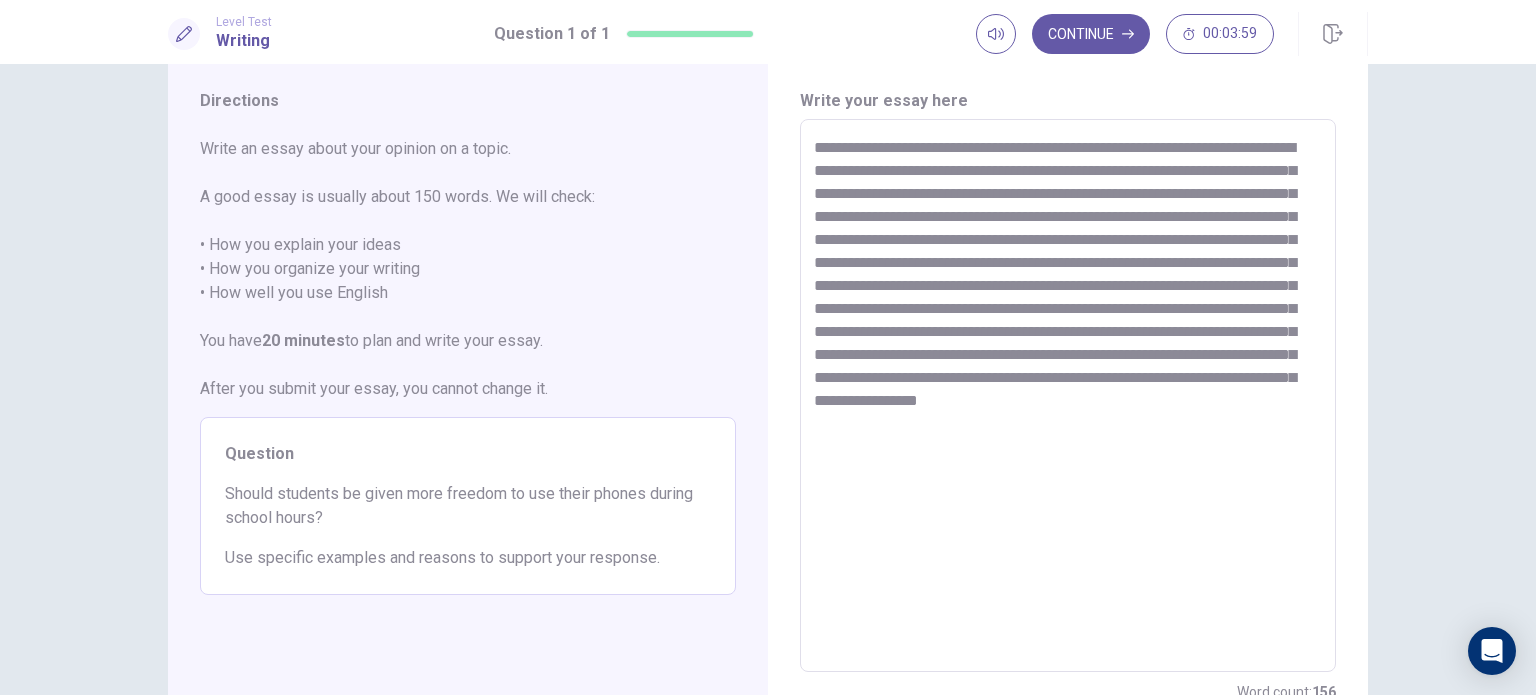 click on "**********" at bounding box center (1068, 396) 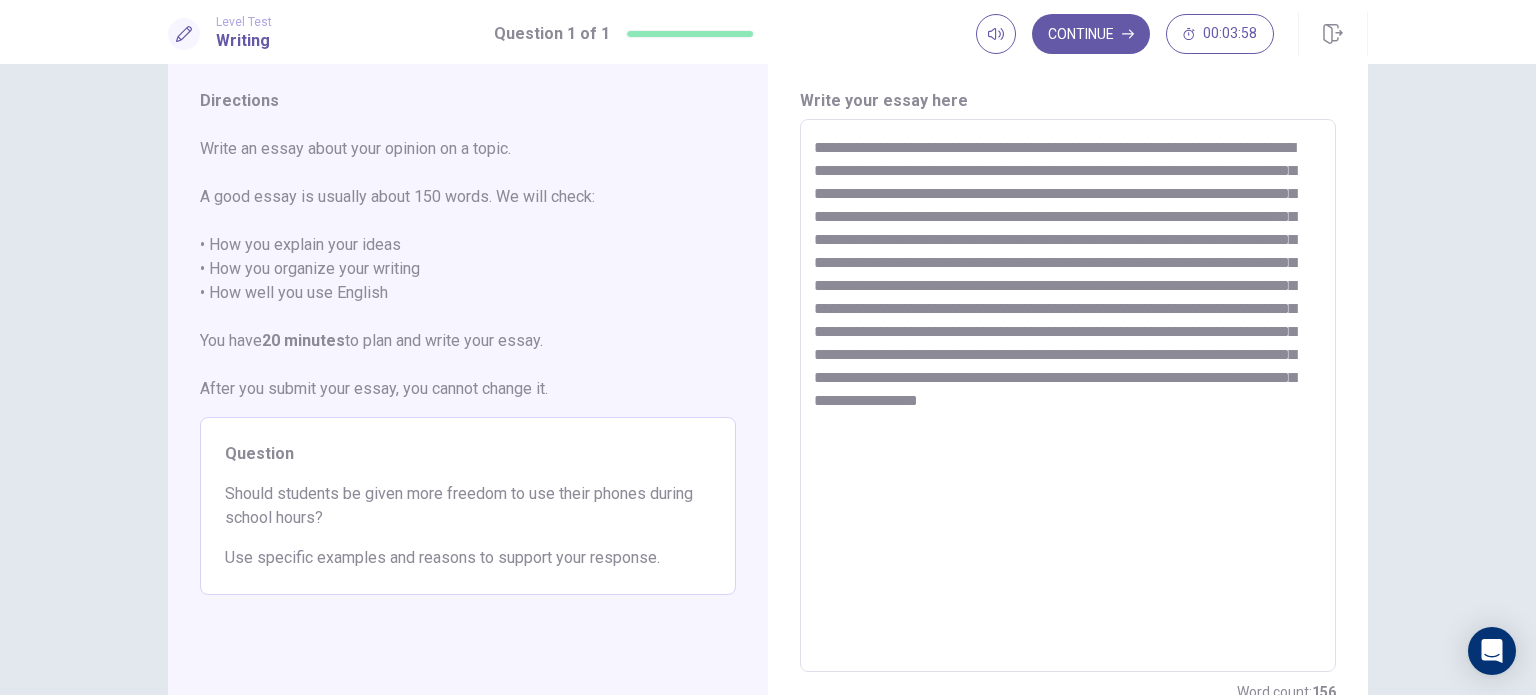 click on "**********" at bounding box center (1068, 396) 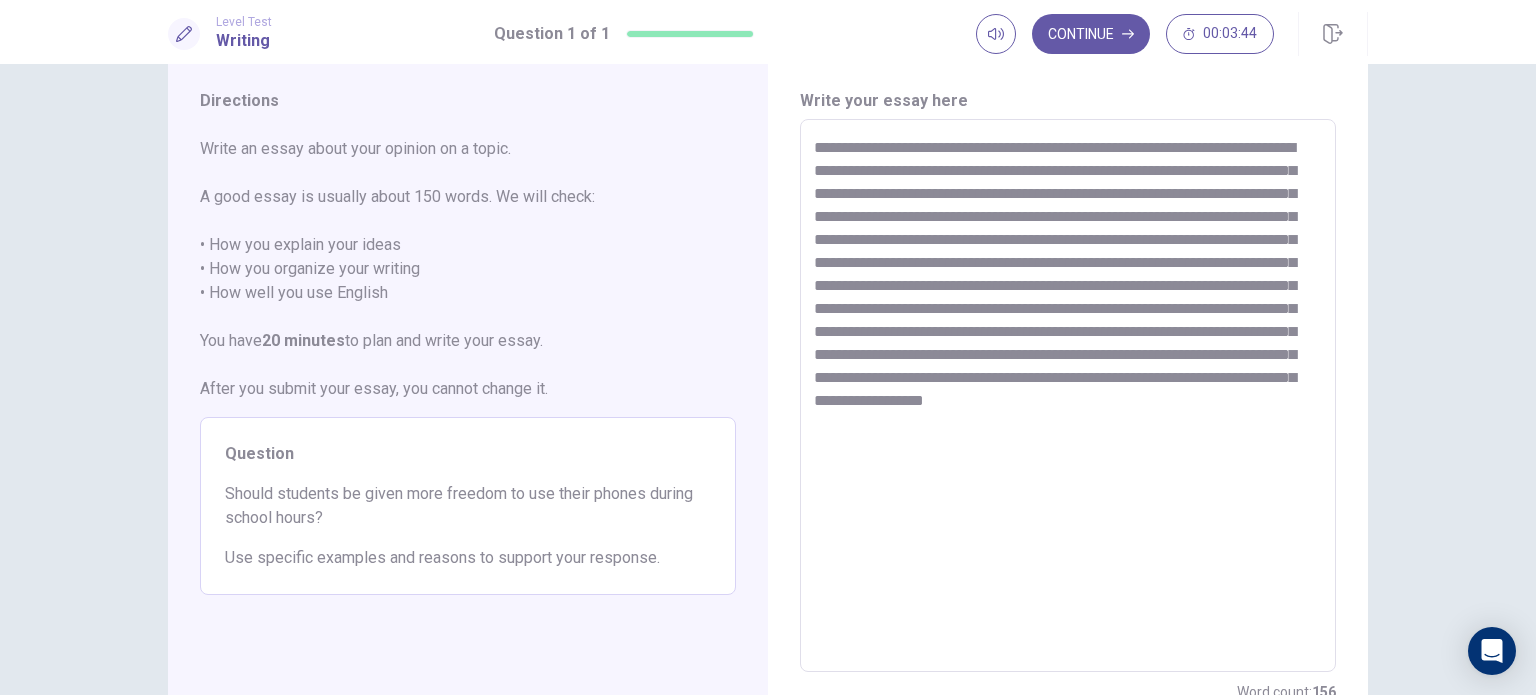 click on "**********" at bounding box center [1068, 396] 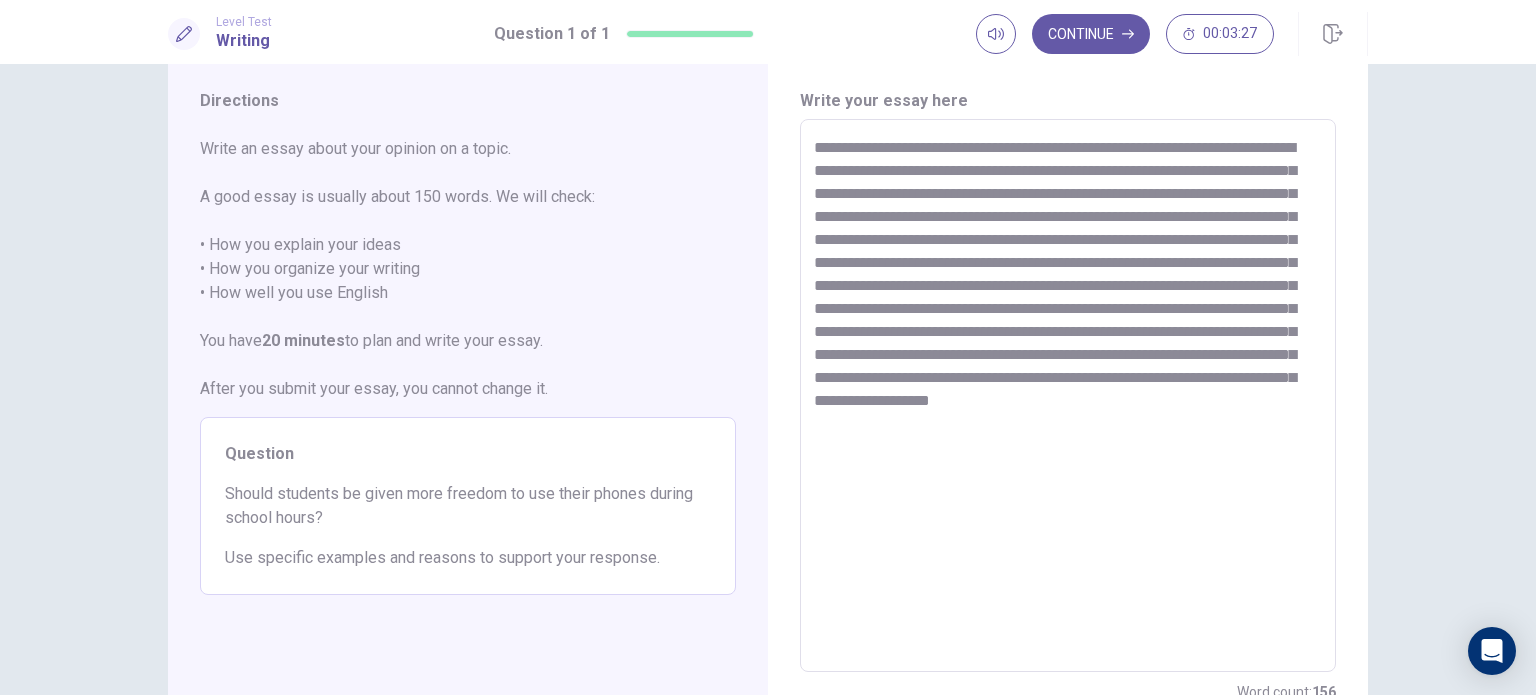 click on "**********" at bounding box center (1068, 396) 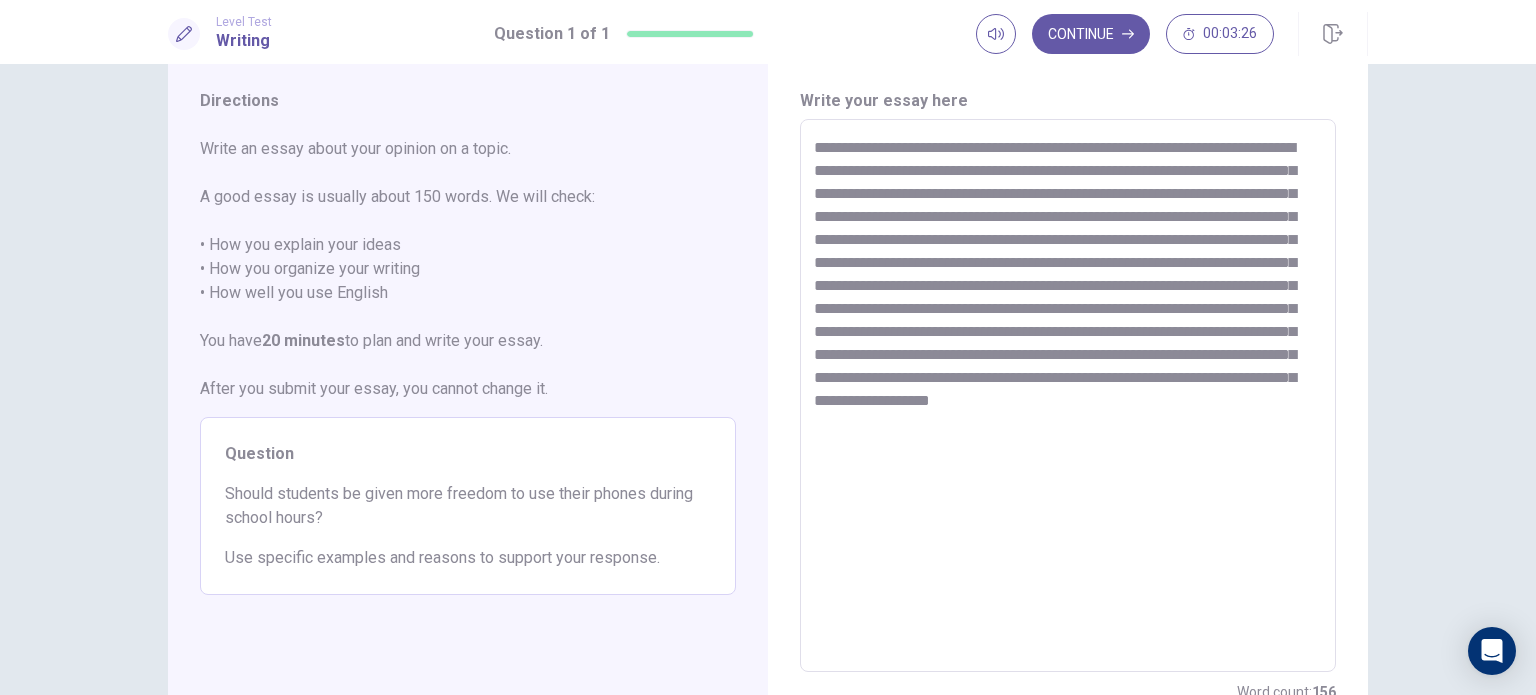 click on "**********" at bounding box center (1068, 396) 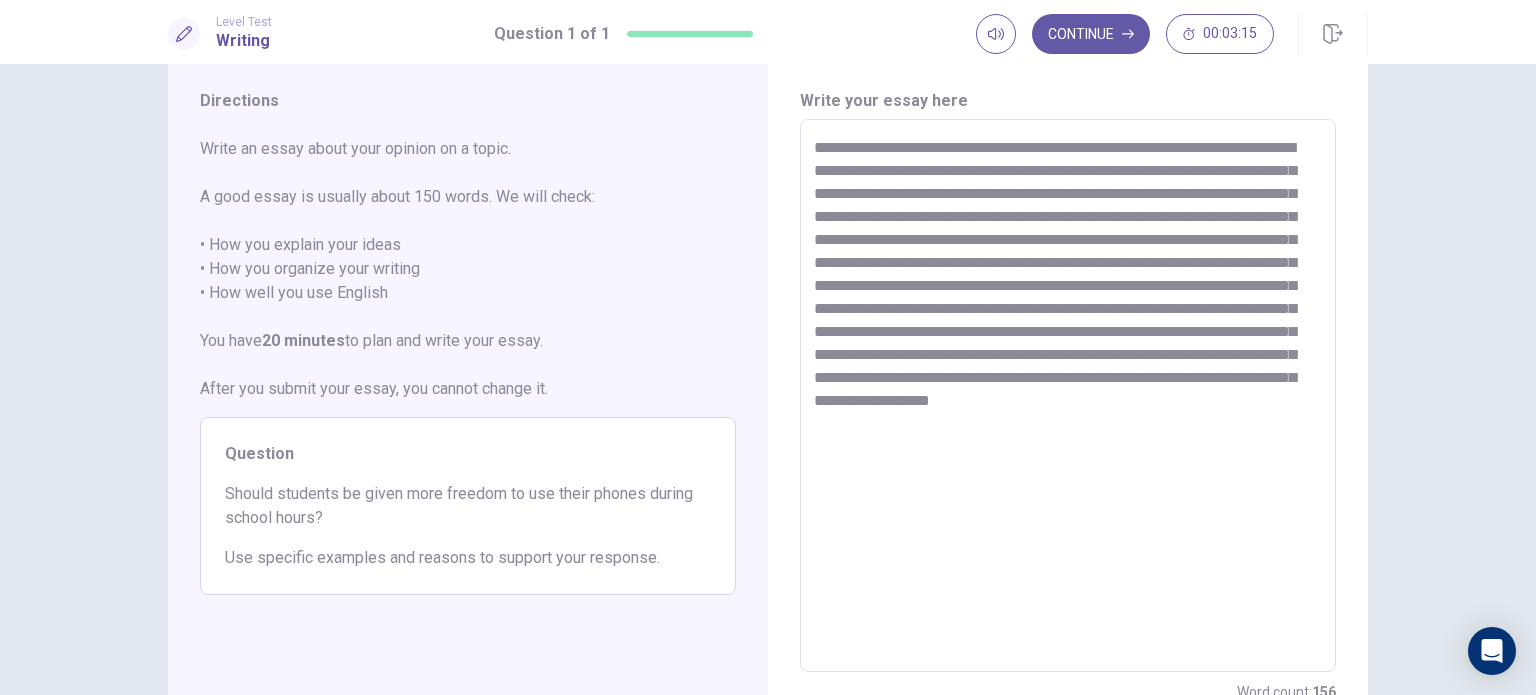 click on "**********" at bounding box center [1068, 396] 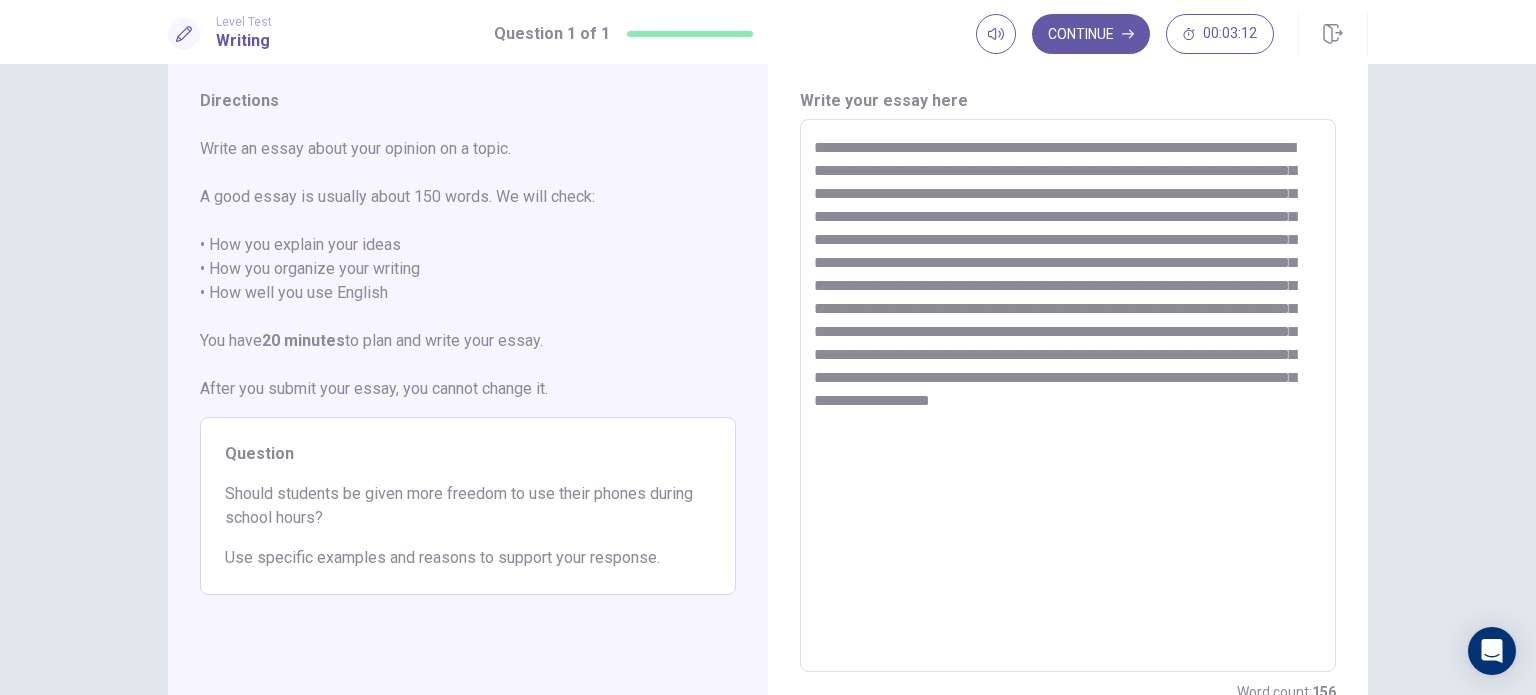 click on "**********" at bounding box center (1068, 396) 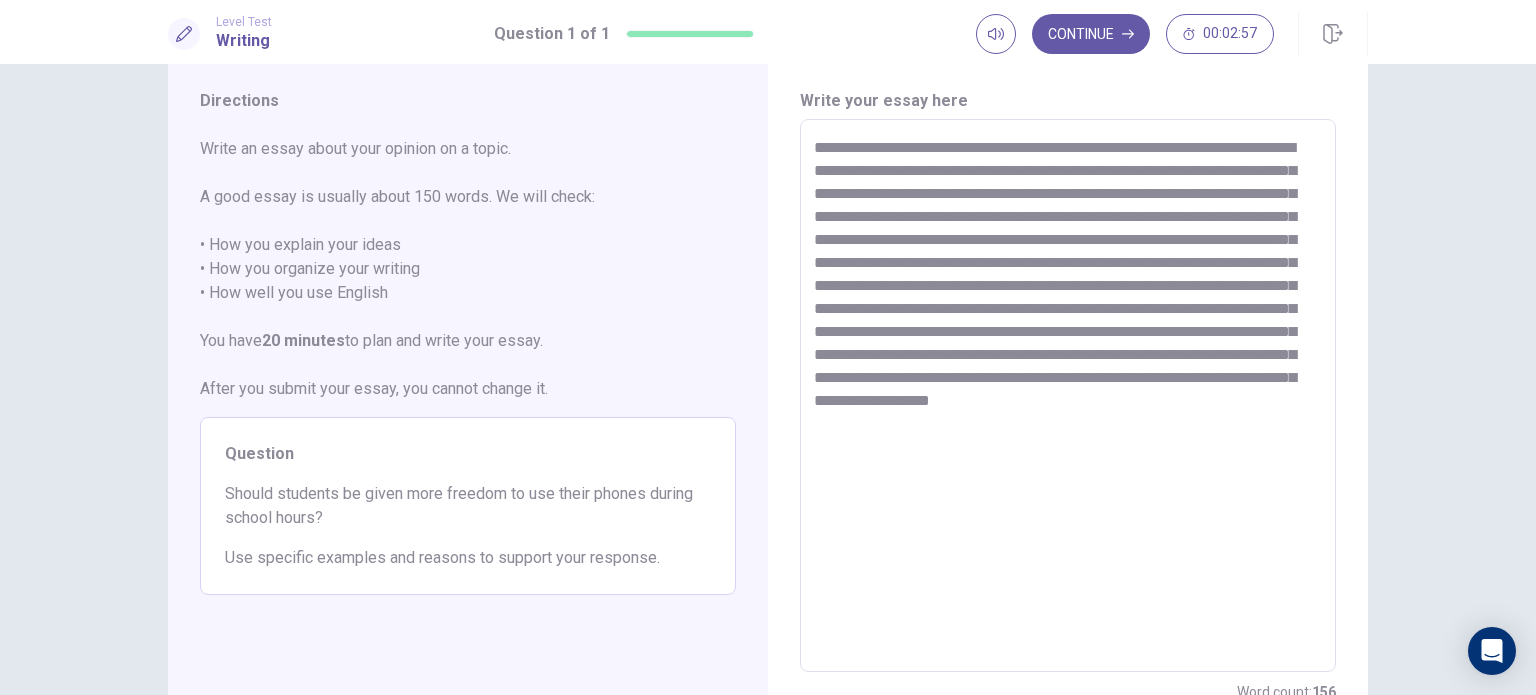 click on "**********" at bounding box center [1068, 396] 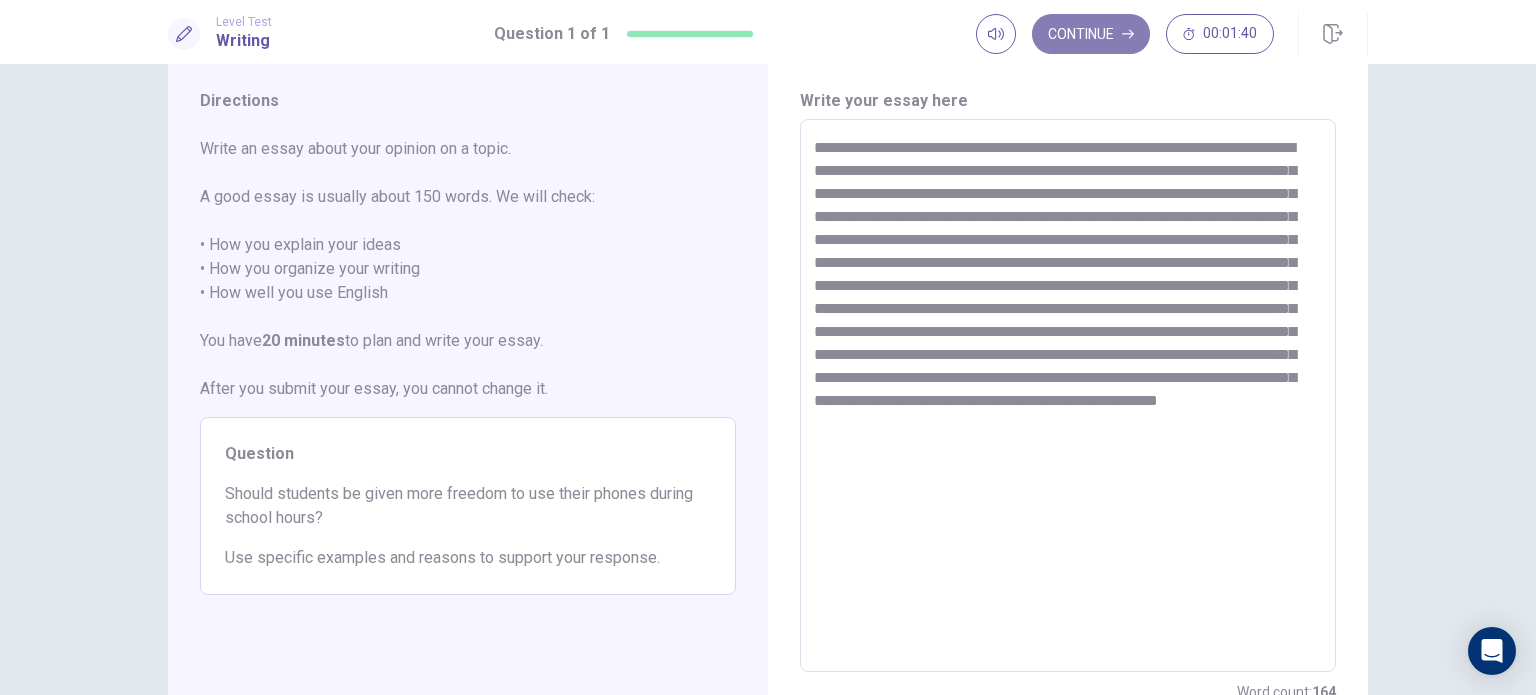 click on "Continue" at bounding box center [1091, 34] 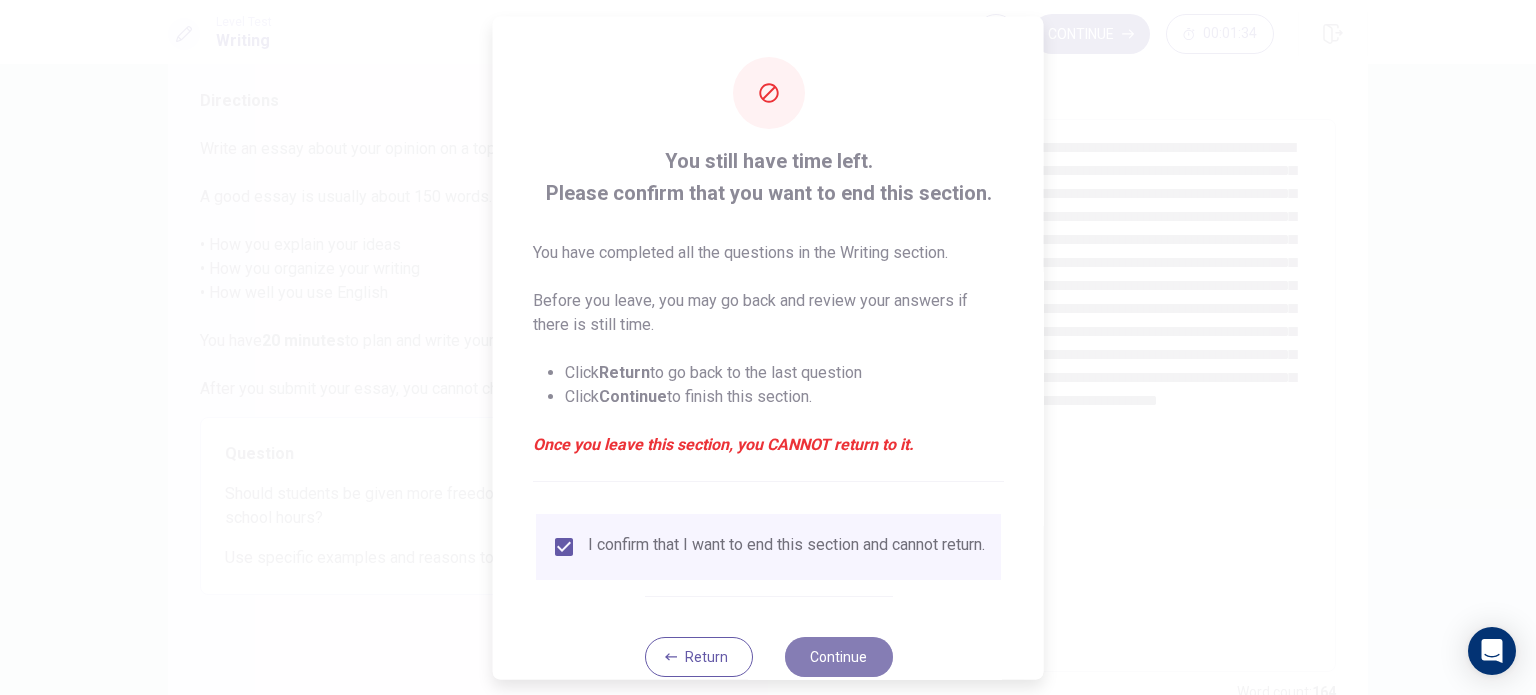 click on "Continue" at bounding box center [838, 656] 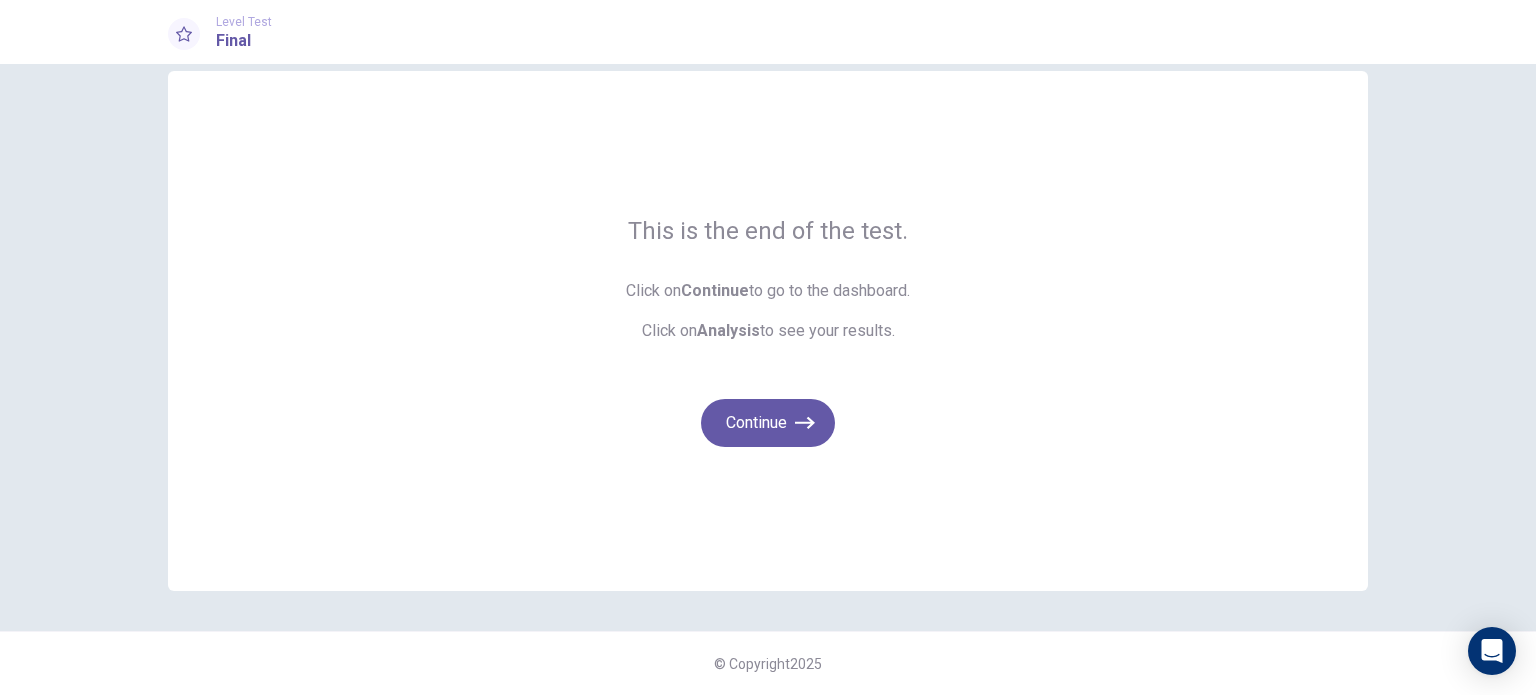 scroll, scrollTop: 32, scrollLeft: 0, axis: vertical 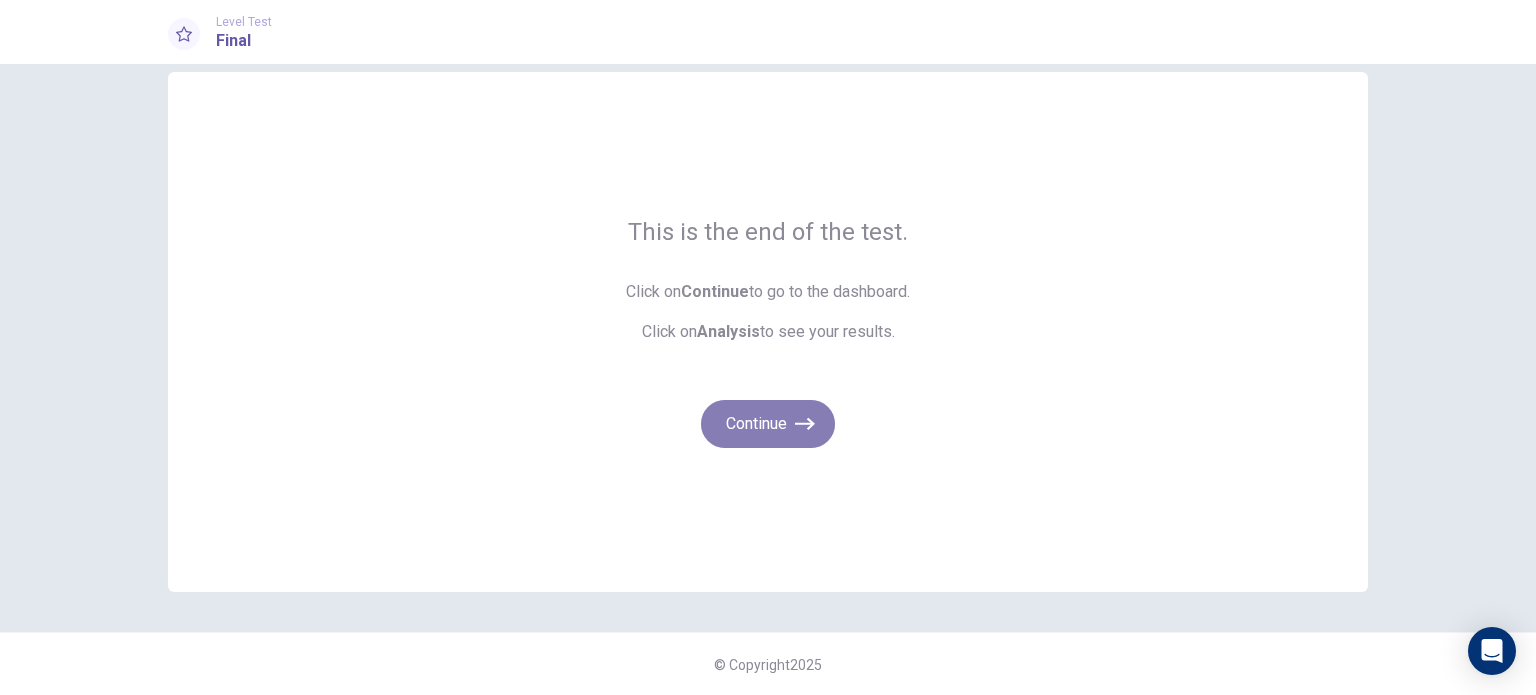 click on "Continue" at bounding box center [768, 424] 